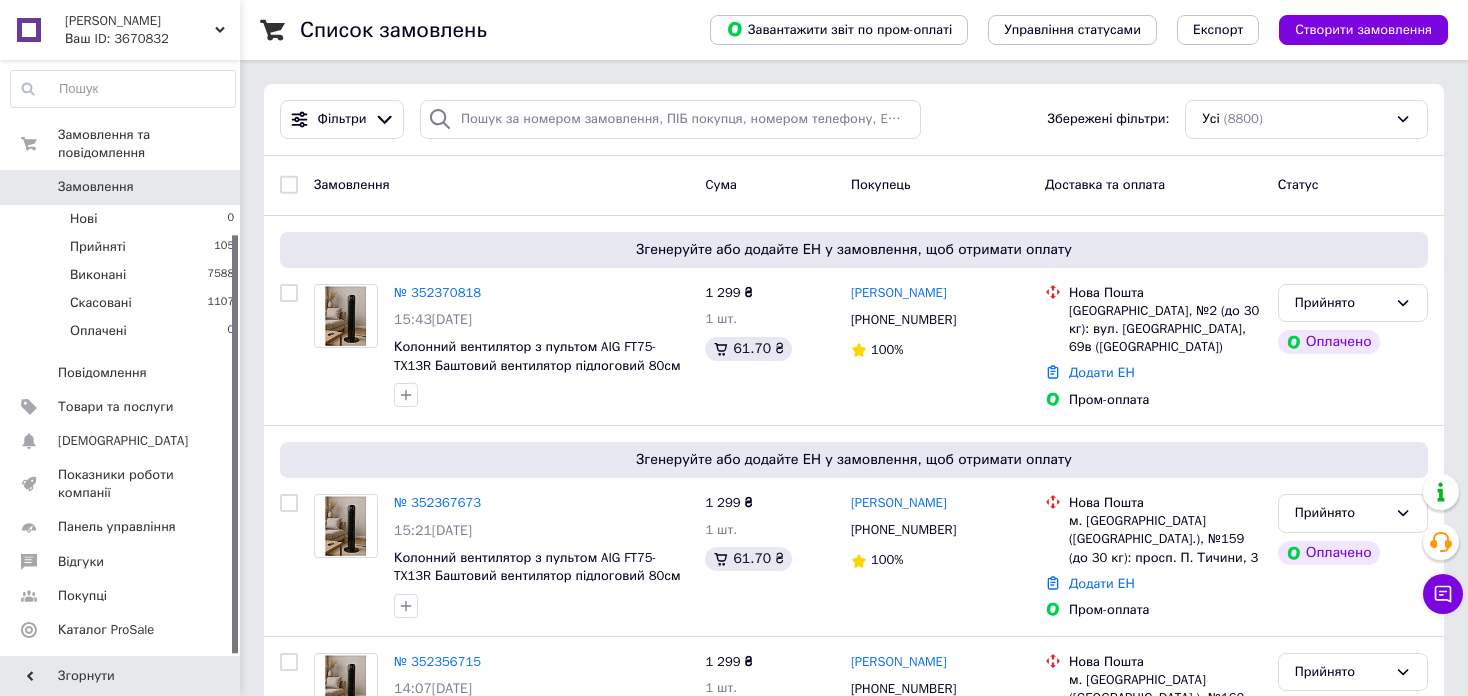 scroll, scrollTop: 0, scrollLeft: 0, axis: both 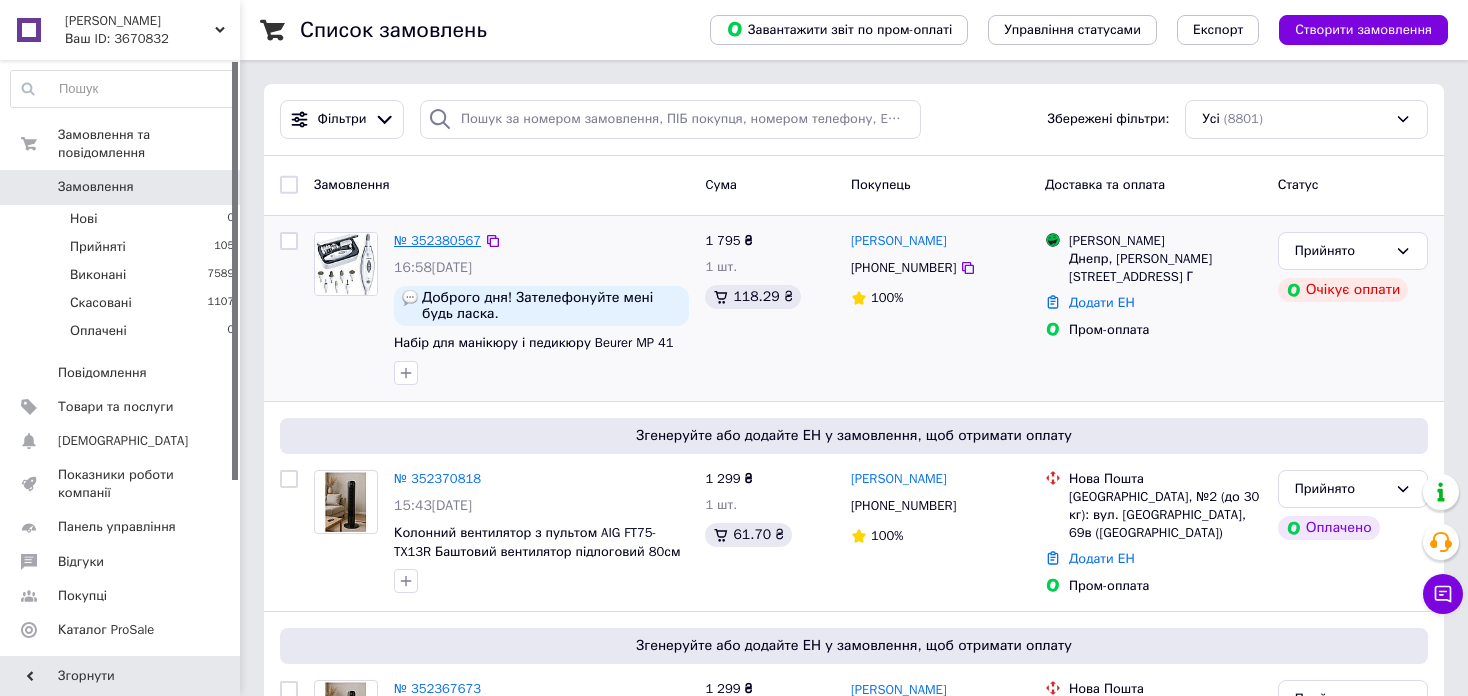 click on "№ 352380567" at bounding box center (437, 240) 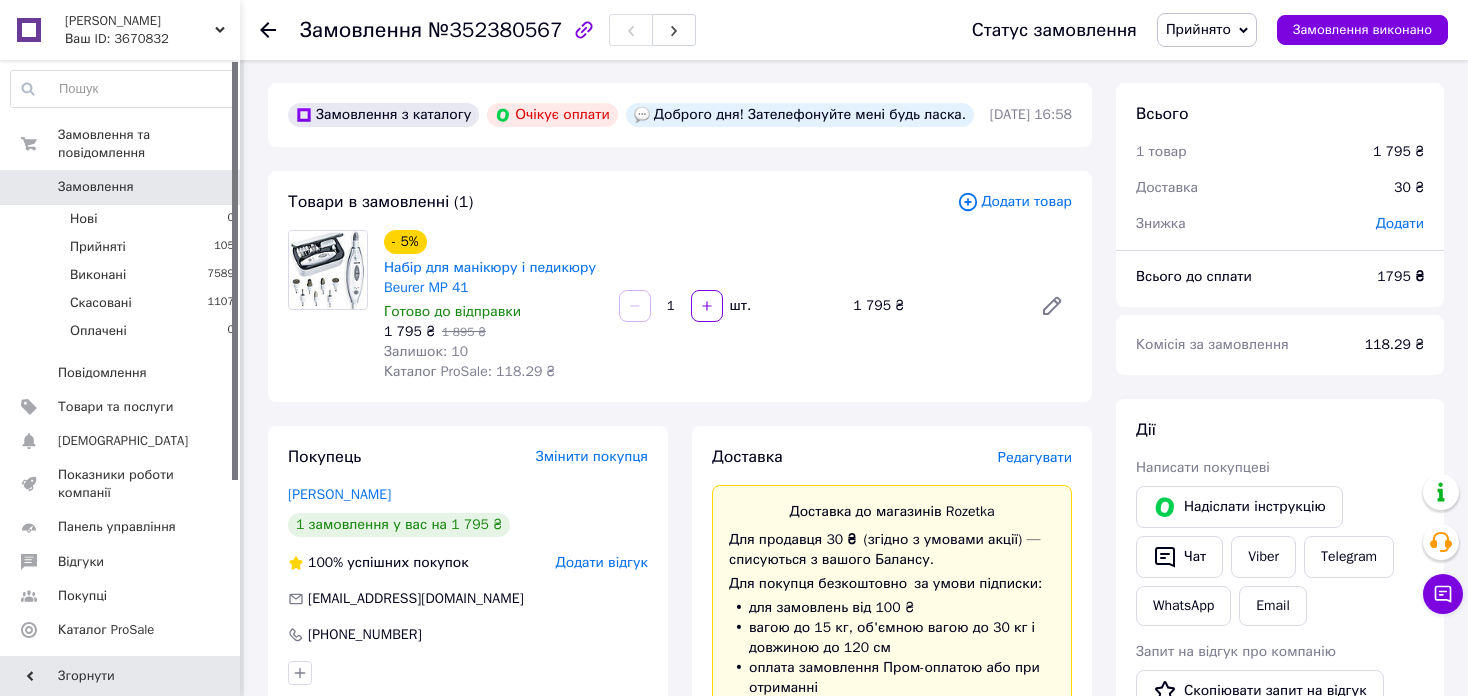 scroll, scrollTop: 0, scrollLeft: 0, axis: both 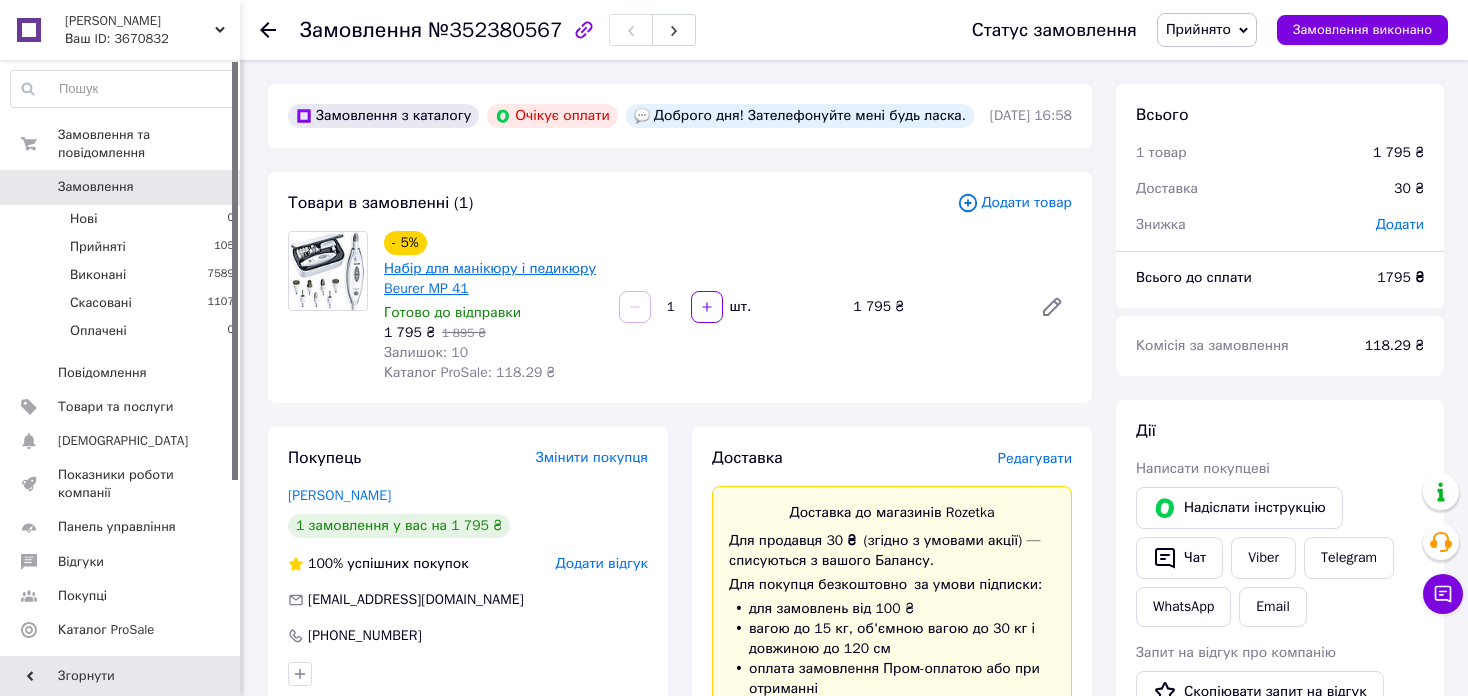 click on "Набір для манікюру і педикюру Beurer MP 41" at bounding box center [490, 278] 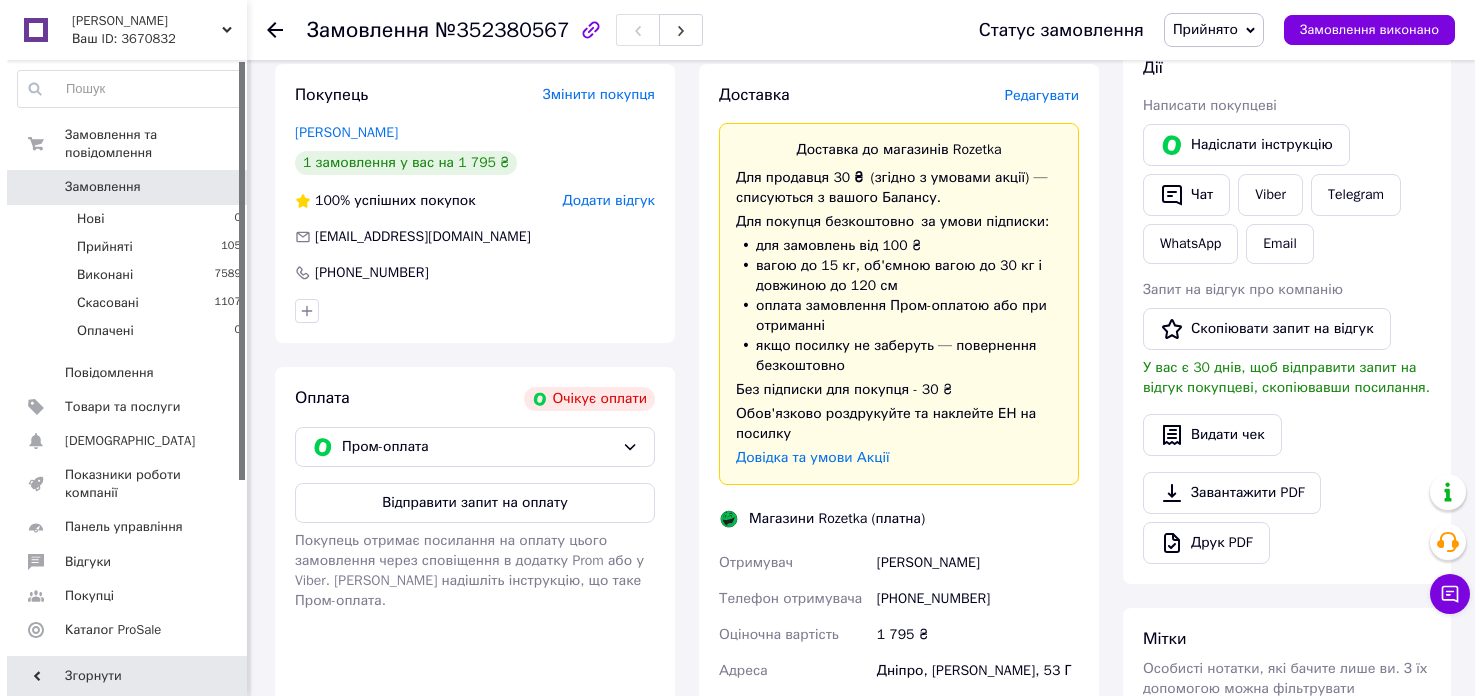 scroll, scrollTop: 300, scrollLeft: 0, axis: vertical 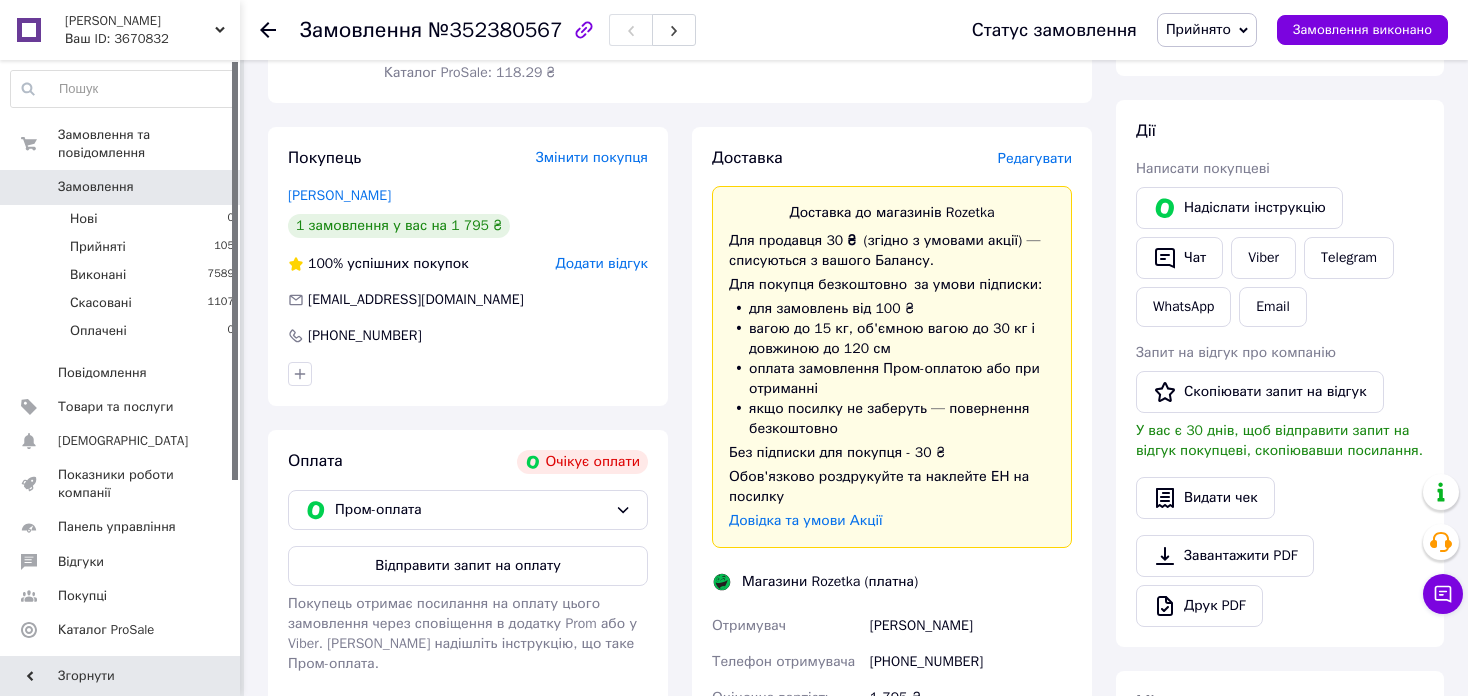 click on "Редагувати" at bounding box center (1035, 158) 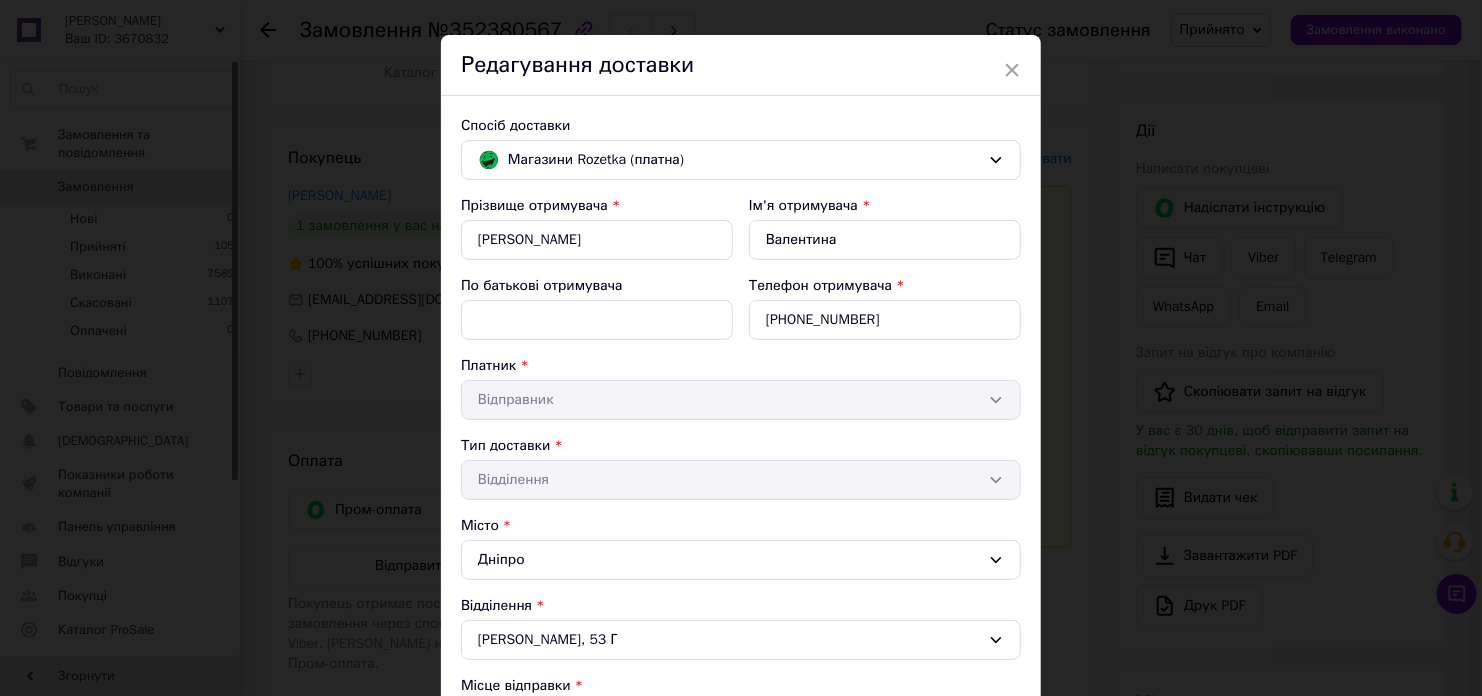 scroll, scrollTop: 0, scrollLeft: 0, axis: both 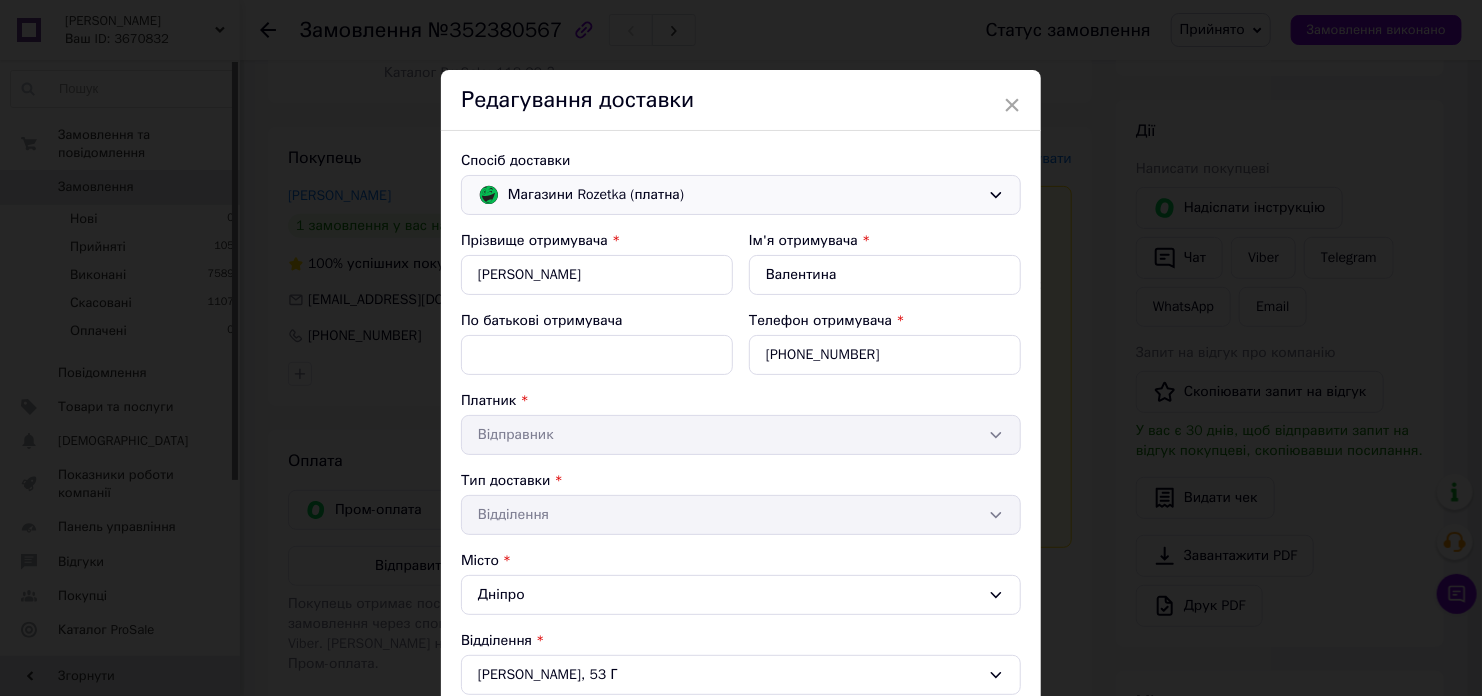 click on "Магазини Rozetka (платна)" at bounding box center (744, 195) 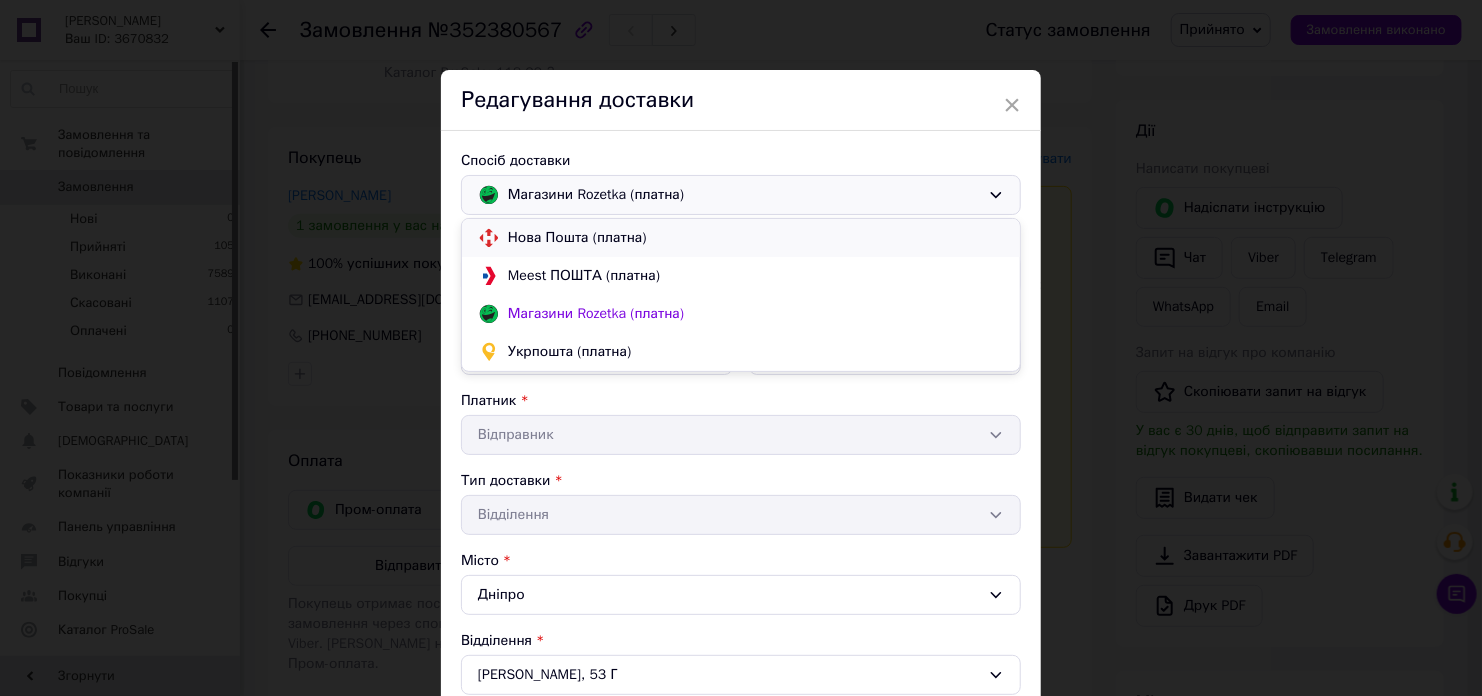click on "Нова Пошта (платна)" at bounding box center [756, 238] 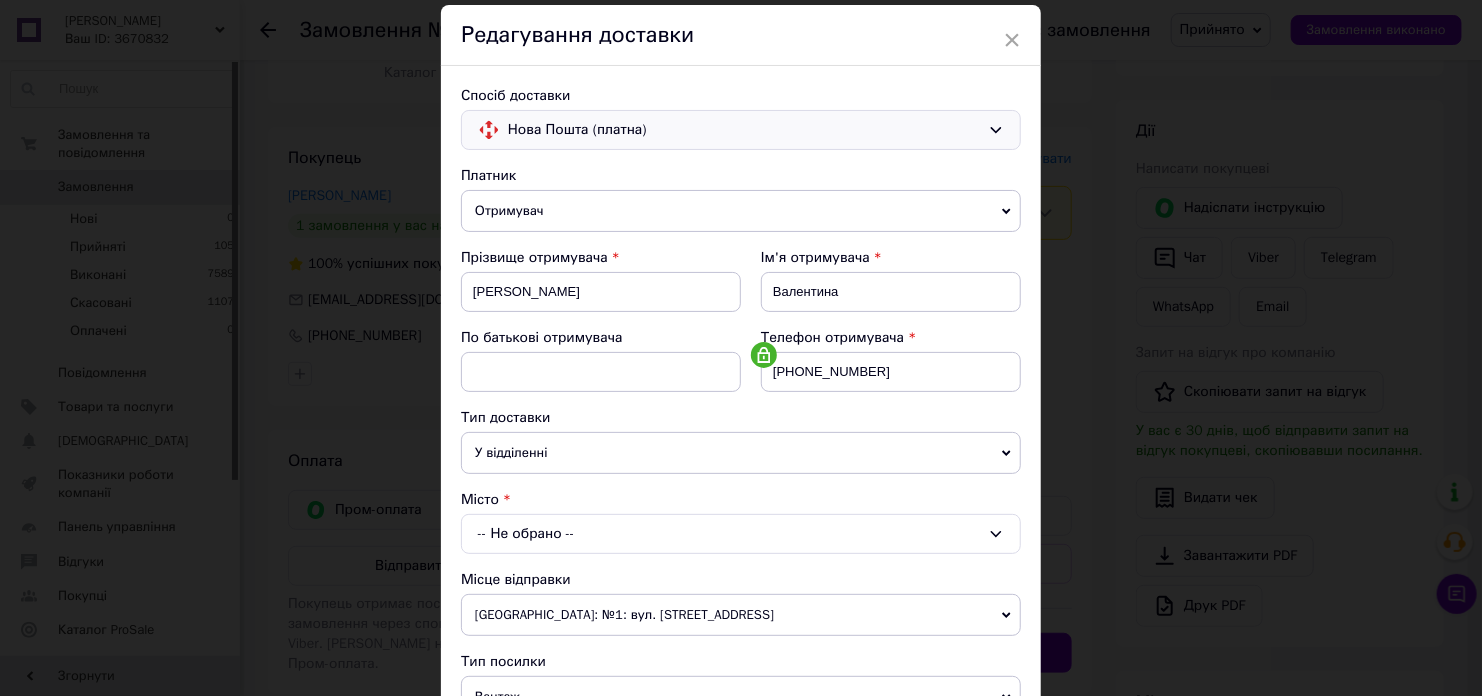 scroll, scrollTop: 100, scrollLeft: 0, axis: vertical 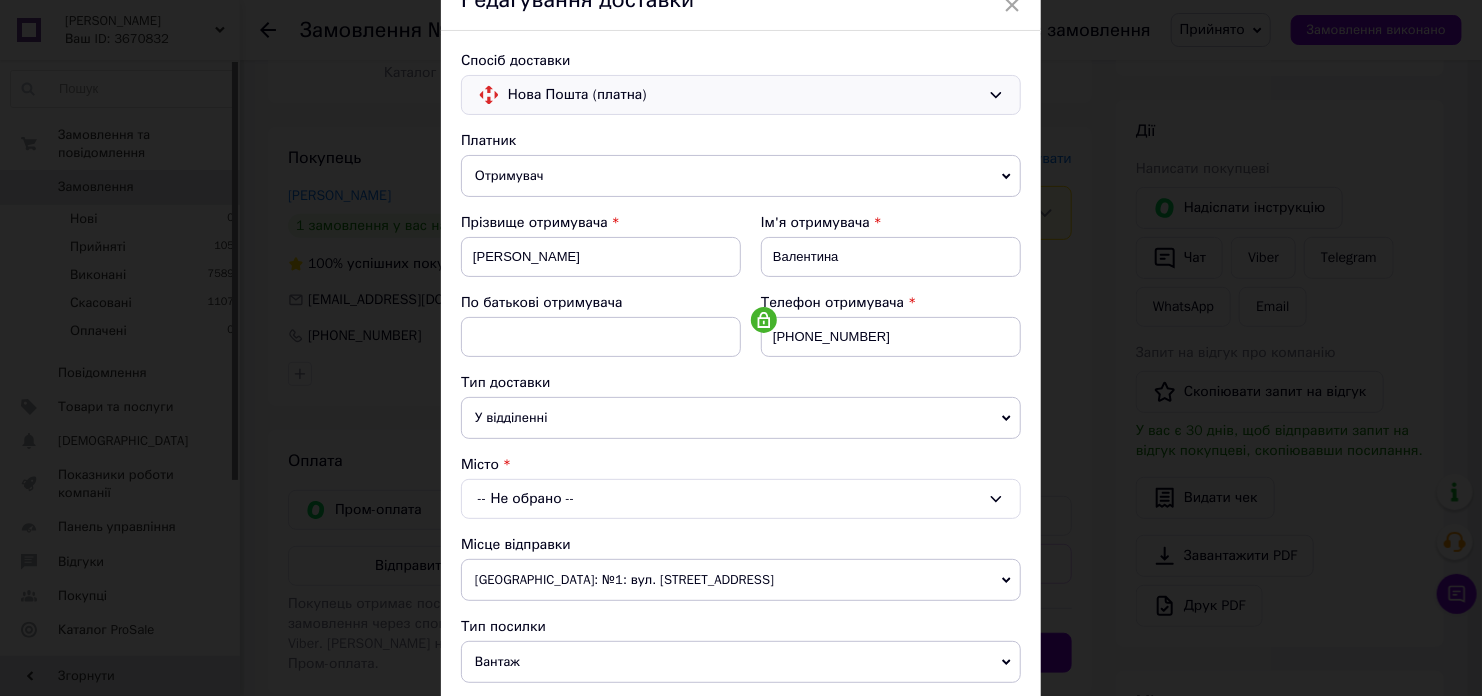 click on "-- Не обрано --" at bounding box center [741, 499] 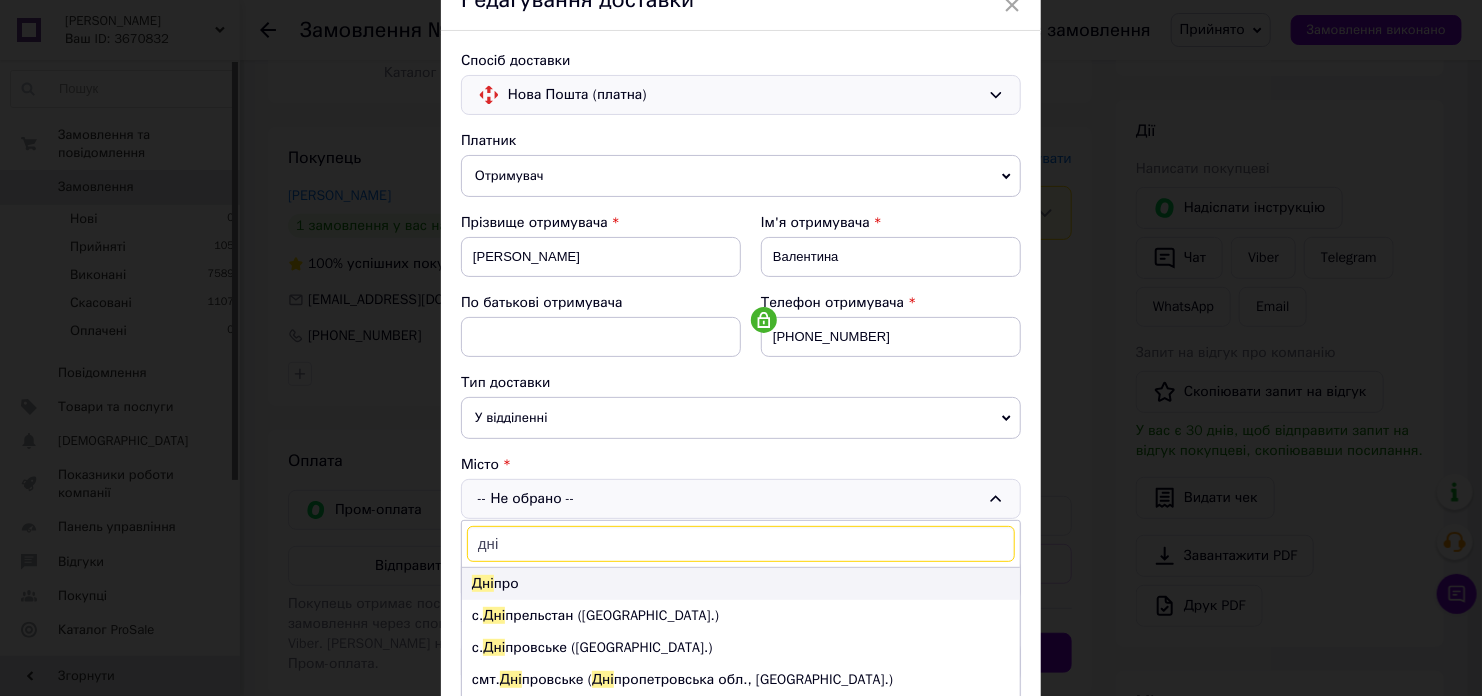 type on "дні" 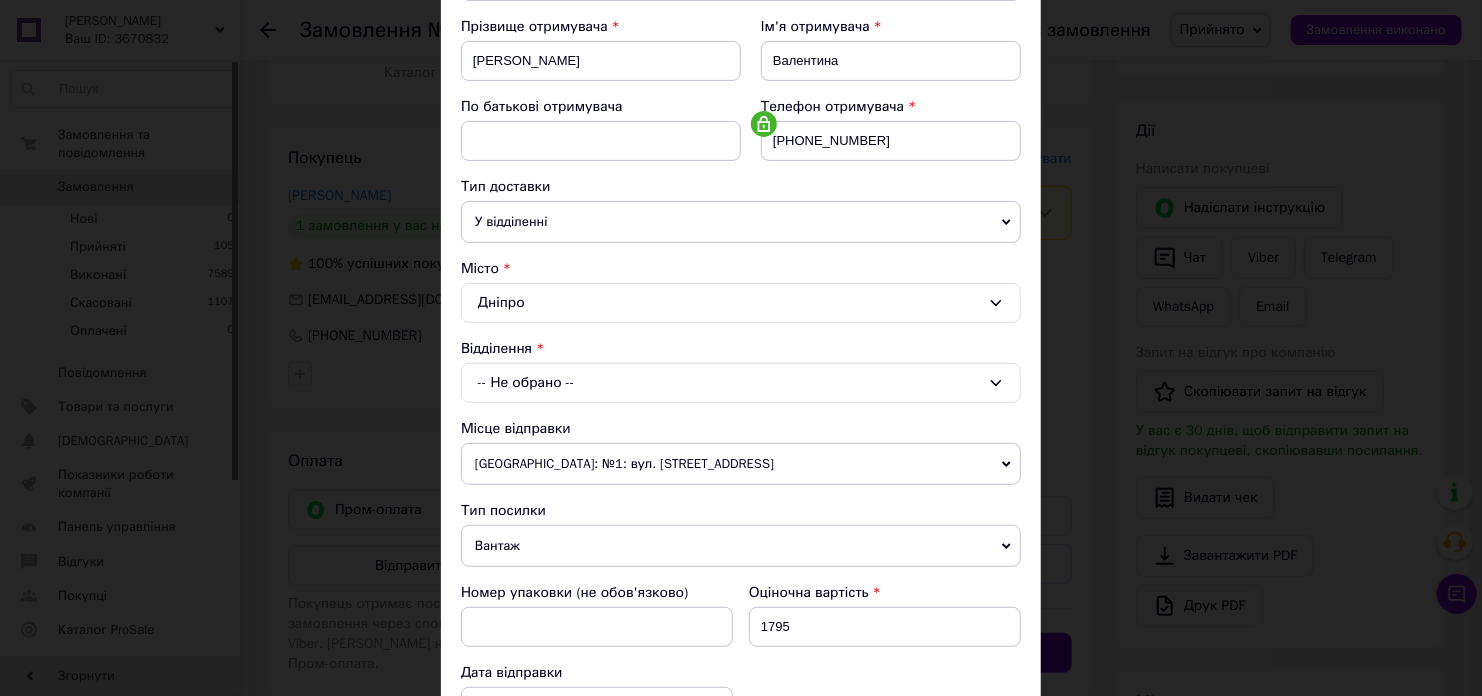 scroll, scrollTop: 300, scrollLeft: 0, axis: vertical 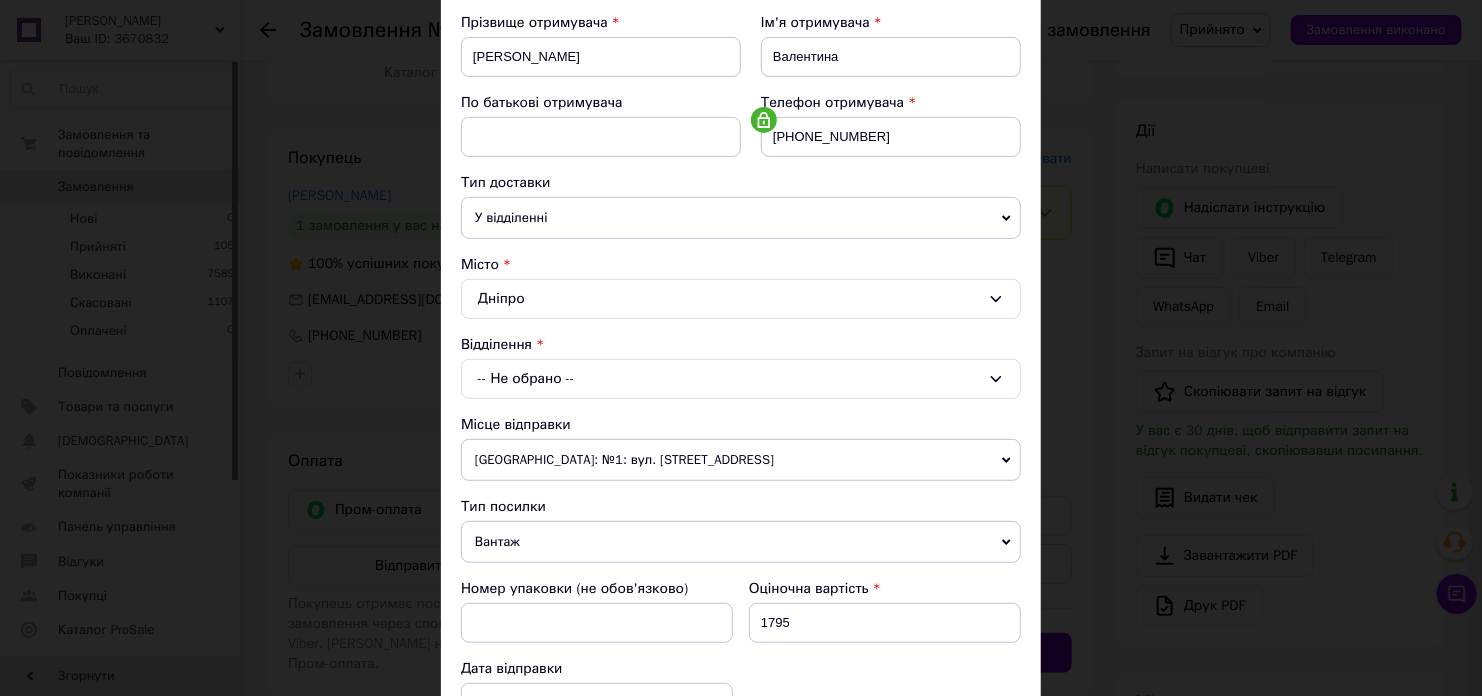 click on "-- Не обрано --" at bounding box center (741, 379) 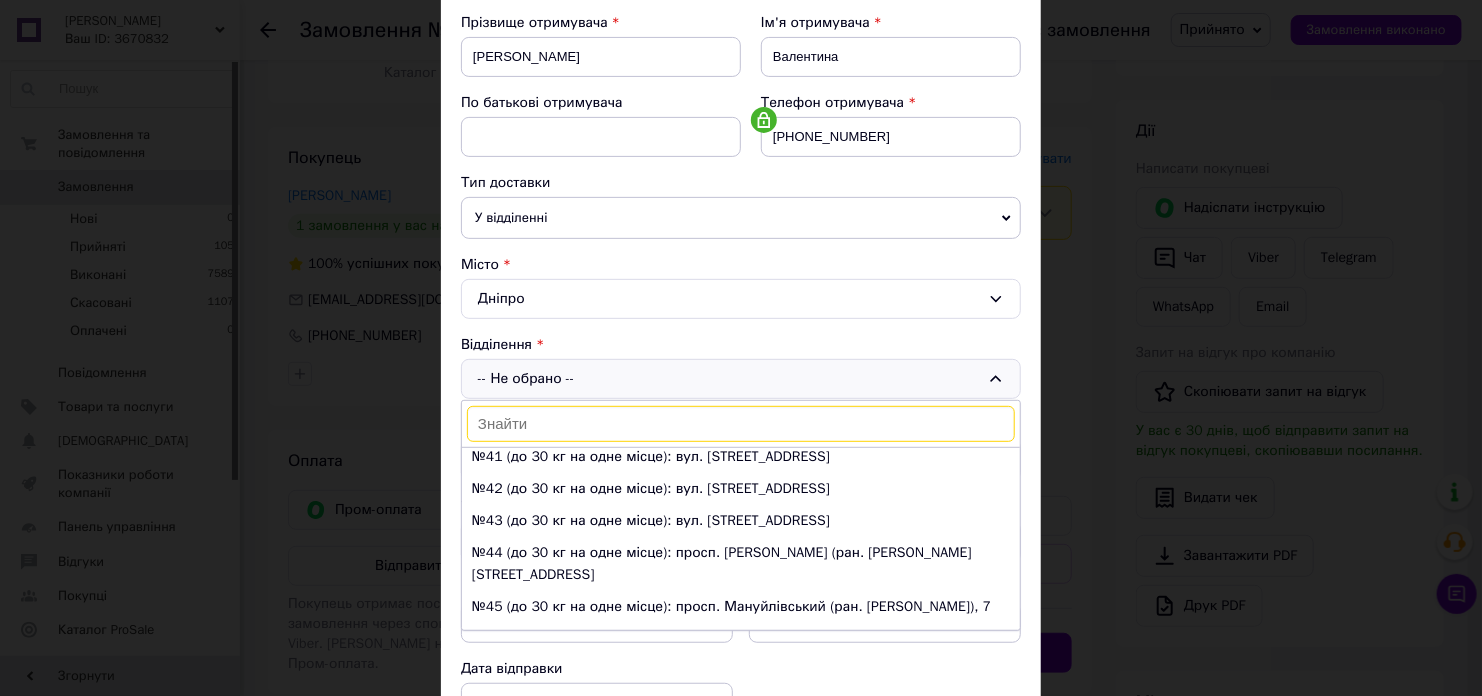 scroll, scrollTop: 1300, scrollLeft: 0, axis: vertical 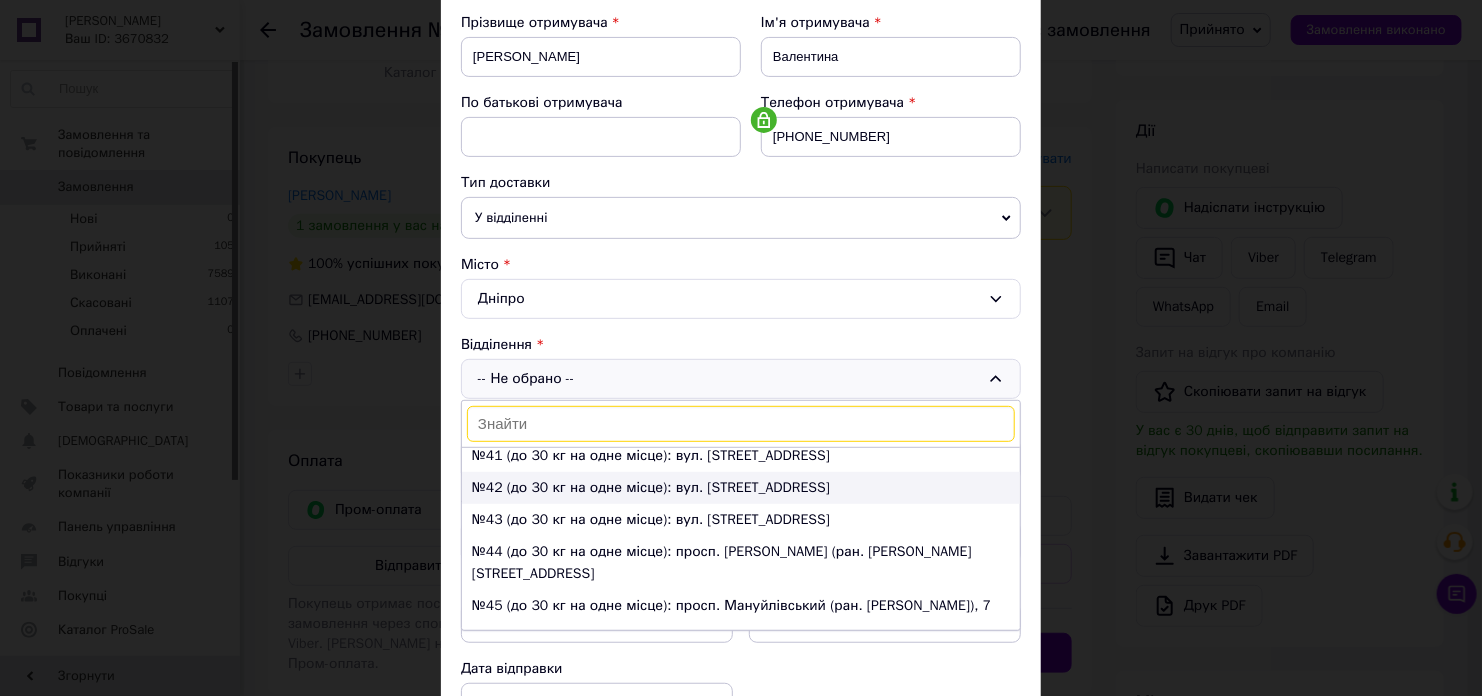click on "№42 (до 30 кг на одне місце): вул. [STREET_ADDRESS]" at bounding box center [741, 488] 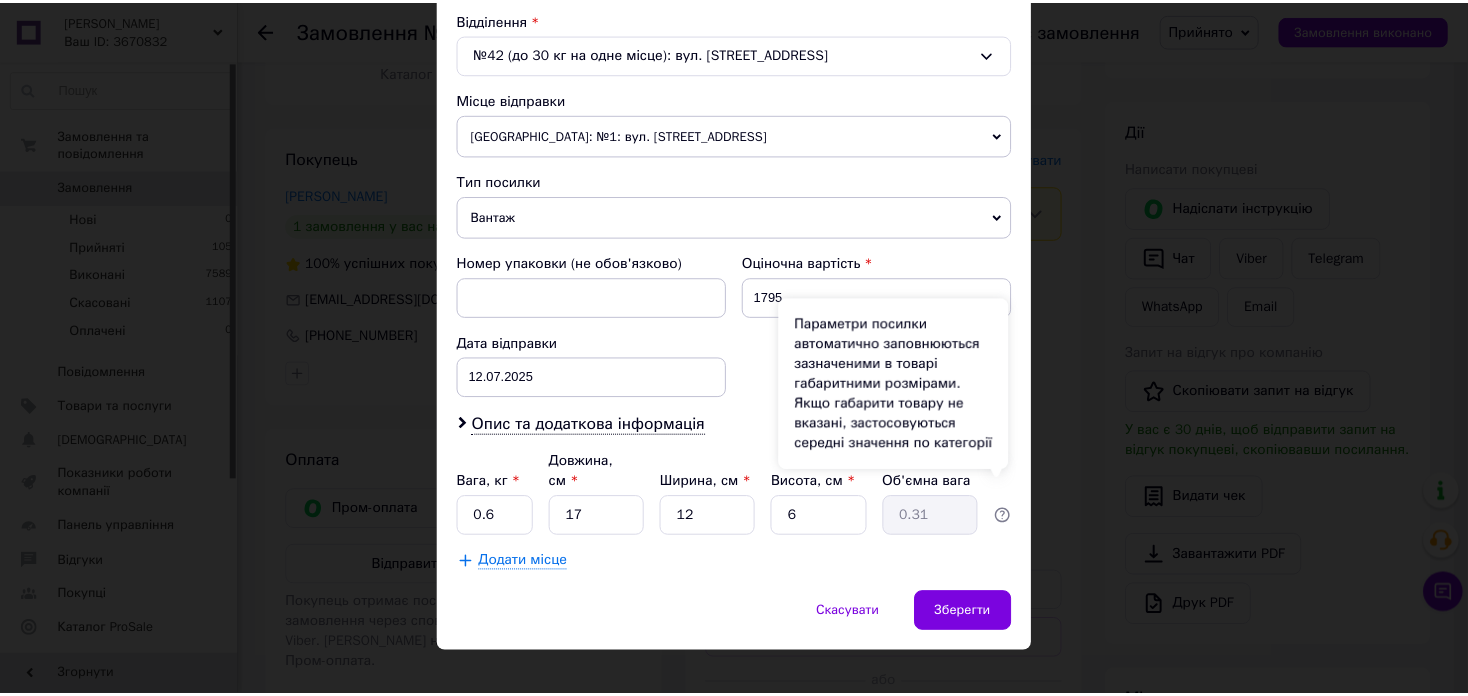 scroll, scrollTop: 626, scrollLeft: 0, axis: vertical 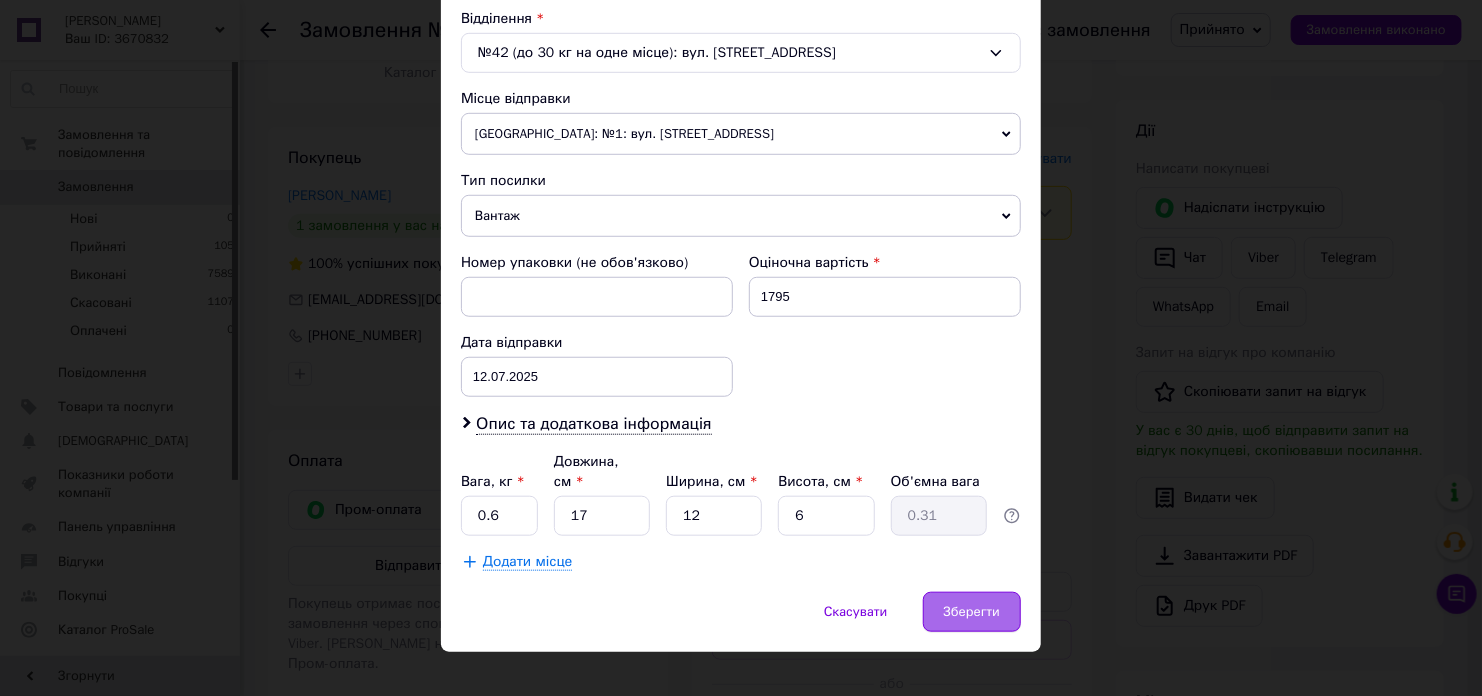 click on "Зберегти" at bounding box center [972, 612] 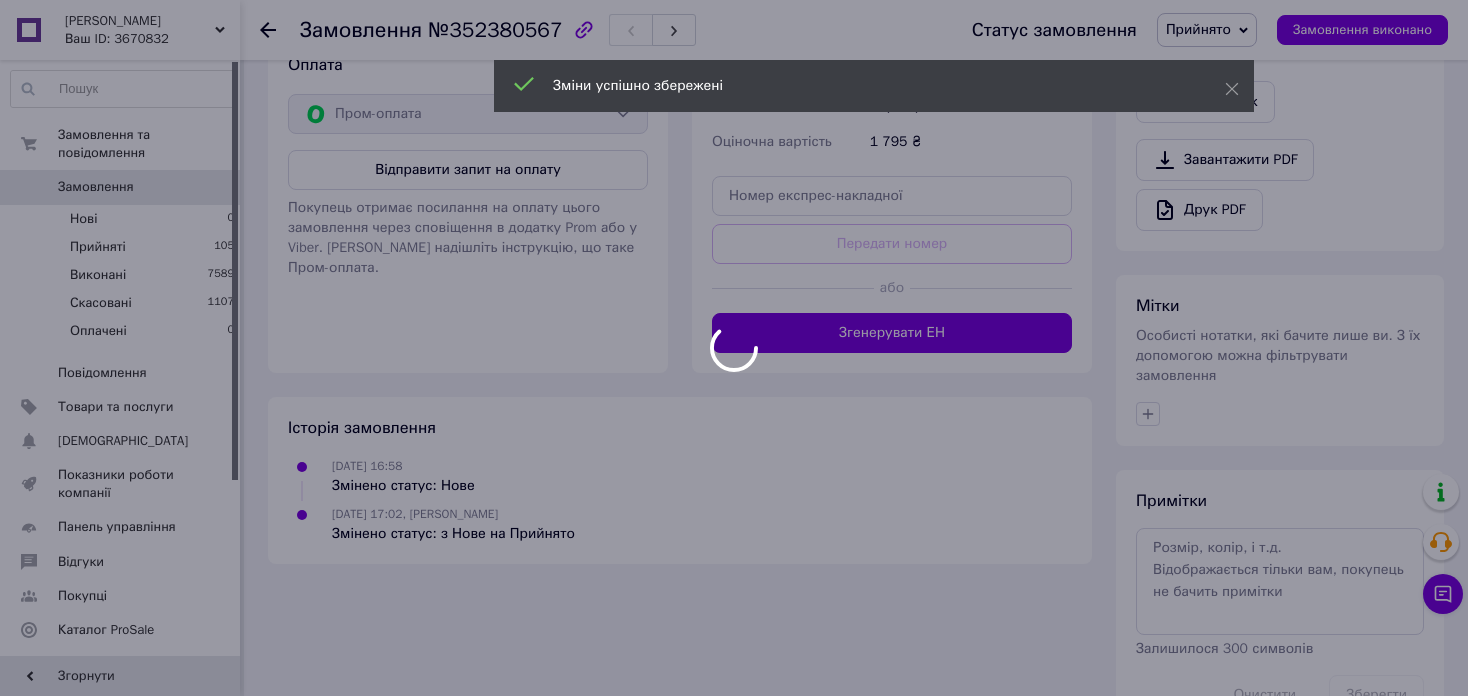 scroll, scrollTop: 700, scrollLeft: 0, axis: vertical 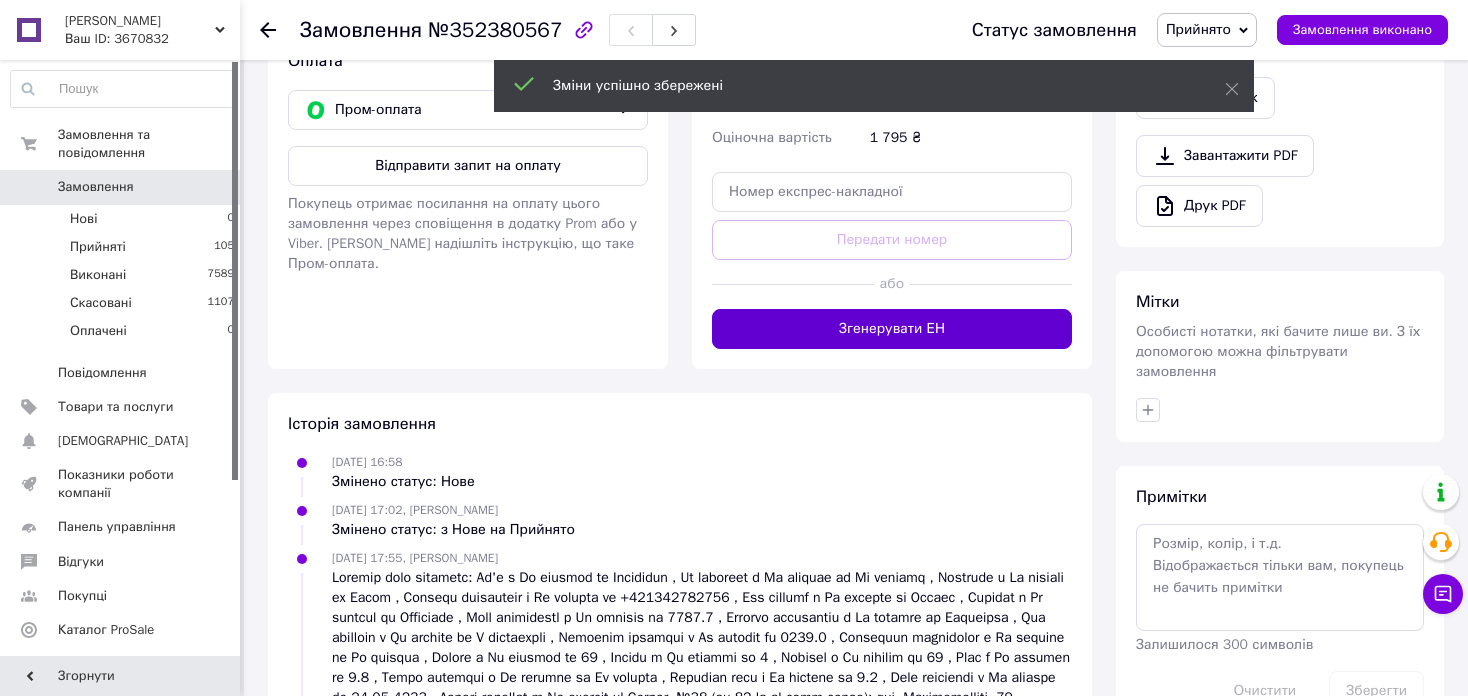 click on "Згенерувати ЕН" at bounding box center (892, 329) 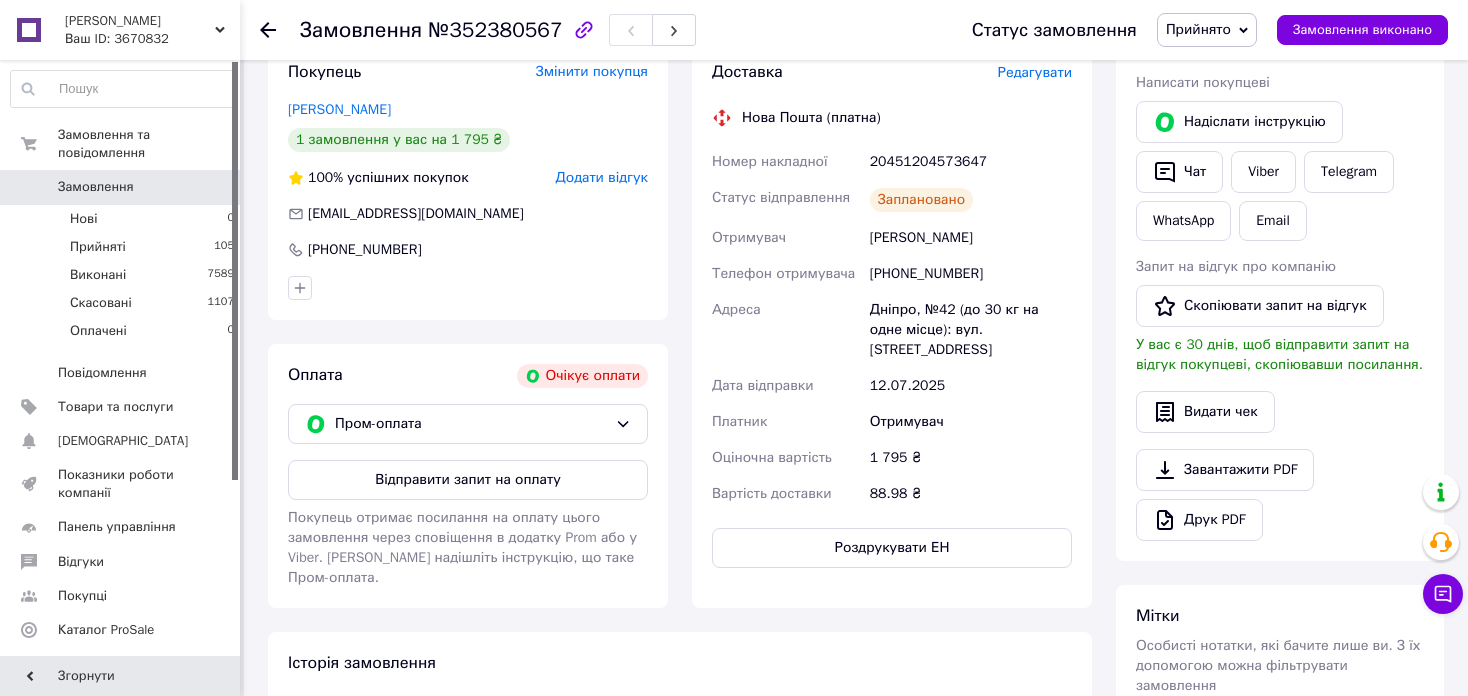 scroll, scrollTop: 300, scrollLeft: 0, axis: vertical 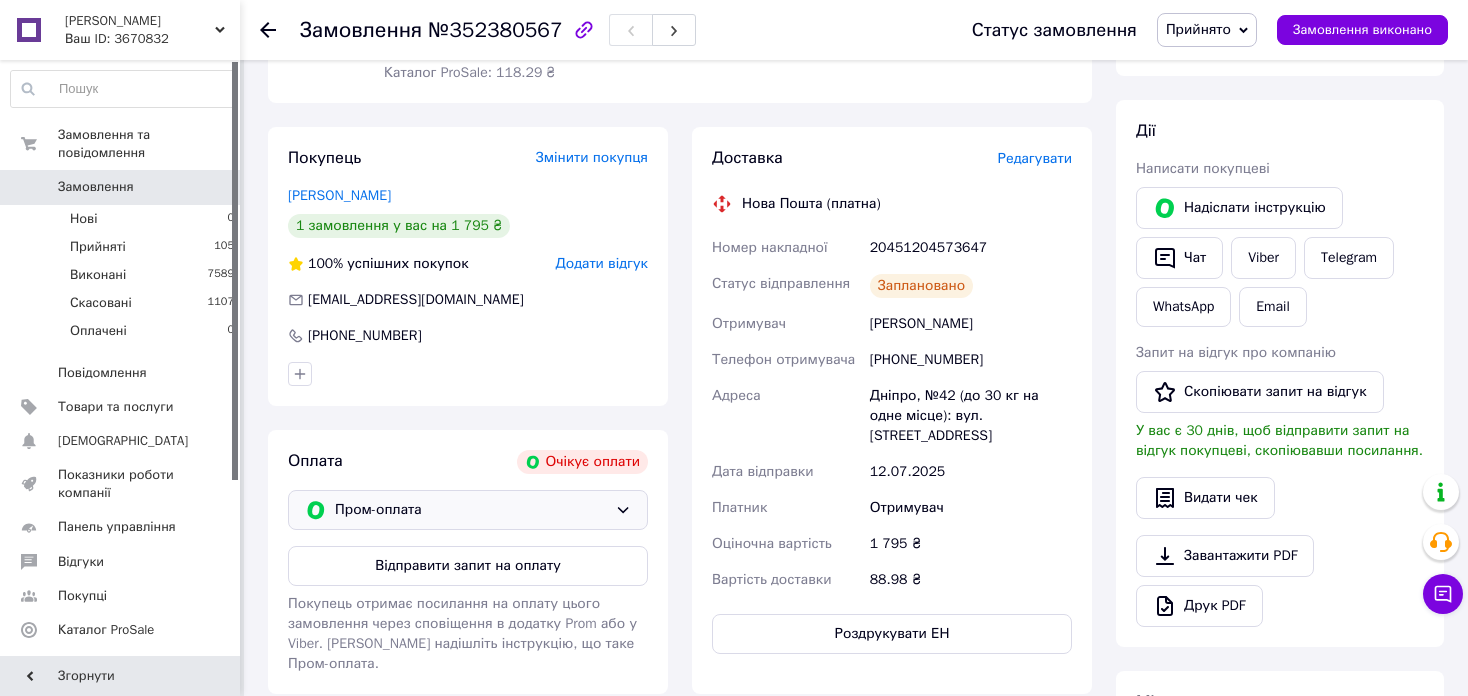 click 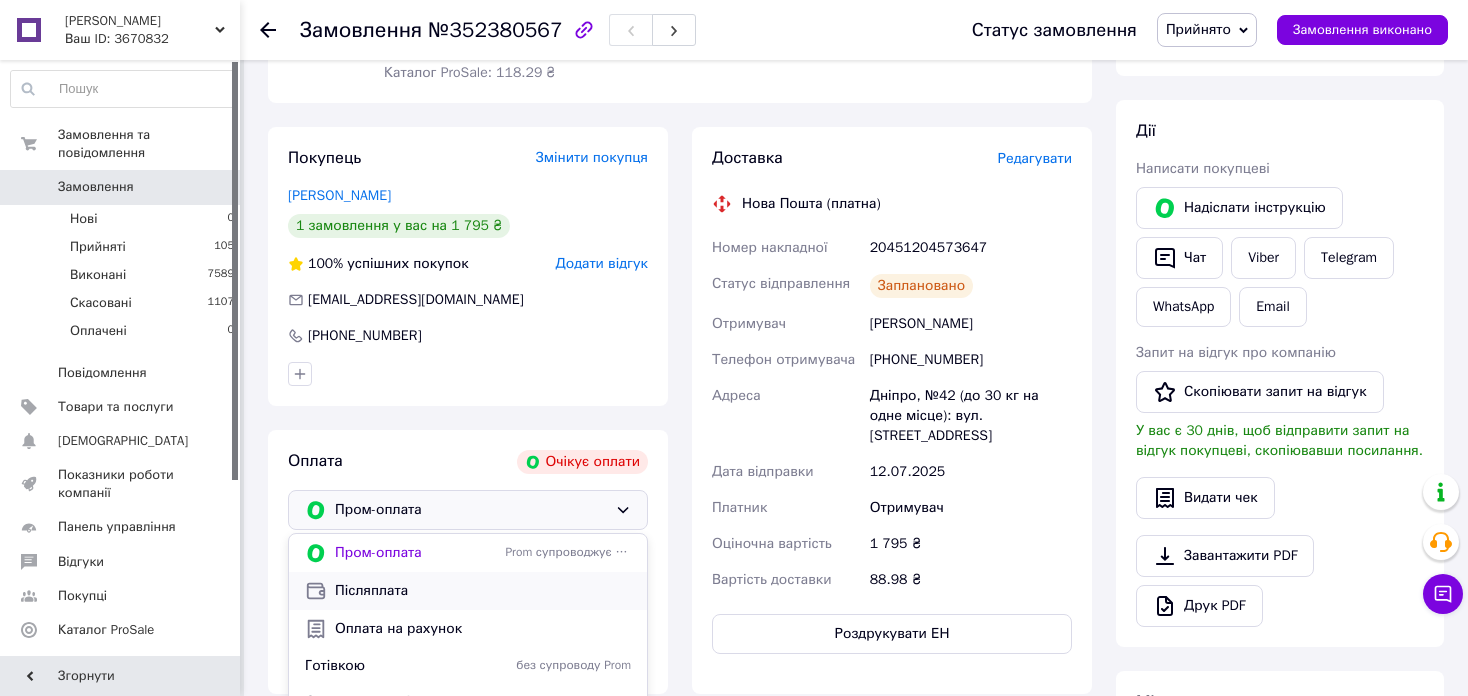 click on "Післяплата" at bounding box center [483, 591] 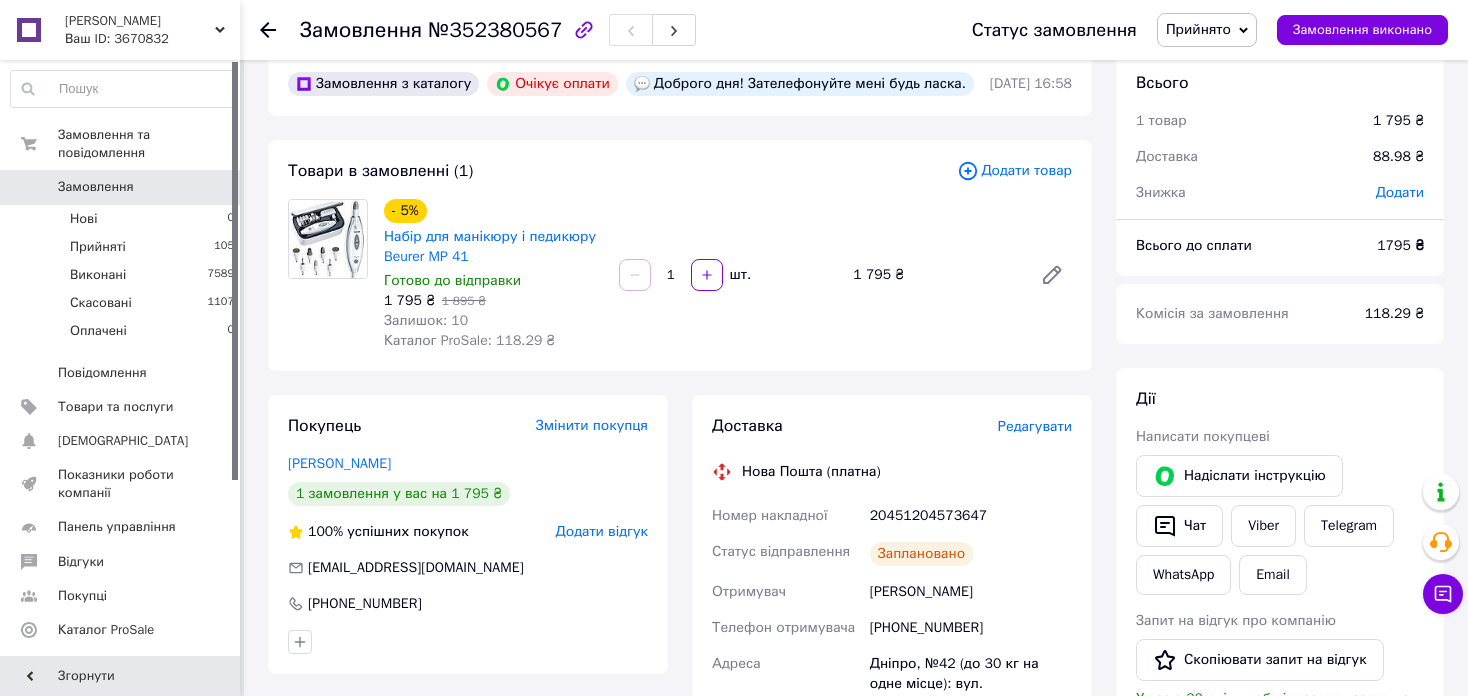 scroll, scrollTop: 0, scrollLeft: 0, axis: both 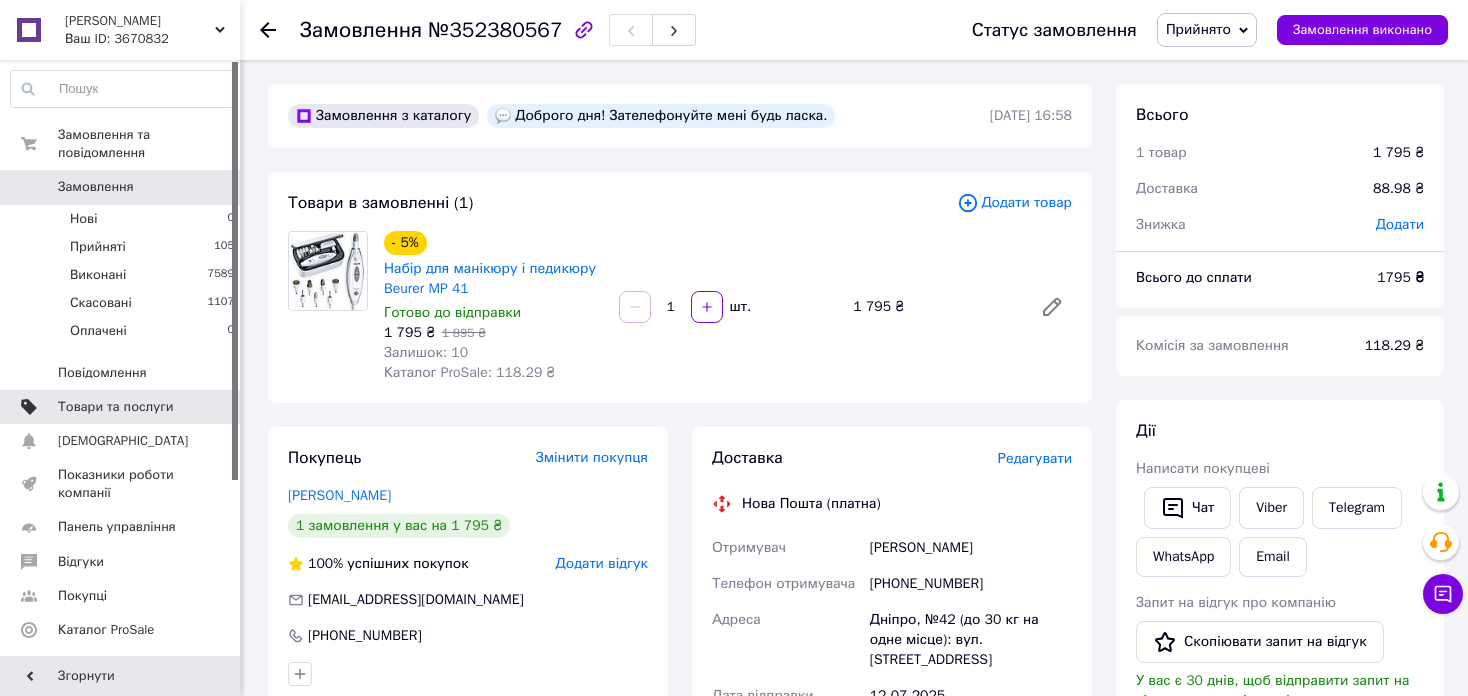 click on "Товари та послуги" at bounding box center [115, 407] 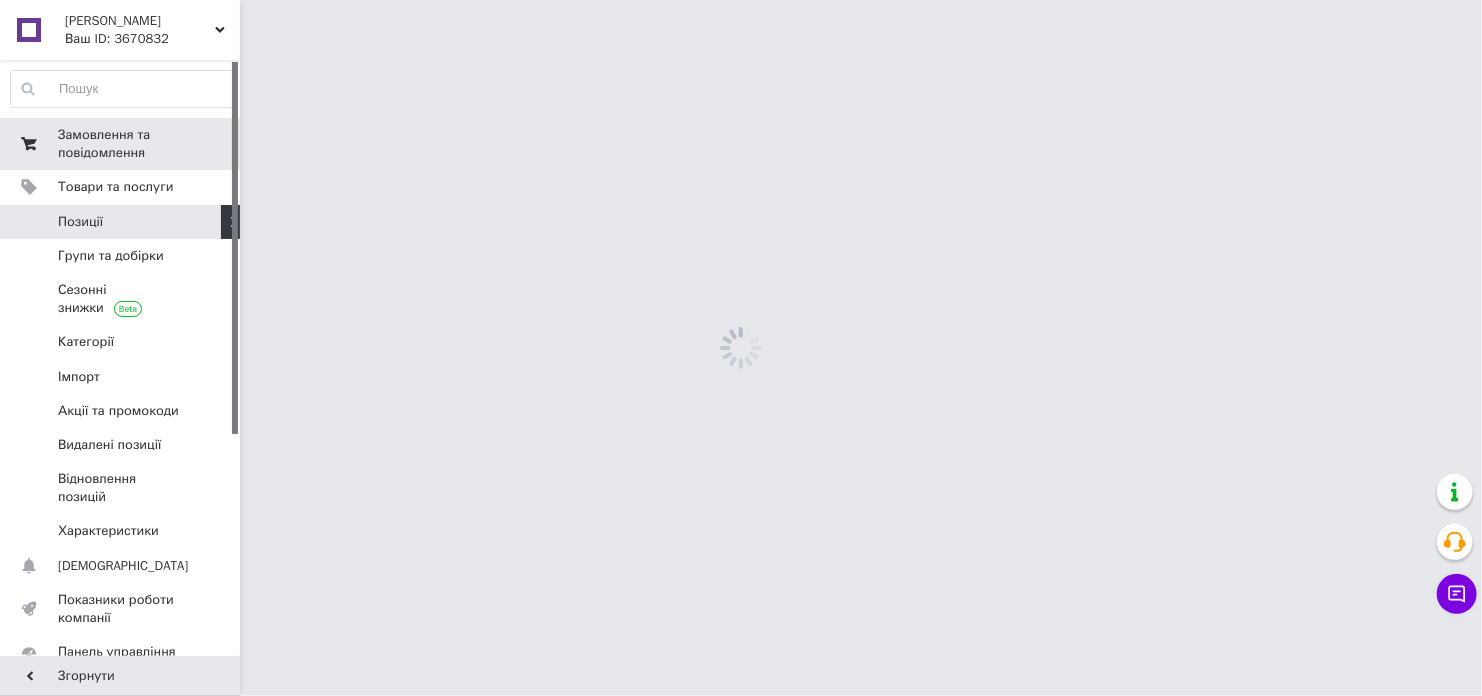 click on "Замовлення та повідомлення" at bounding box center (121, 144) 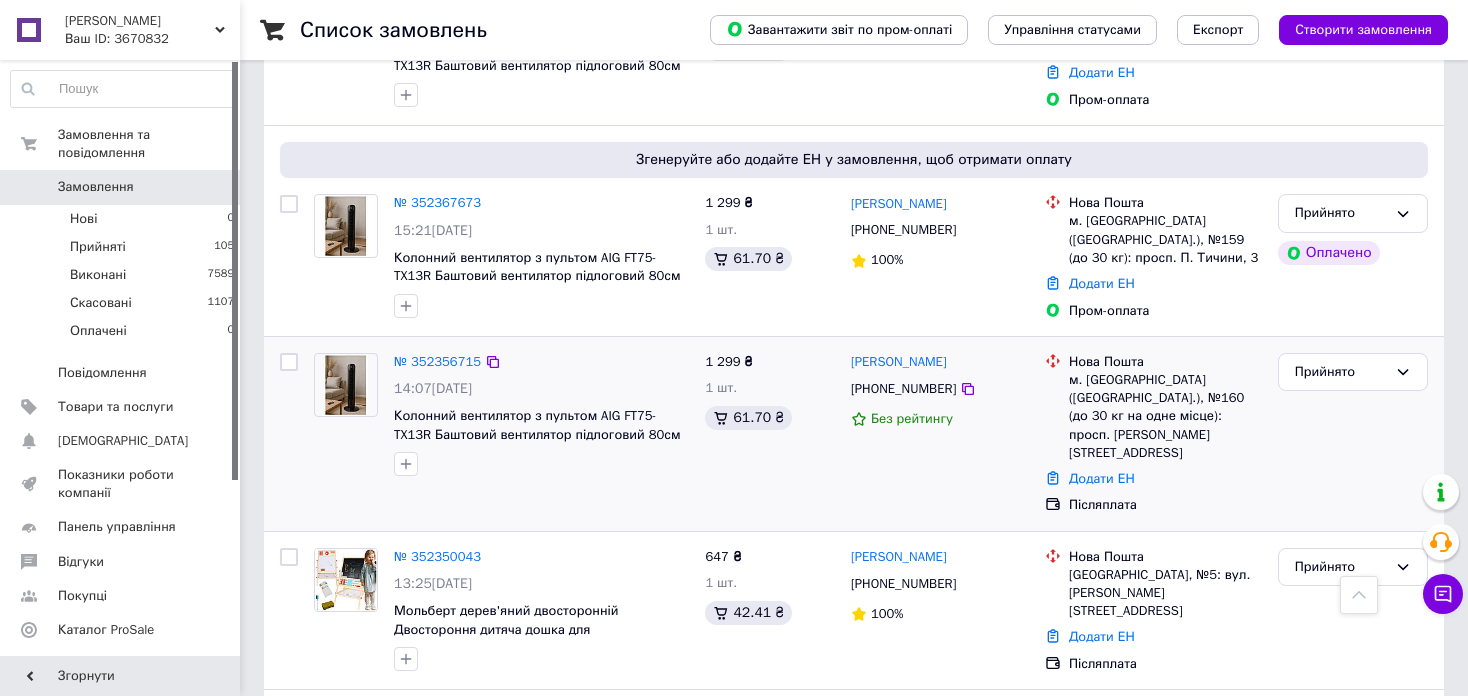 scroll, scrollTop: 500, scrollLeft: 0, axis: vertical 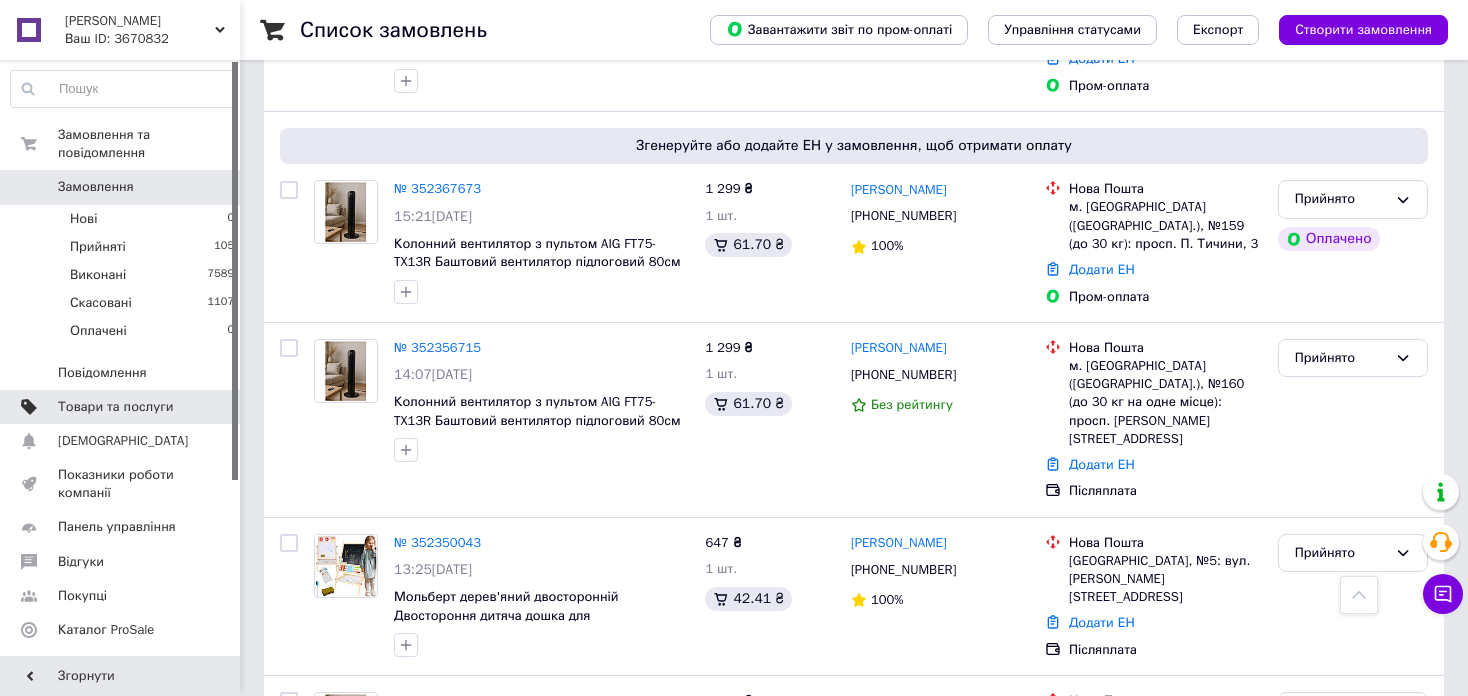 click on "Товари та послуги" at bounding box center (115, 407) 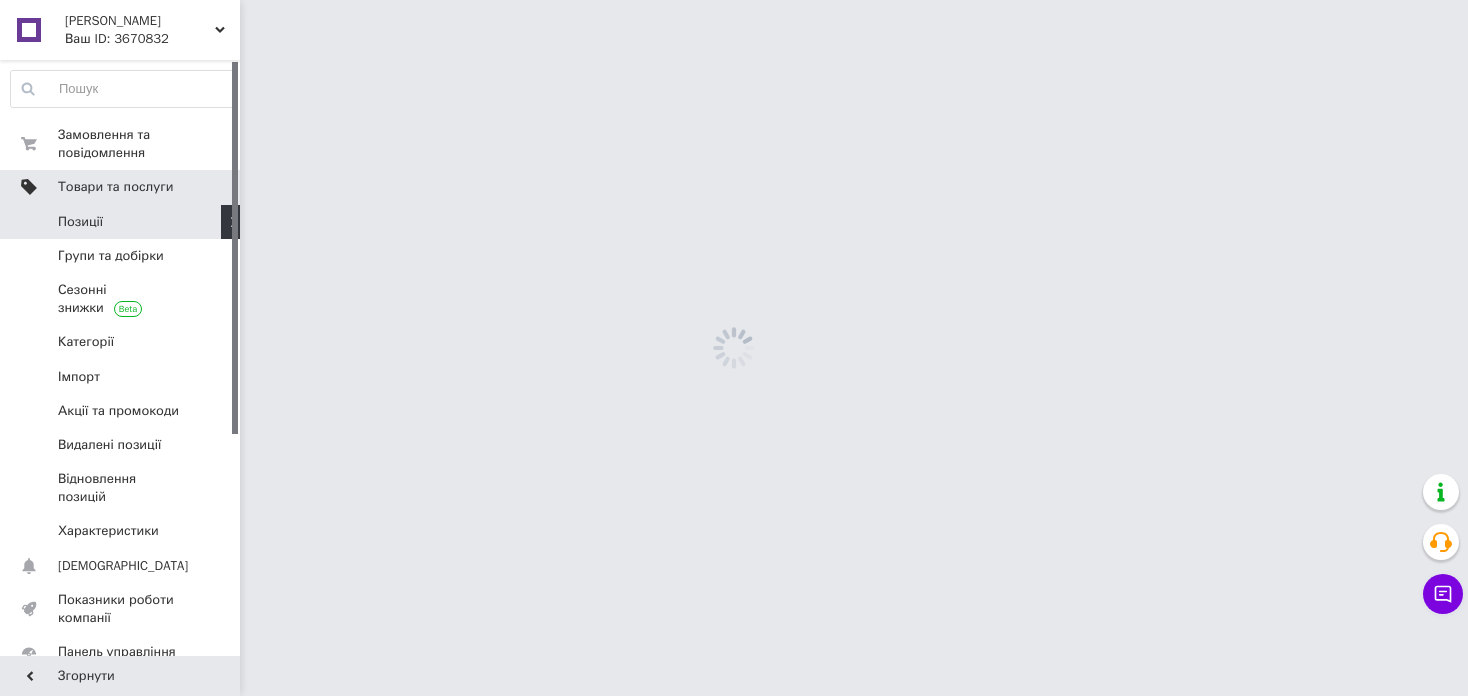 scroll, scrollTop: 0, scrollLeft: 0, axis: both 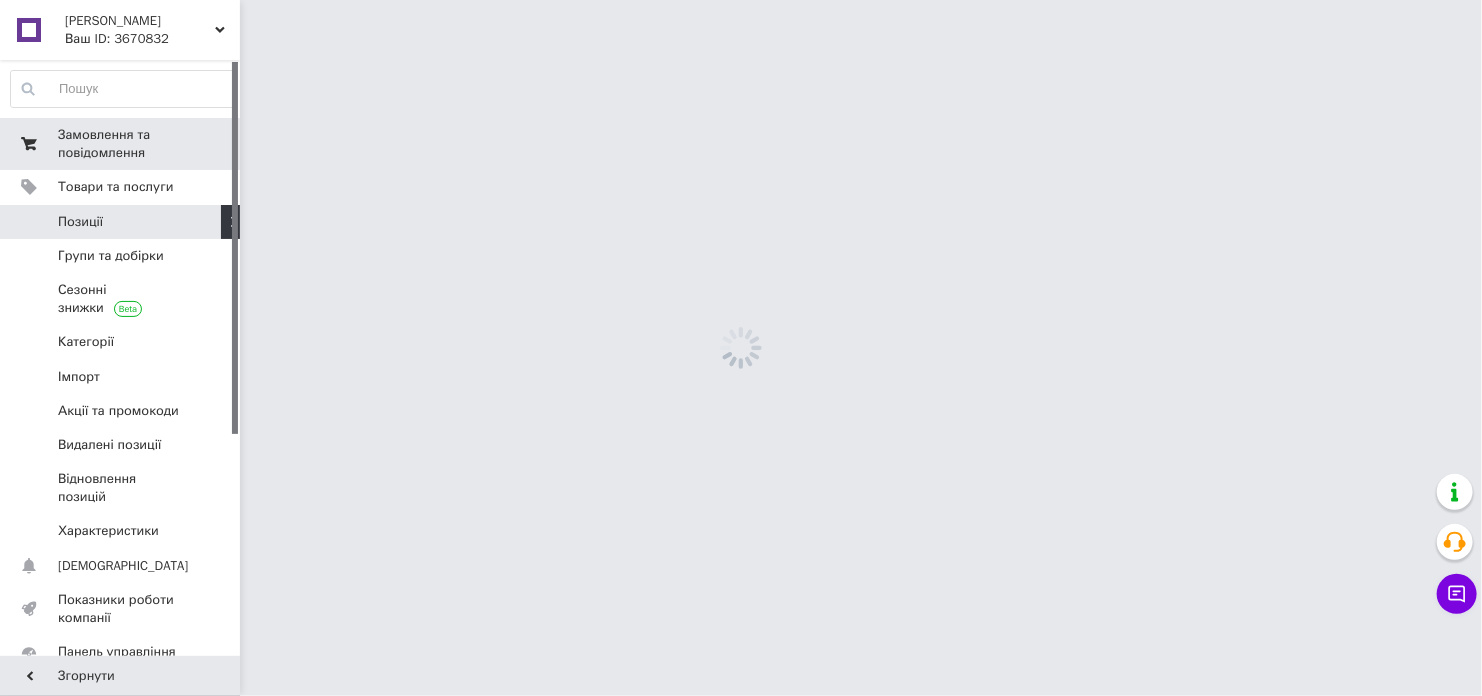 click on "Замовлення та повідомлення" at bounding box center (121, 144) 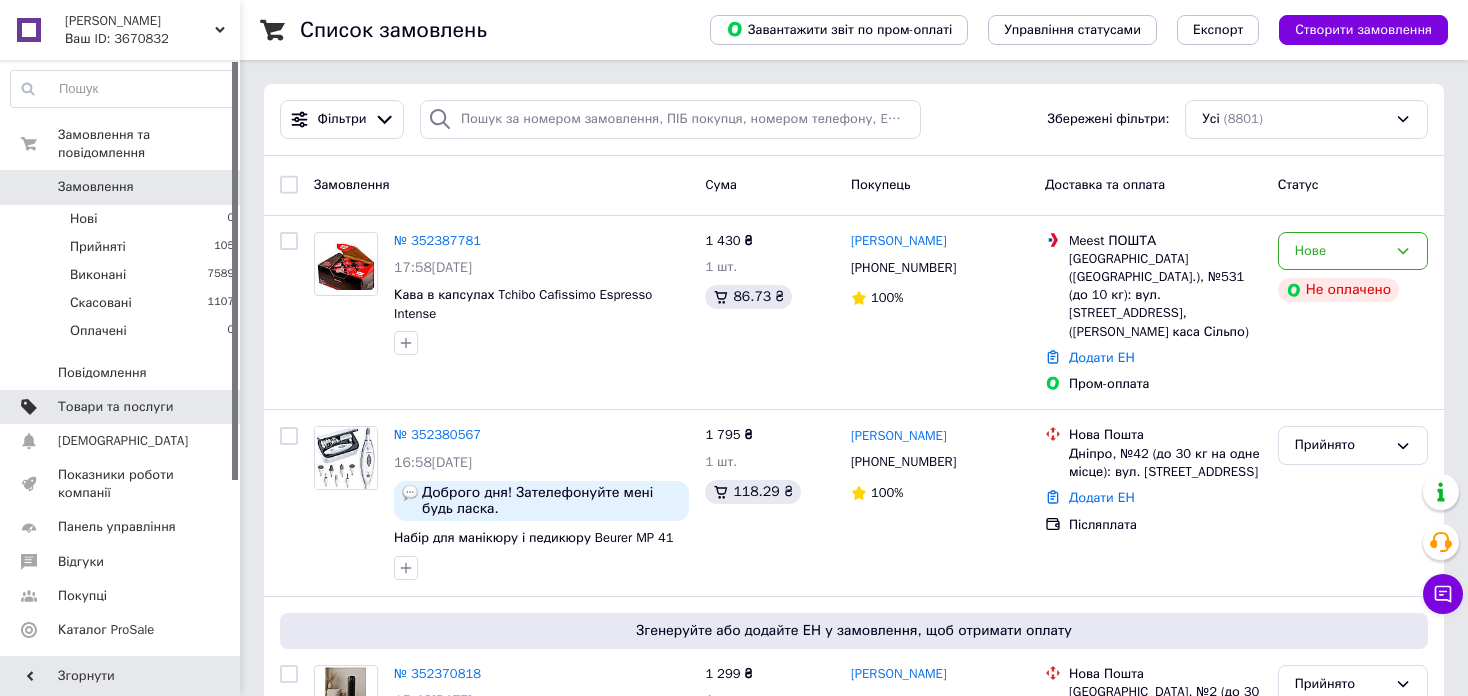 click on "Товари та послуги" at bounding box center [115, 407] 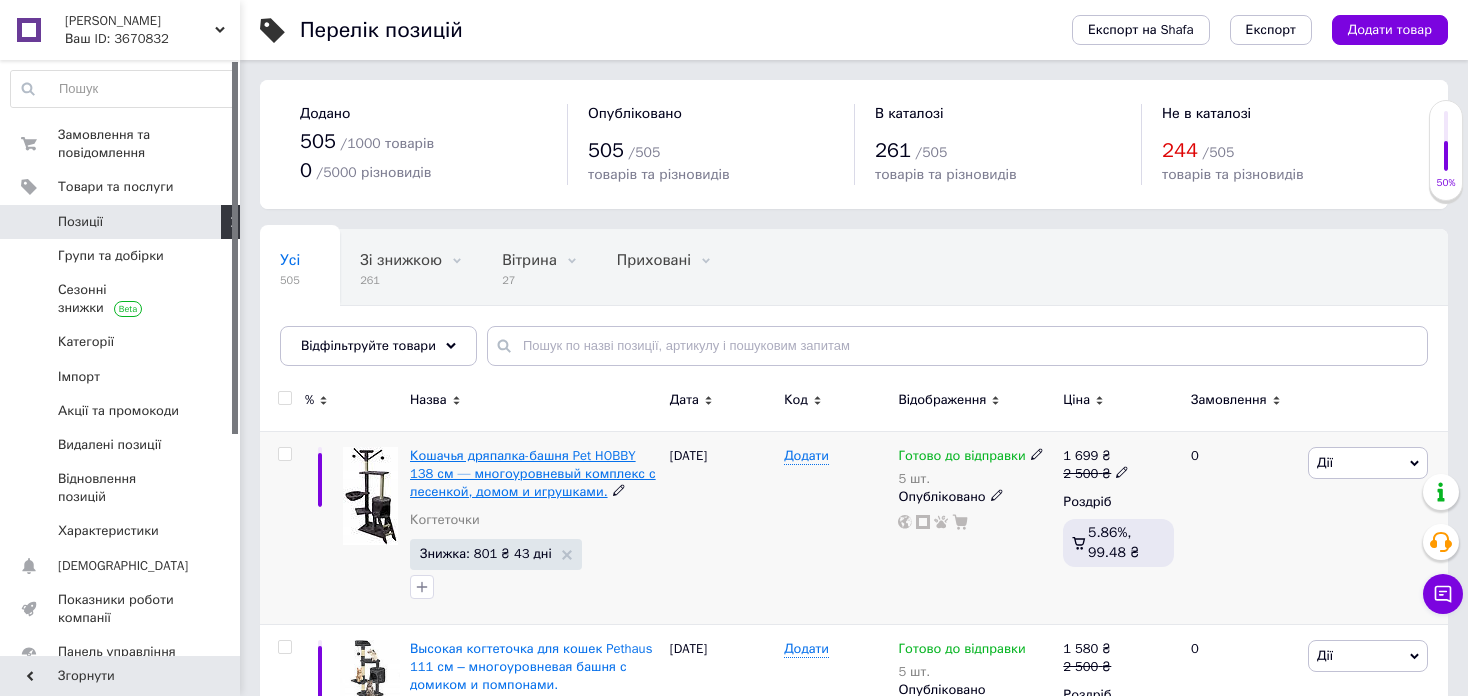 click on "Кошачья дряпалка-башня Pet HOBBY 138 см — многоуровневый комплекс с лесенкой, домом и игрушками." at bounding box center (533, 473) 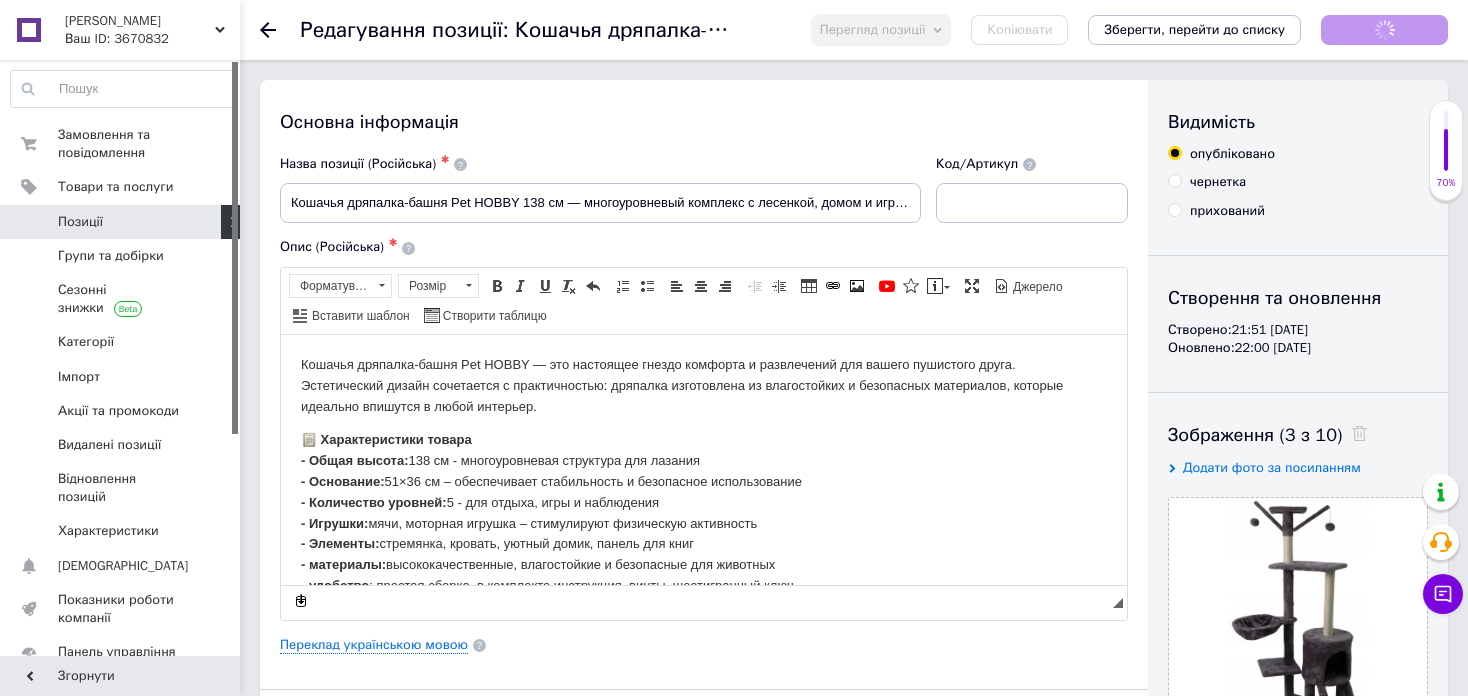 scroll, scrollTop: 0, scrollLeft: 0, axis: both 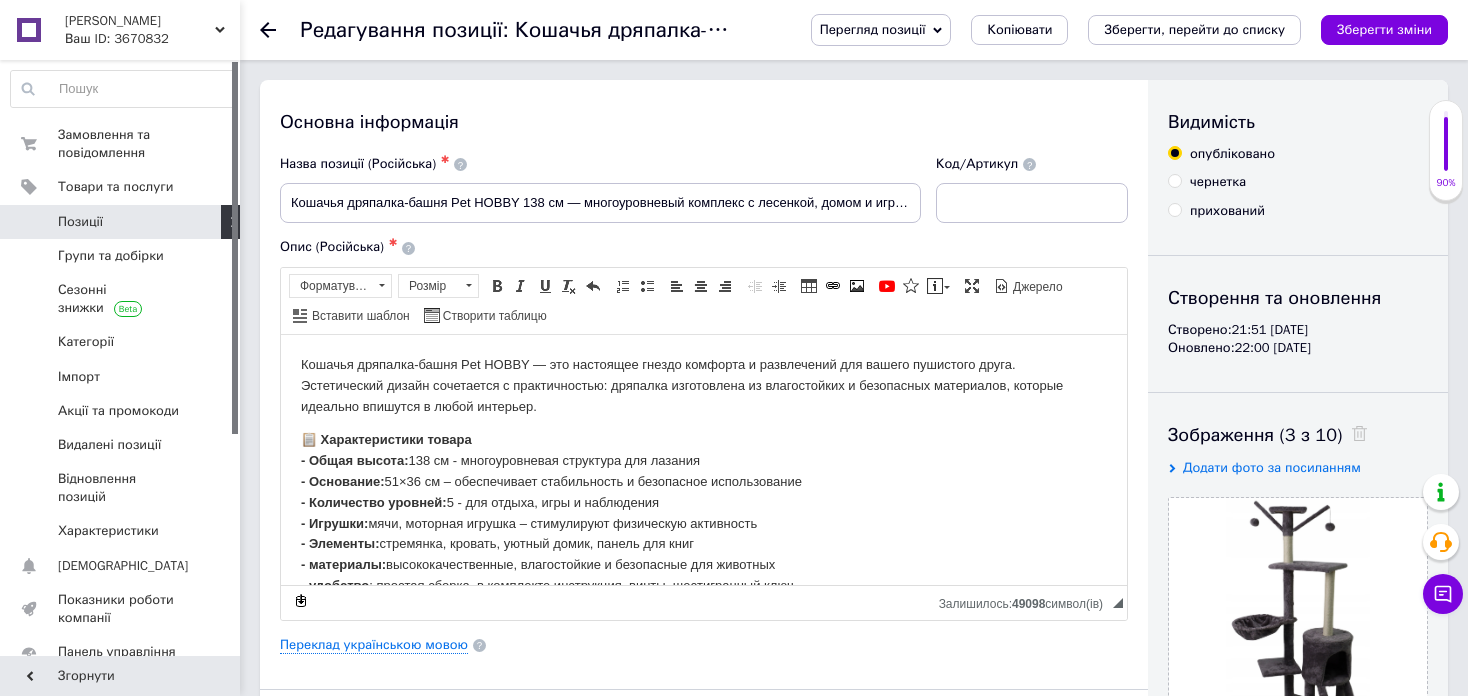 click on "📋 Характеристики товара" at bounding box center (386, 438) 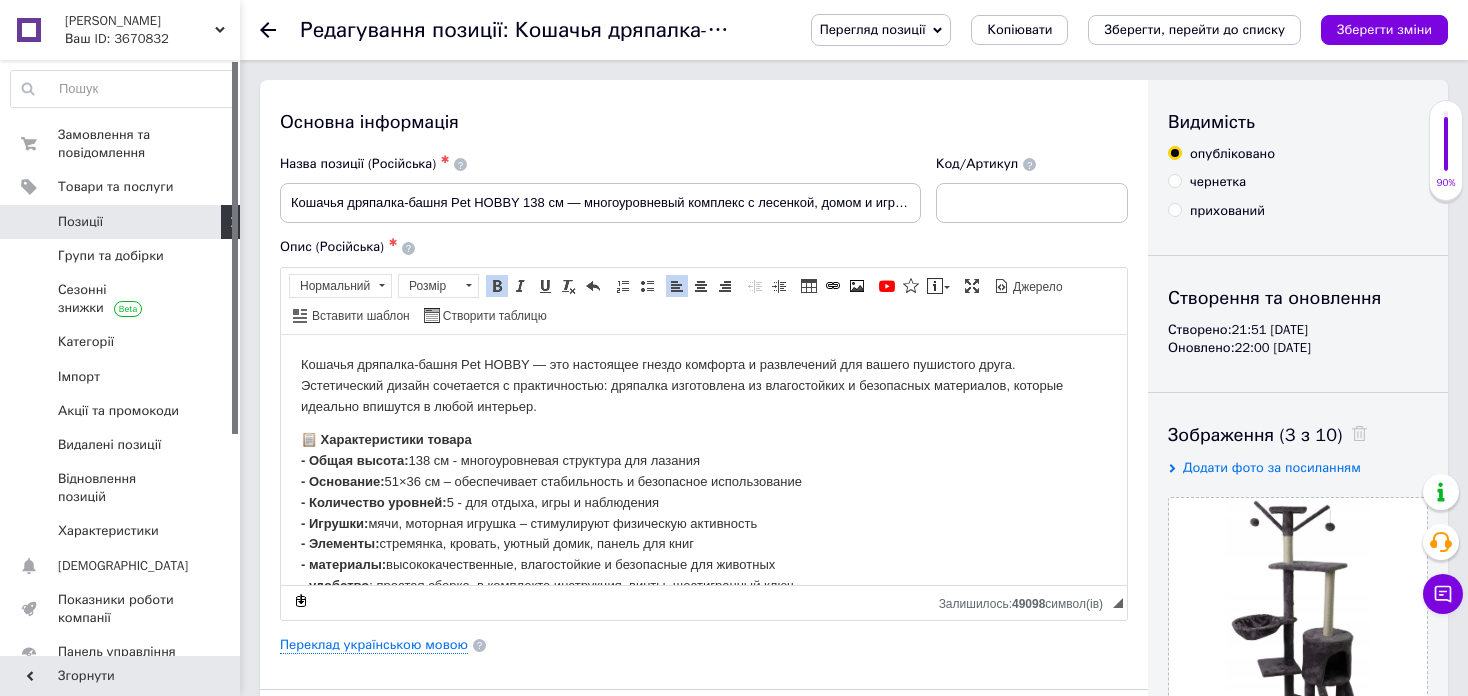 type 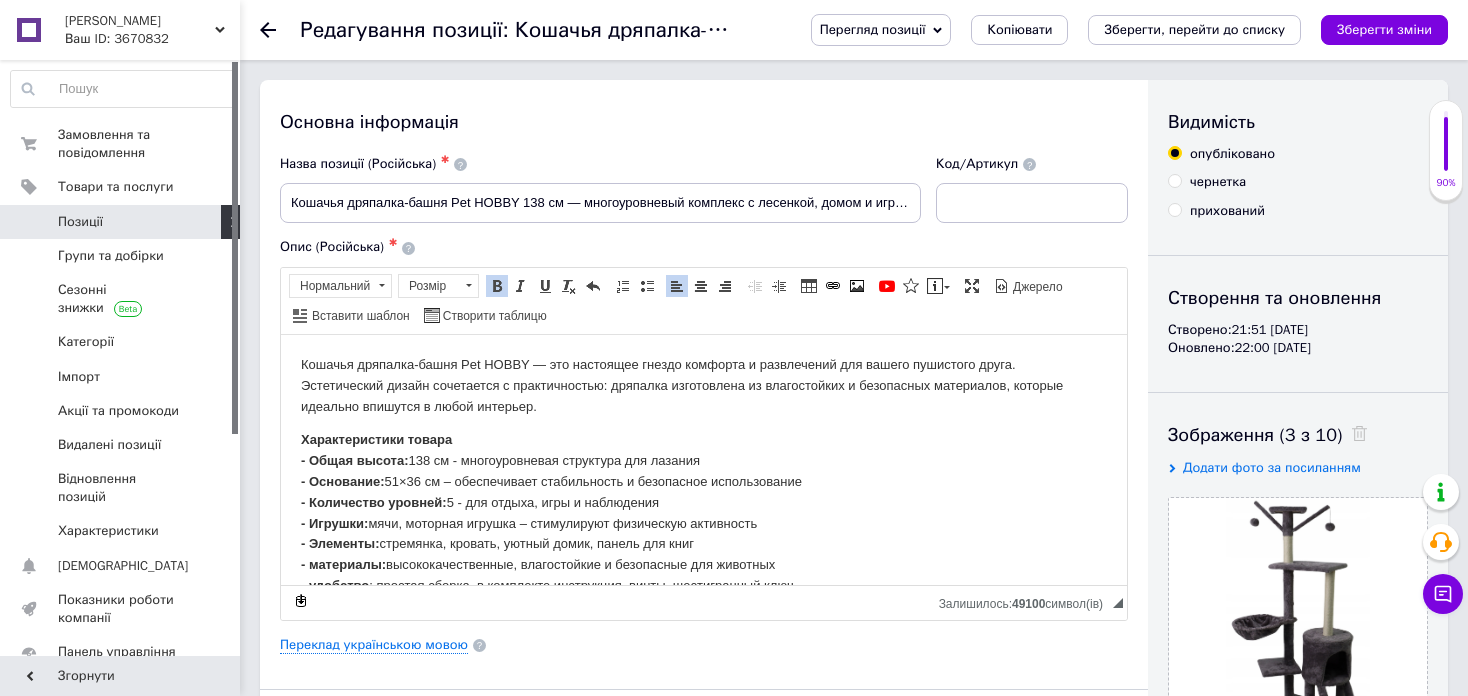 click on "Характеристики товара - Общая высота:  138 см - многоуровневая структура для лазания - Основание:  51×36 см – обеспечивает стабильность и безопасное использование - Количество уровней:  5 - для отдыха, игры и наблюдения - Игрушки:  мячи, моторная игрушка – стимулируют физическую активность - Элементы:  стремянка, кровать, уютный домик, панель для книг - материалы:  высококачественные, влагостойкие и безопасные для животных - удобство : простая сборка, в комплекте инструкция, винты, шестигранный ключ - EAN (GTIN):  5905616157191 - Код модели:  PH8054-LGR" at bounding box center [704, 533] 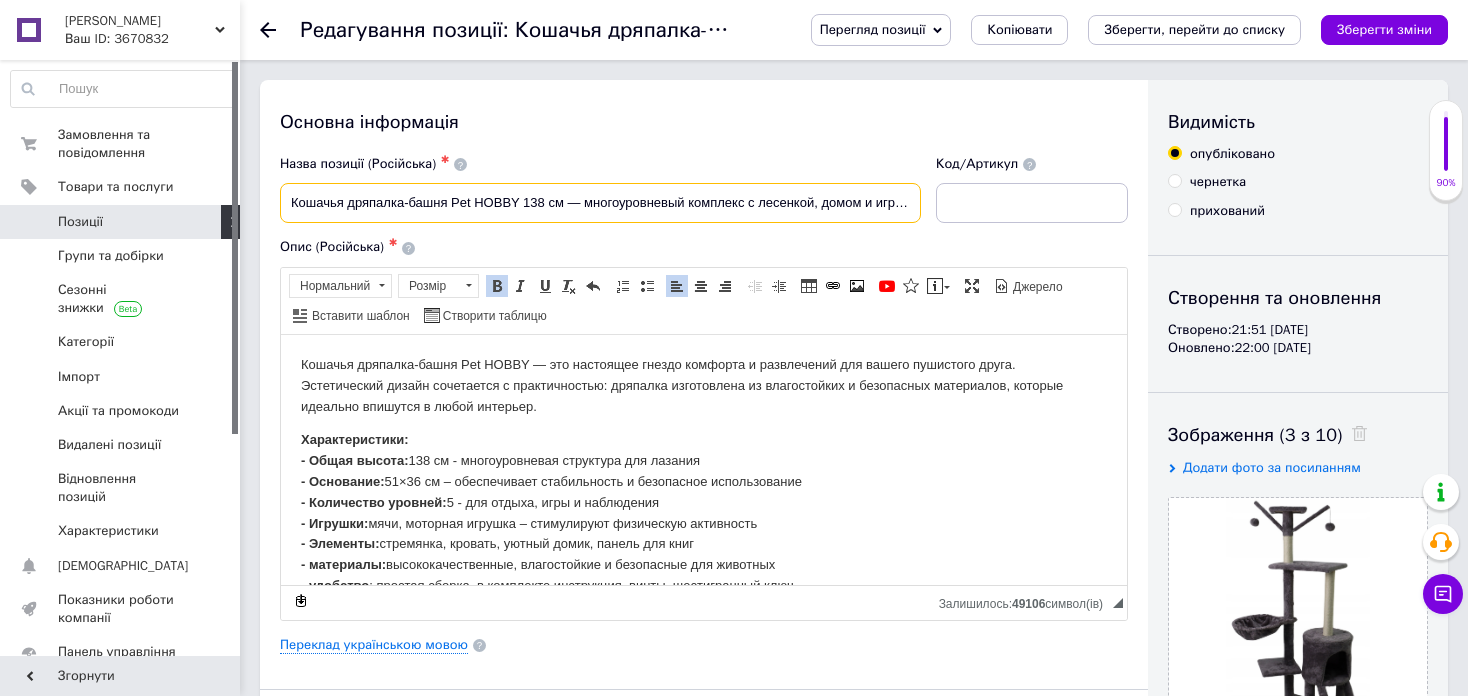 drag, startPoint x: 521, startPoint y: 203, endPoint x: 453, endPoint y: 206, distance: 68.06615 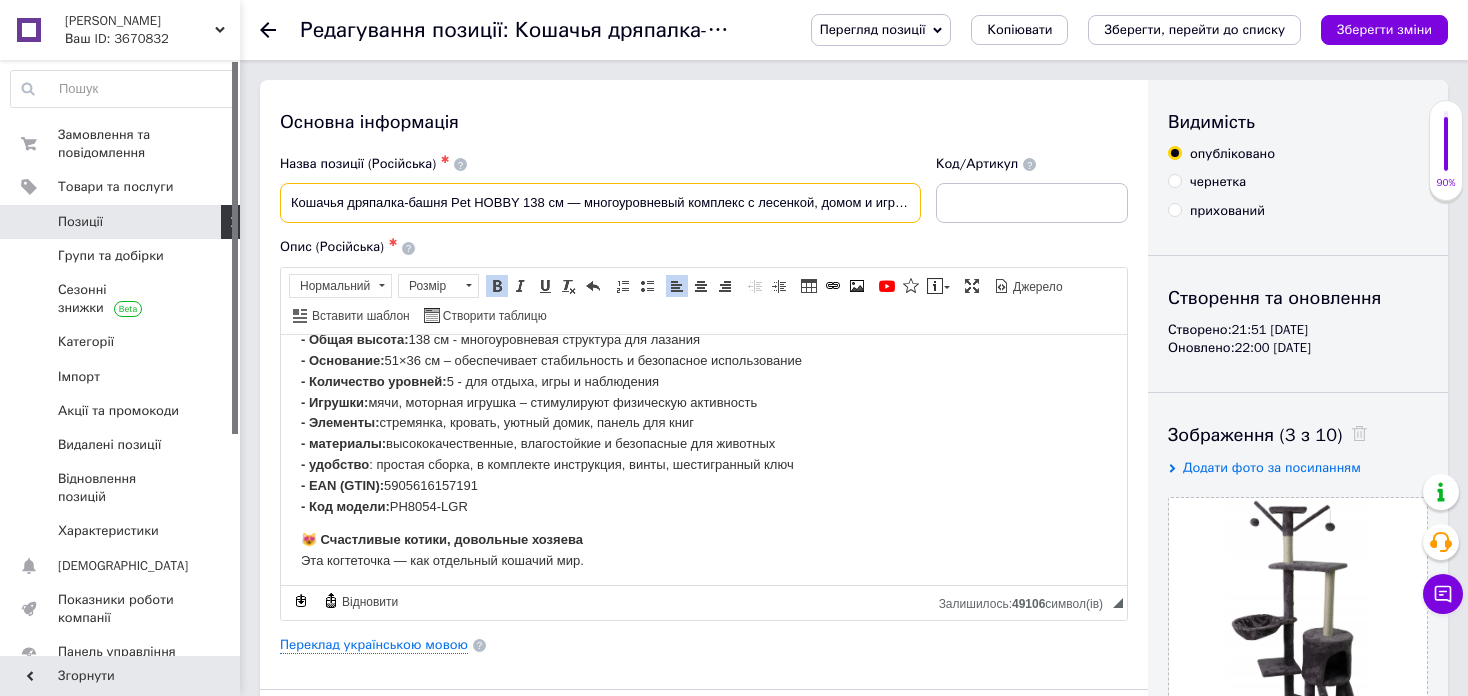 scroll, scrollTop: 128, scrollLeft: 0, axis: vertical 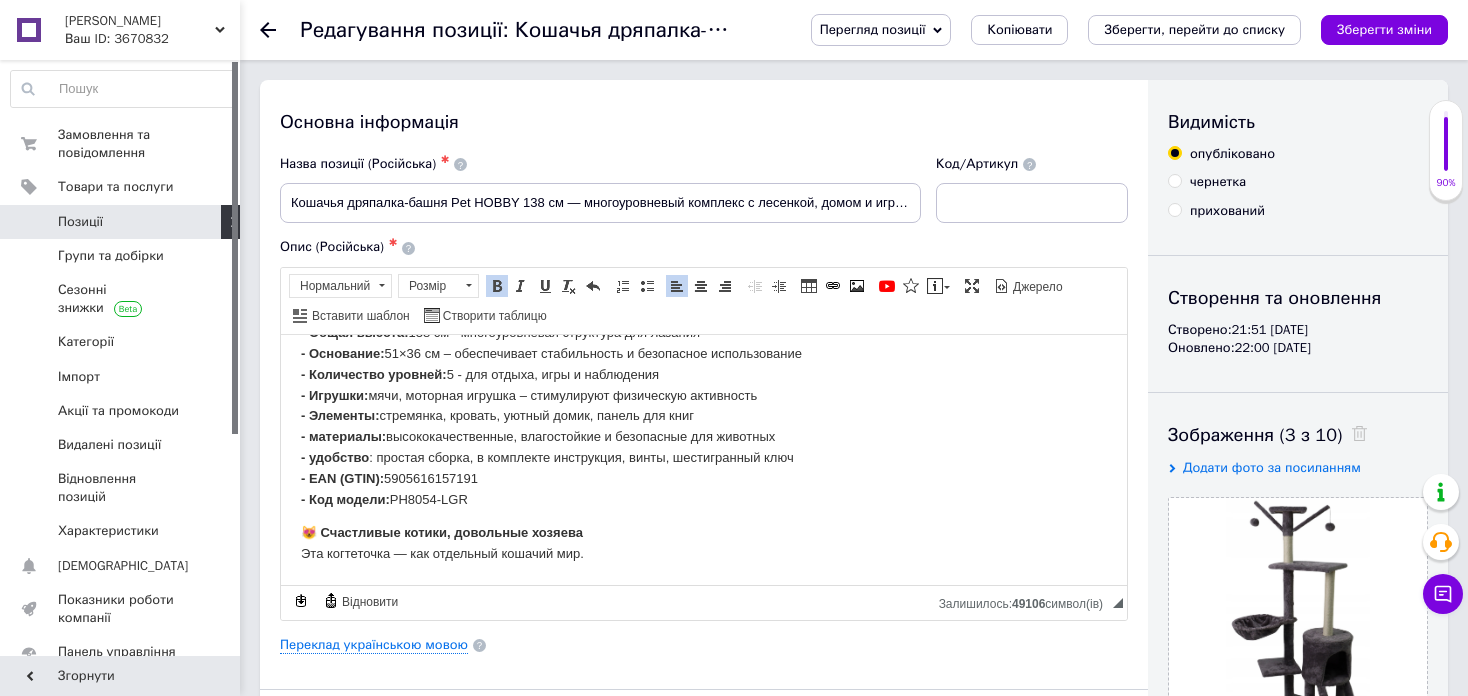 click on "😻 Счастливые котики, довольные хозяева" at bounding box center [442, 531] 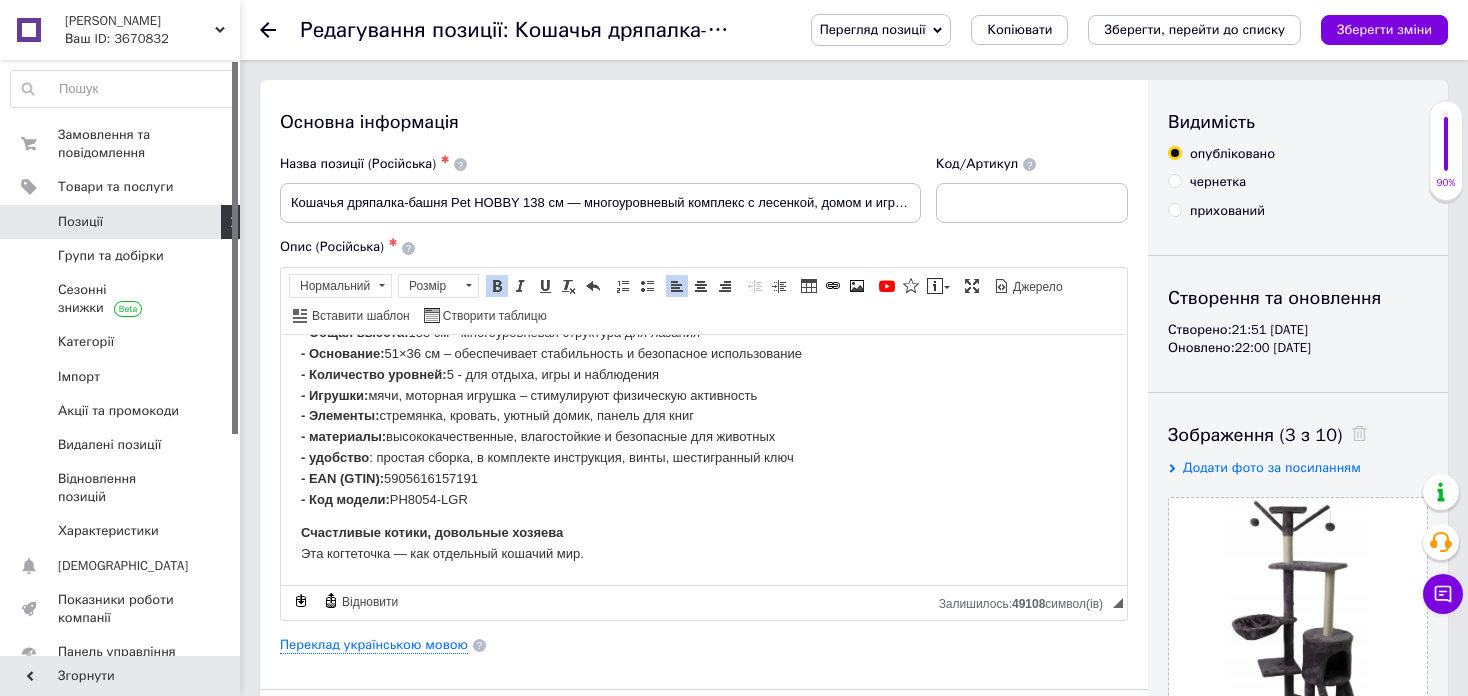 drag, startPoint x: 484, startPoint y: 504, endPoint x: 291, endPoint y: 478, distance: 194.74342 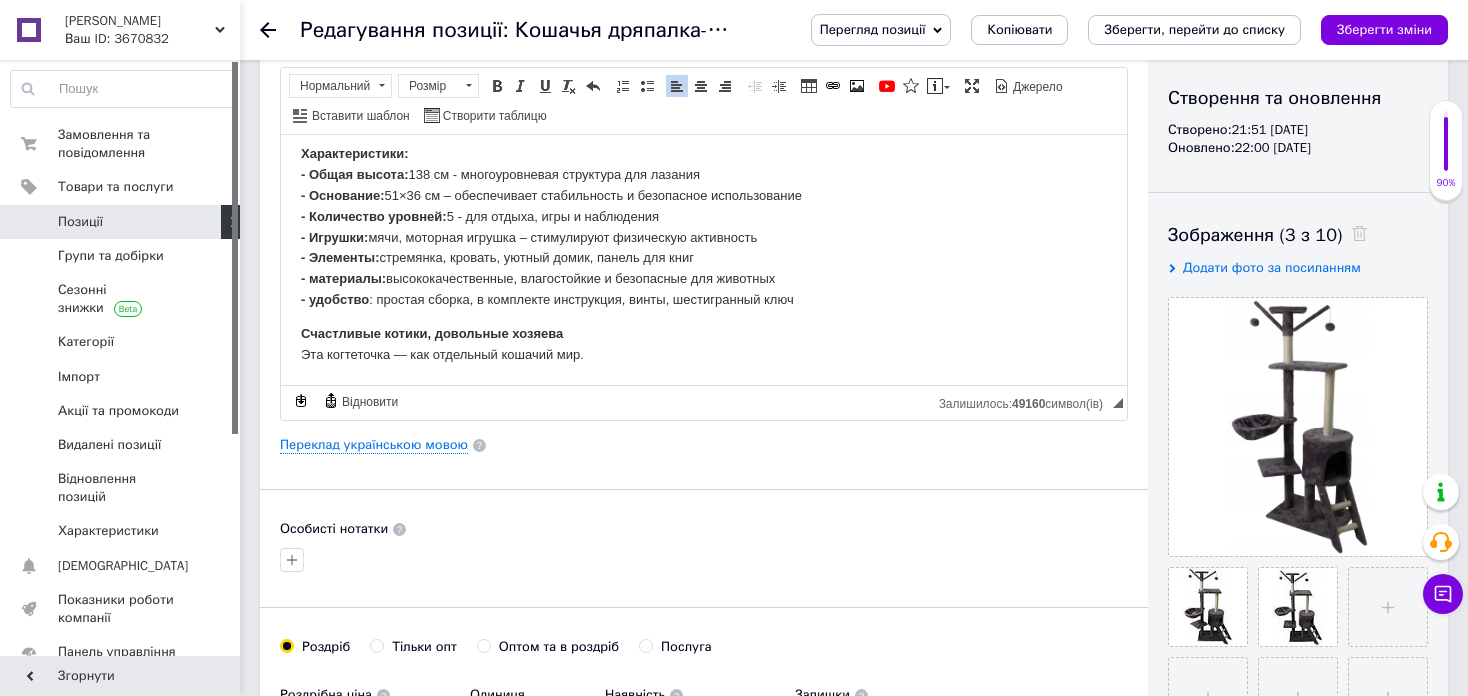 scroll, scrollTop: 0, scrollLeft: 0, axis: both 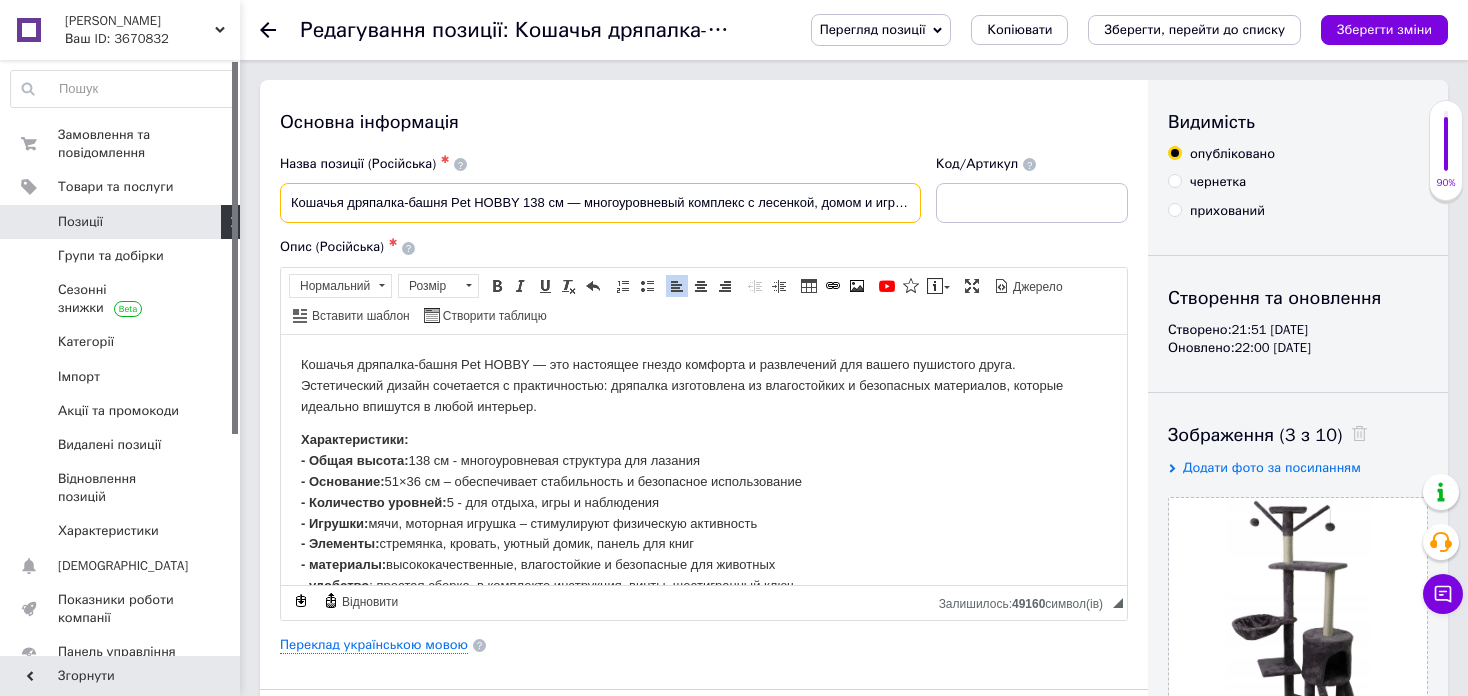 drag, startPoint x: 445, startPoint y: 198, endPoint x: 309, endPoint y: 207, distance: 136.29747 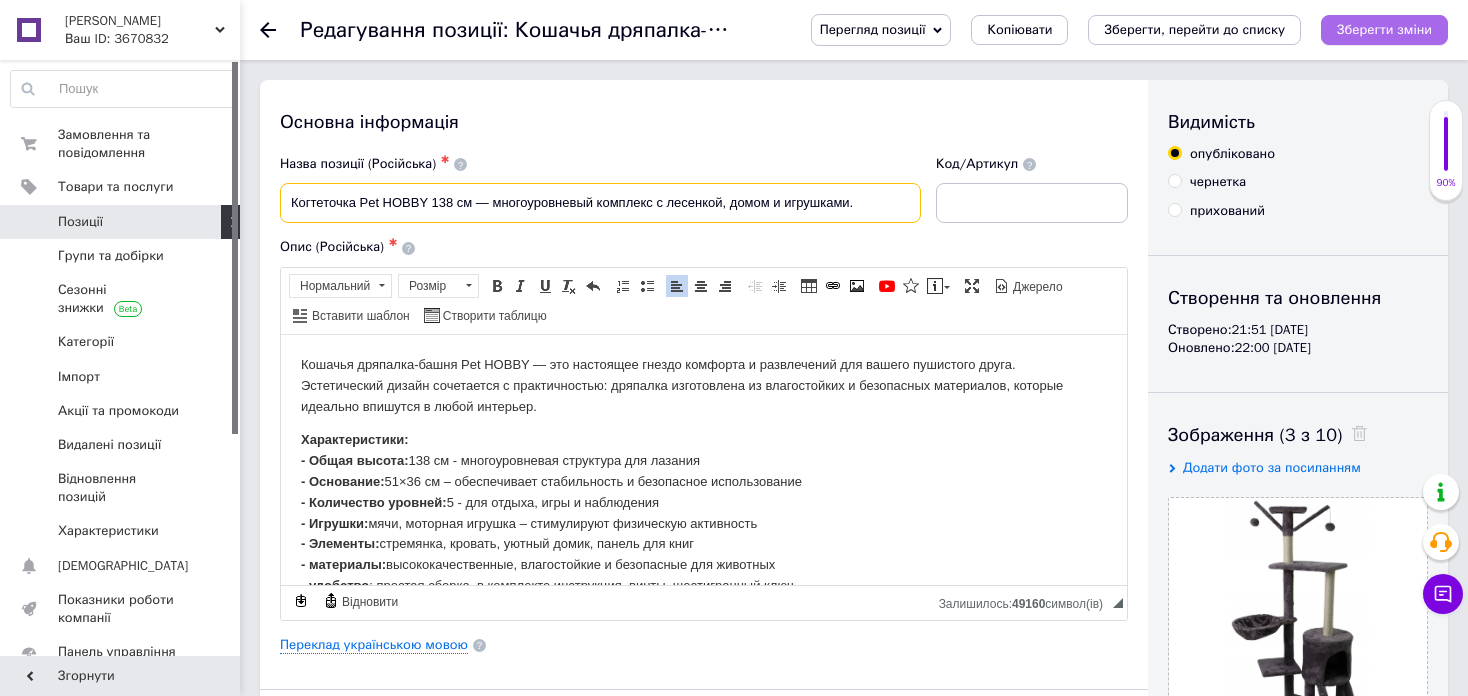 type on "Когтеточка Pet HOBBY 138 см — многоуровневый комплекс с лесенкой, домом и игрушками." 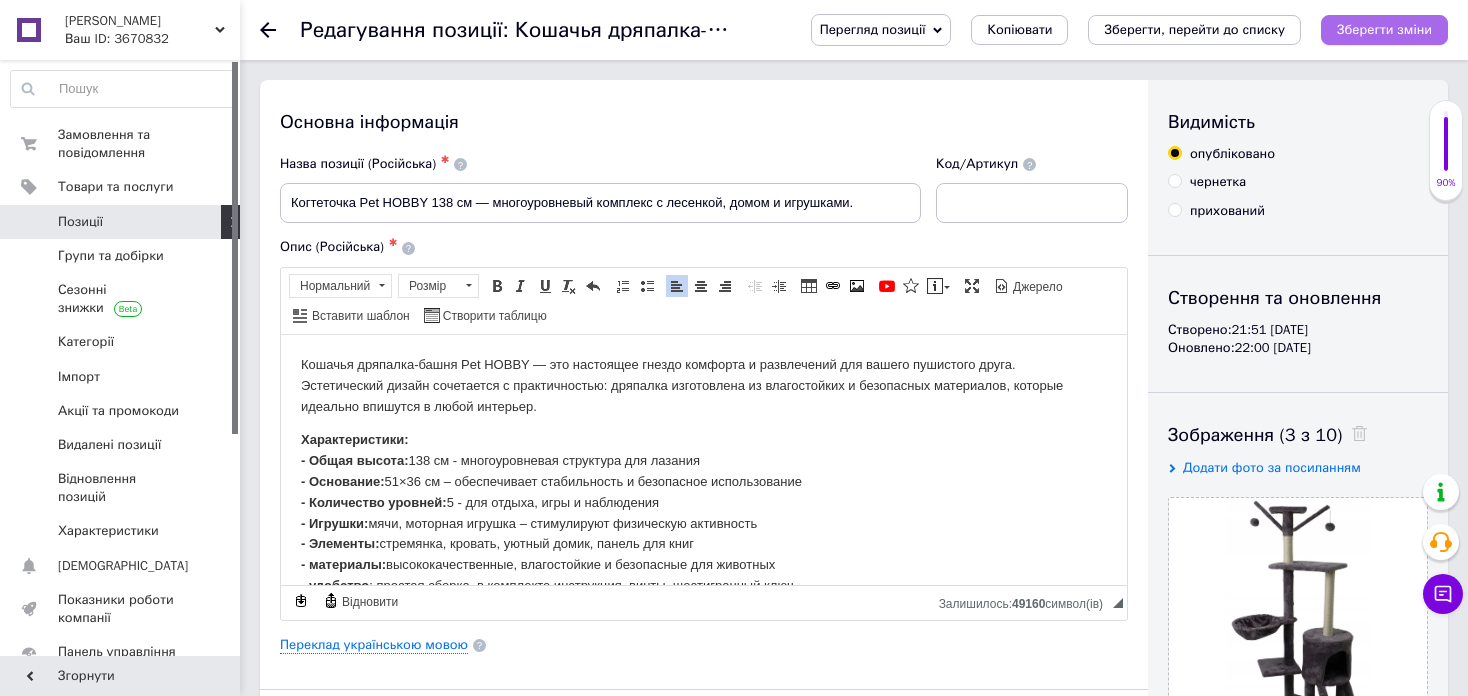 click on "Зберегти зміни" at bounding box center (1384, 30) 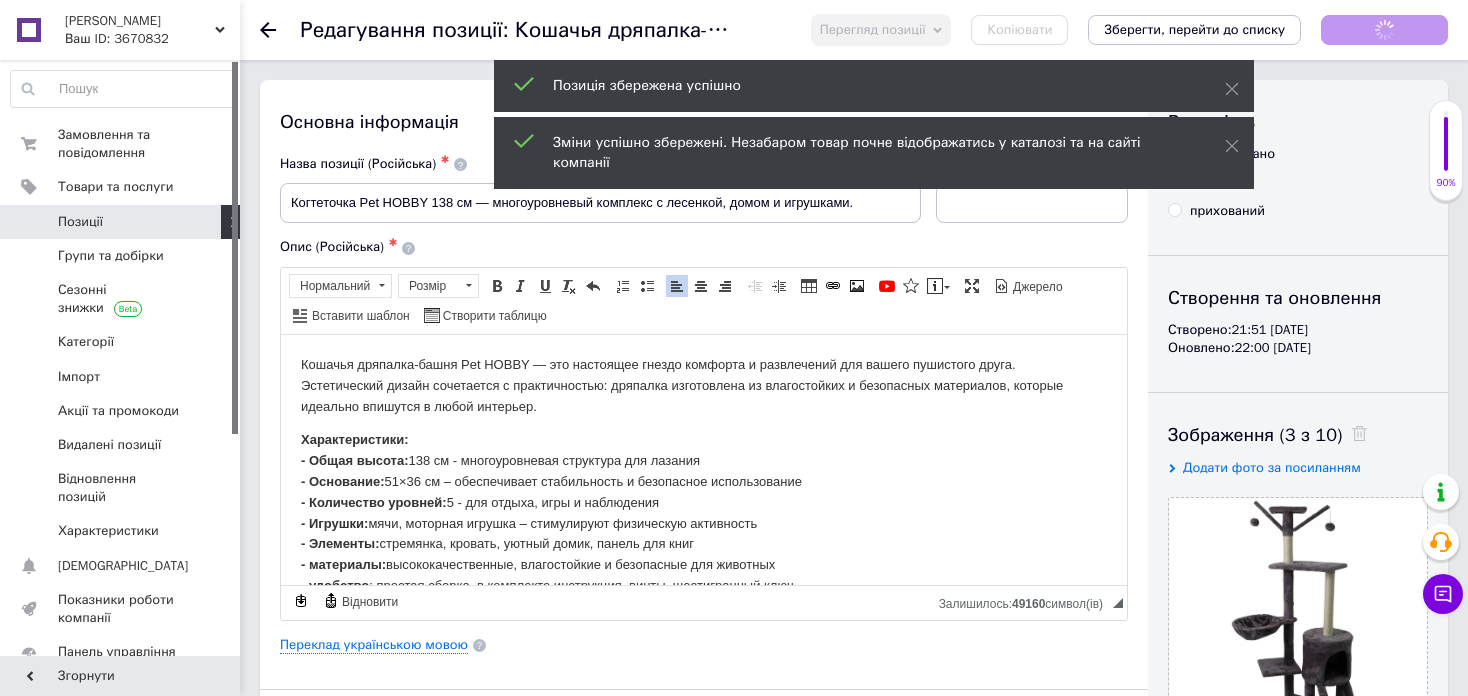 click on "Позиції" at bounding box center (80, 222) 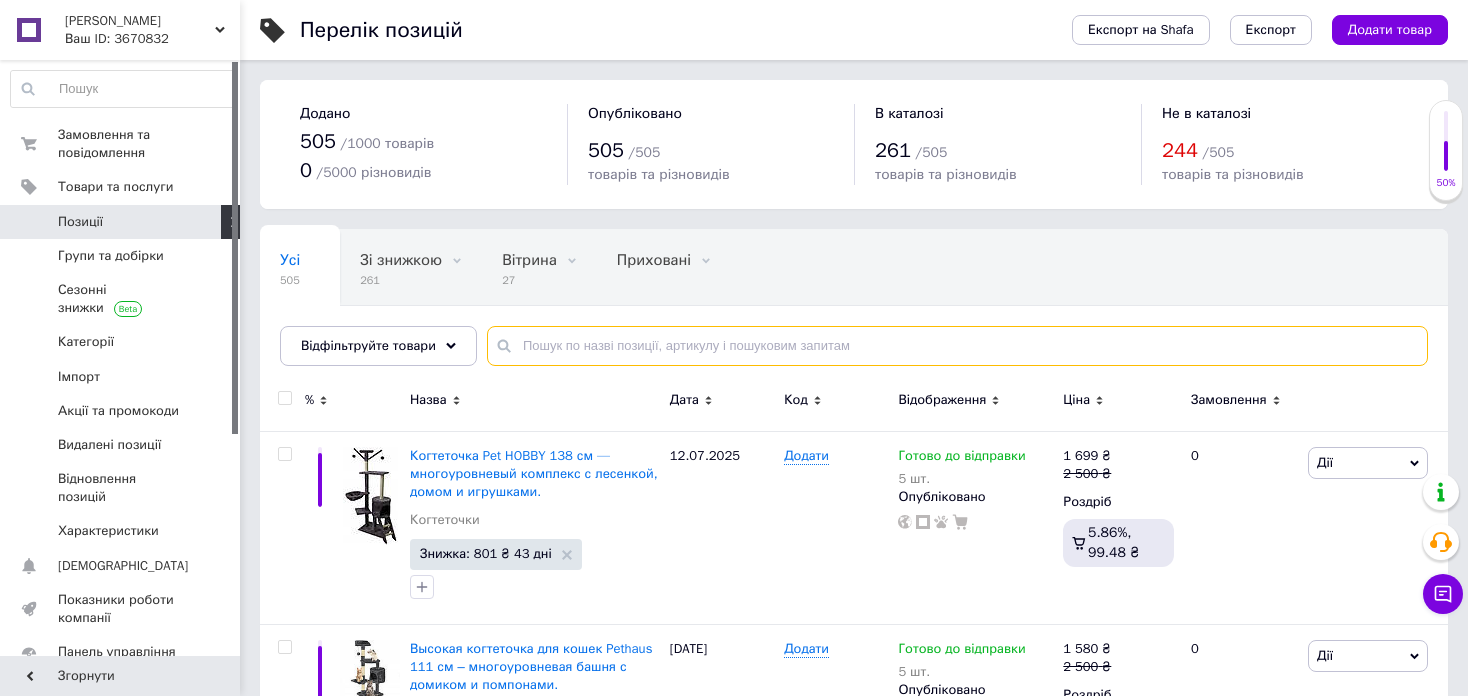 click at bounding box center [957, 346] 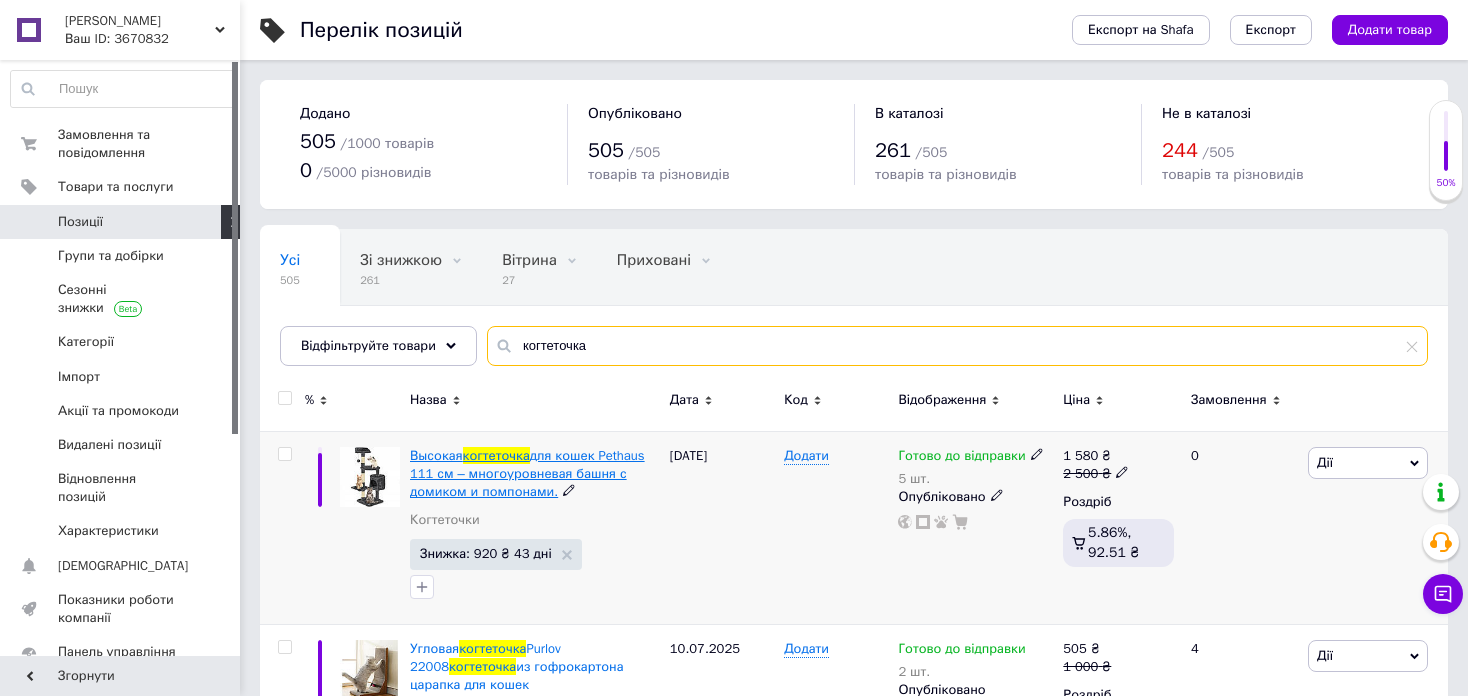 type on "когтеточка" 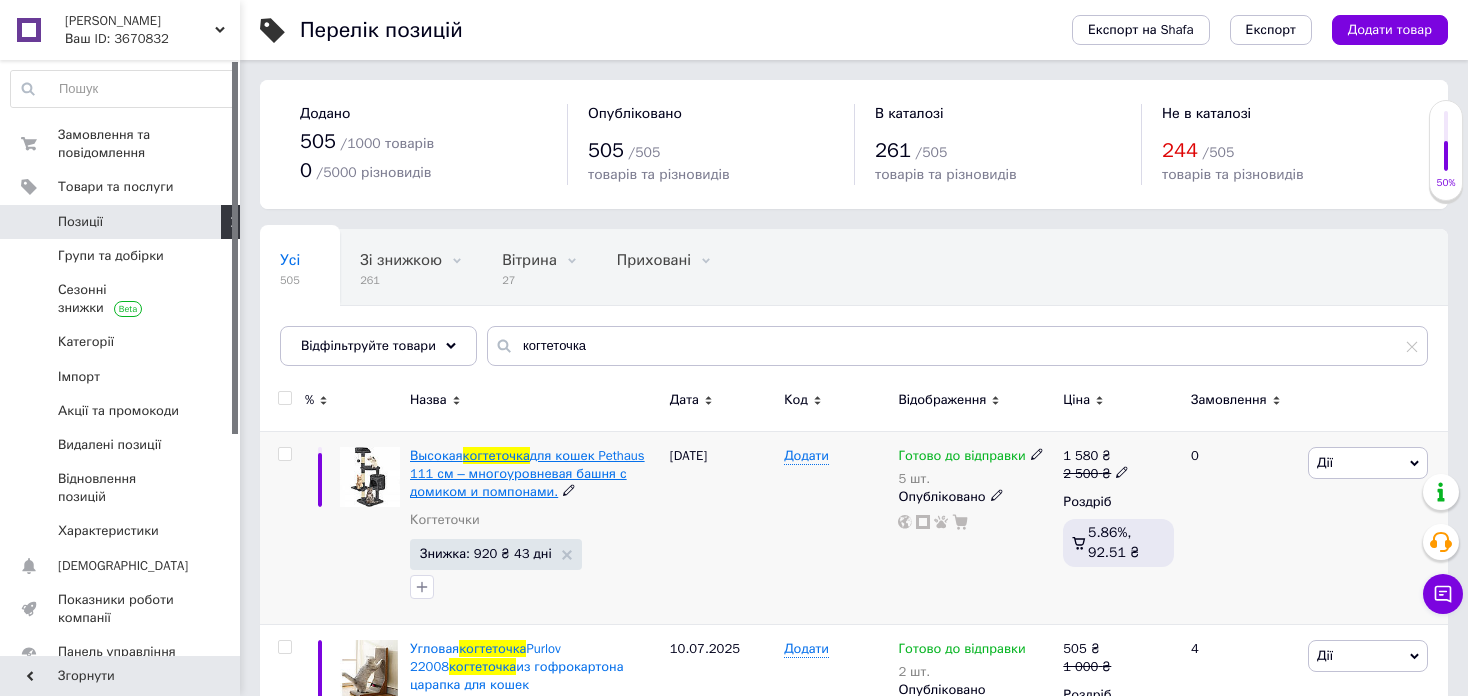 click on "для кошек Pethaus 111 см – многоуровневая башня с домиком и помпонами." at bounding box center (527, 473) 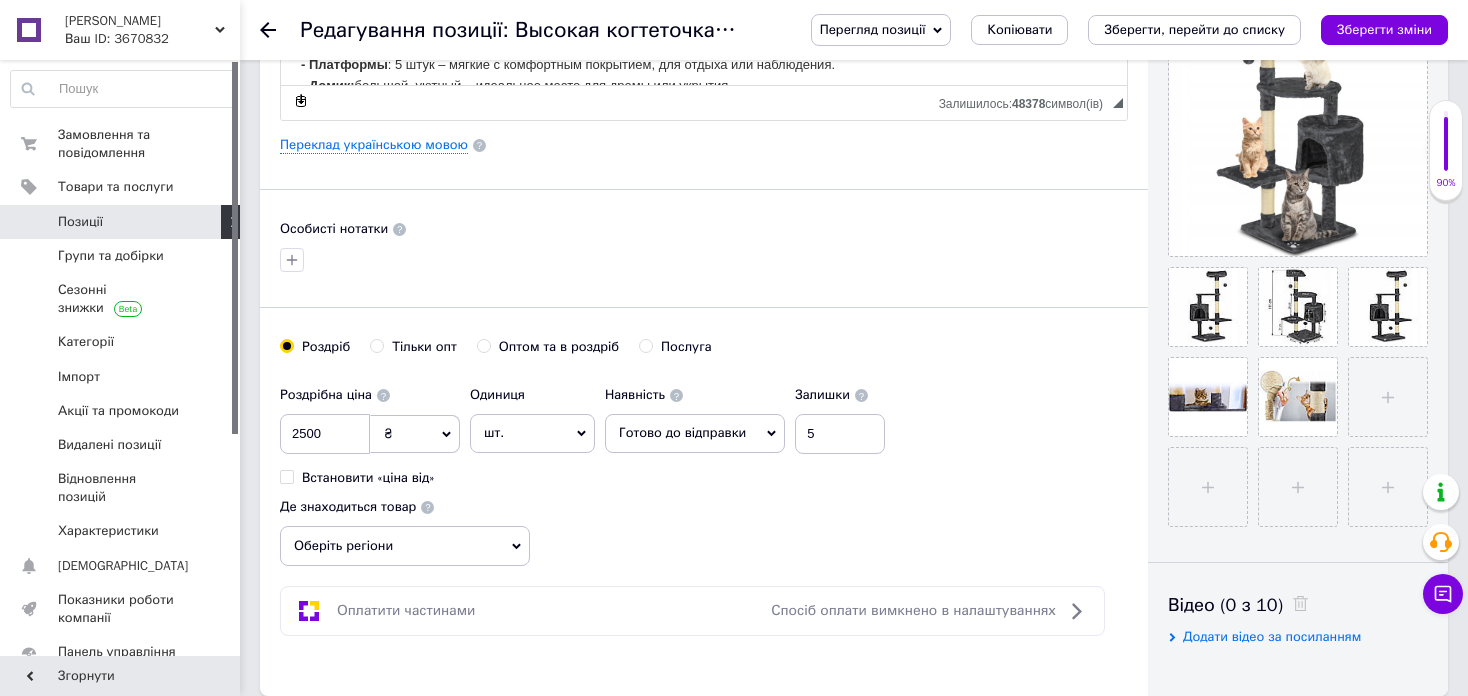 scroll, scrollTop: 0, scrollLeft: 0, axis: both 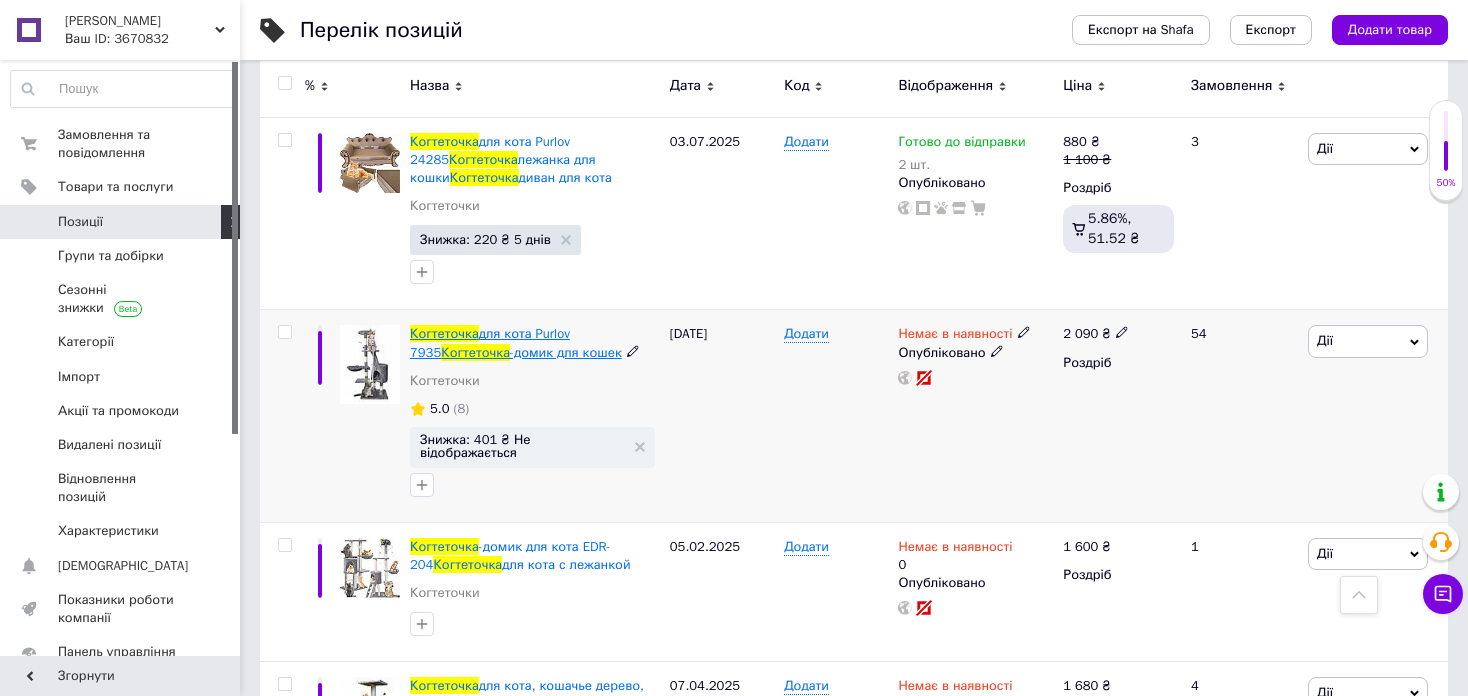 click on "-домик для кошек" at bounding box center (566, 352) 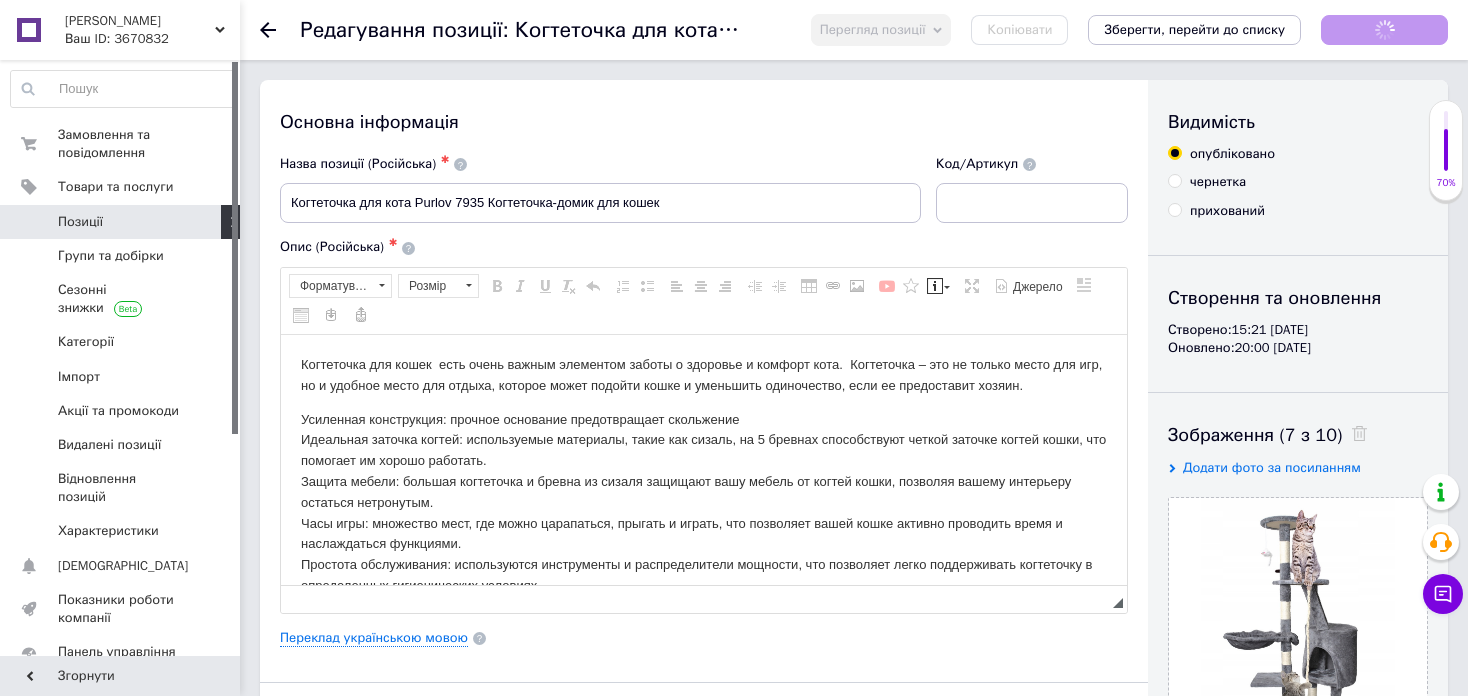 scroll, scrollTop: 0, scrollLeft: 0, axis: both 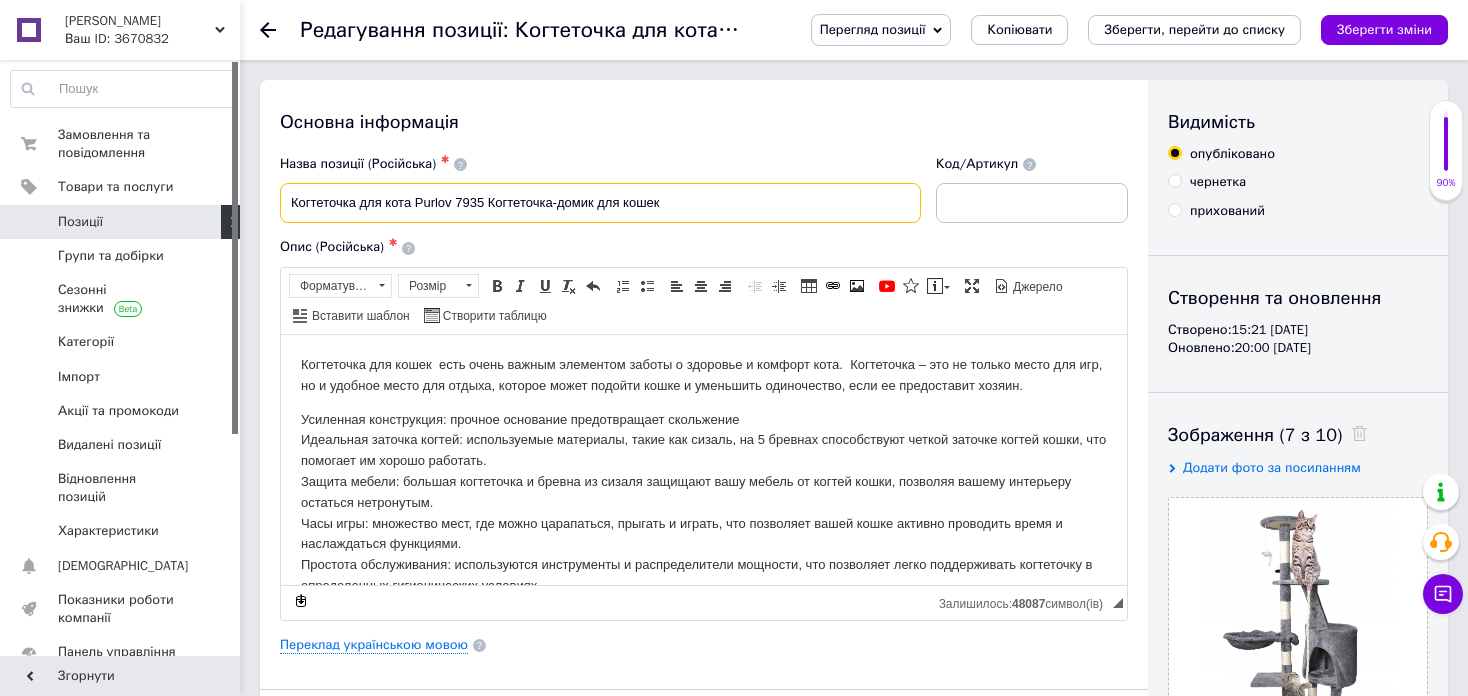 drag, startPoint x: 681, startPoint y: 204, endPoint x: 271, endPoint y: 181, distance: 410.64462 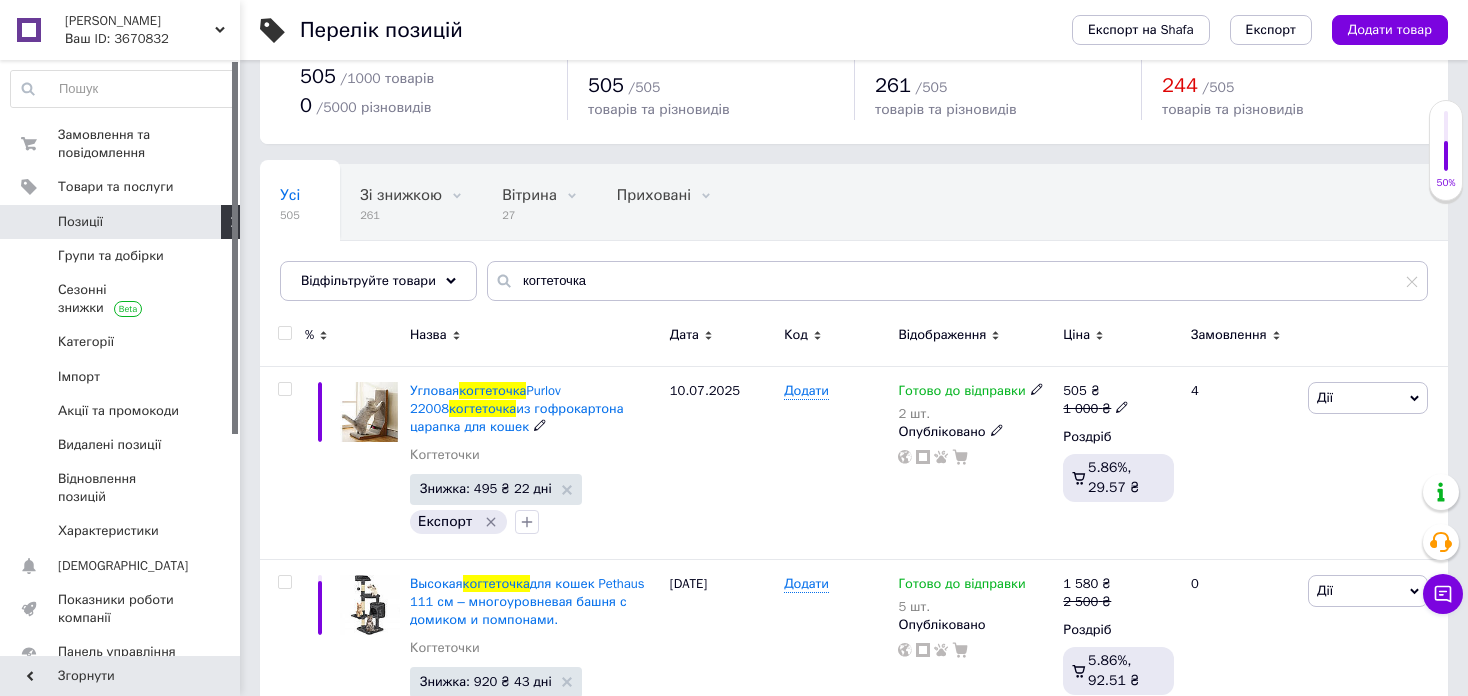scroll, scrollTop: 100, scrollLeft: 0, axis: vertical 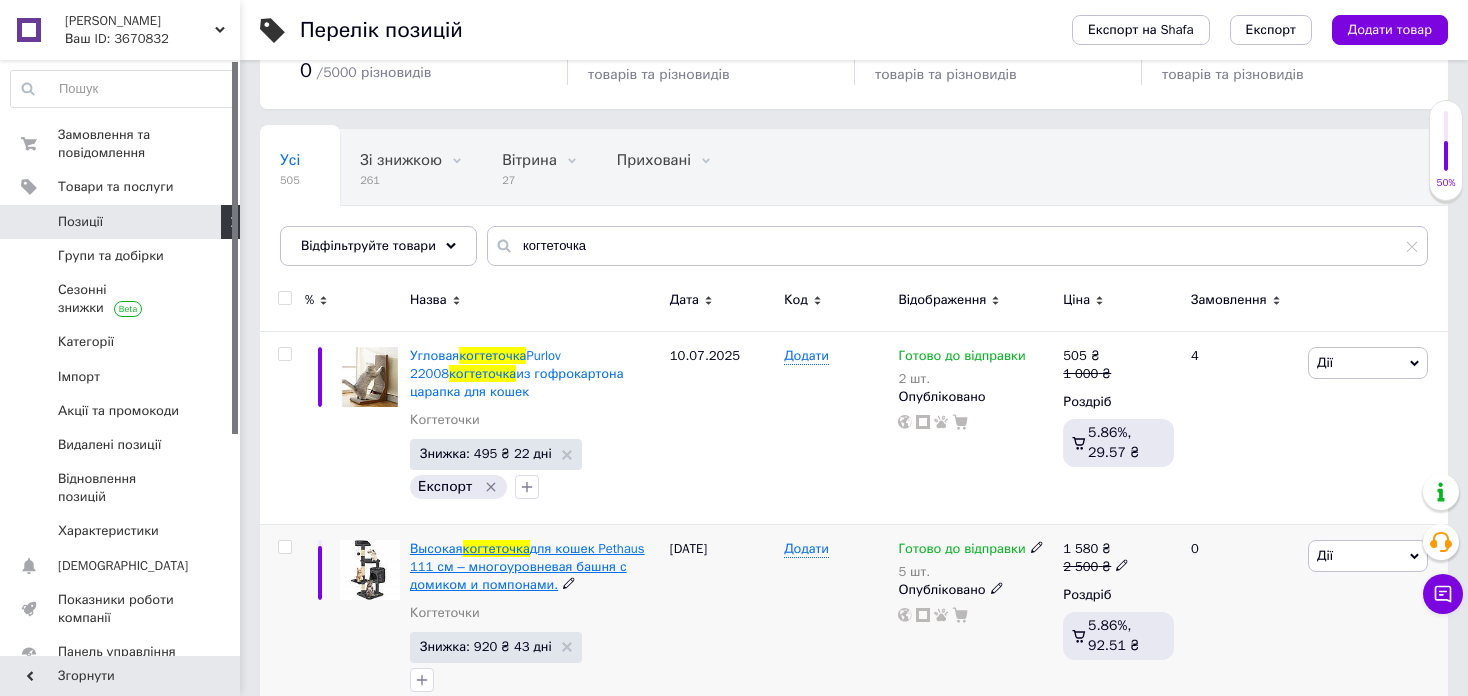 click on "для кошек Pethaus 111 см – многоуровневая башня с домиком и помпонами." at bounding box center (527, 566) 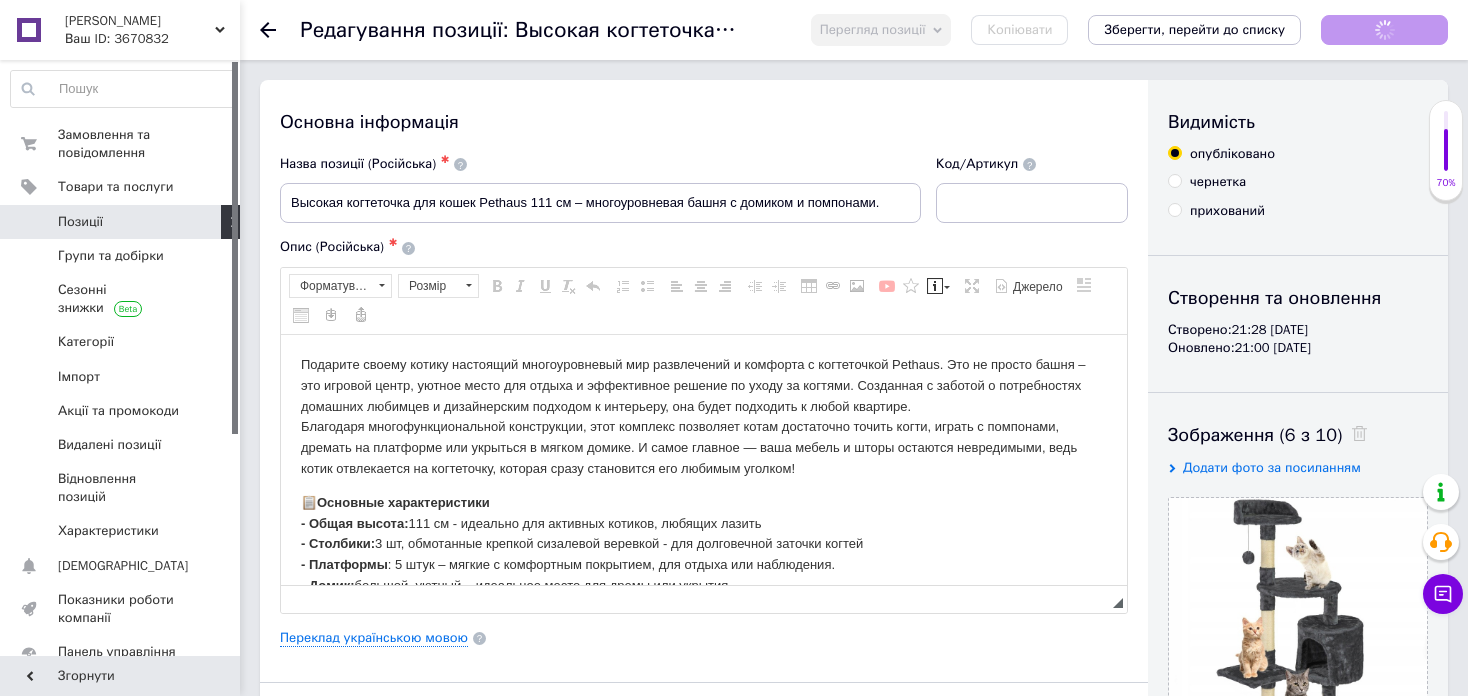 scroll, scrollTop: 0, scrollLeft: 0, axis: both 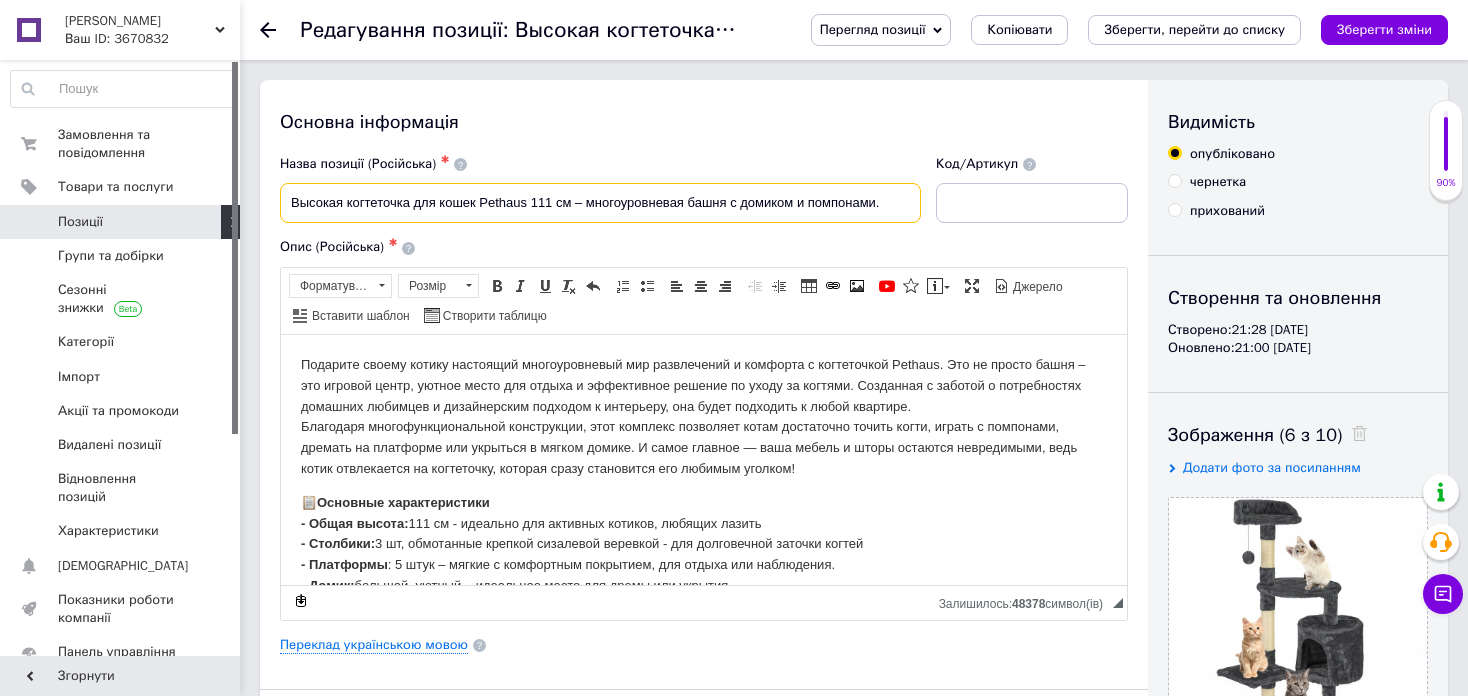drag, startPoint x: 475, startPoint y: 205, endPoint x: 261, endPoint y: 200, distance: 214.05841 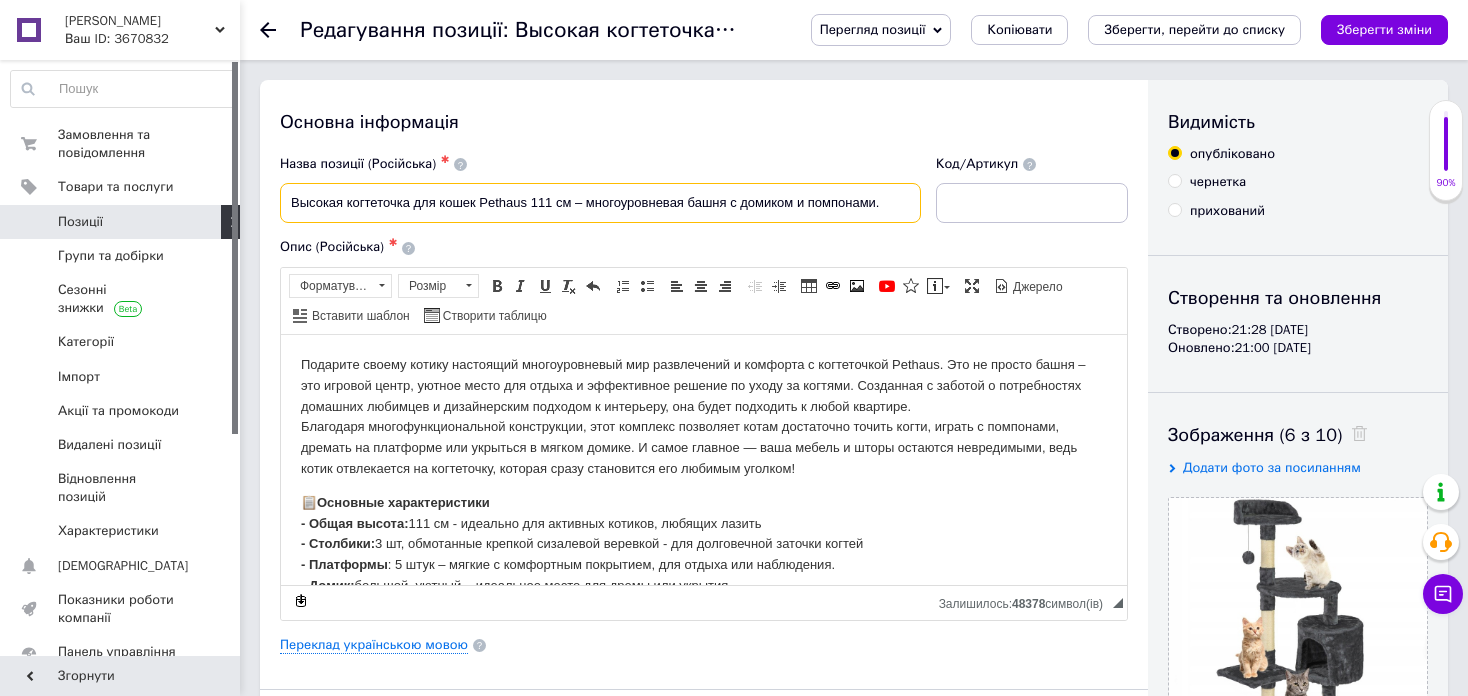 paste on "огтеточка для кота Purlov 7935 Когтеточка-домик" 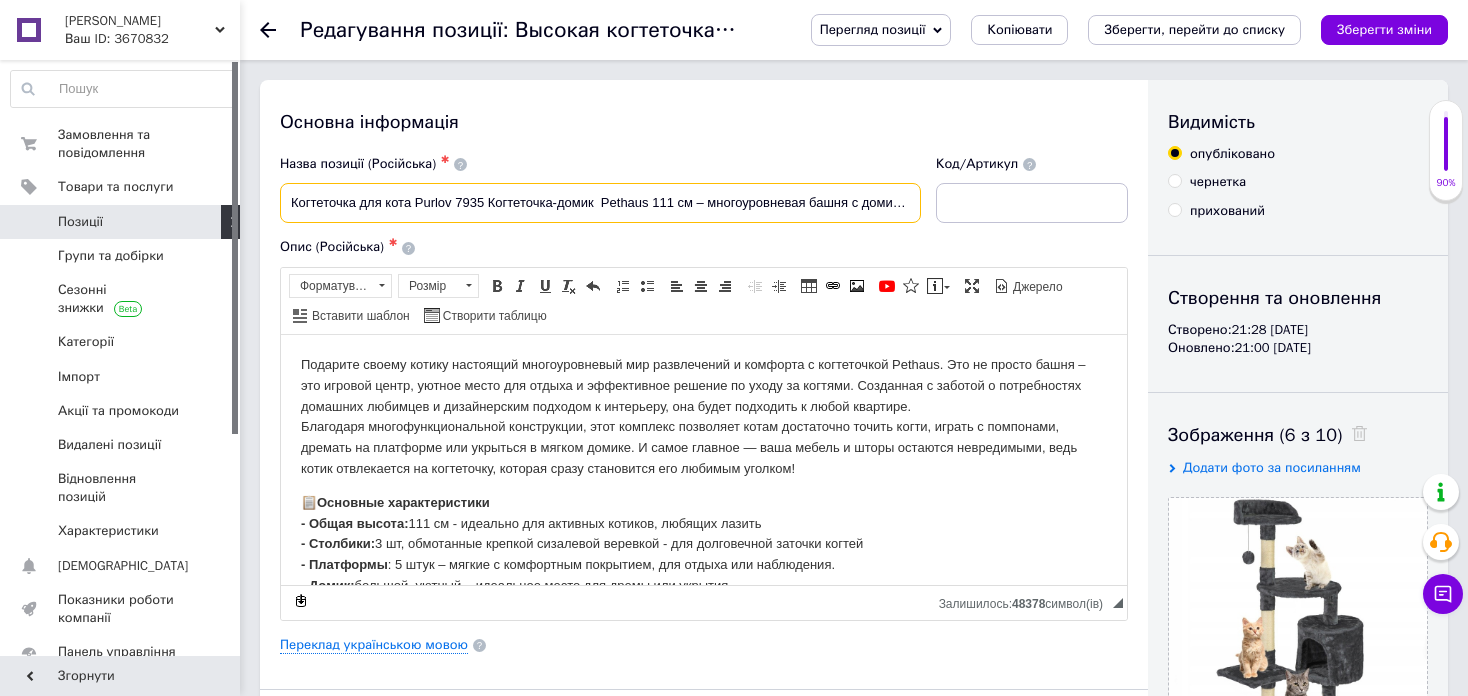 drag, startPoint x: 690, startPoint y: 209, endPoint x: 603, endPoint y: 213, distance: 87.0919 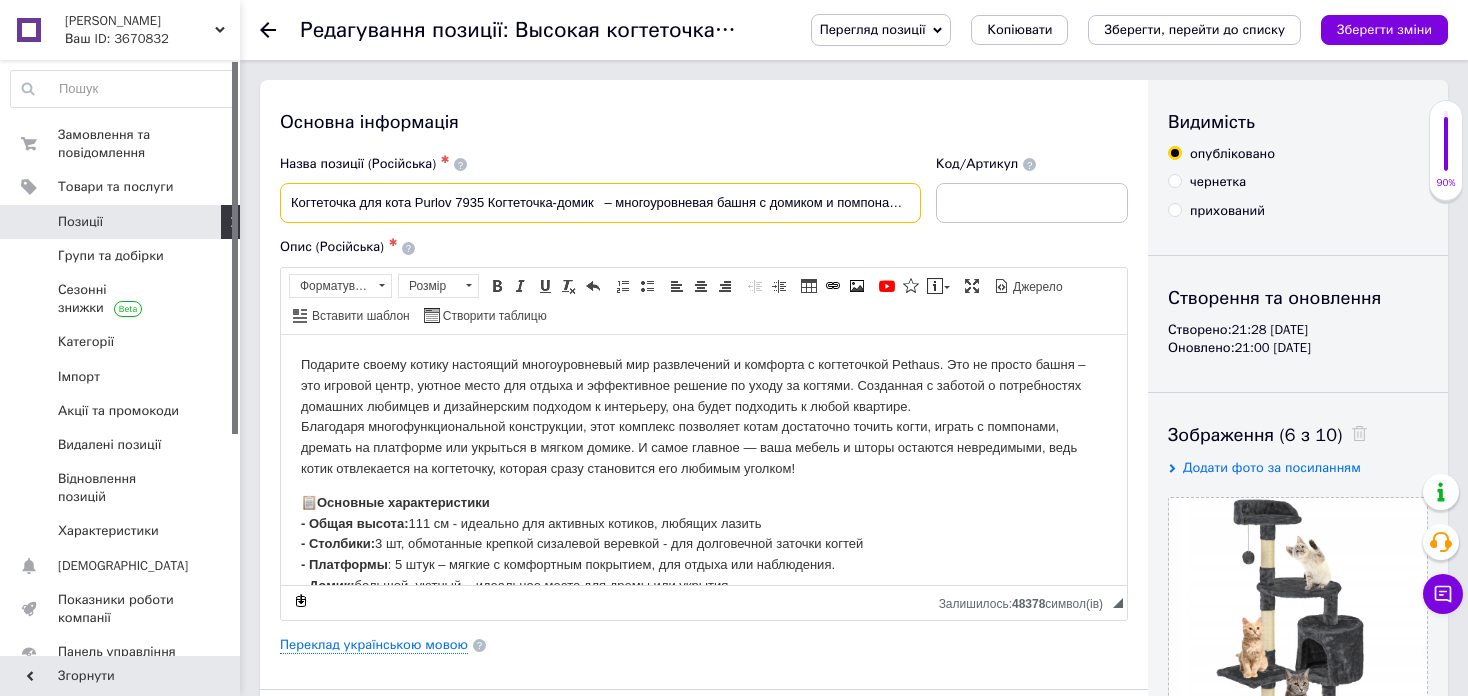 drag, startPoint x: 480, startPoint y: 205, endPoint x: 415, endPoint y: 208, distance: 65.06919 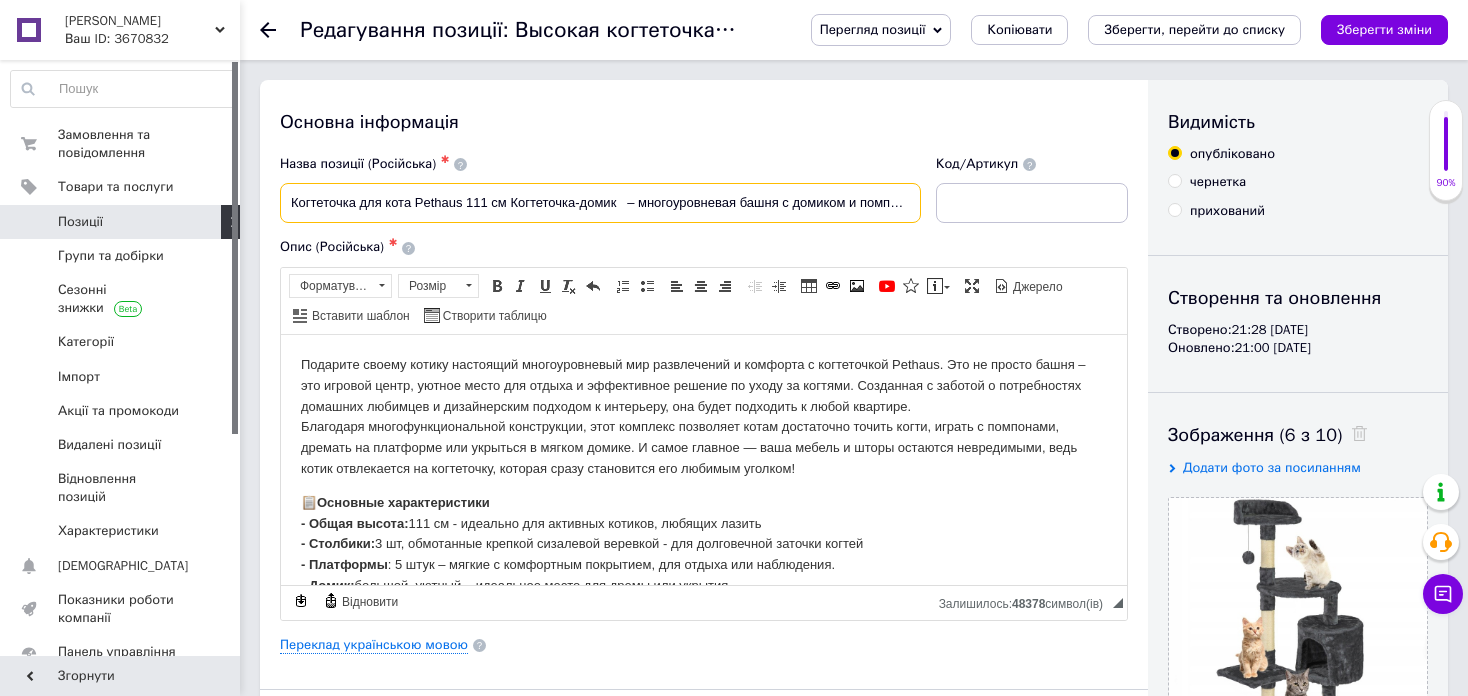 scroll, scrollTop: 0, scrollLeft: 11, axis: horizontal 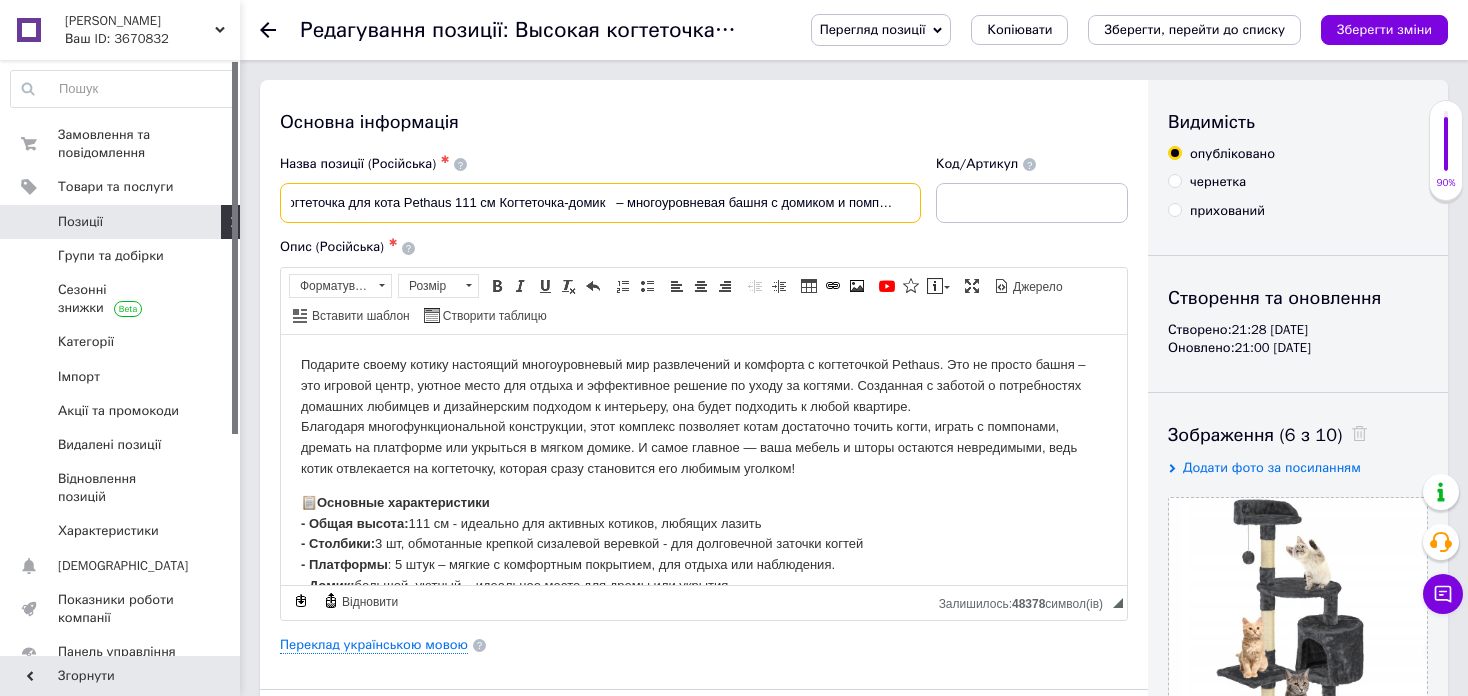 drag, startPoint x: 919, startPoint y: 205, endPoint x: 805, endPoint y: 209, distance: 114.07015 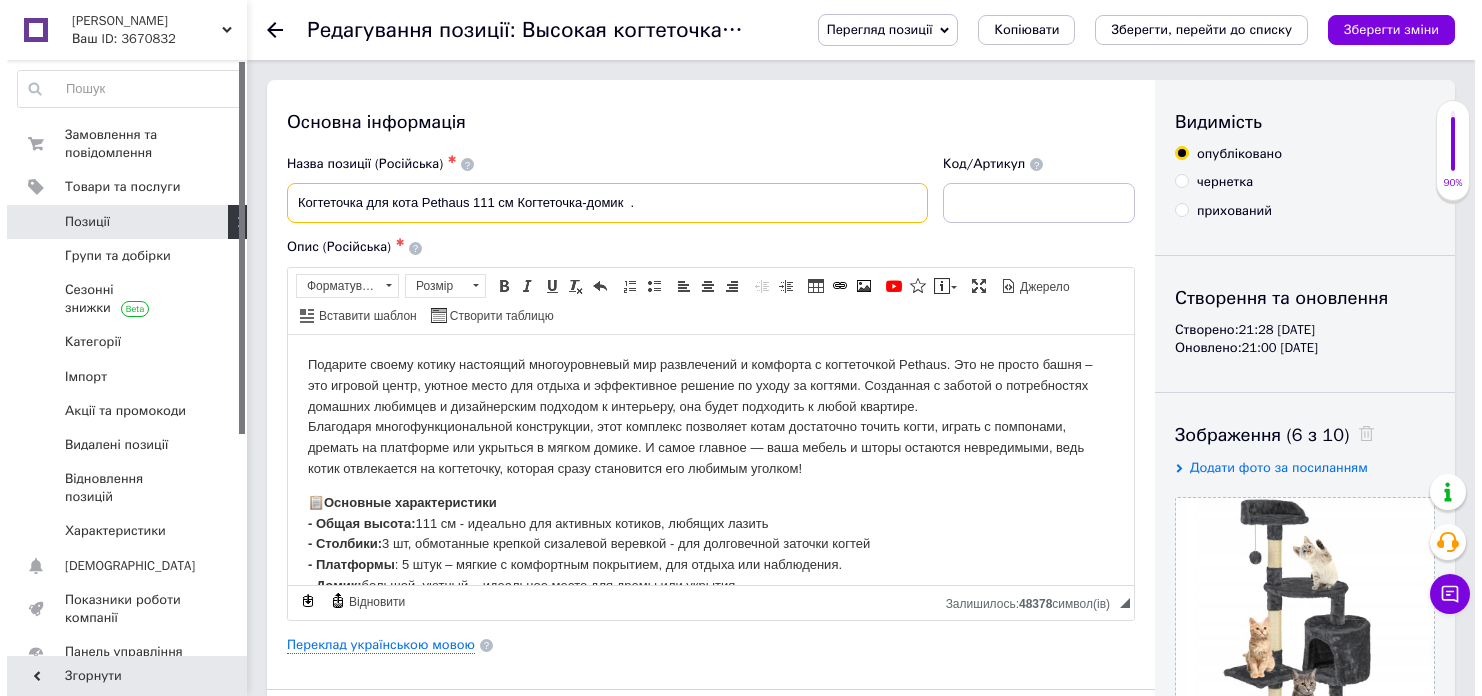 scroll, scrollTop: 0, scrollLeft: 0, axis: both 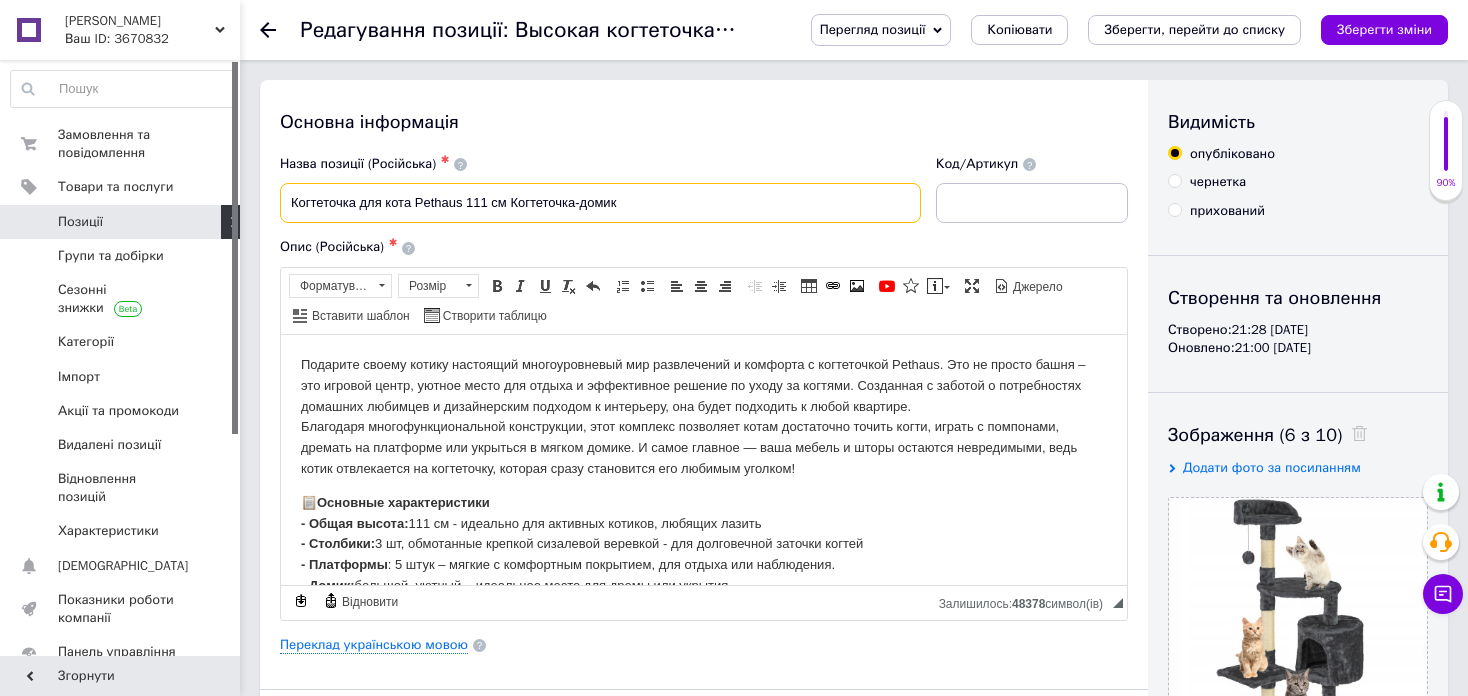 click on "Когтеточка для кота Pethaus 111 см Когтеточка-домик" at bounding box center [600, 203] 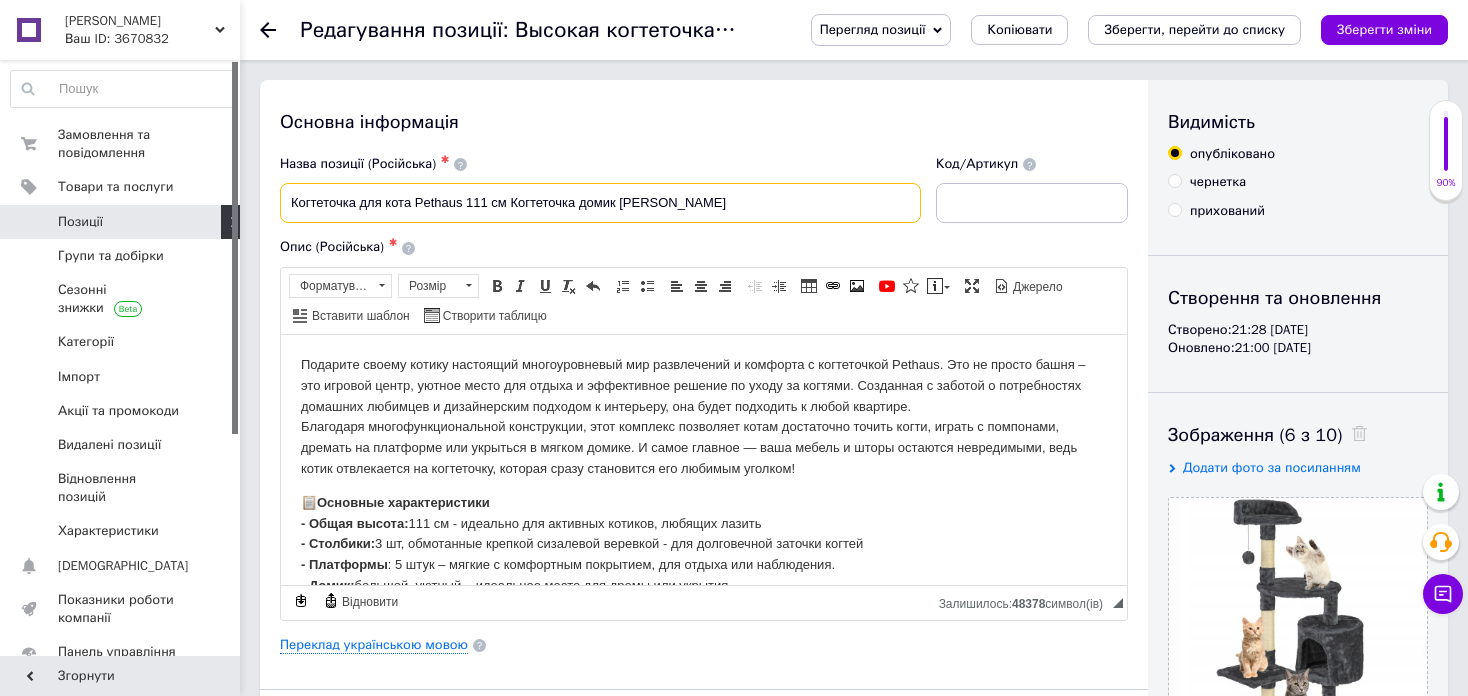 type on "Когтеточка для кота Pethaus 111 см Когтеточка домик [PERSON_NAME]" 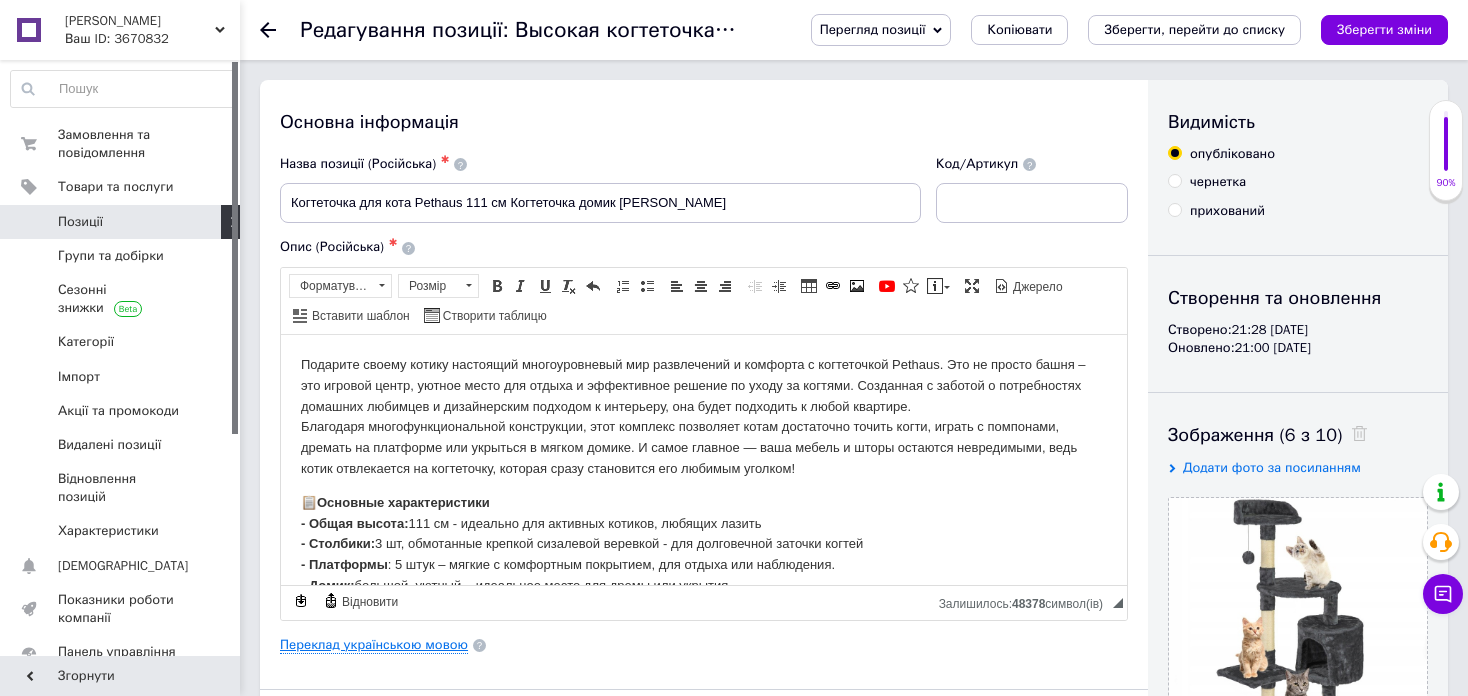 click on "Переклад українською мовою" at bounding box center (374, 645) 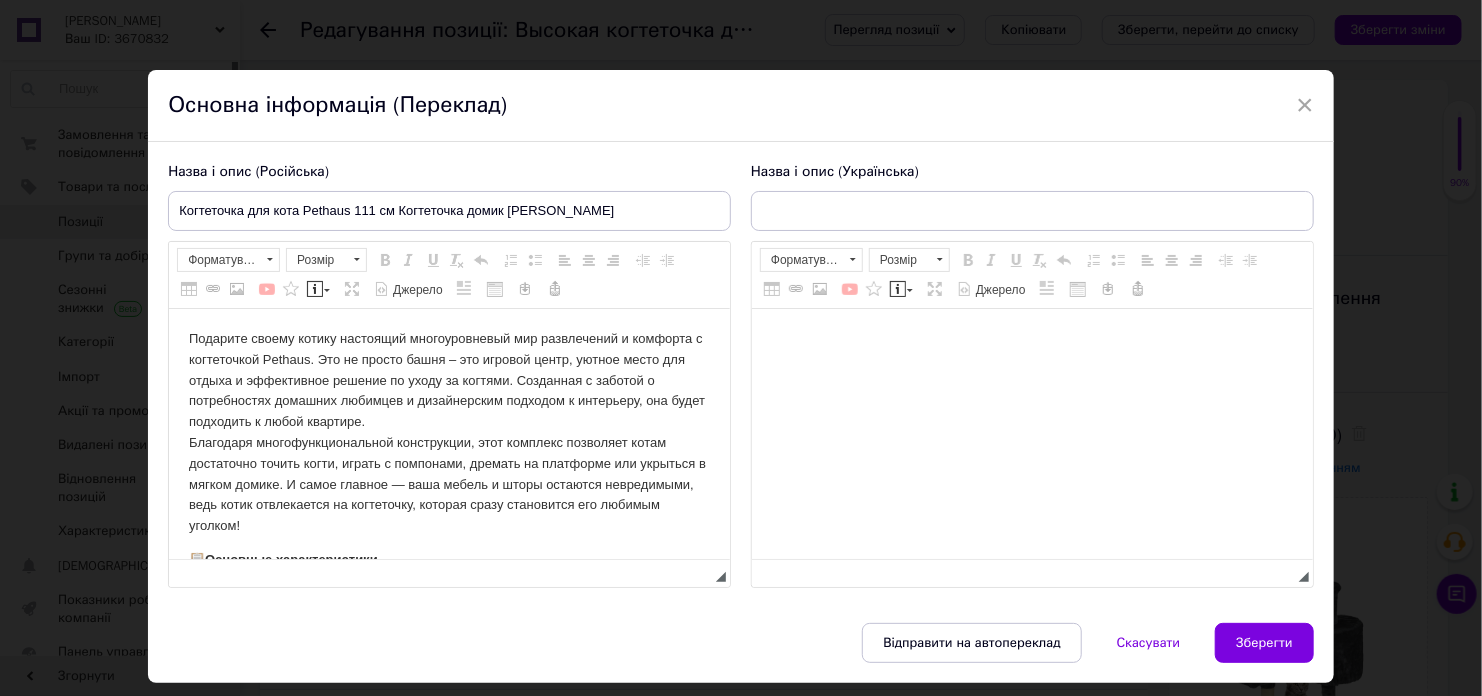 scroll, scrollTop: 0, scrollLeft: 0, axis: both 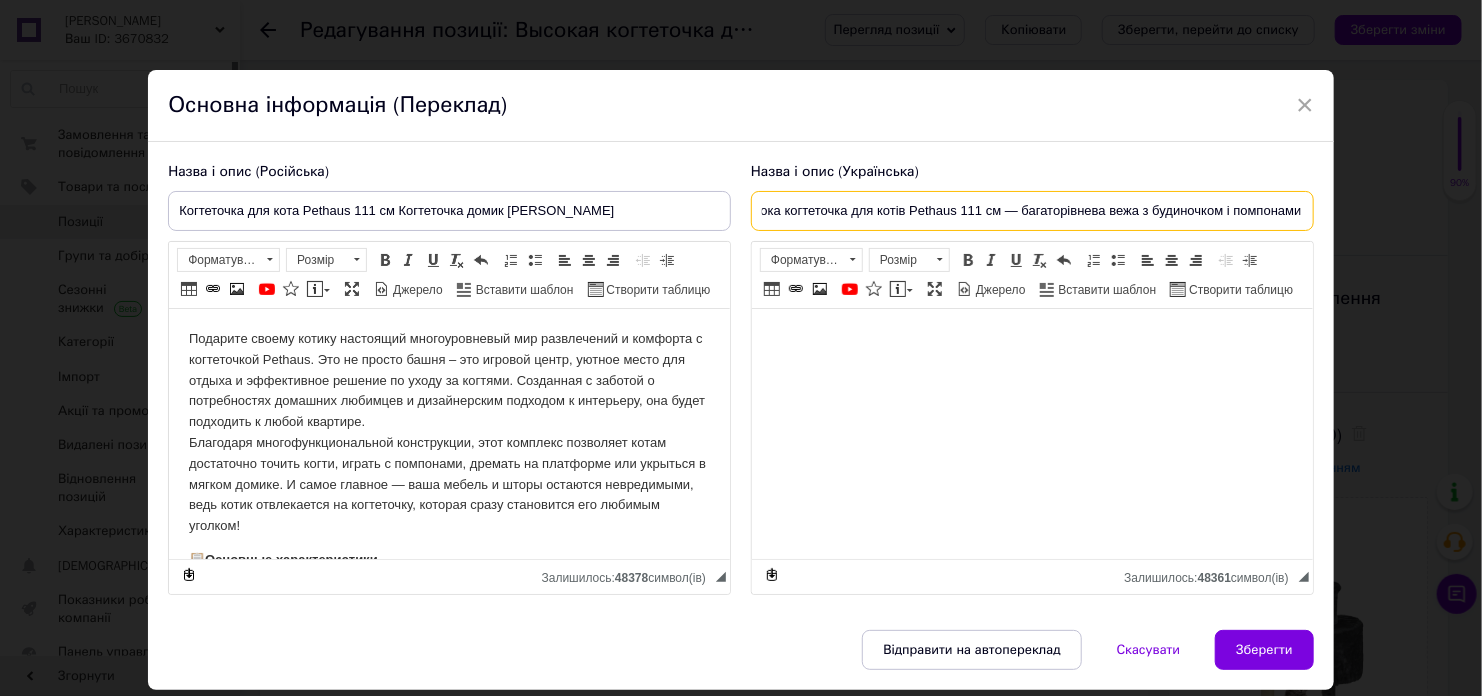 drag, startPoint x: 754, startPoint y: 211, endPoint x: 1418, endPoint y: 188, distance: 664.39825 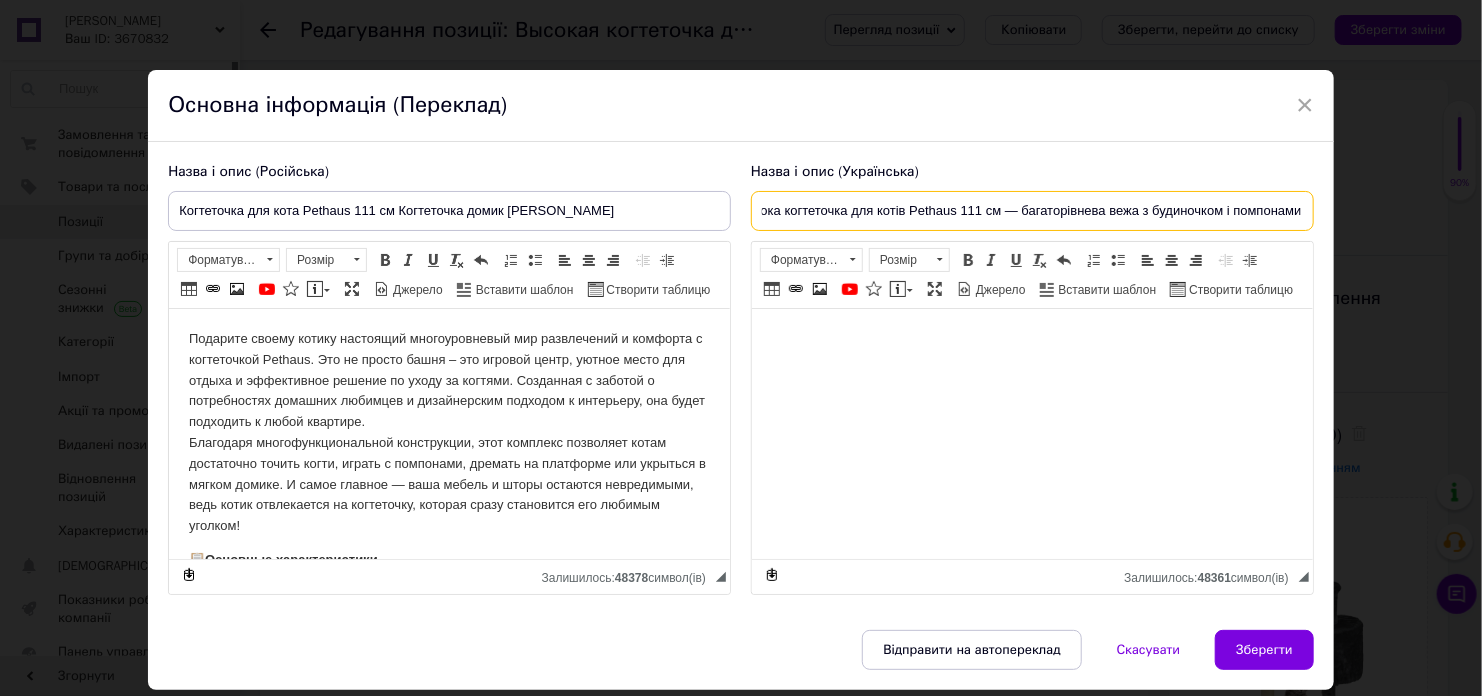 paste on "огтеточка для кота Pethaus 111 см Кігтеточка будиночок ганчірка" 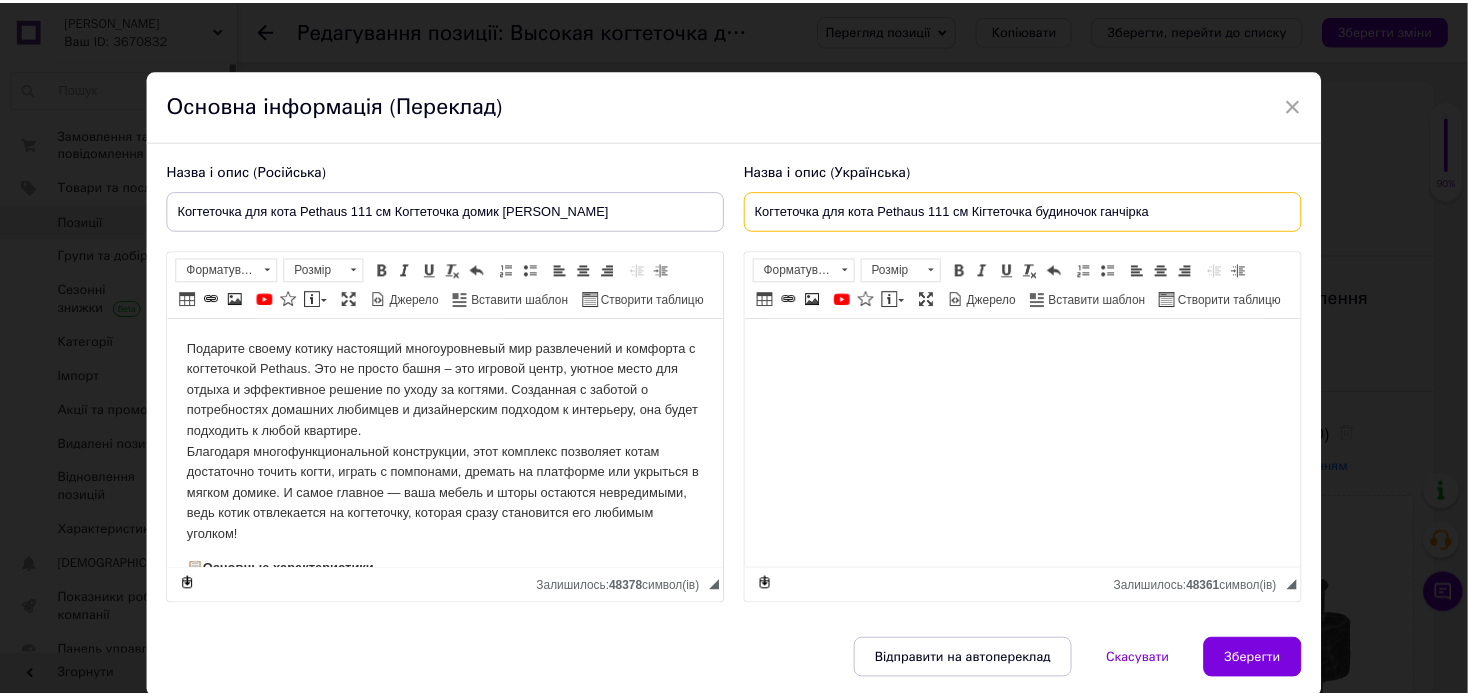 scroll, scrollTop: 0, scrollLeft: 0, axis: both 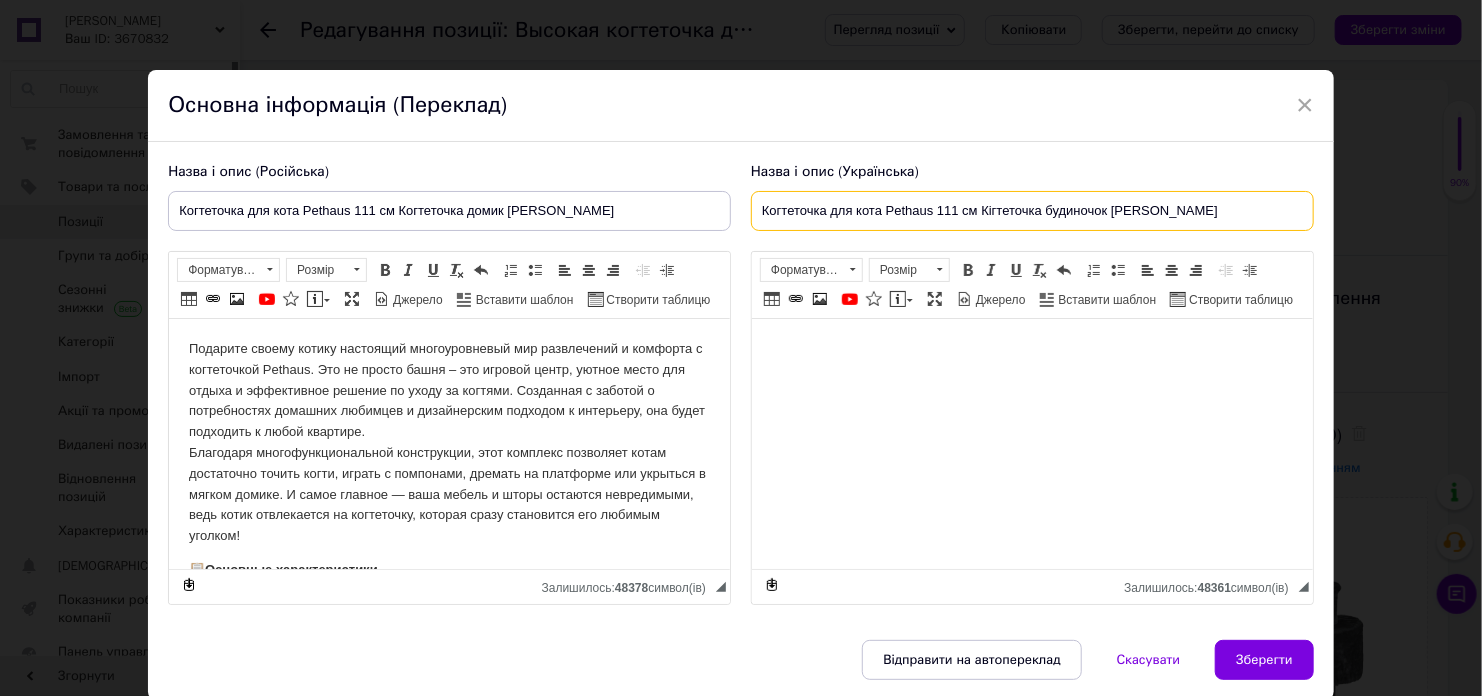 drag, startPoint x: 1165, startPoint y: 207, endPoint x: 608, endPoint y: 127, distance: 562.71576 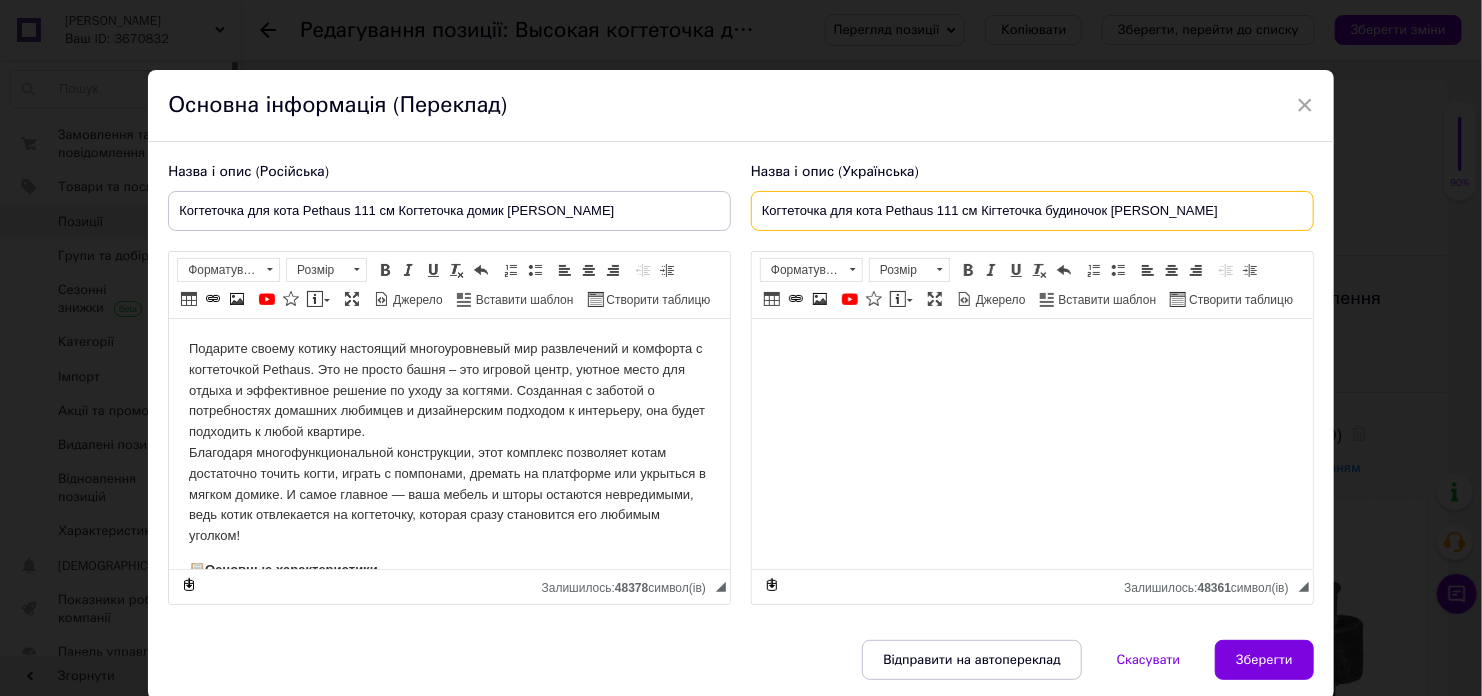 type on "Когтеточка для кота Pethaus 111 см Кігтеточка будиночок [PERSON_NAME]" 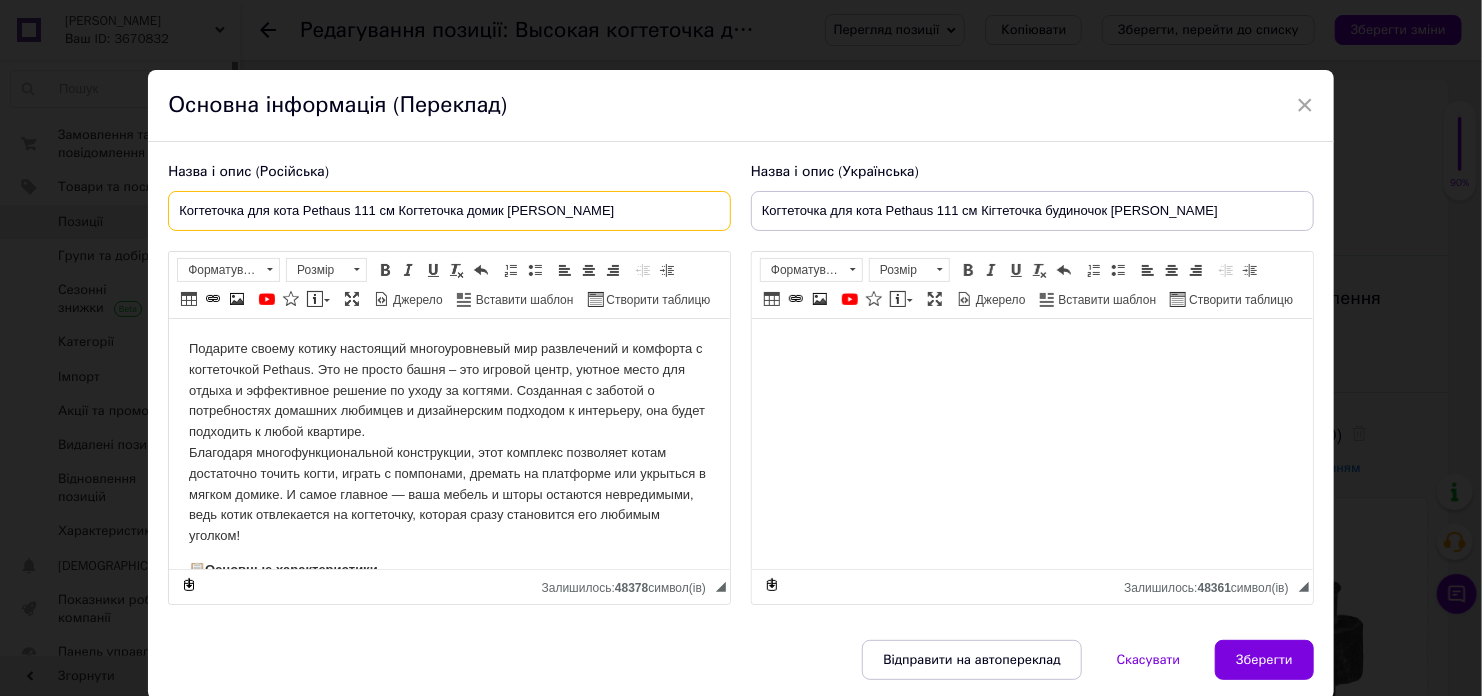 drag, startPoint x: 567, startPoint y: 213, endPoint x: 506, endPoint y: 209, distance: 61.13101 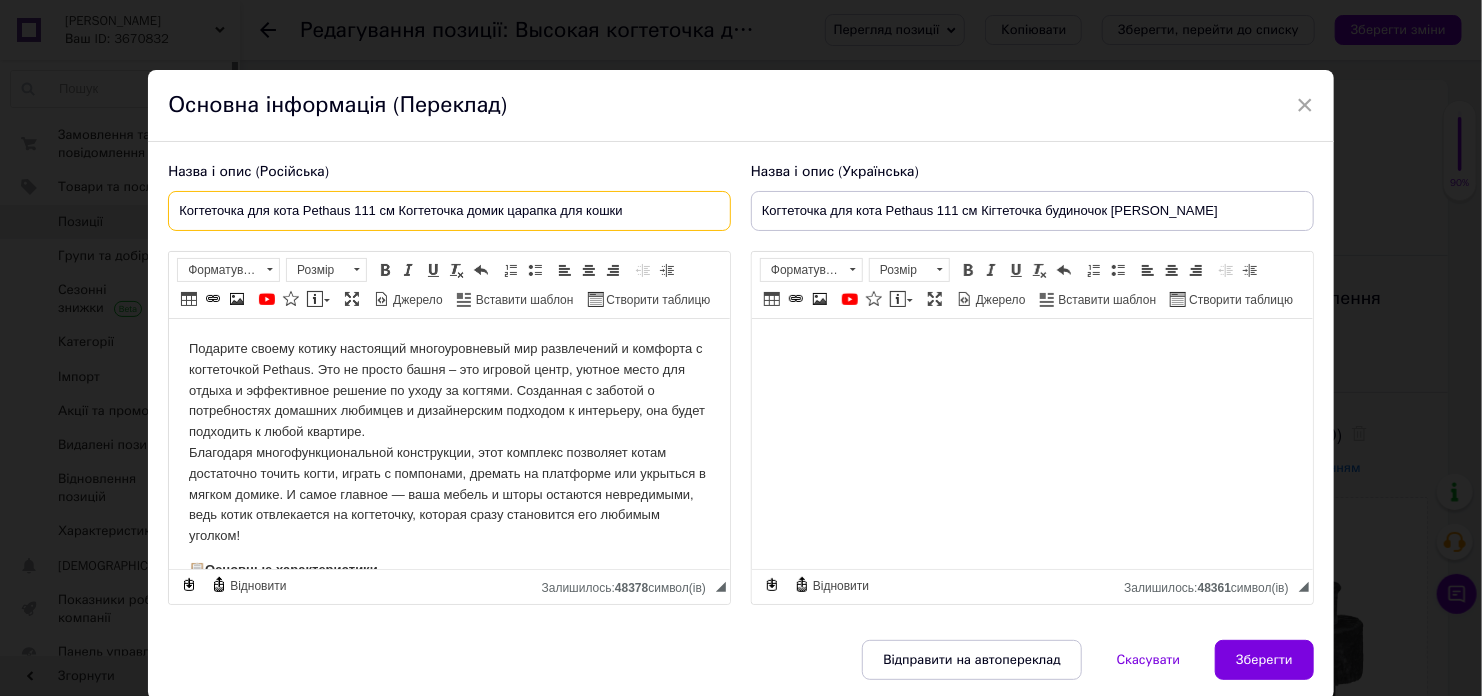 type on "Когтеточка для кота Pethaus 111 см Когтеточка домик царапка для кошки" 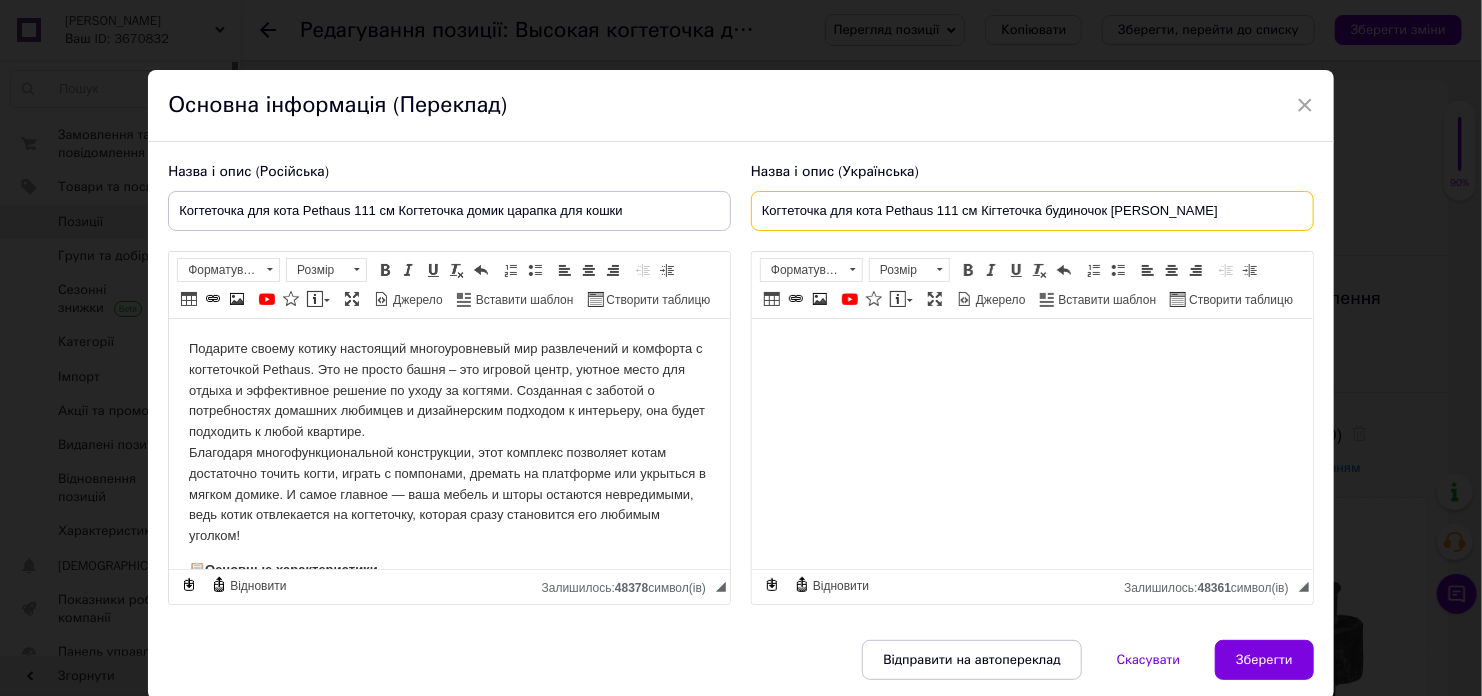 click on "Когтеточка для кота Pethaus 111 см Кігтеточка будиночок [PERSON_NAME]" at bounding box center (1032, 211) 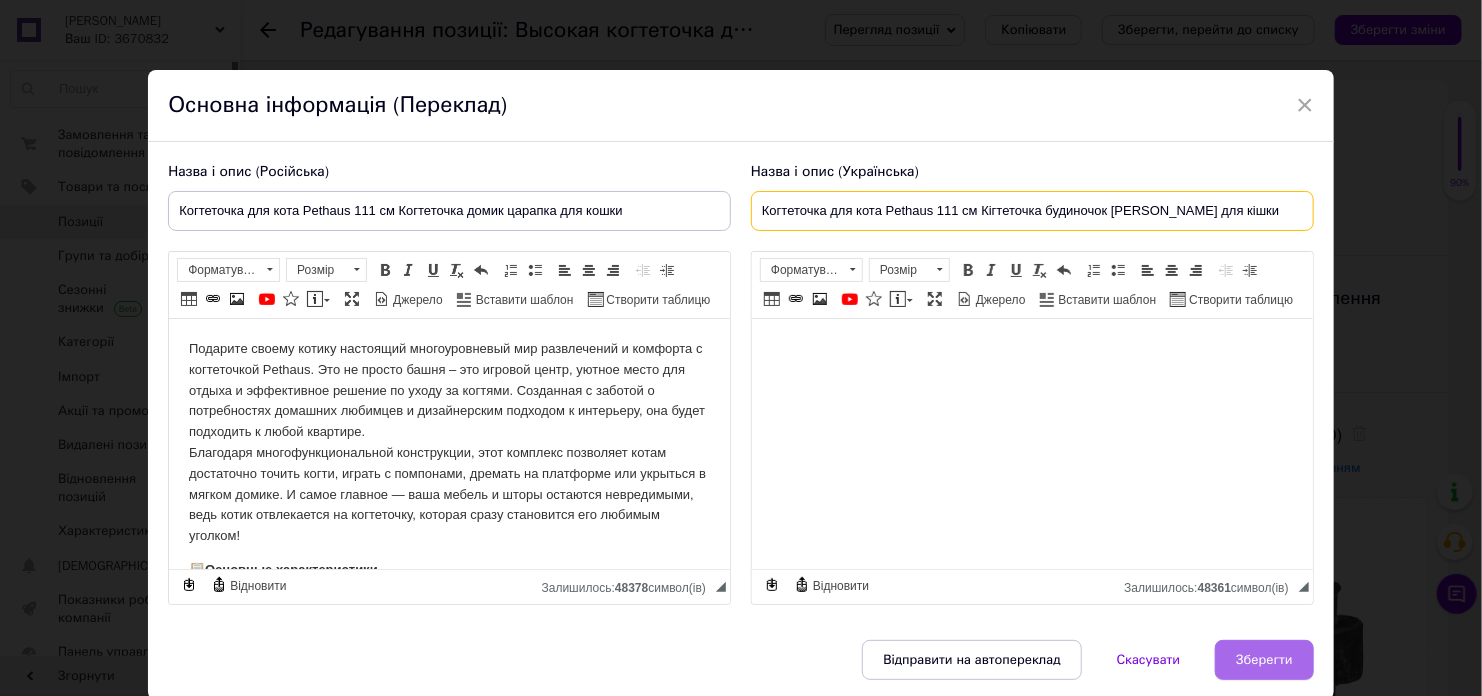 type on "Когтеточка для кота Pethaus 111 см Кігтеточка будиночок [PERSON_NAME] для кішки" 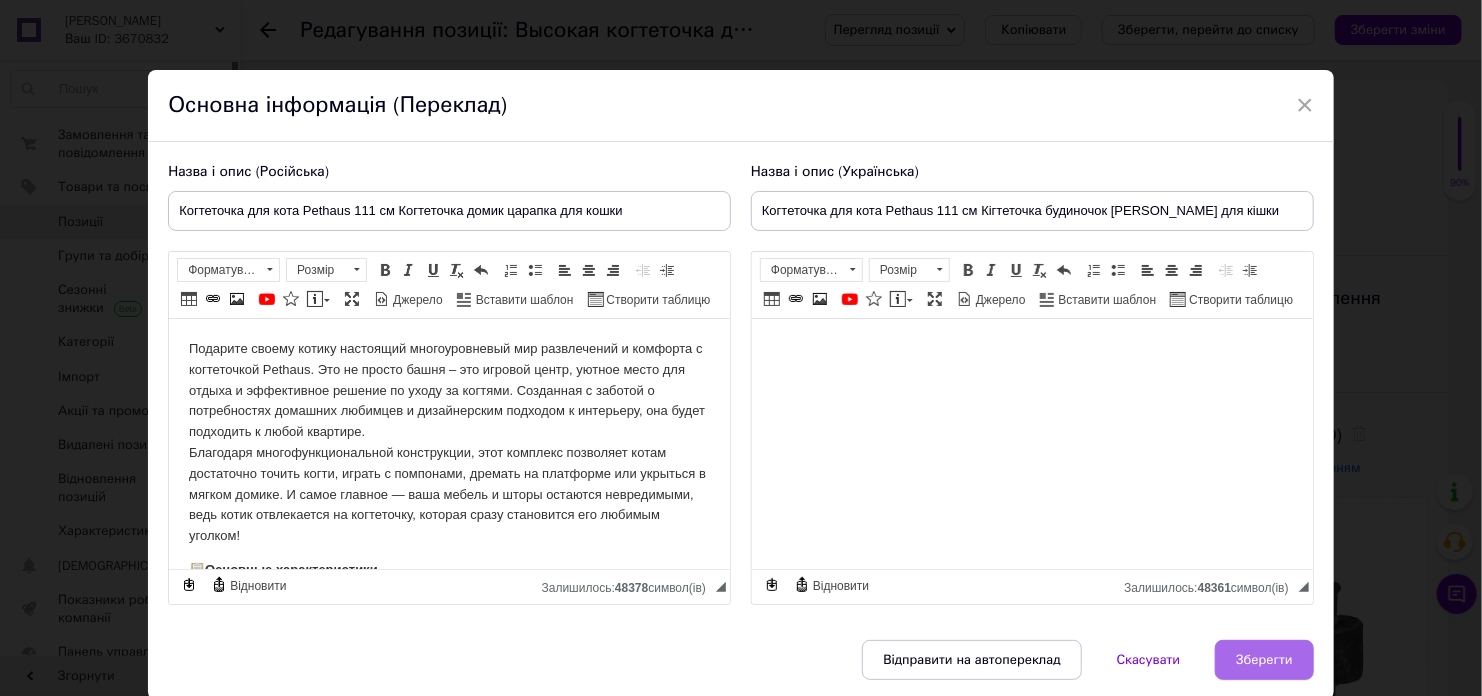 click on "Зберегти" at bounding box center (1264, 660) 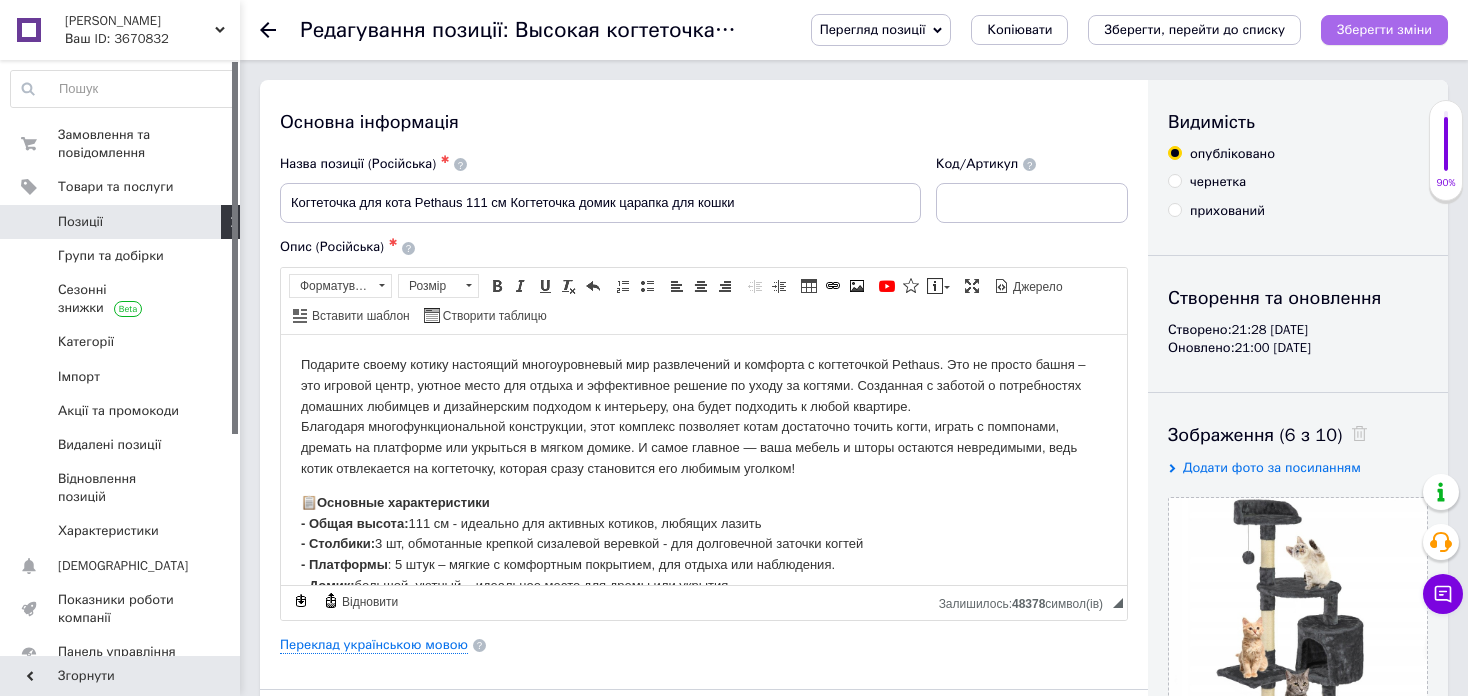 click on "Зберегти зміни" at bounding box center (1384, 29) 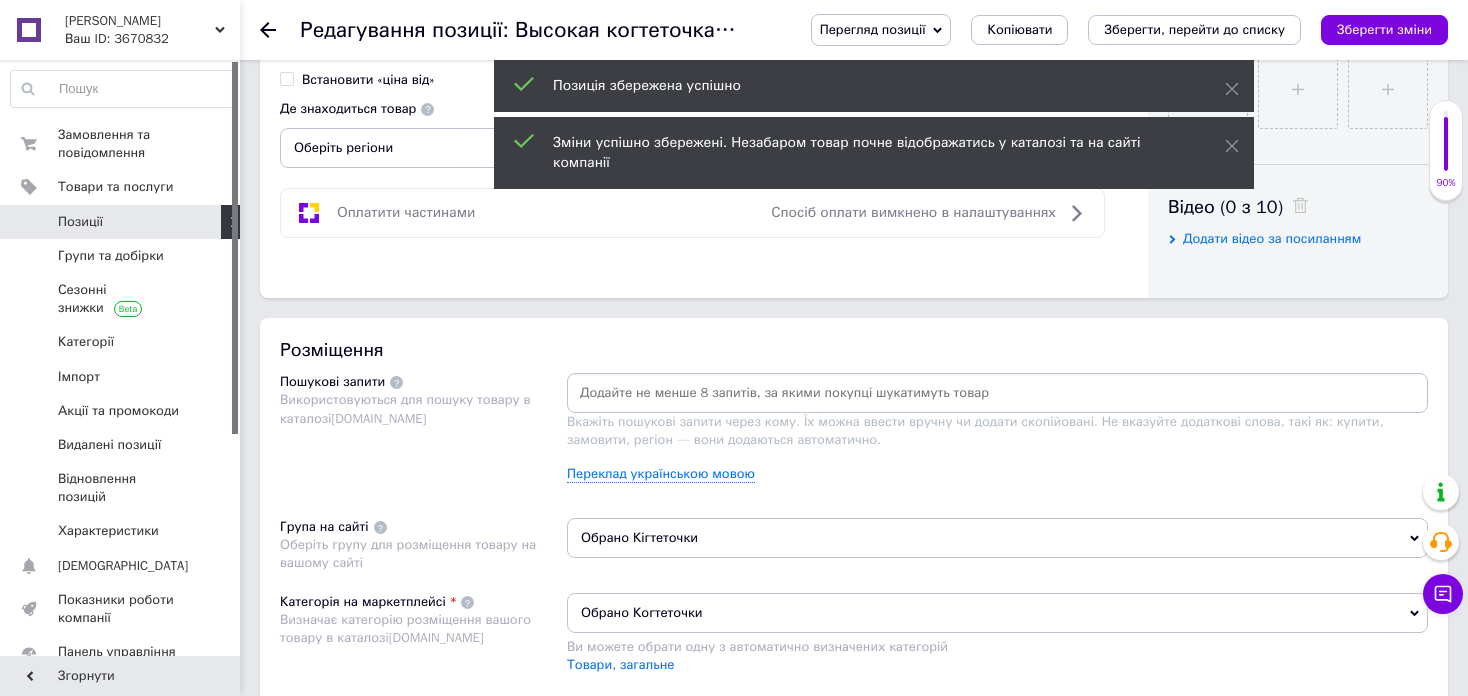 scroll, scrollTop: 900, scrollLeft: 0, axis: vertical 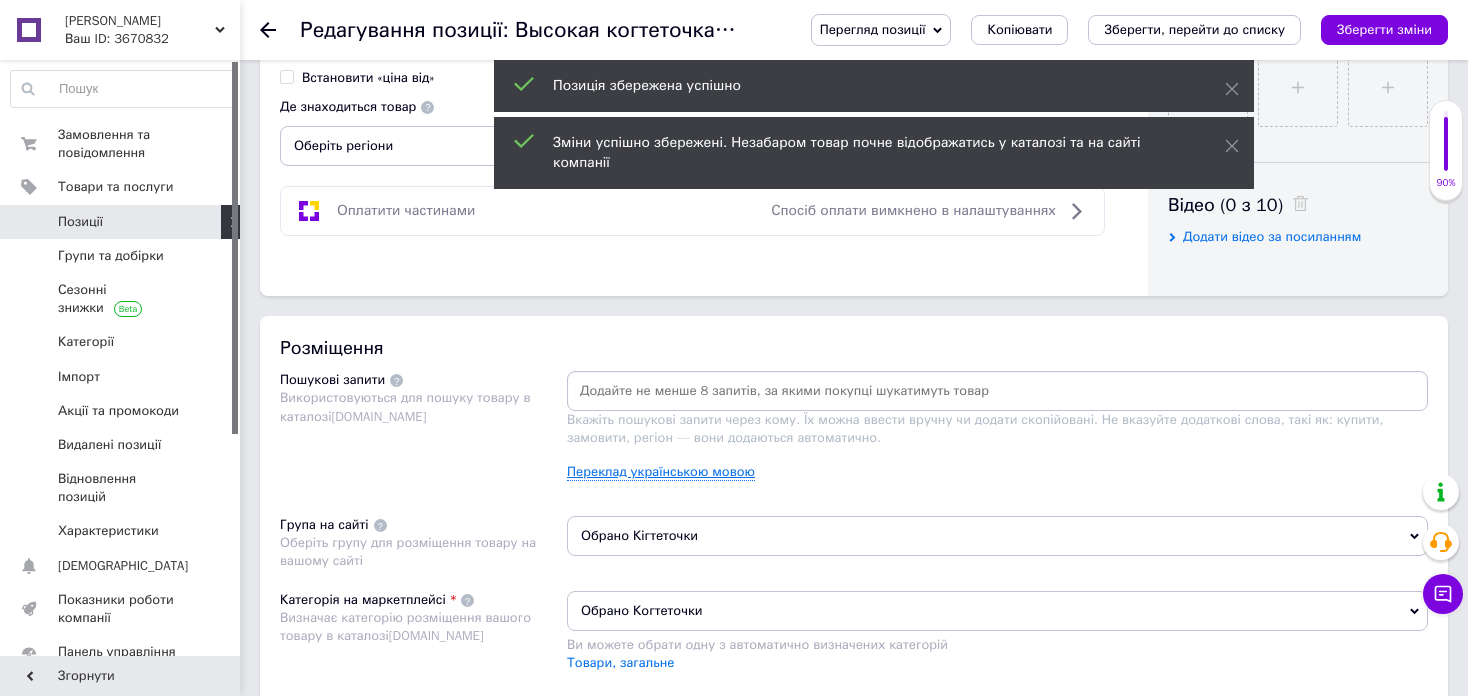 click on "Переклад українською мовою" at bounding box center (661, 472) 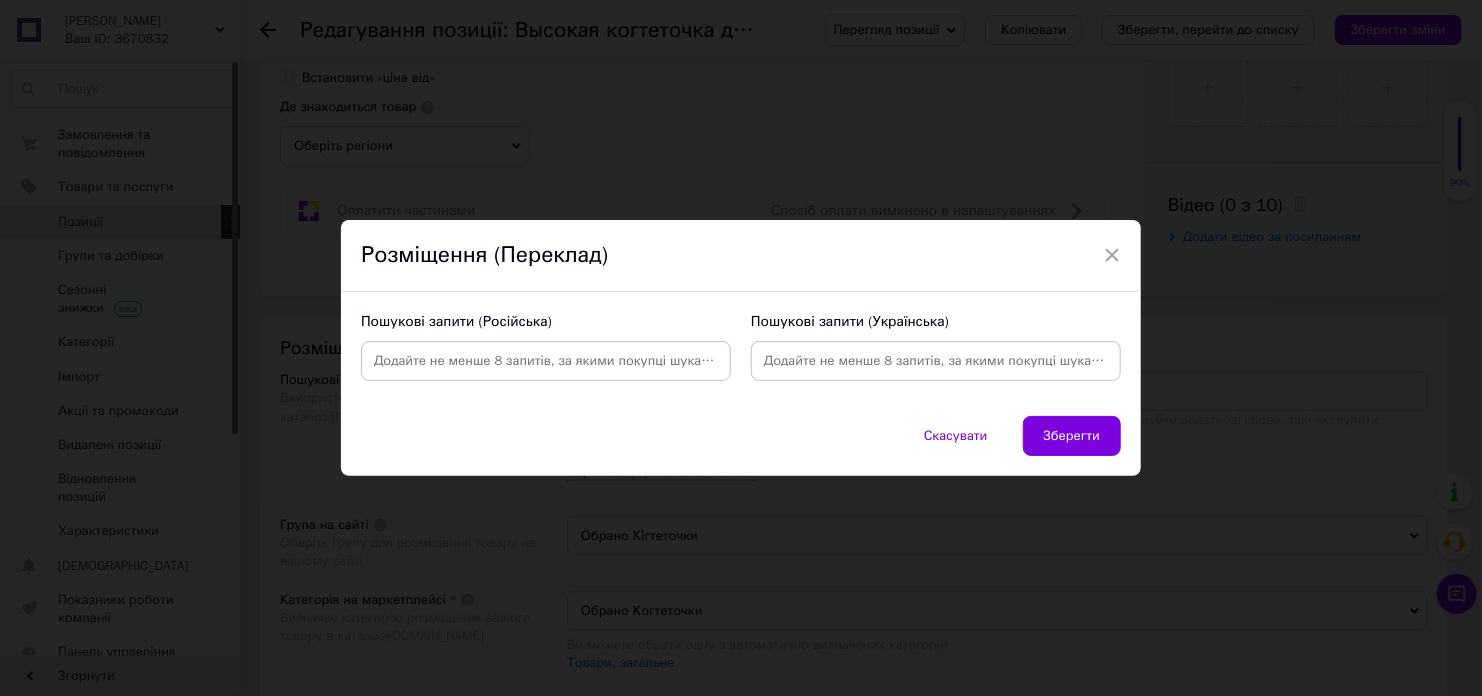 click at bounding box center (936, 361) 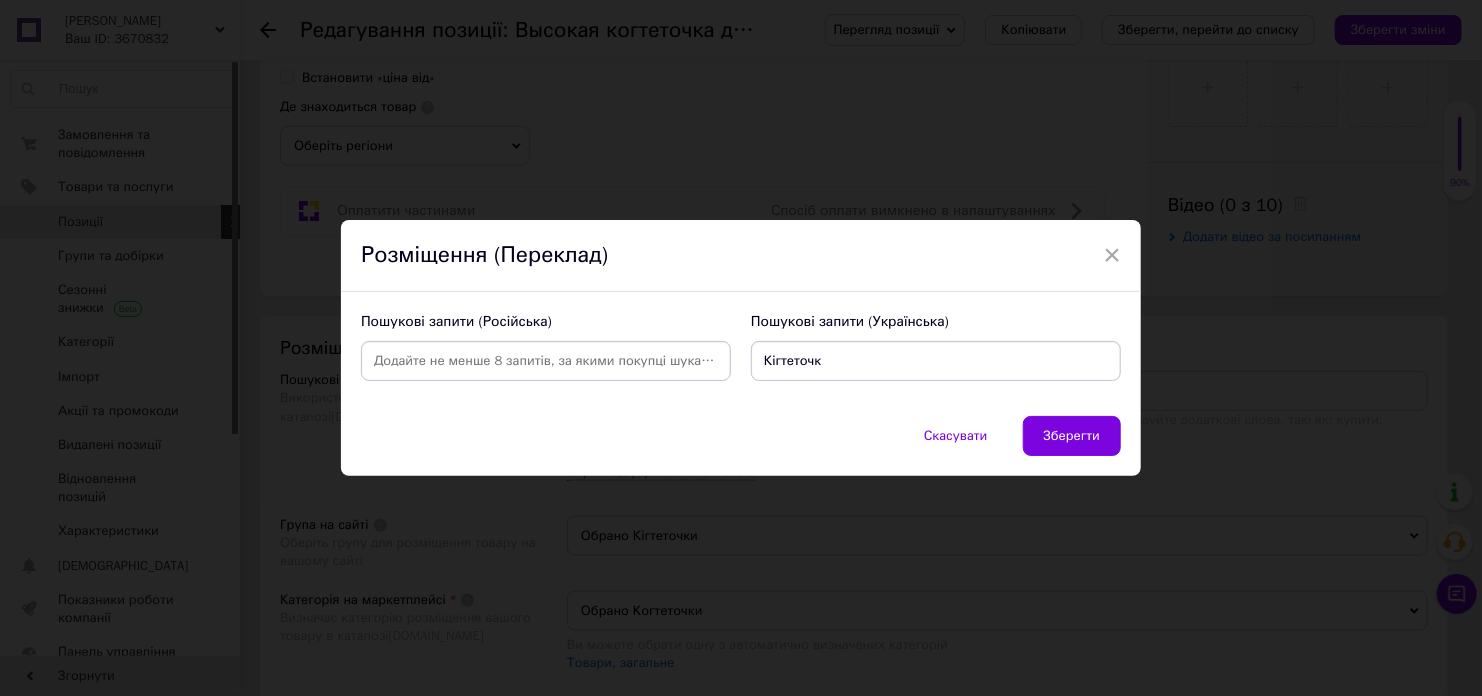 type on "Кігтеточка" 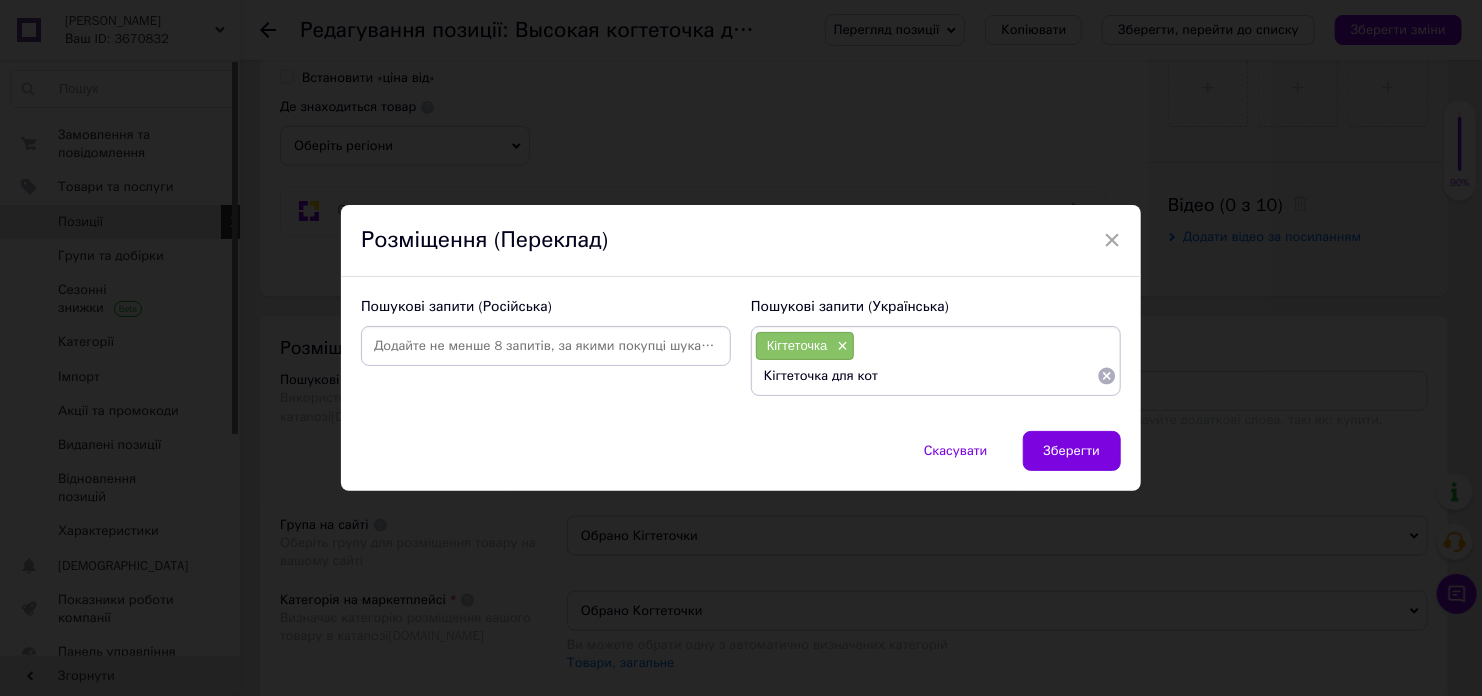 type on "Кігтеточка для кота" 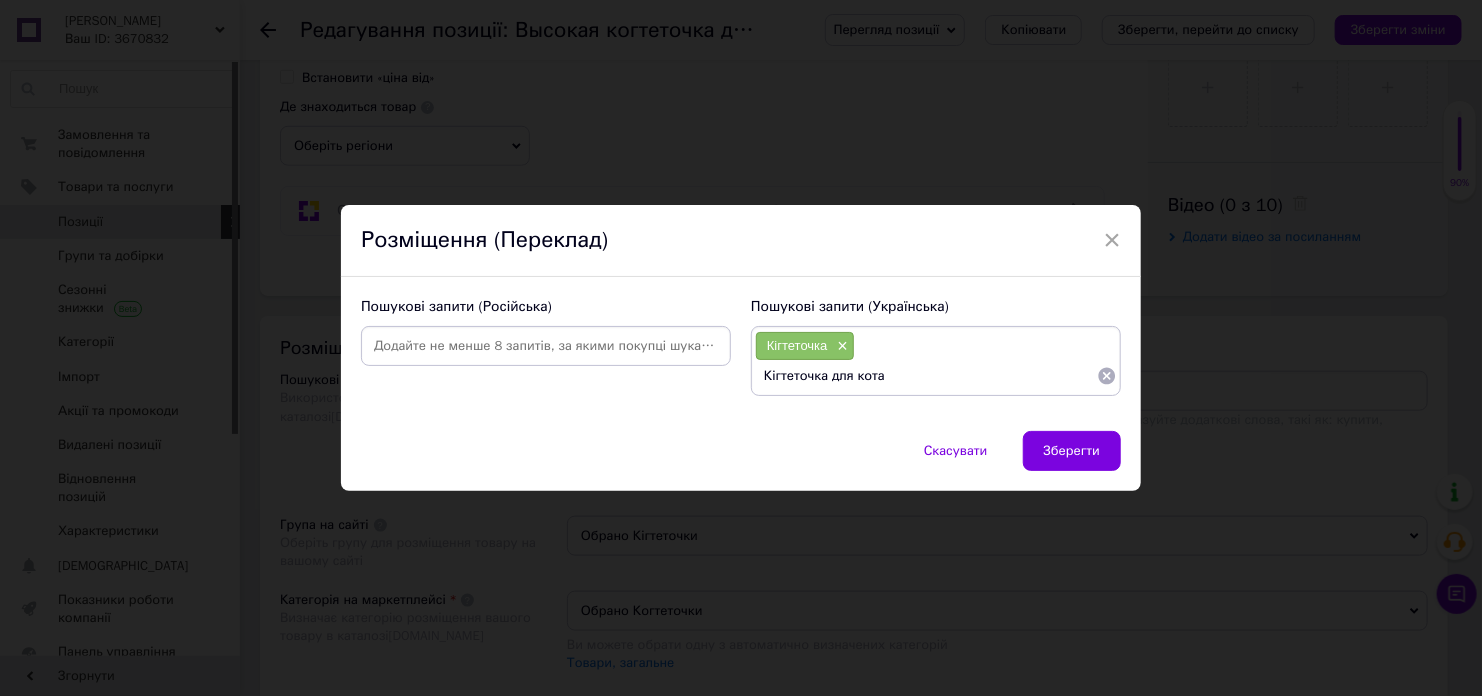 type 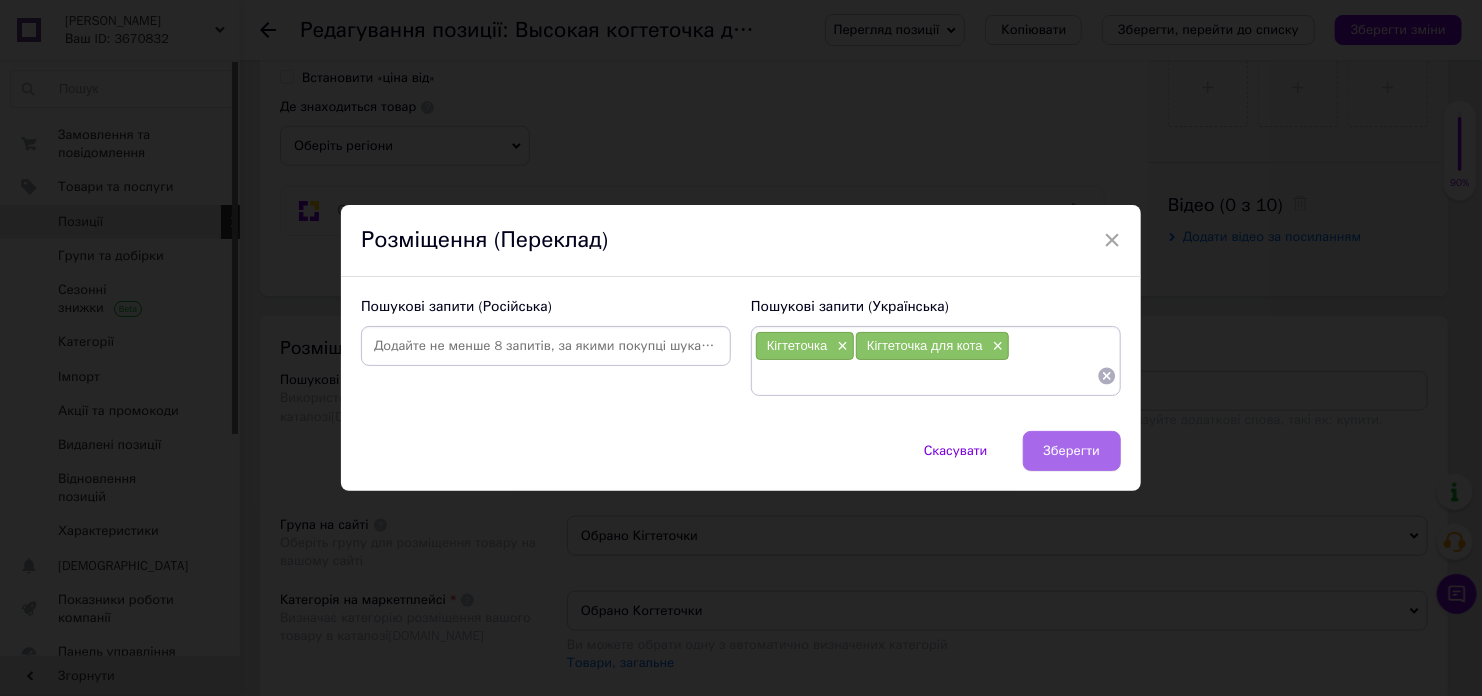 click on "Зберегти" at bounding box center (1072, 451) 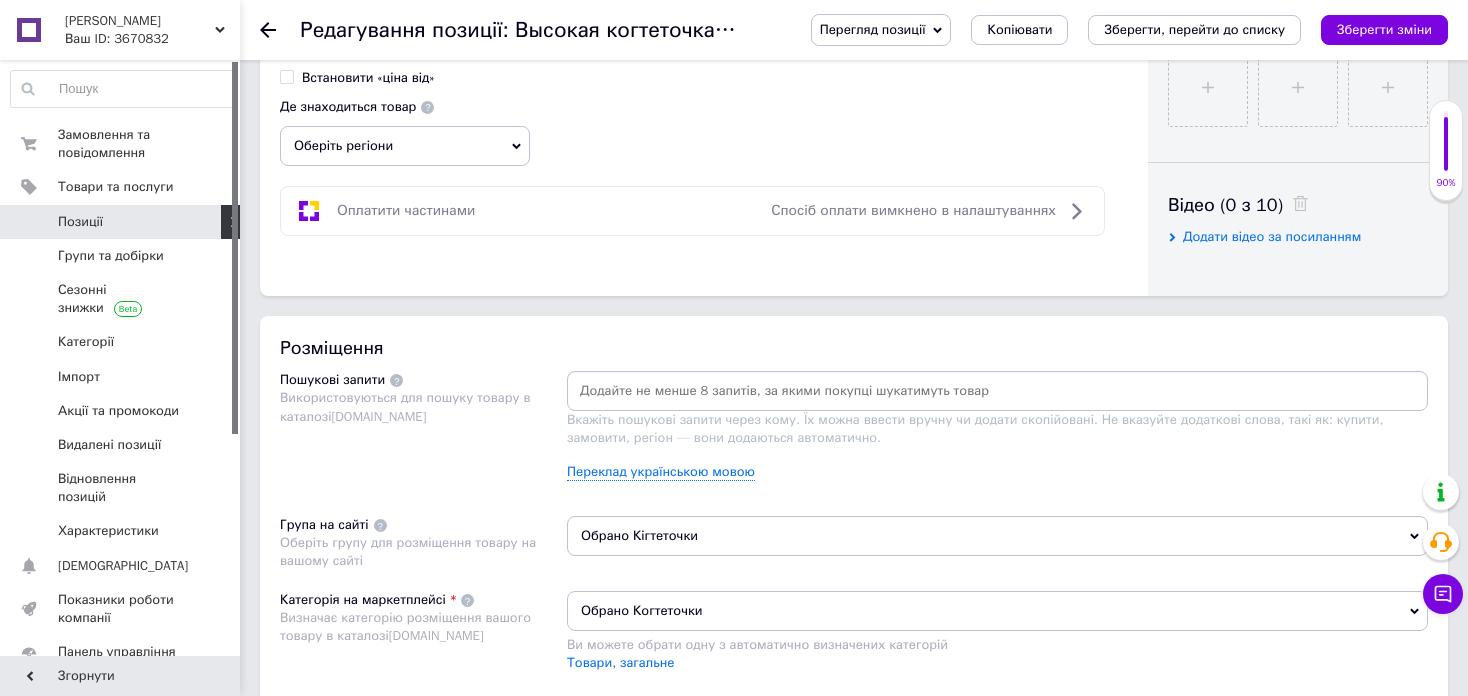 click on "Зберегти зміни" at bounding box center [1384, 29] 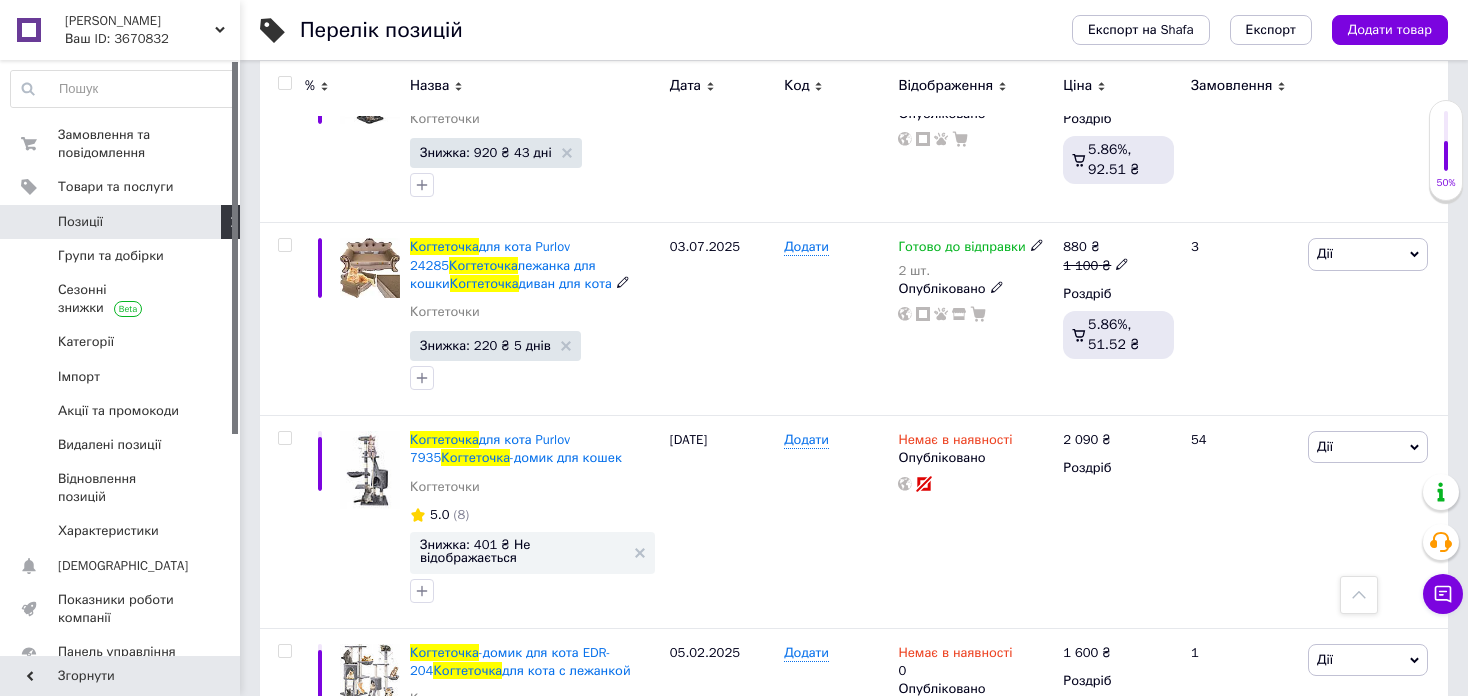 scroll, scrollTop: 600, scrollLeft: 0, axis: vertical 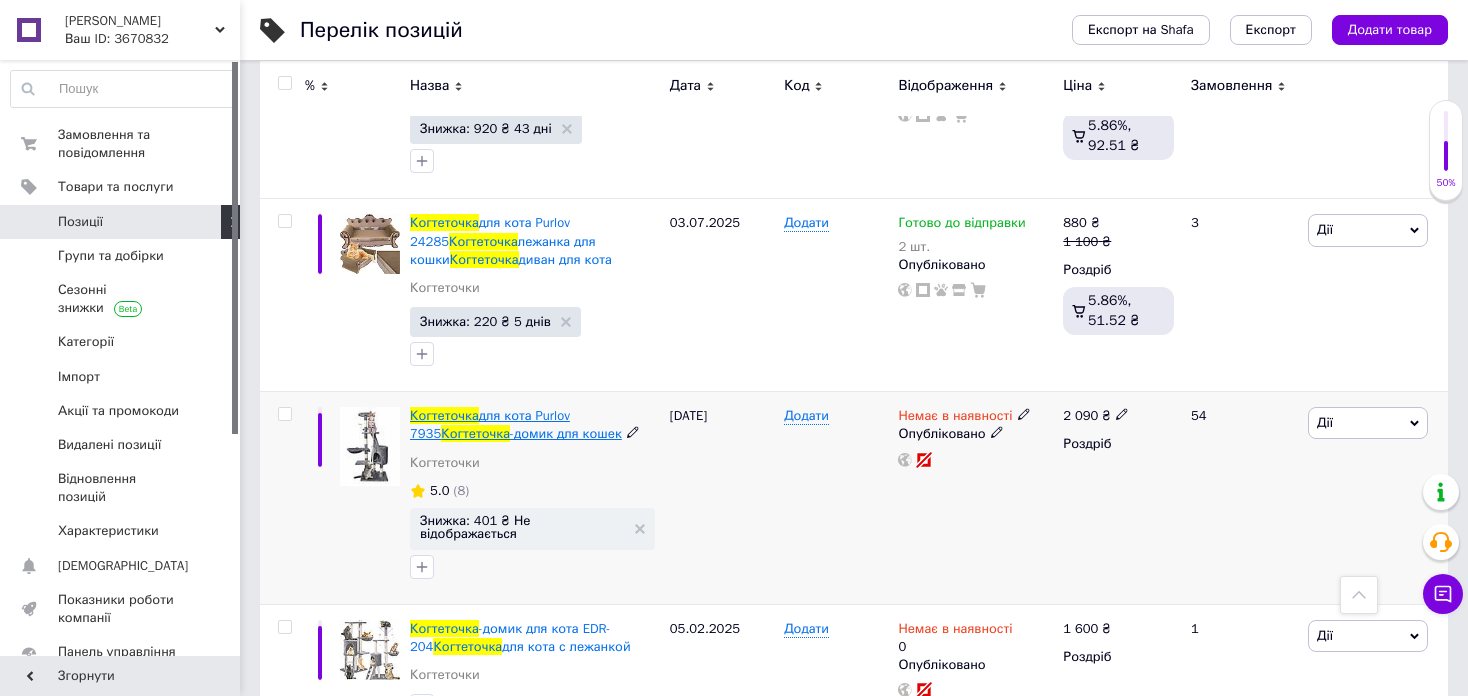 click on "для кота Purlov 7935" at bounding box center [490, 424] 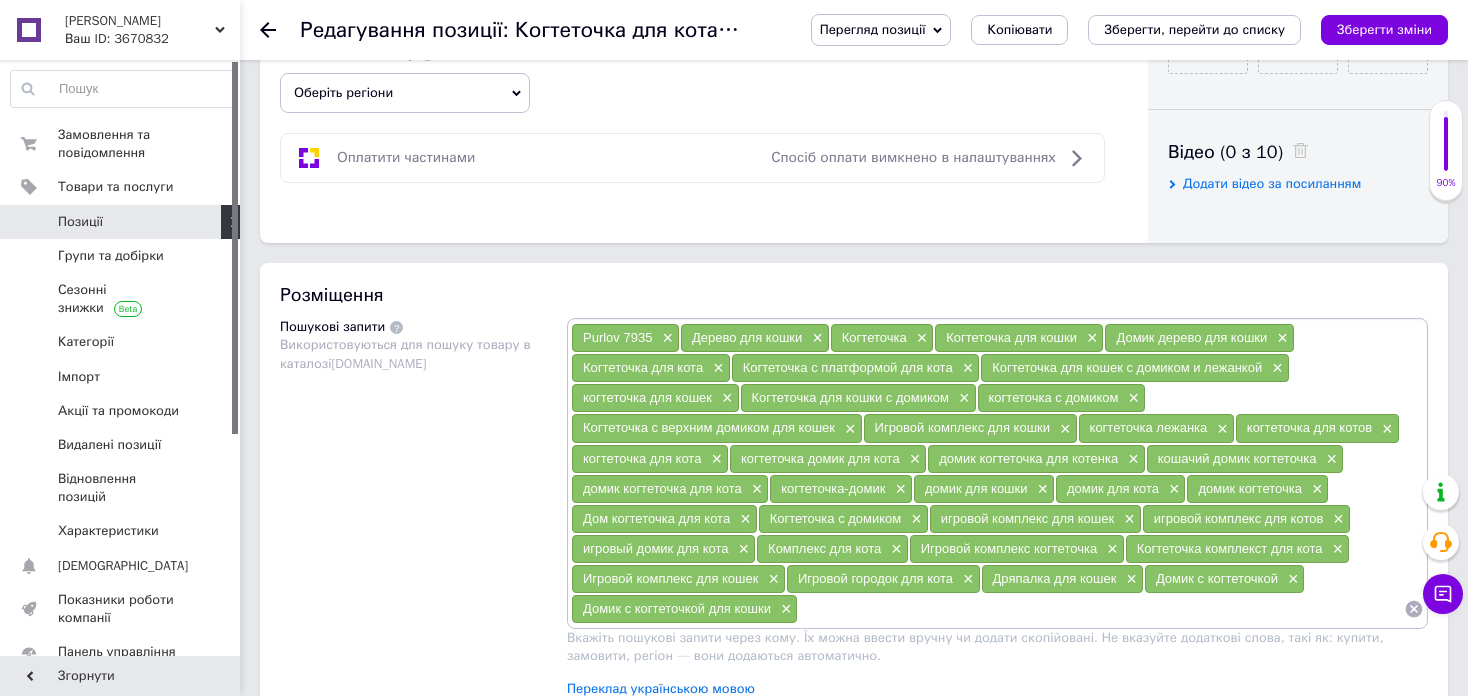 scroll, scrollTop: 1000, scrollLeft: 0, axis: vertical 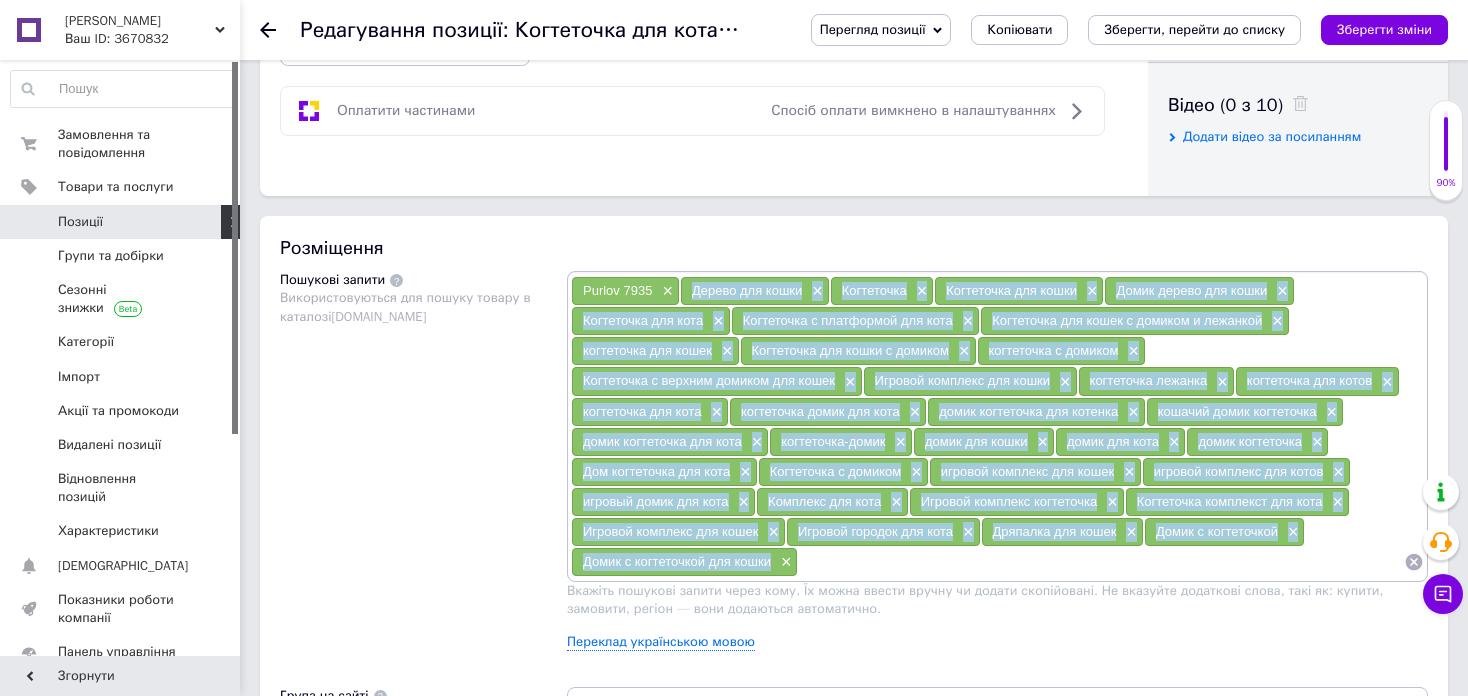 drag, startPoint x: 684, startPoint y: 288, endPoint x: 771, endPoint y: 550, distance: 276.06702 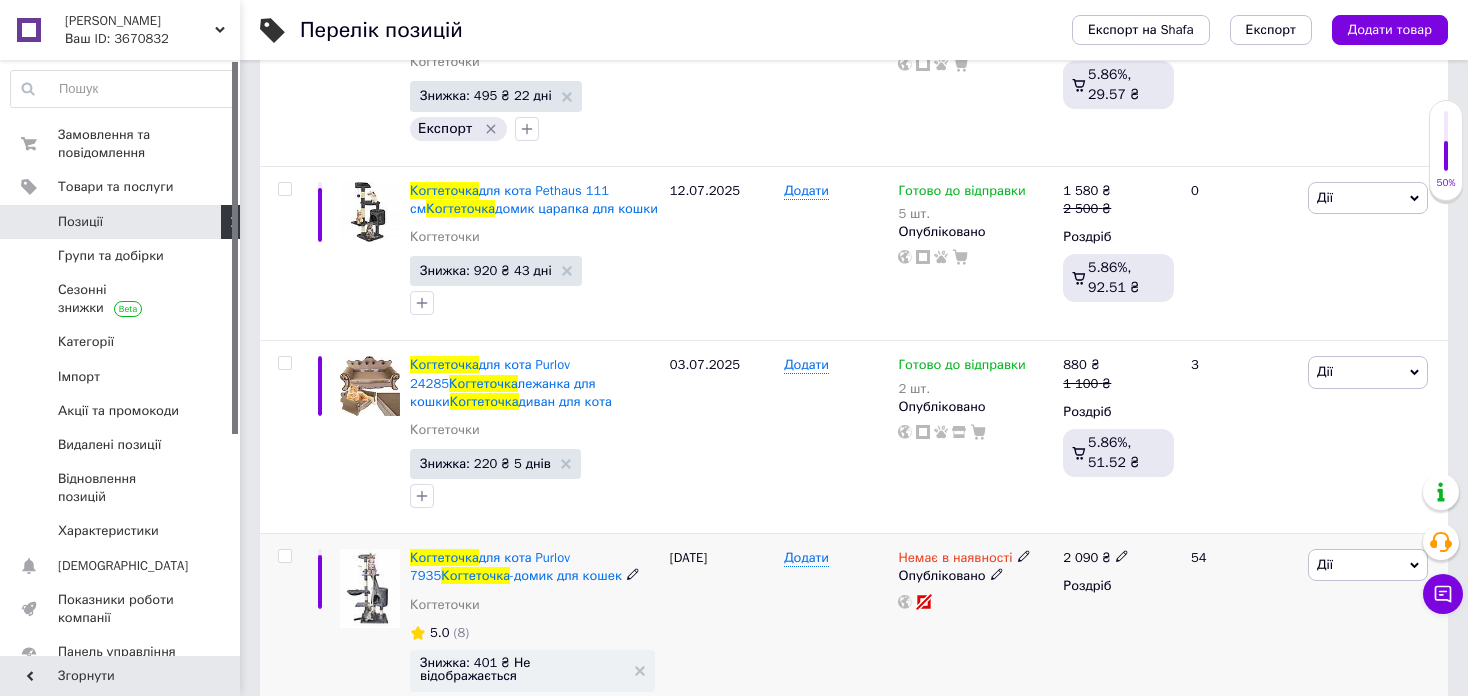scroll, scrollTop: 500, scrollLeft: 0, axis: vertical 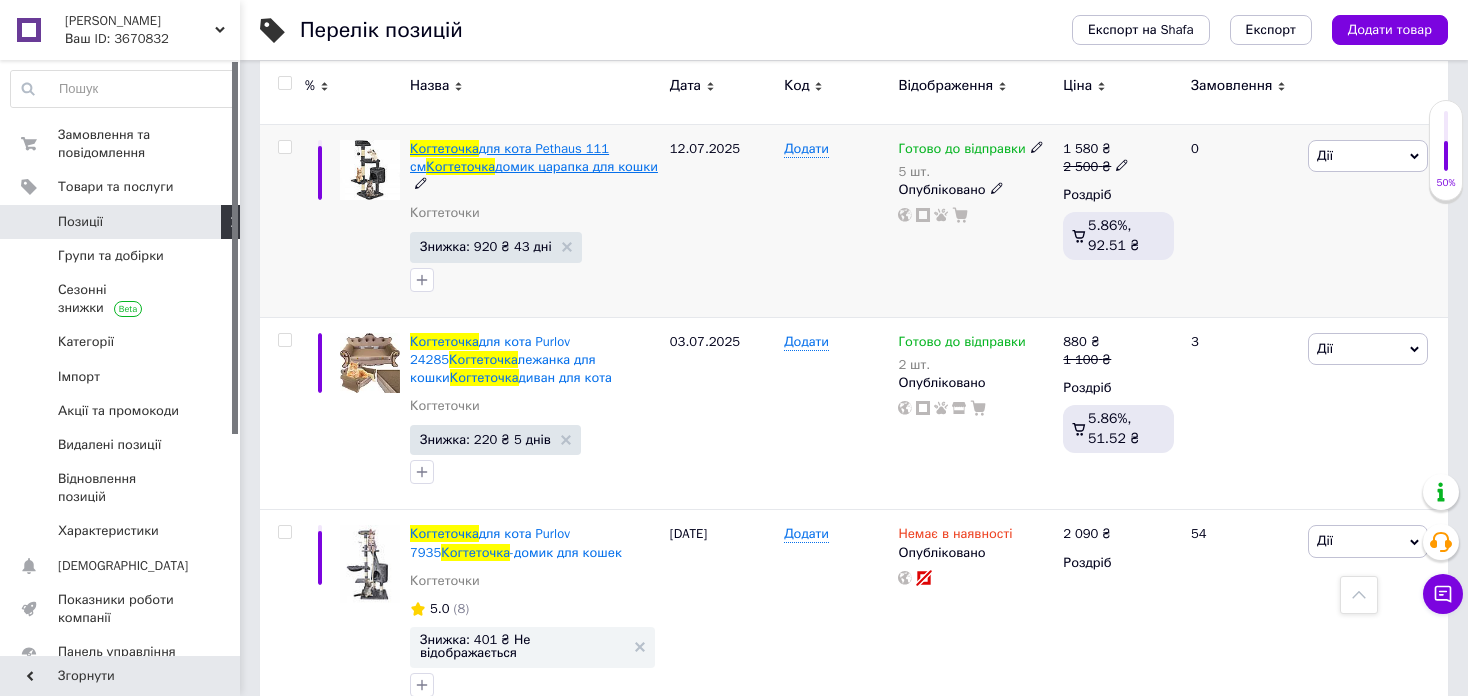 click on "домик царапка для кошки" at bounding box center [576, 166] 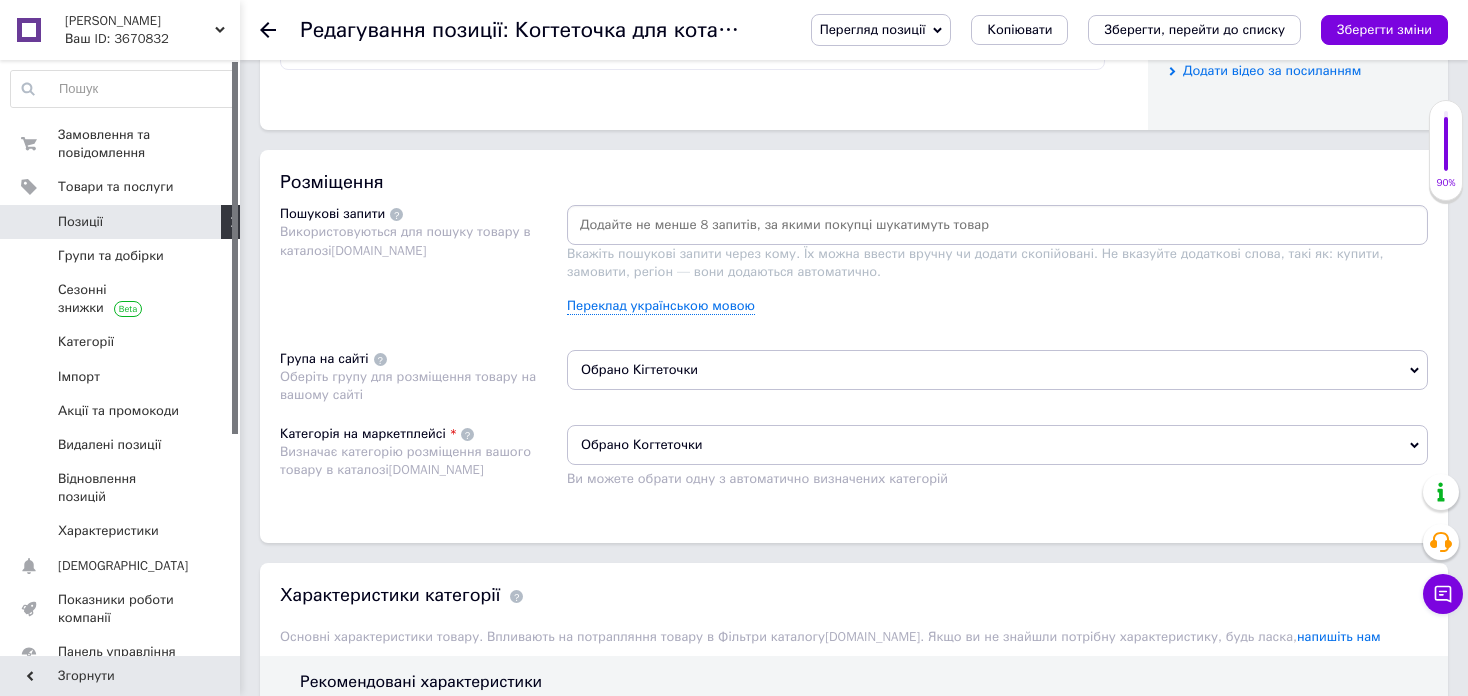 scroll, scrollTop: 1100, scrollLeft: 0, axis: vertical 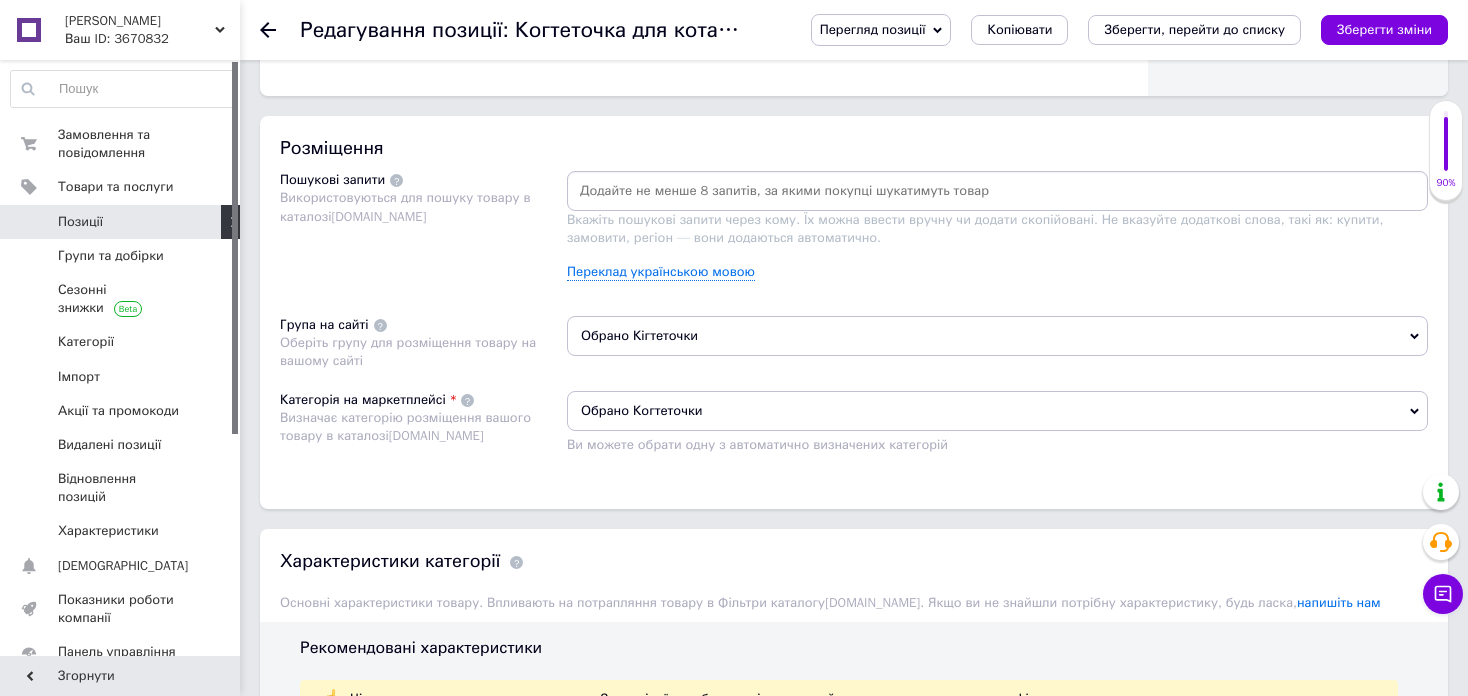 click at bounding box center [997, 191] 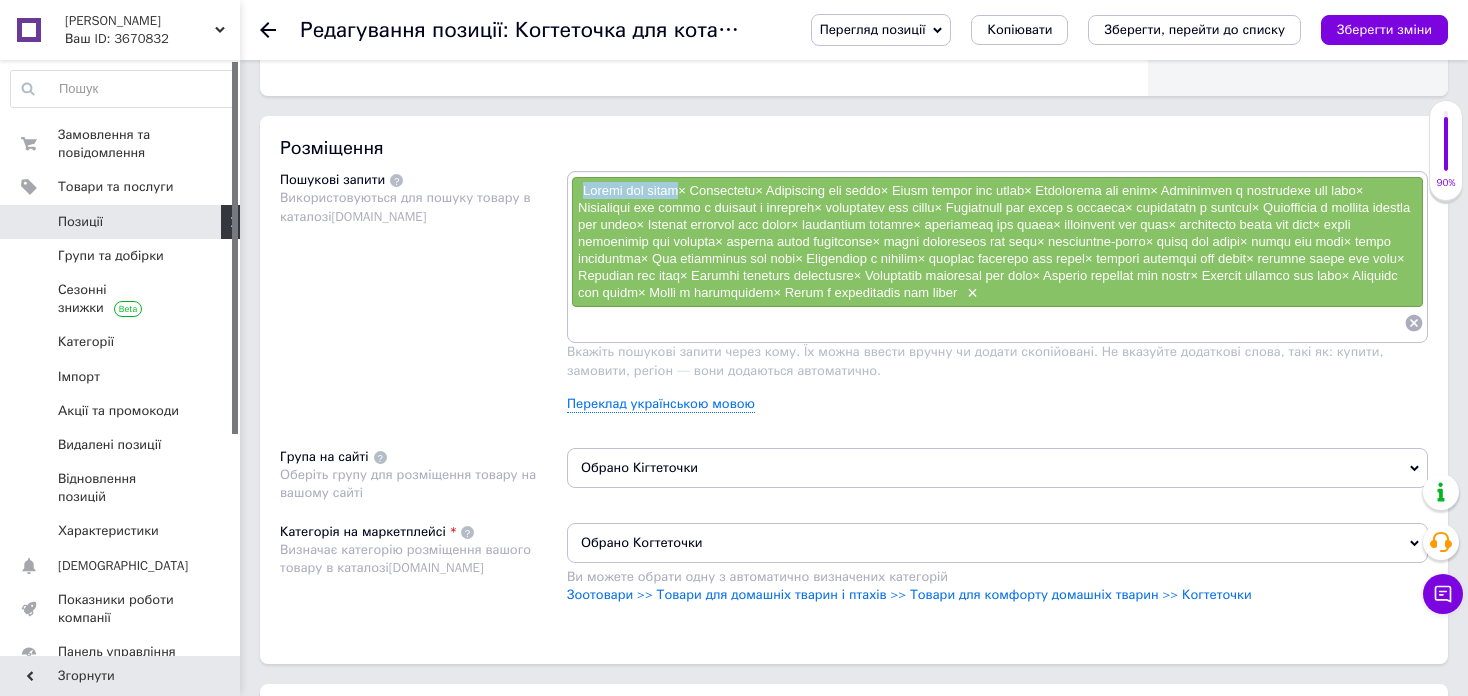 drag, startPoint x: 577, startPoint y: 189, endPoint x: 694, endPoint y: 191, distance: 117.01709 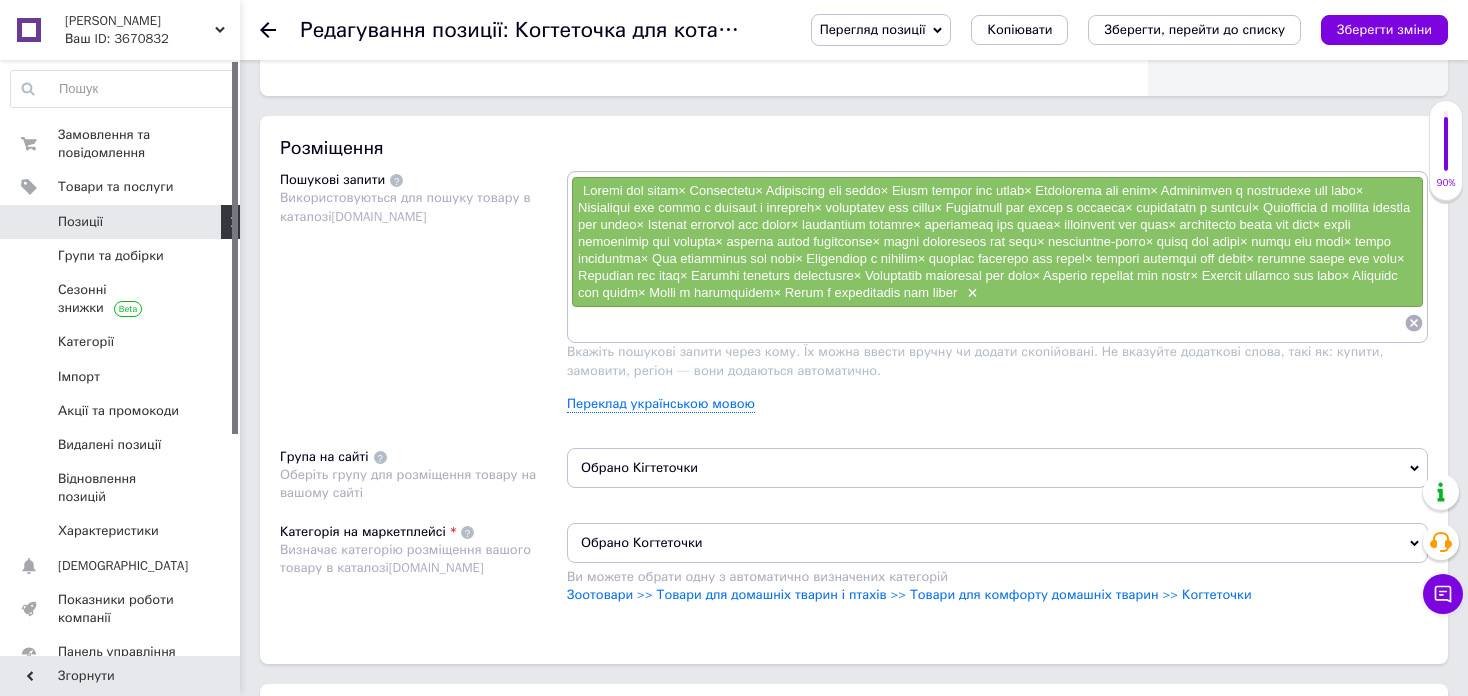 click at bounding box center (987, 323) 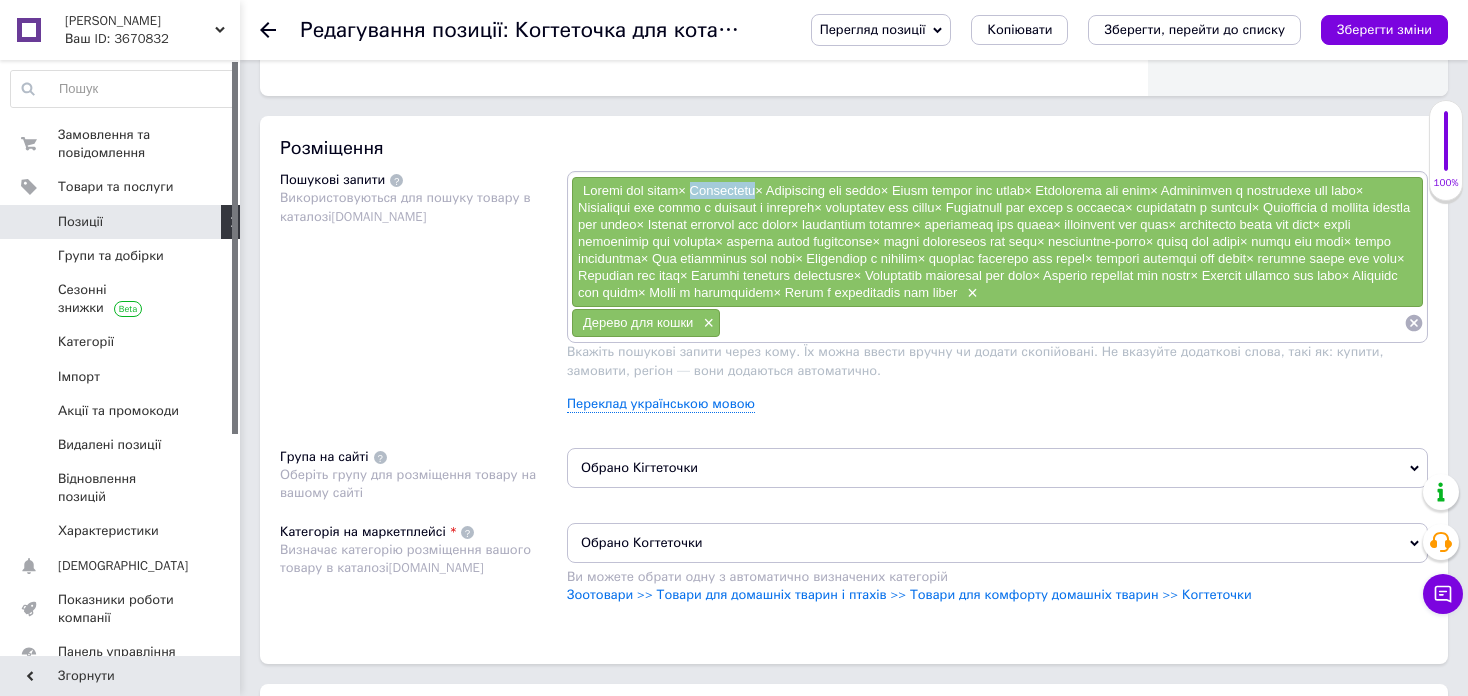 drag, startPoint x: 705, startPoint y: 189, endPoint x: 767, endPoint y: 196, distance: 62.39391 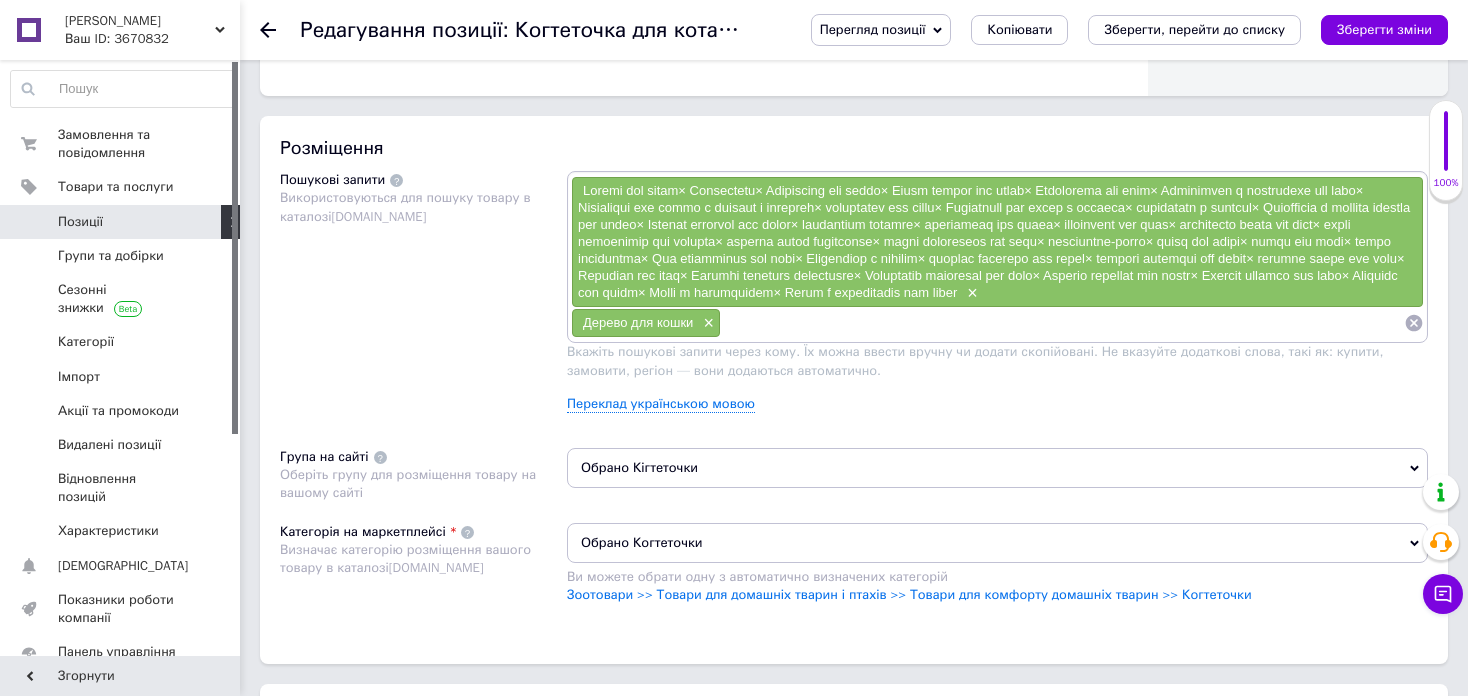 click at bounding box center [1062, 323] 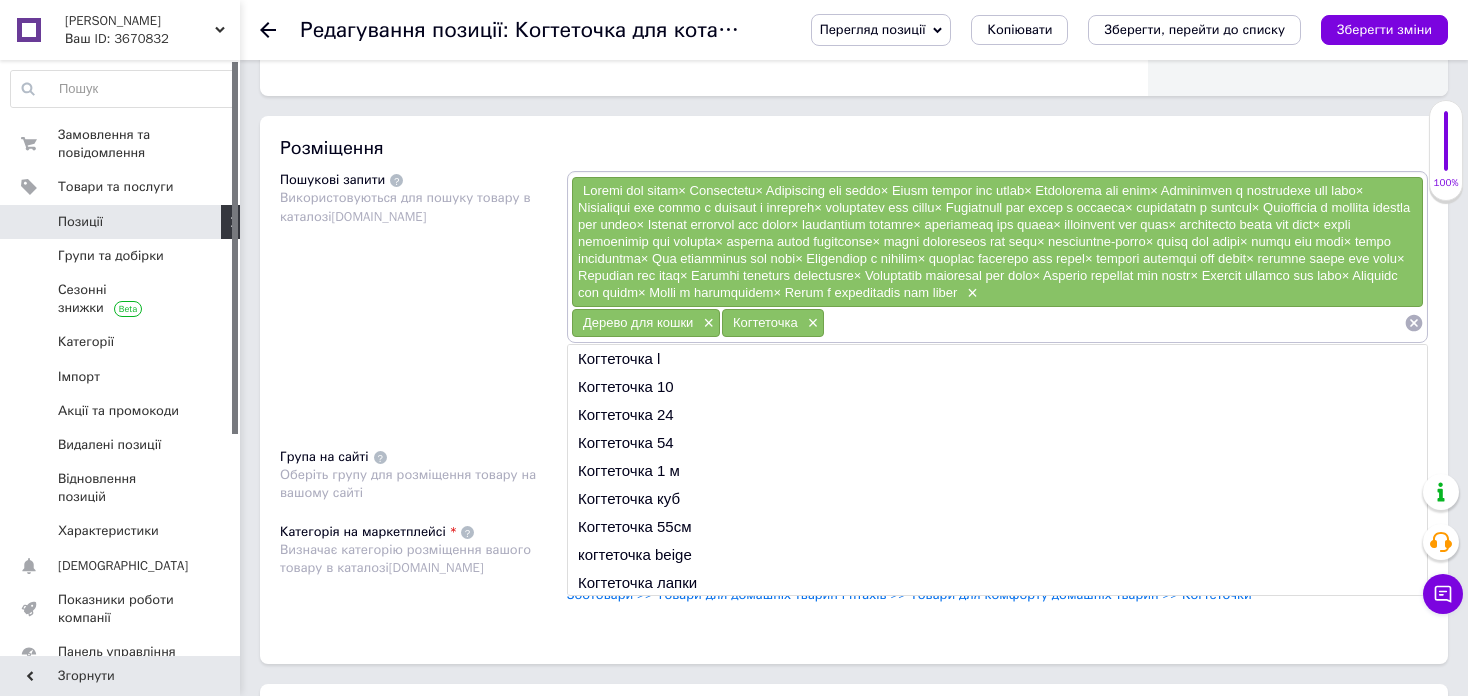 click at bounding box center [994, 241] 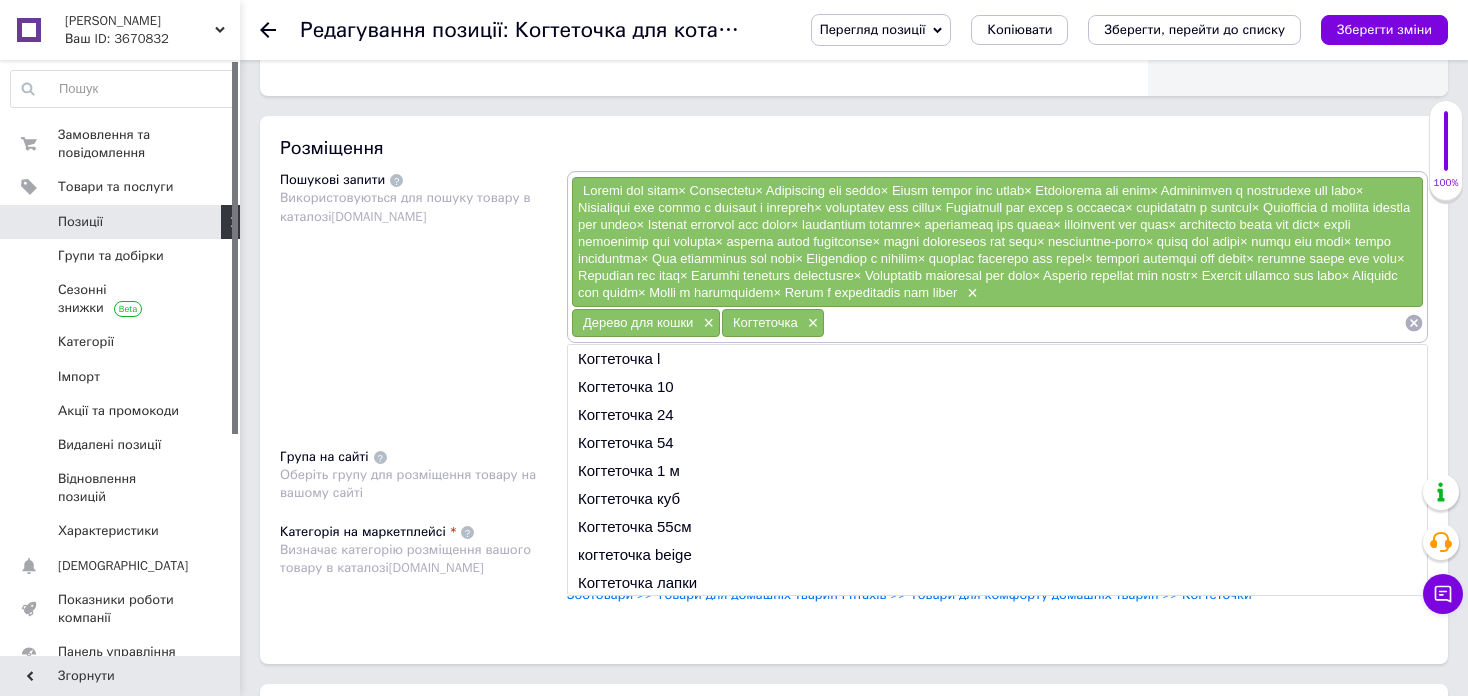 click at bounding box center (994, 241) 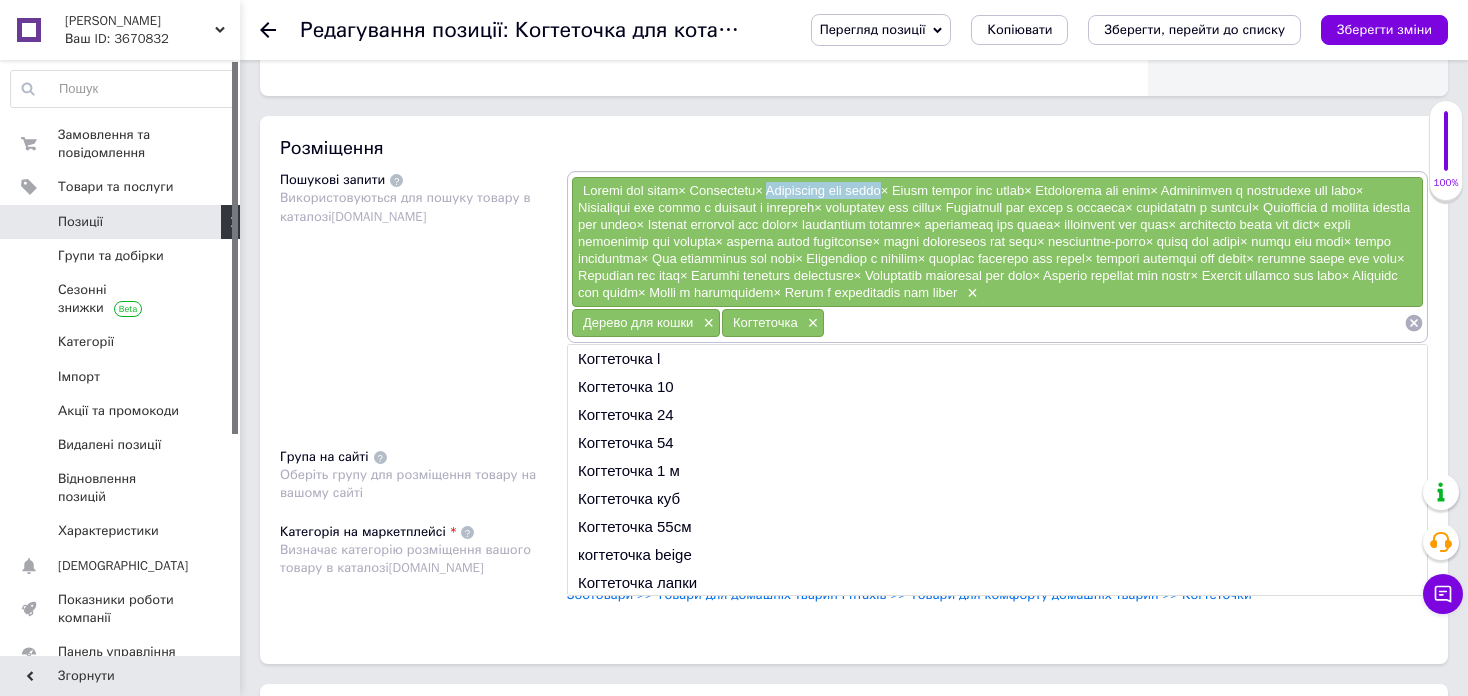 drag, startPoint x: 779, startPoint y: 188, endPoint x: 903, endPoint y: 192, distance: 124.0645 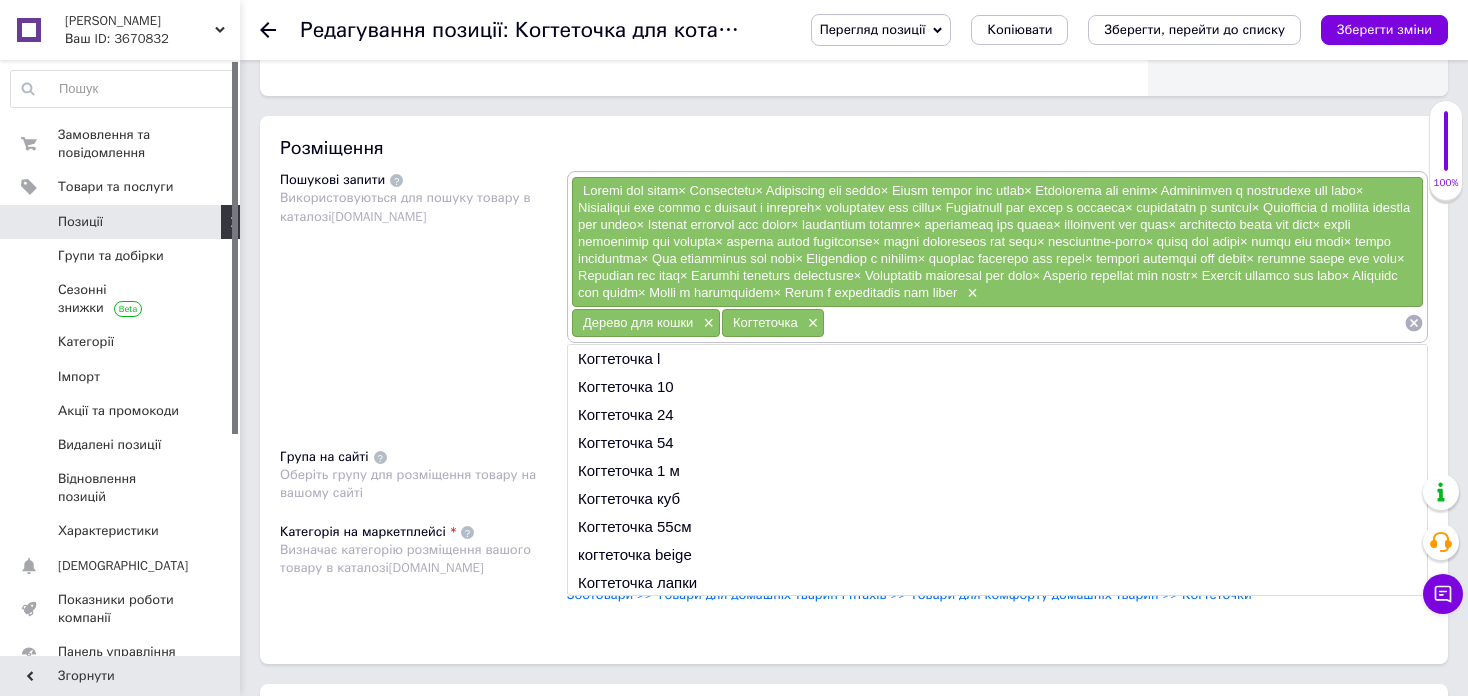 click at bounding box center [1114, 323] 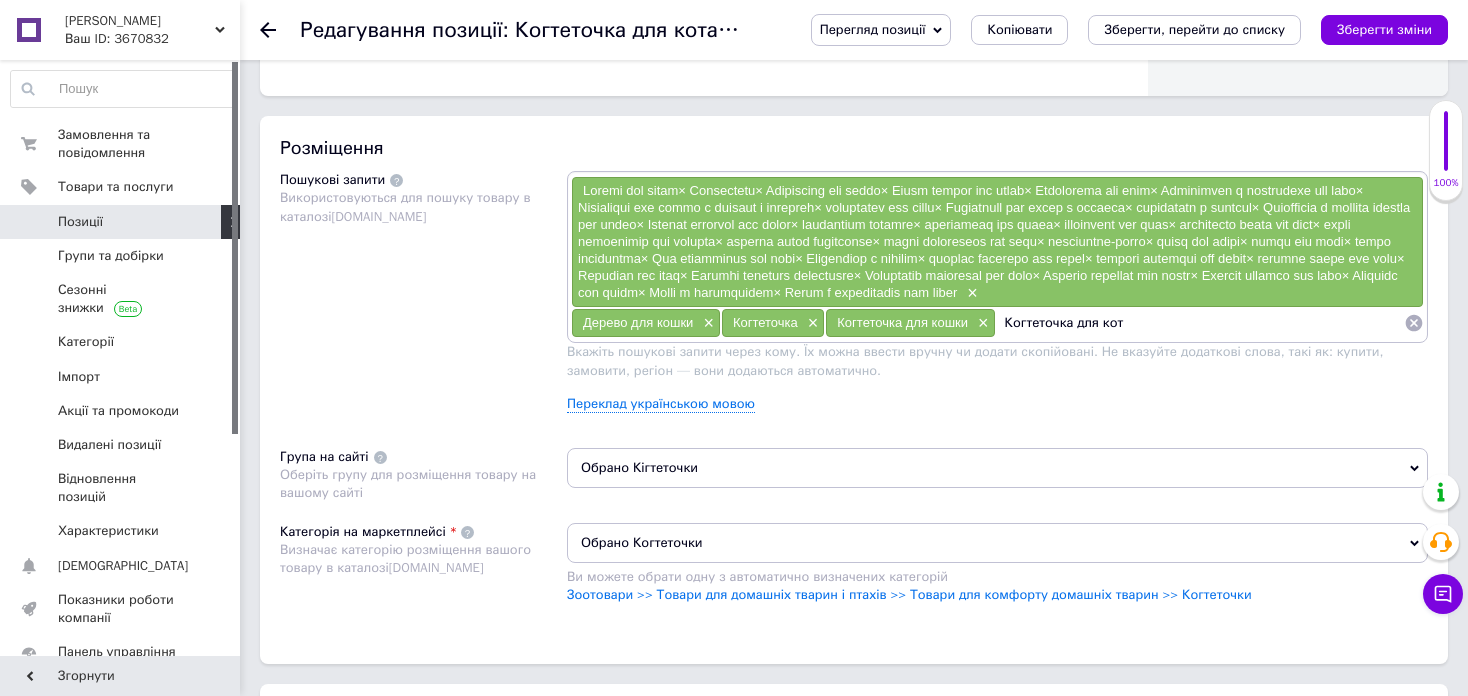 type on "Когтеточка для кота" 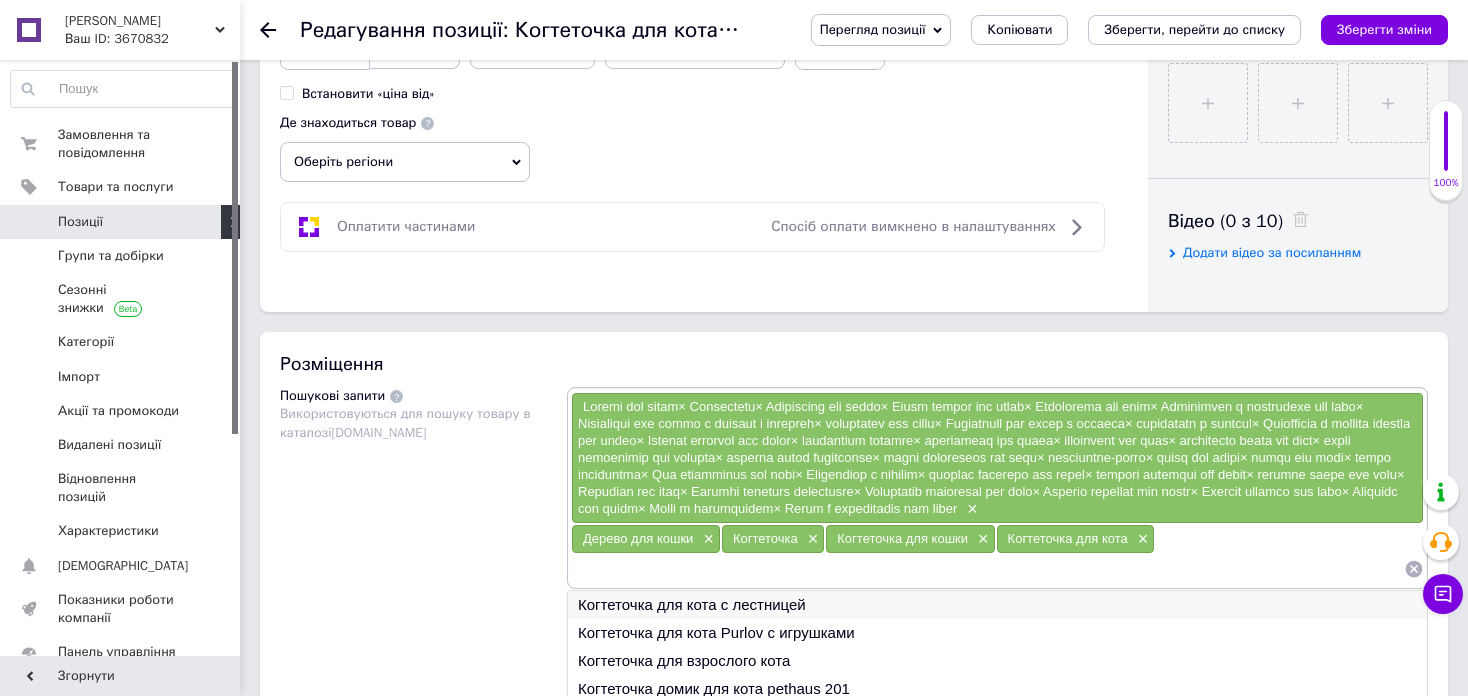 scroll, scrollTop: 1000, scrollLeft: 0, axis: vertical 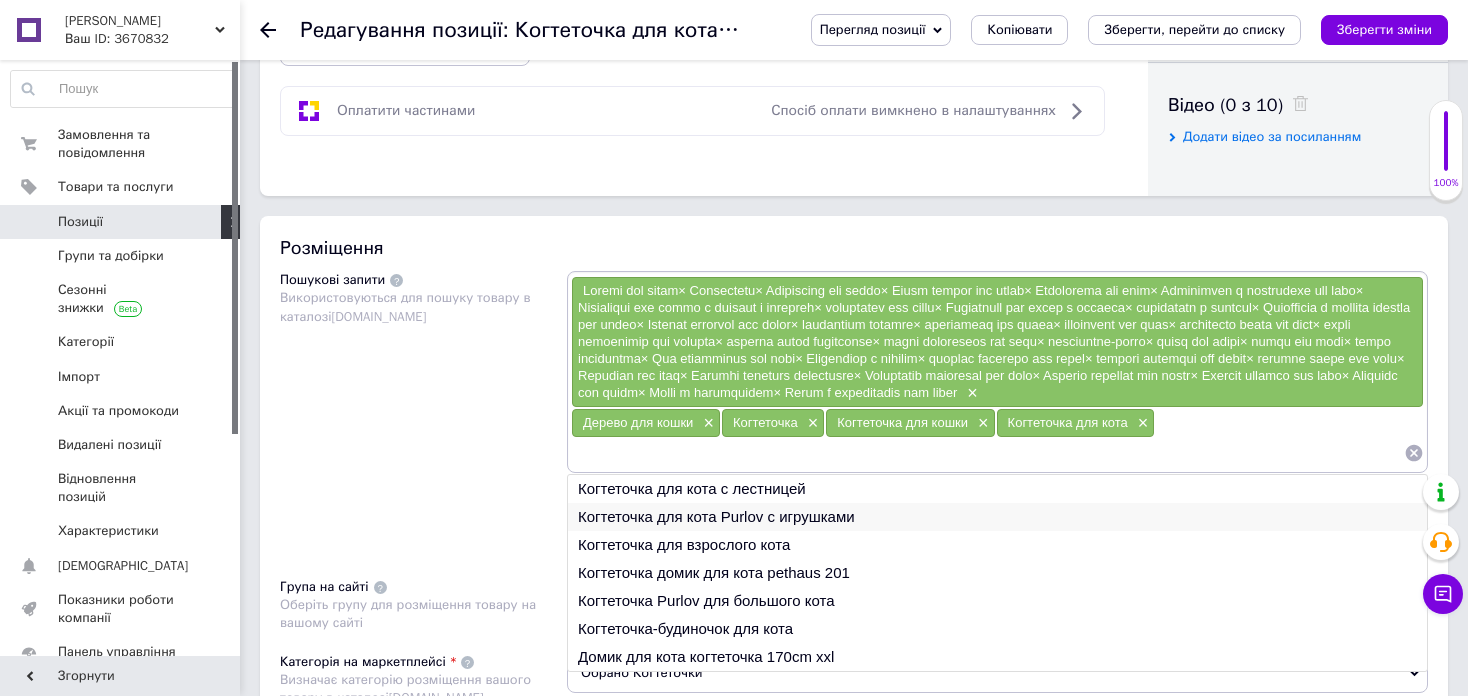 click on "Когтеточка для кота Purlov с игрушками" at bounding box center (997, 517) 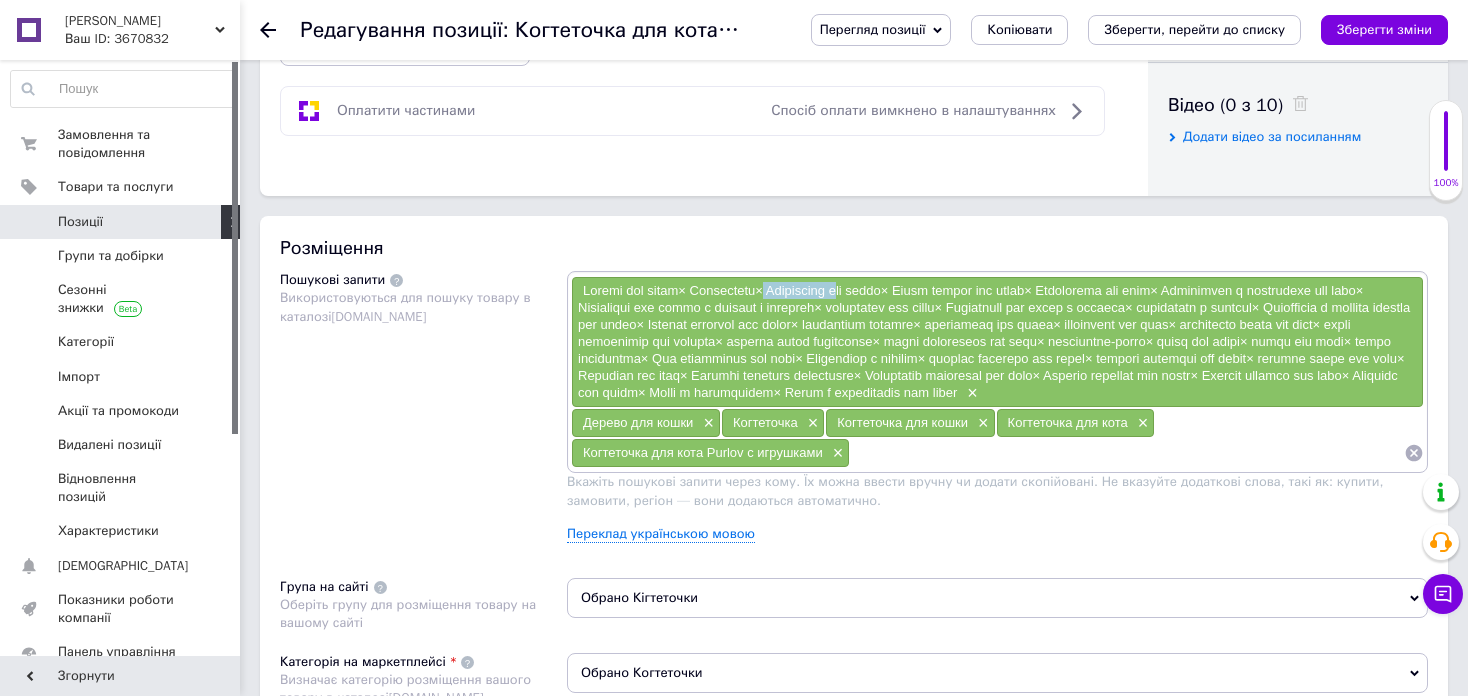 drag, startPoint x: 778, startPoint y: 289, endPoint x: 857, endPoint y: 286, distance: 79.05694 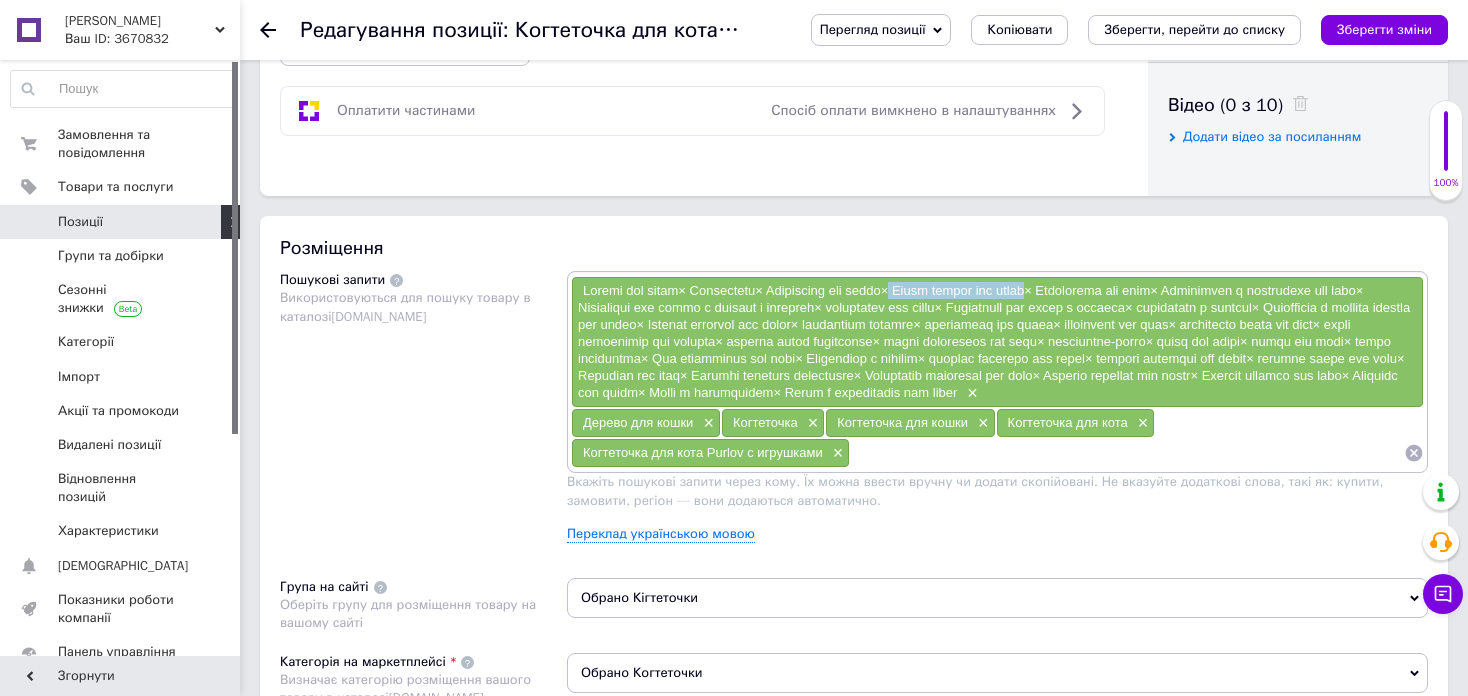 drag, startPoint x: 919, startPoint y: 287, endPoint x: 1072, endPoint y: 295, distance: 153.20901 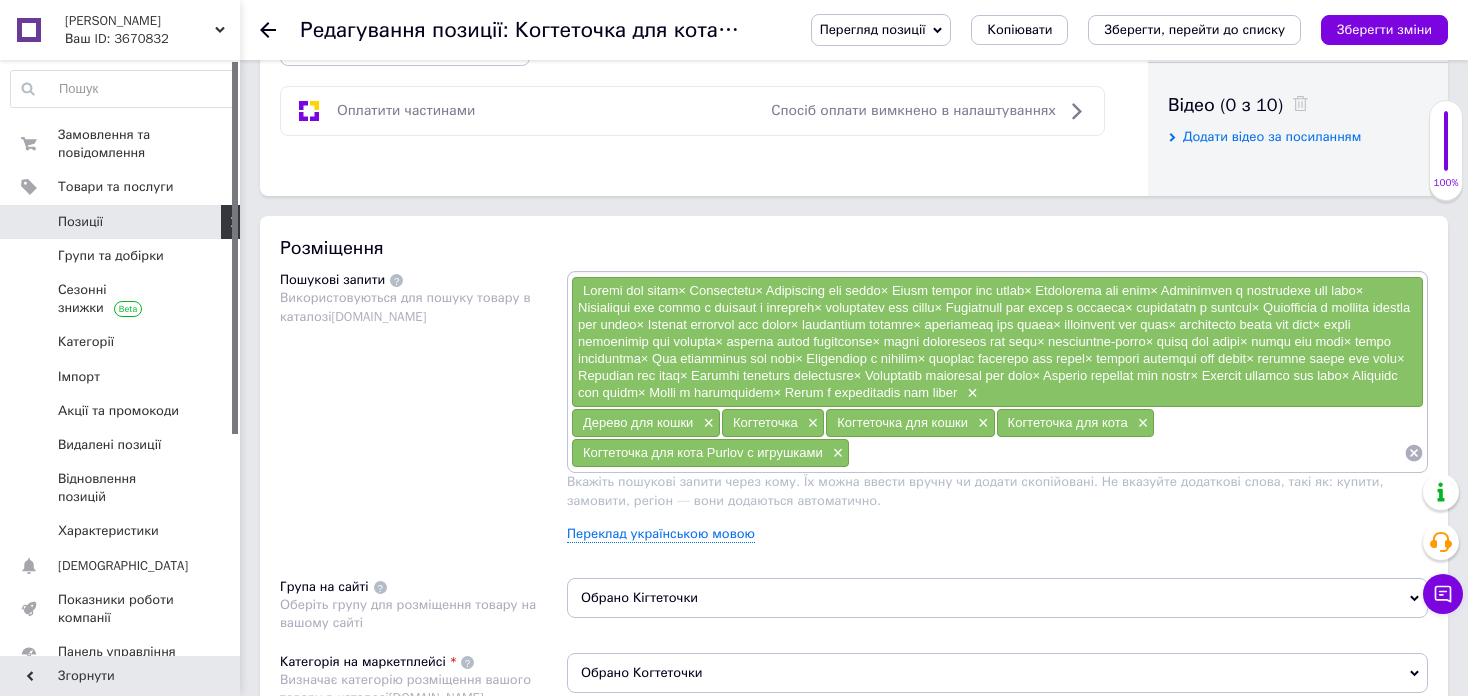 click at bounding box center [1127, 453] 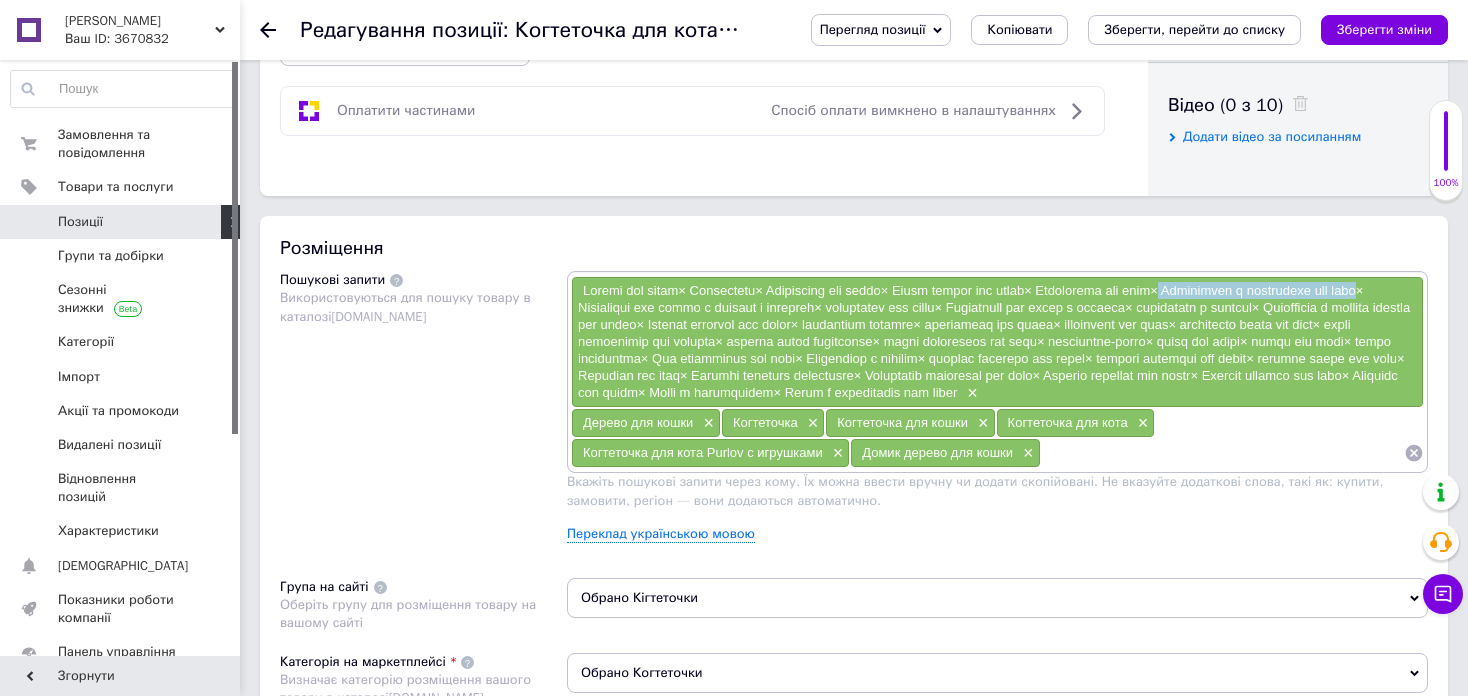 drag, startPoint x: 1212, startPoint y: 285, endPoint x: 600, endPoint y: 308, distance: 612.432 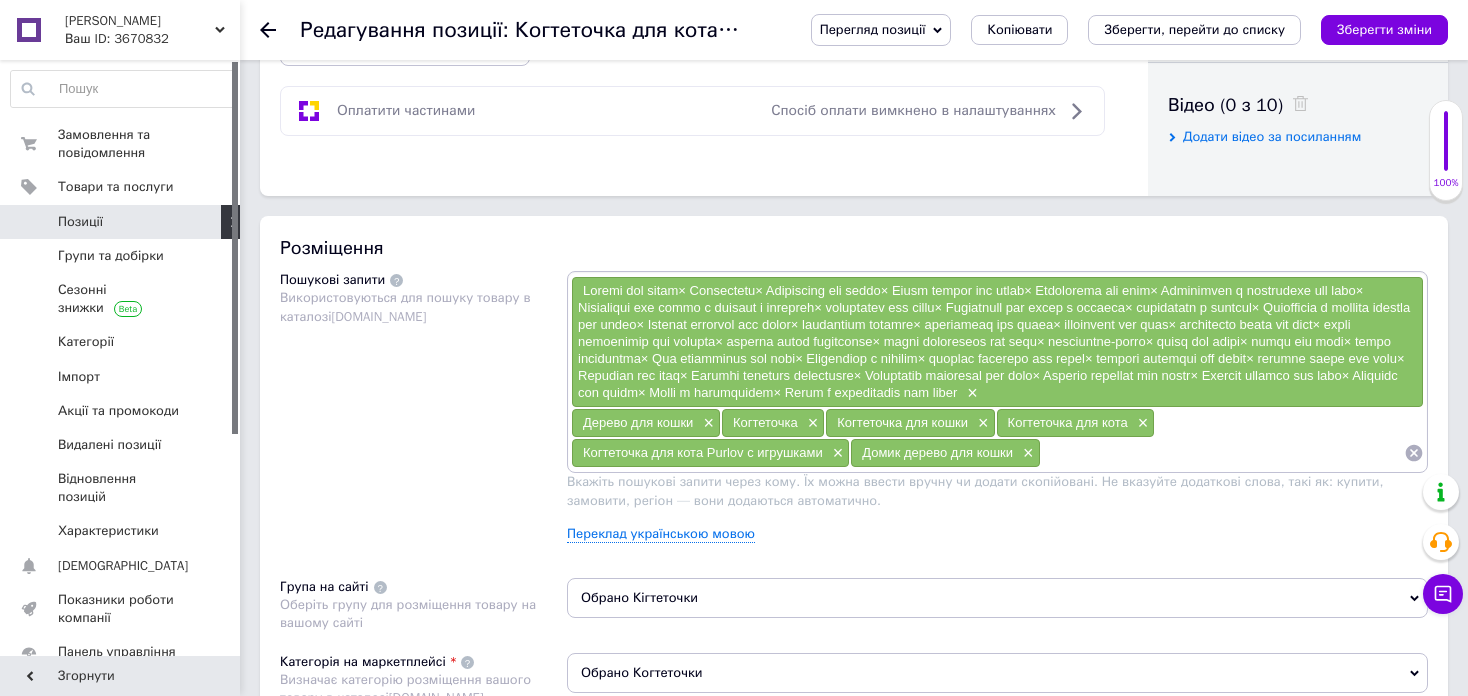 click at bounding box center [1222, 453] 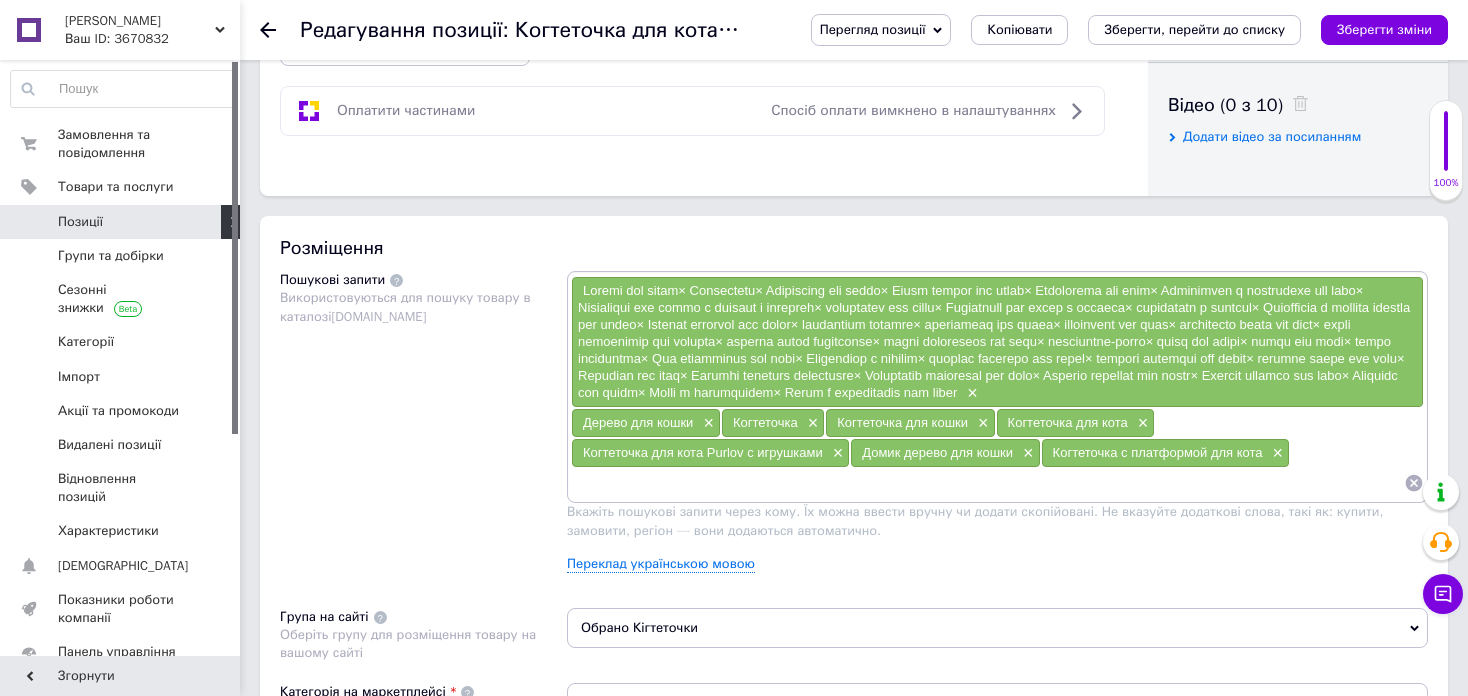 drag, startPoint x: 613, startPoint y: 303, endPoint x: 766, endPoint y: 301, distance: 153.01308 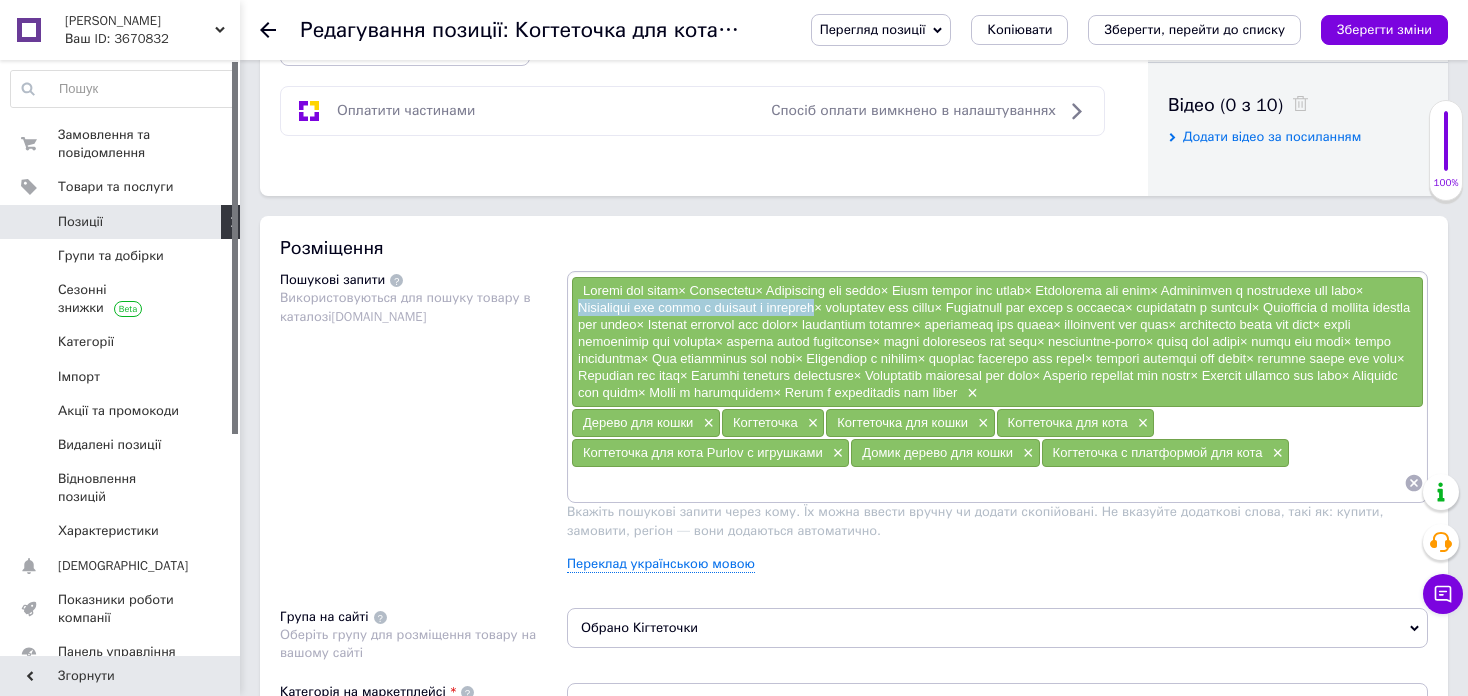 drag, startPoint x: 612, startPoint y: 300, endPoint x: 871, endPoint y: 309, distance: 259.1563 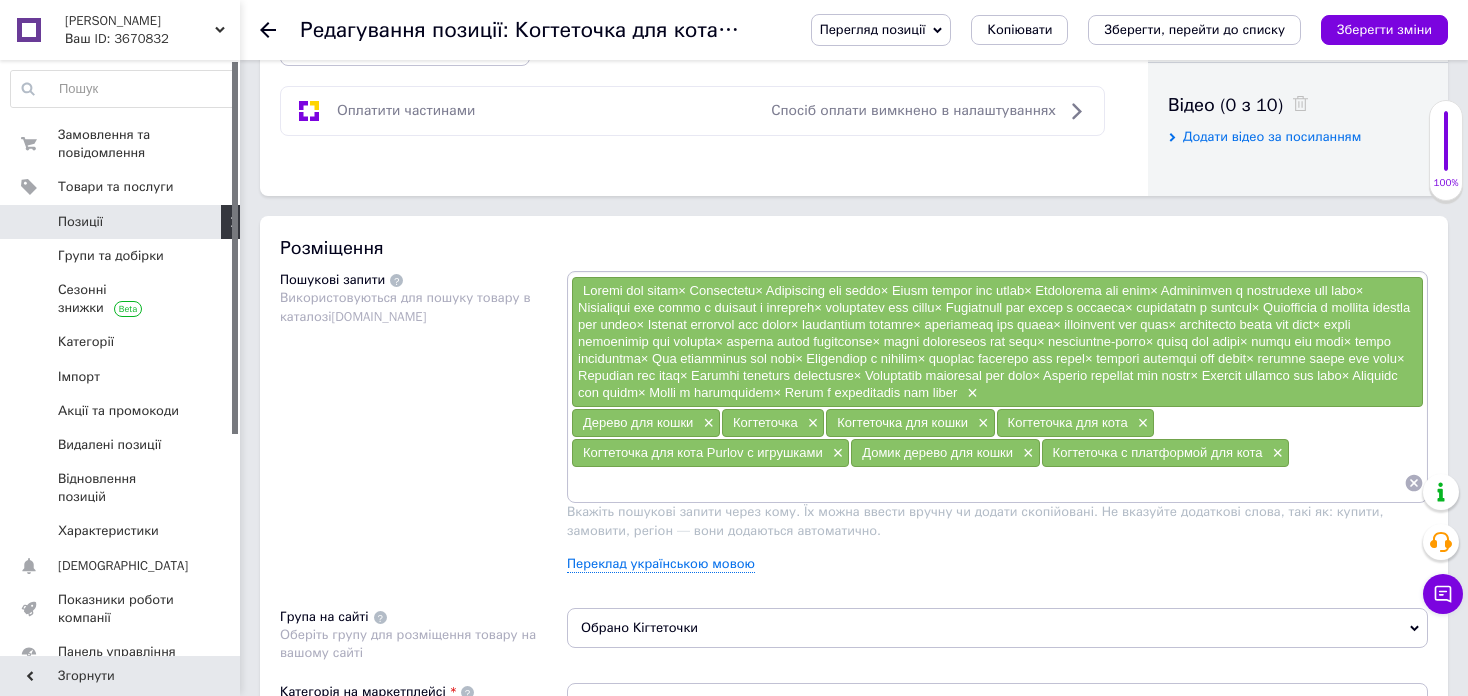 click at bounding box center (987, 483) 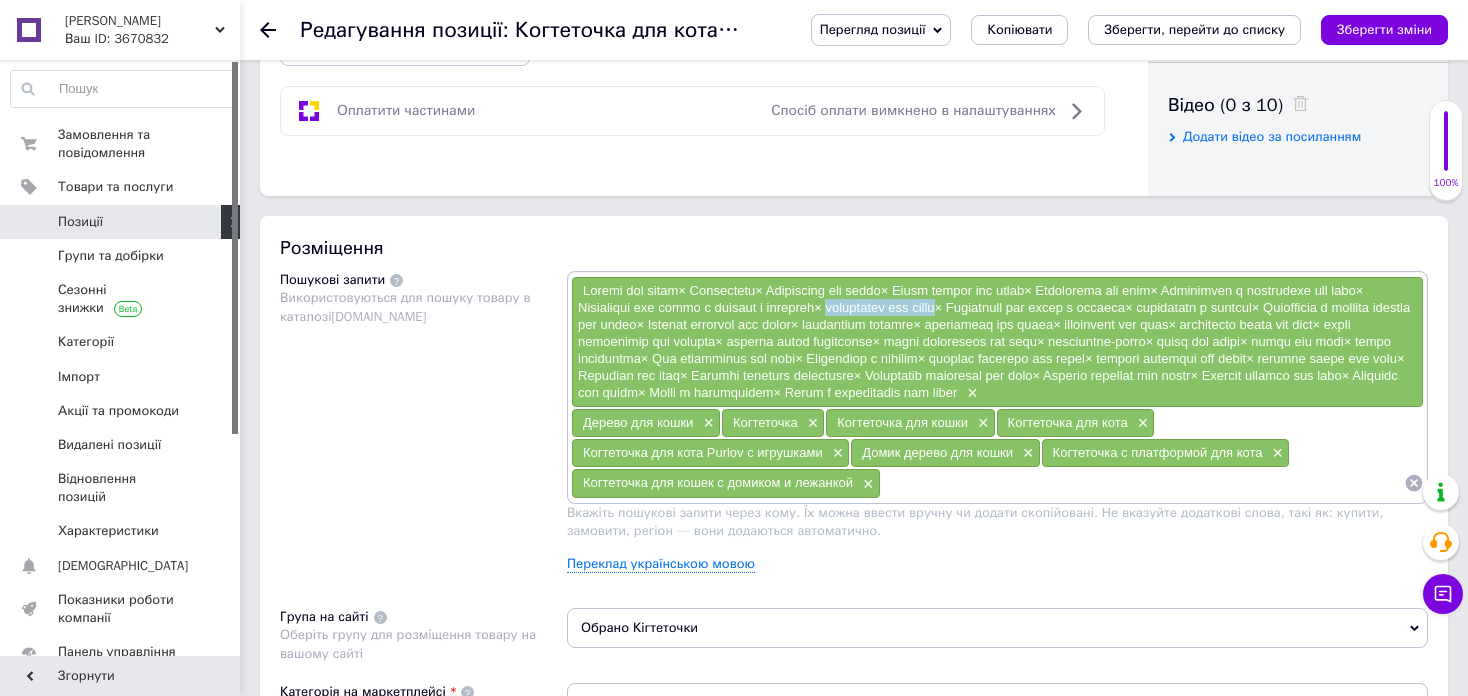 drag, startPoint x: 897, startPoint y: 305, endPoint x: 1023, endPoint y: 309, distance: 126.06348 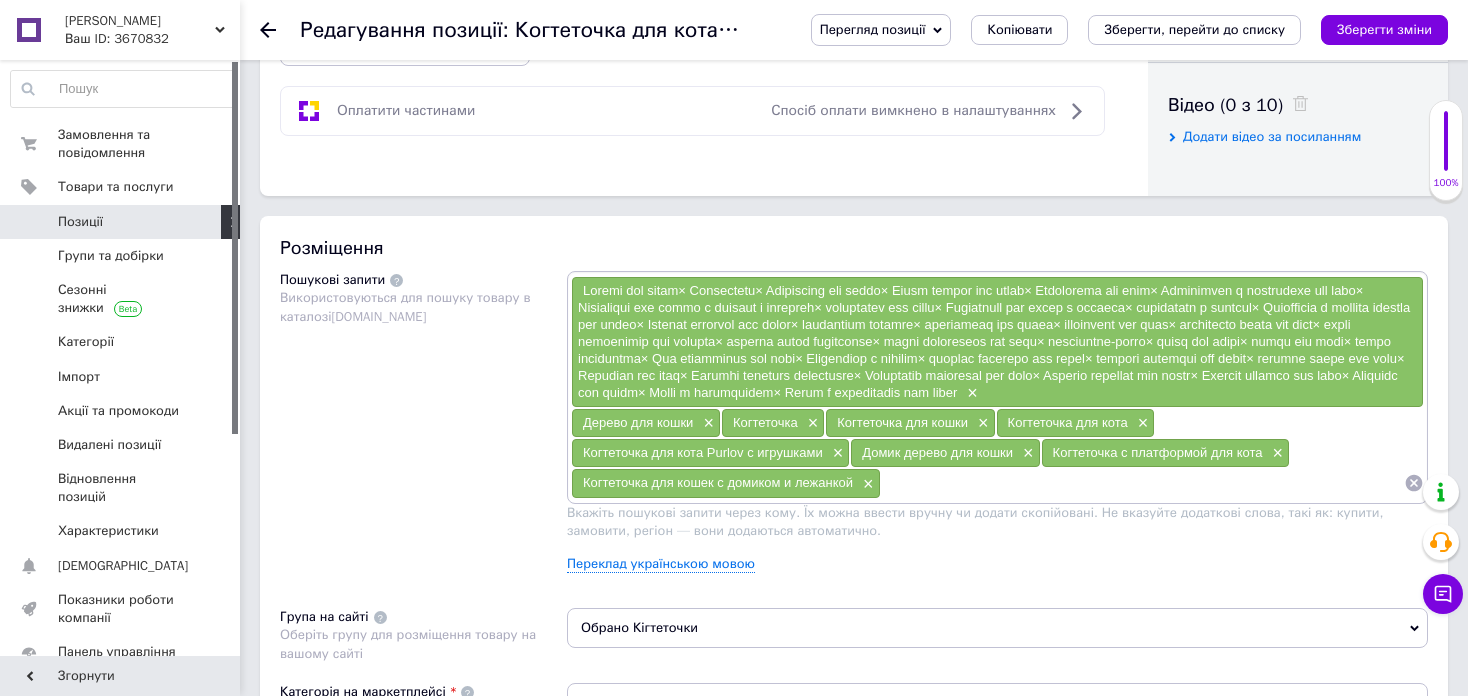 click at bounding box center (1142, 483) 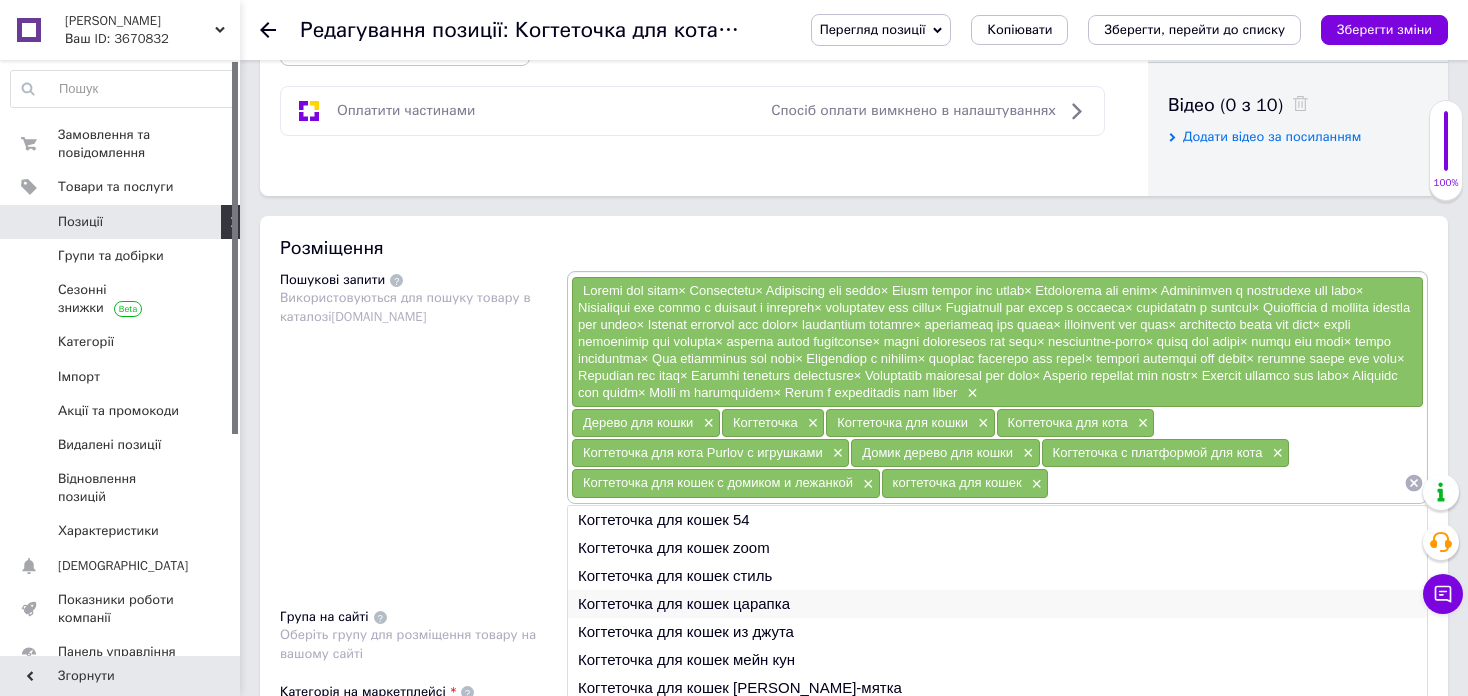 click on "Когтеточка для кошек царапка" at bounding box center [997, 604] 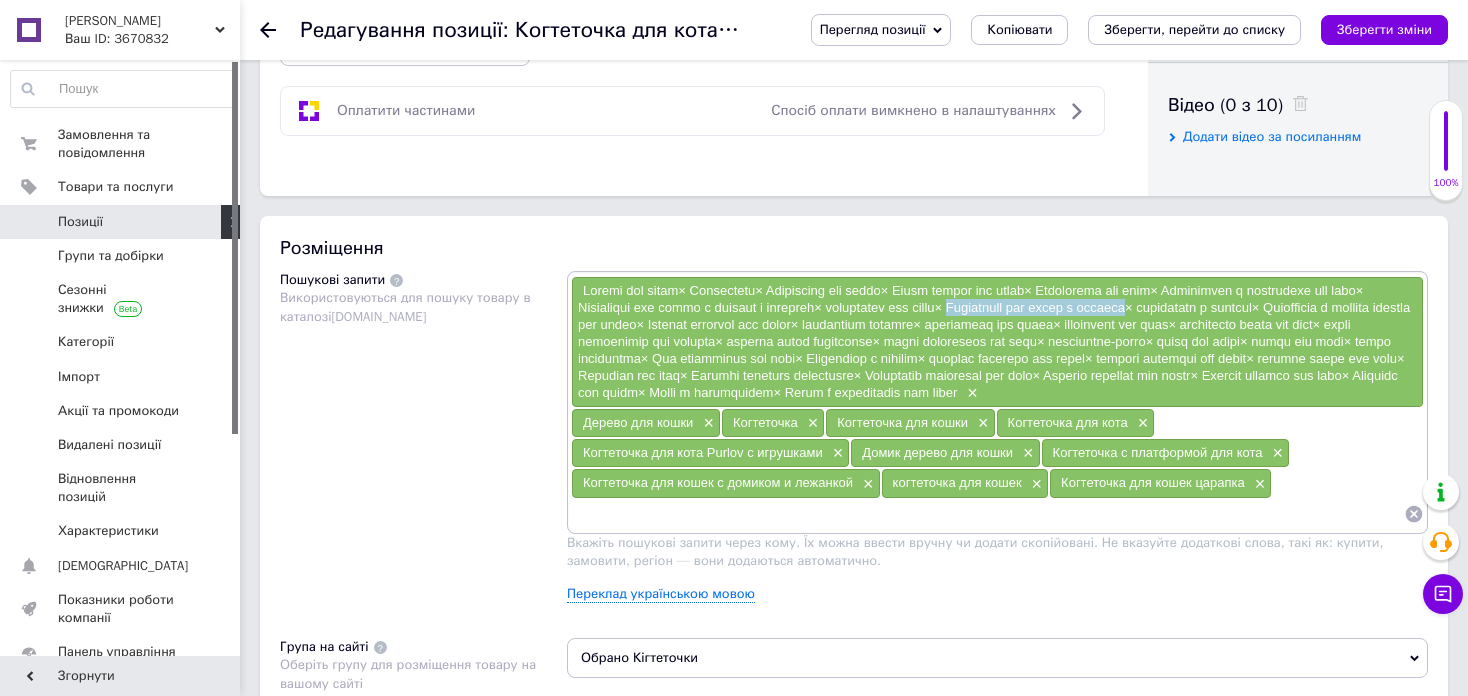 drag, startPoint x: 1036, startPoint y: 308, endPoint x: 1231, endPoint y: 309, distance: 195.00256 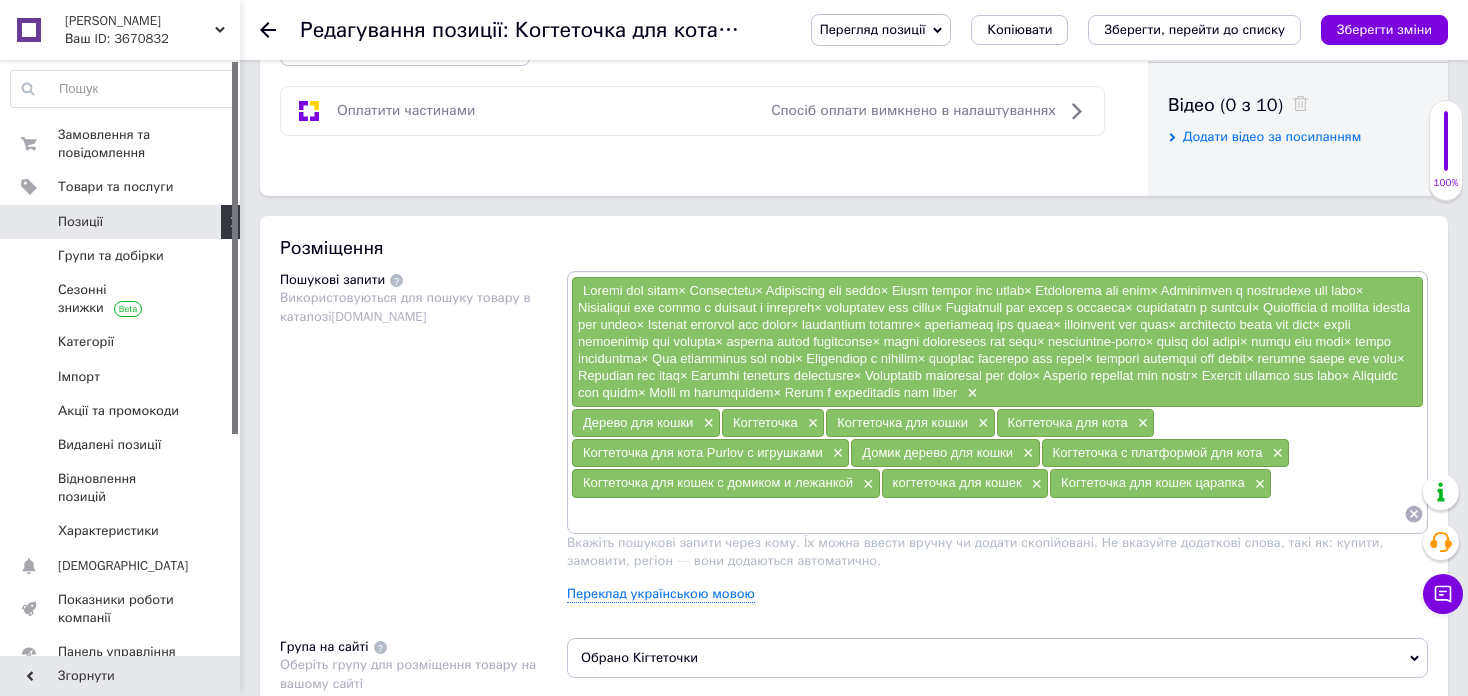 click at bounding box center (987, 514) 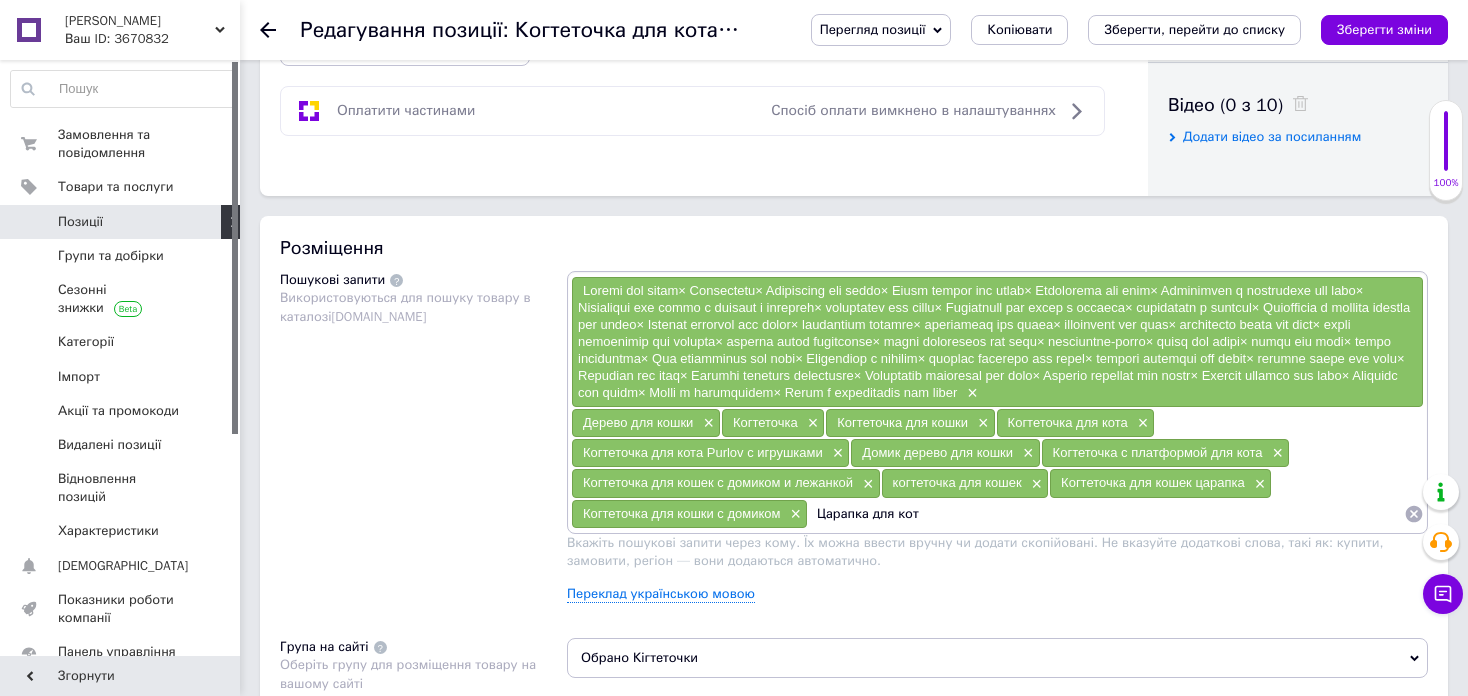 type on "Царапка для кота" 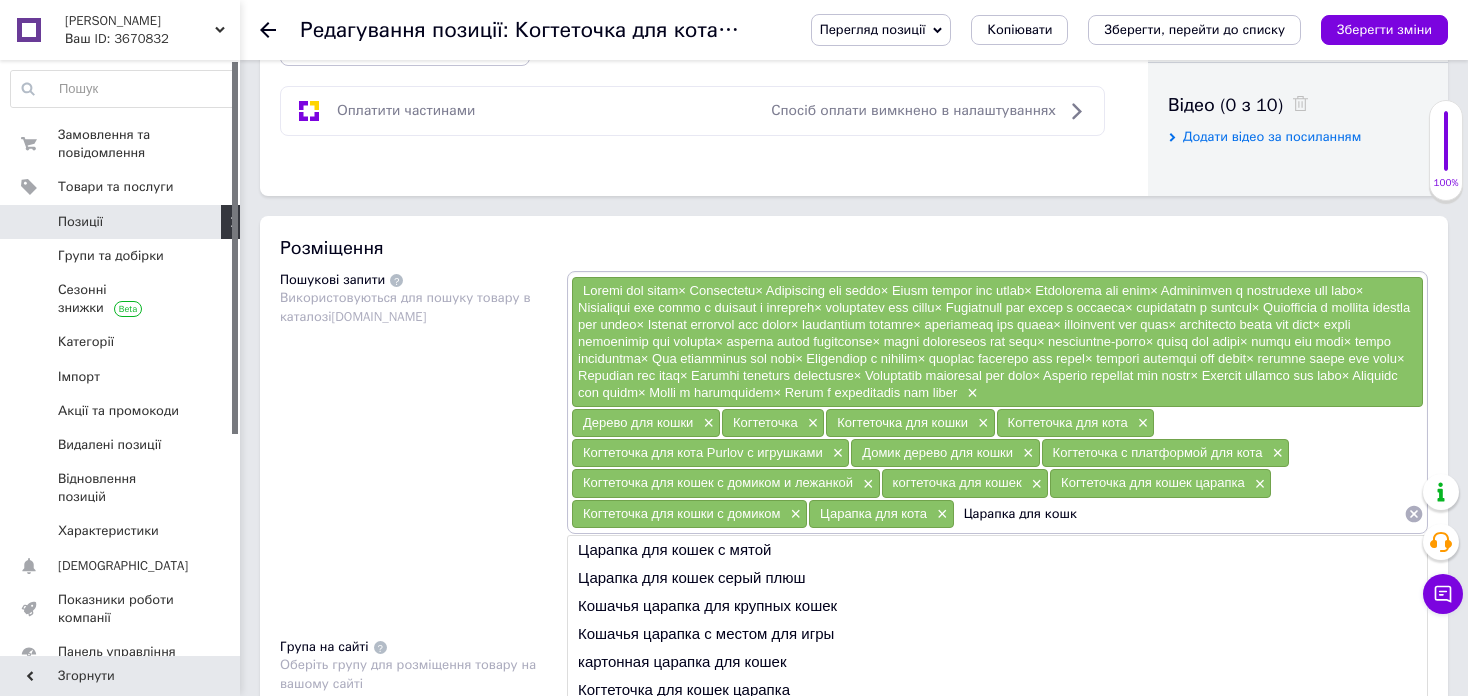 type on "Царапка для кошки" 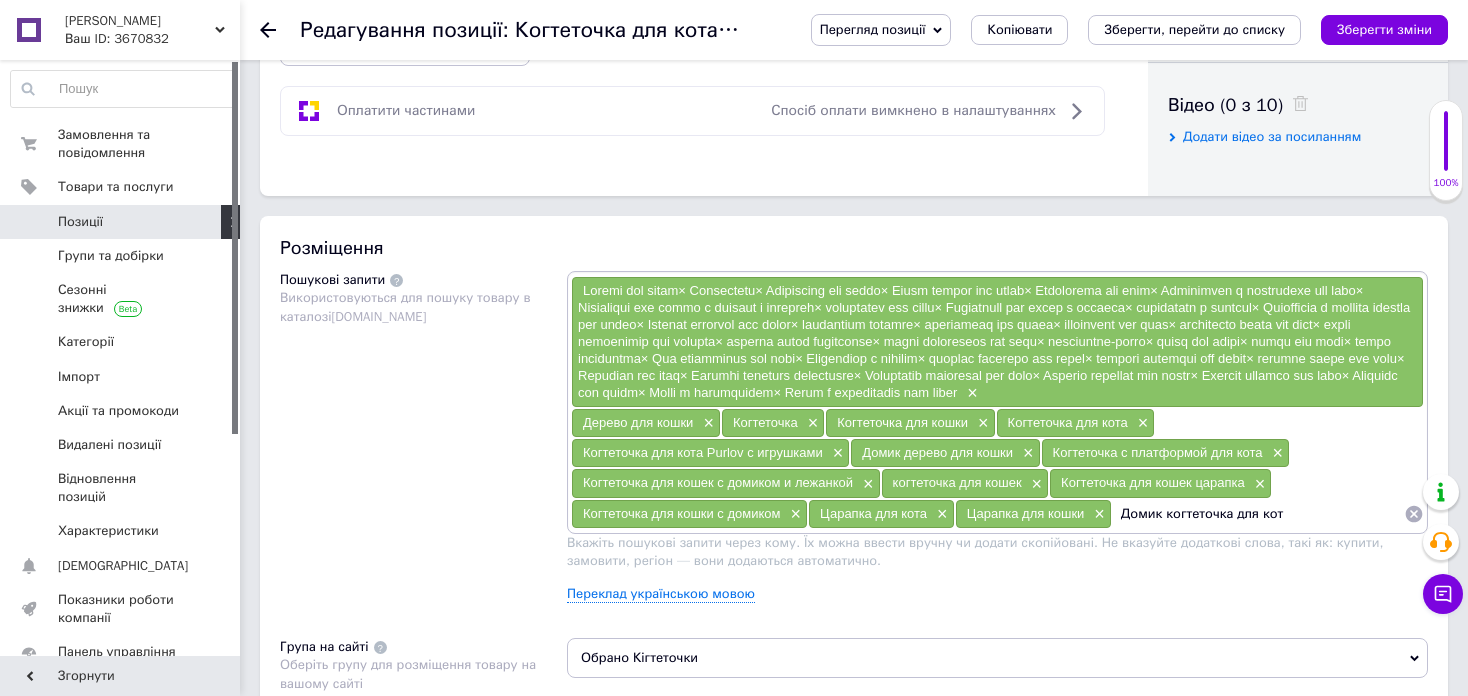 type on "Домик когтеточка для кота" 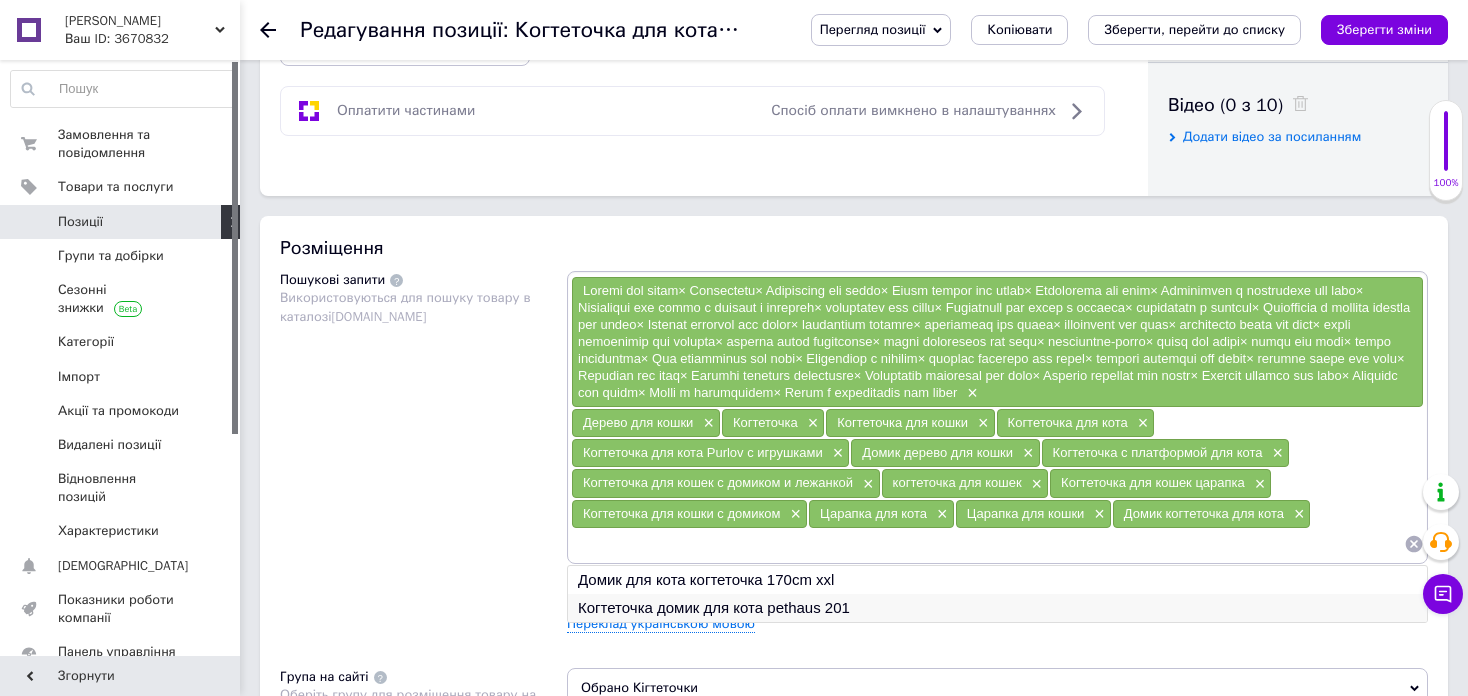 click on "Когтеточка домик для кота pethaus 201" at bounding box center (997, 608) 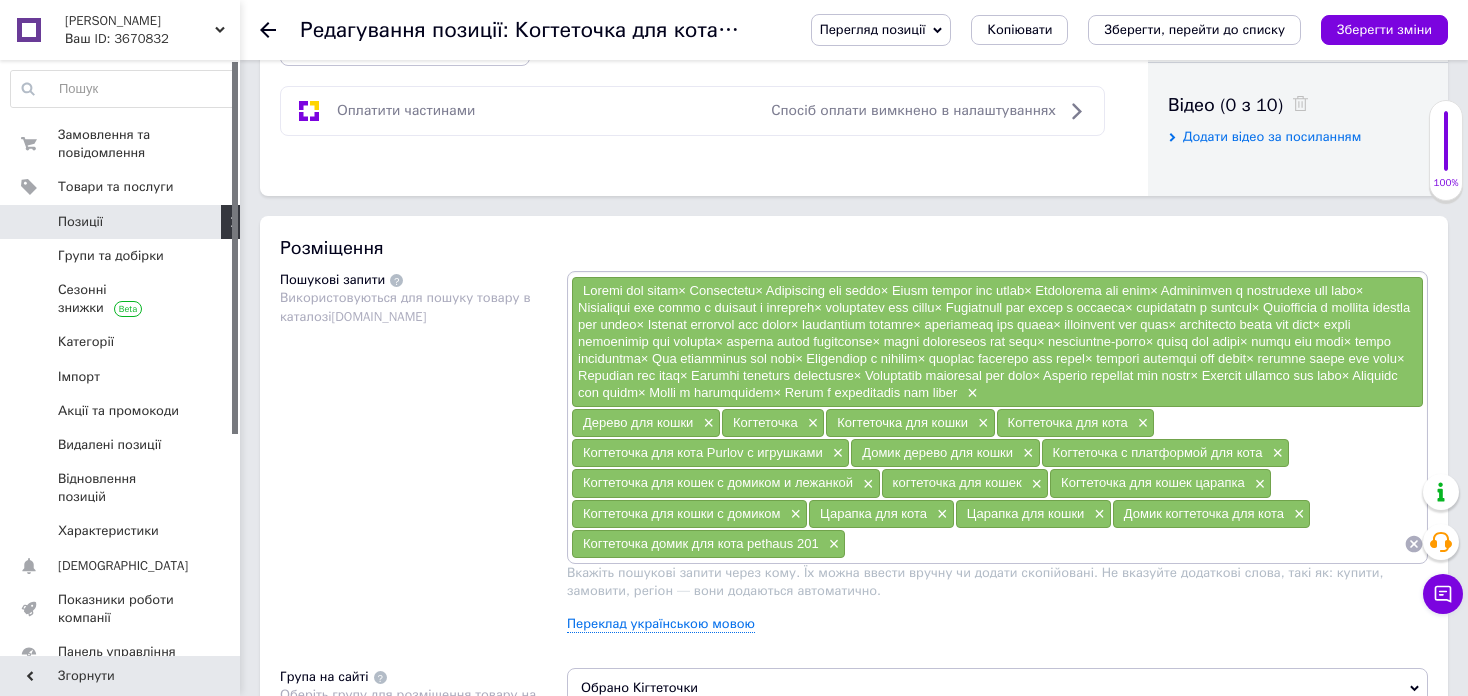 click at bounding box center (1125, 544) 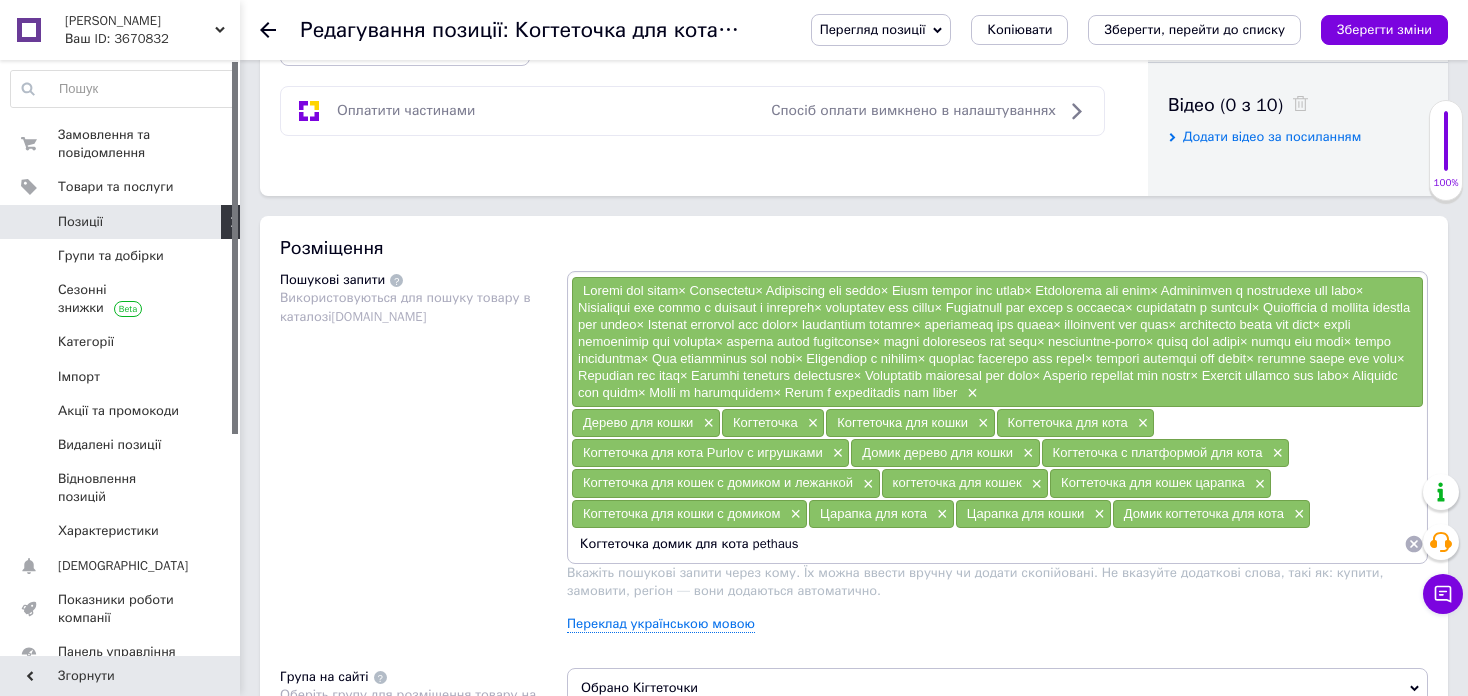 type on "Когтеточка домик для кота pethaus" 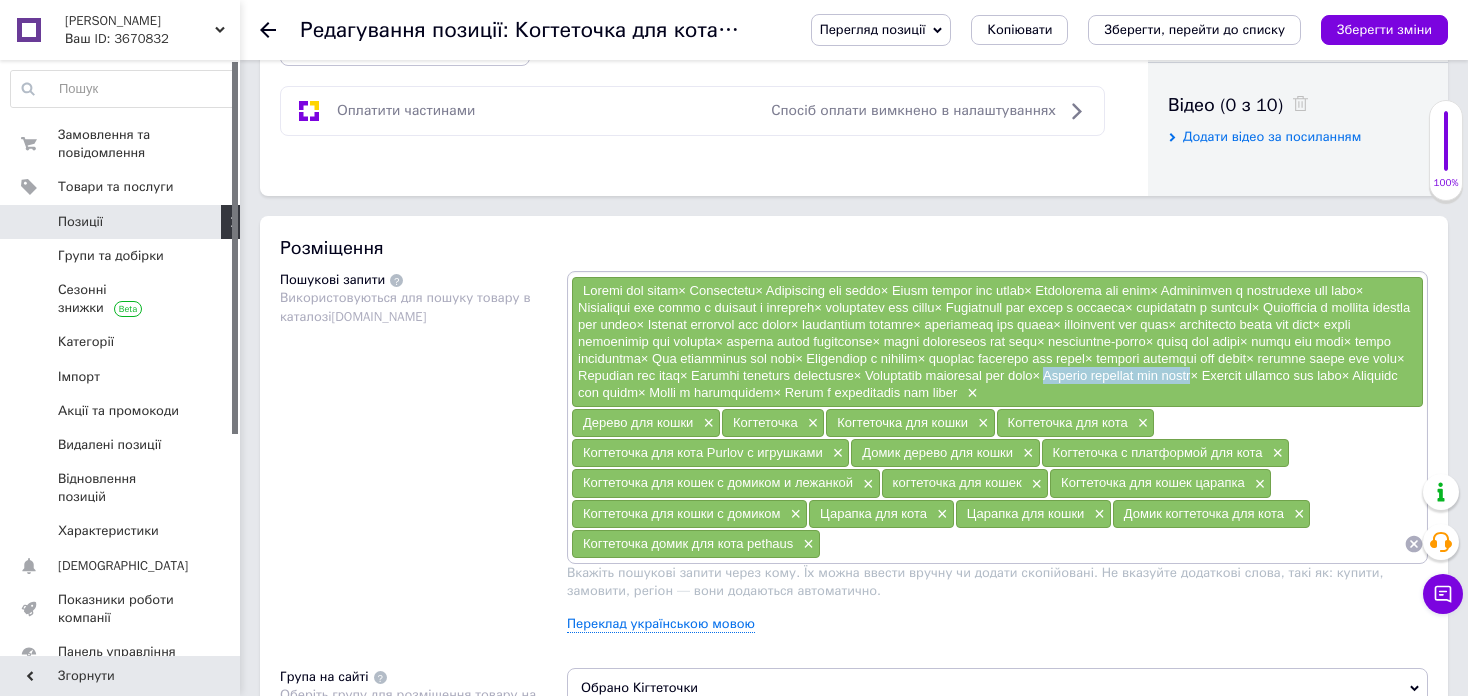 drag, startPoint x: 640, startPoint y: 389, endPoint x: 815, endPoint y: 393, distance: 175.04572 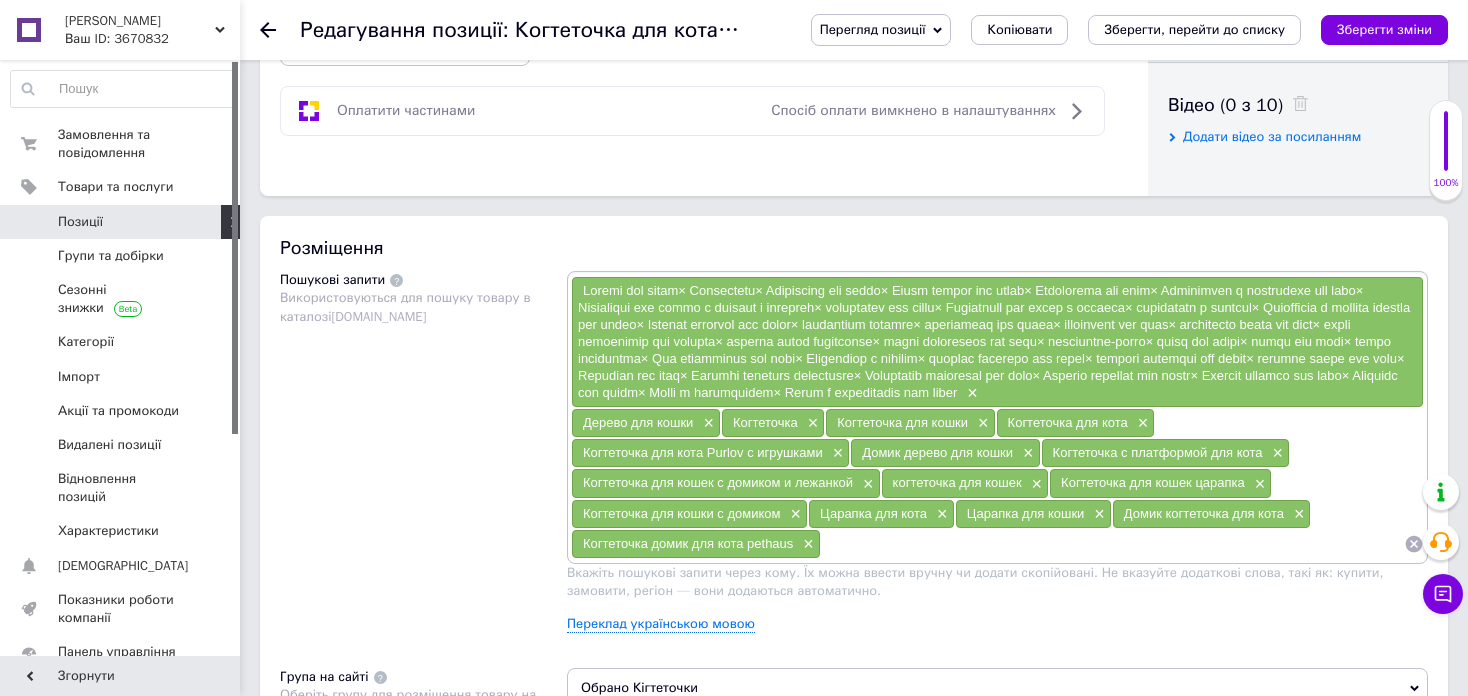 click at bounding box center [1112, 544] 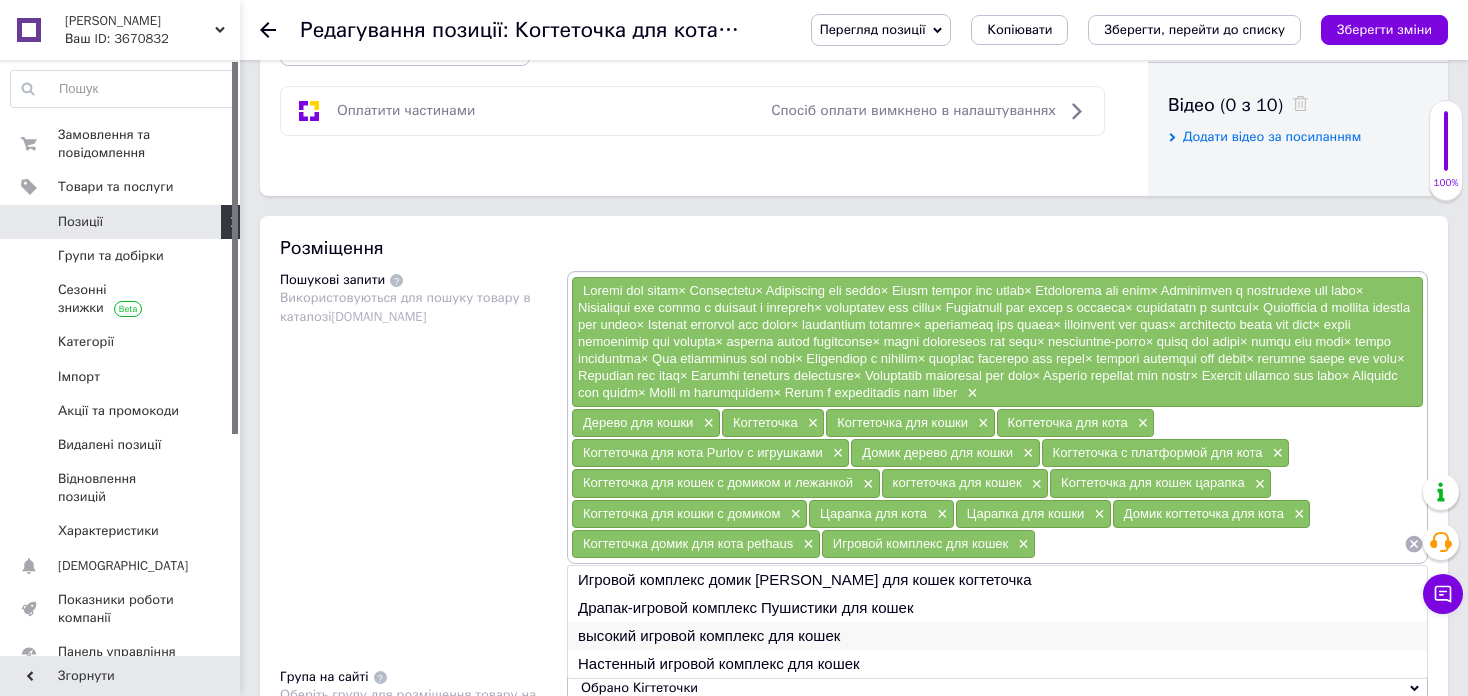 click on "высокий игровой комплекс для кошек" at bounding box center [997, 636] 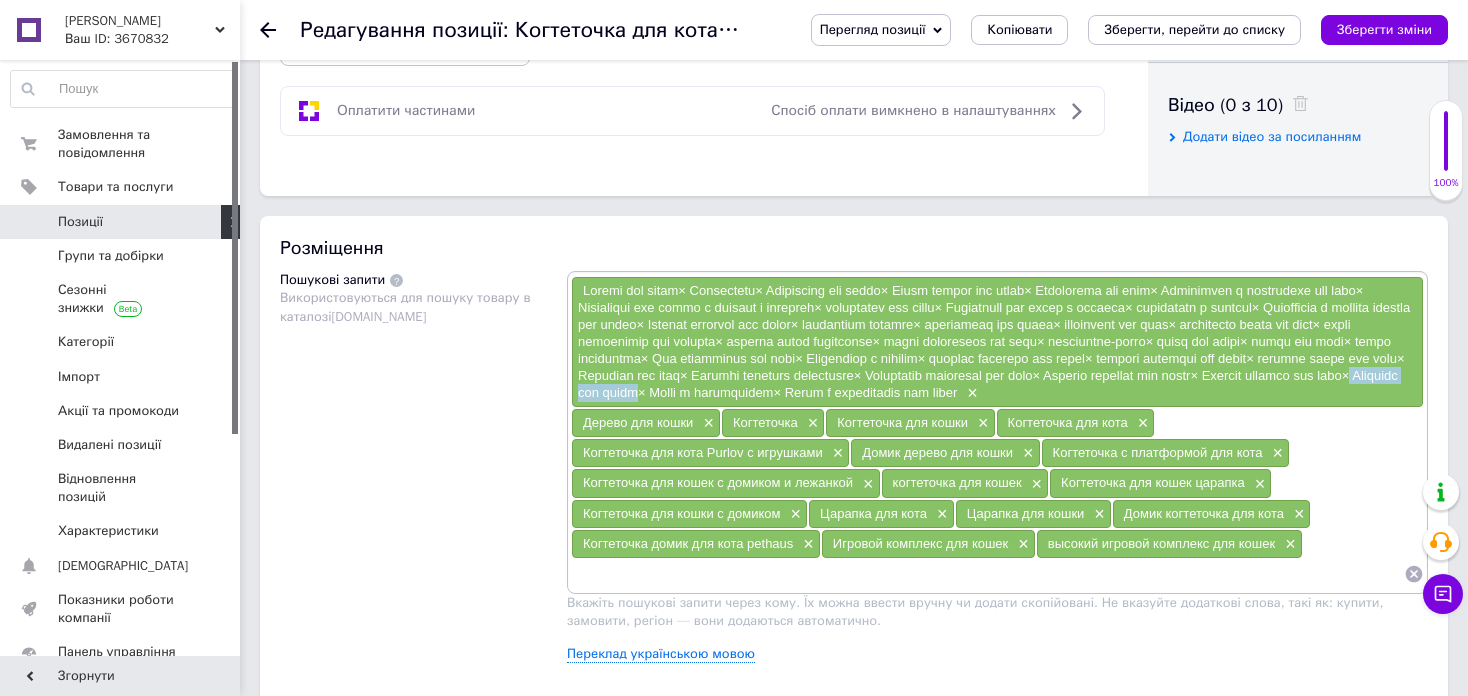 drag, startPoint x: 991, startPoint y: 393, endPoint x: 1115, endPoint y: 397, distance: 124.0645 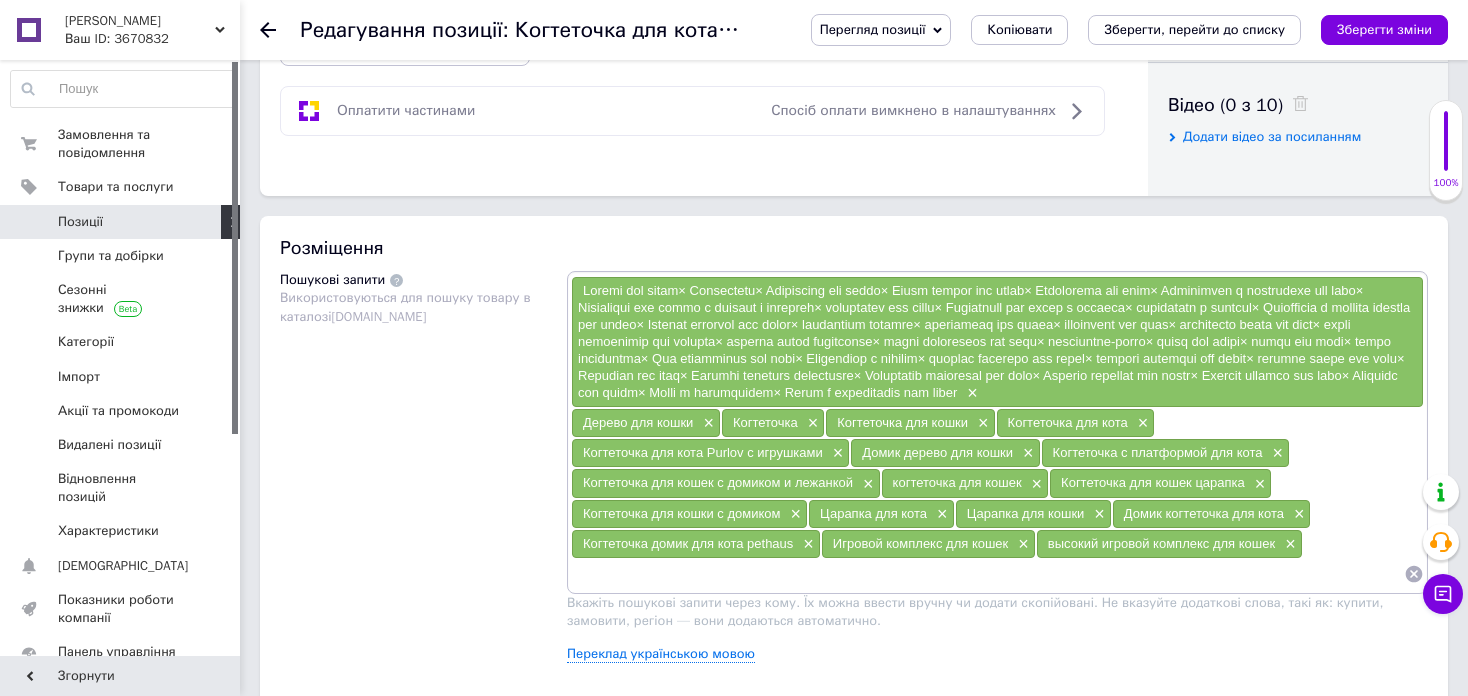 click at bounding box center [987, 574] 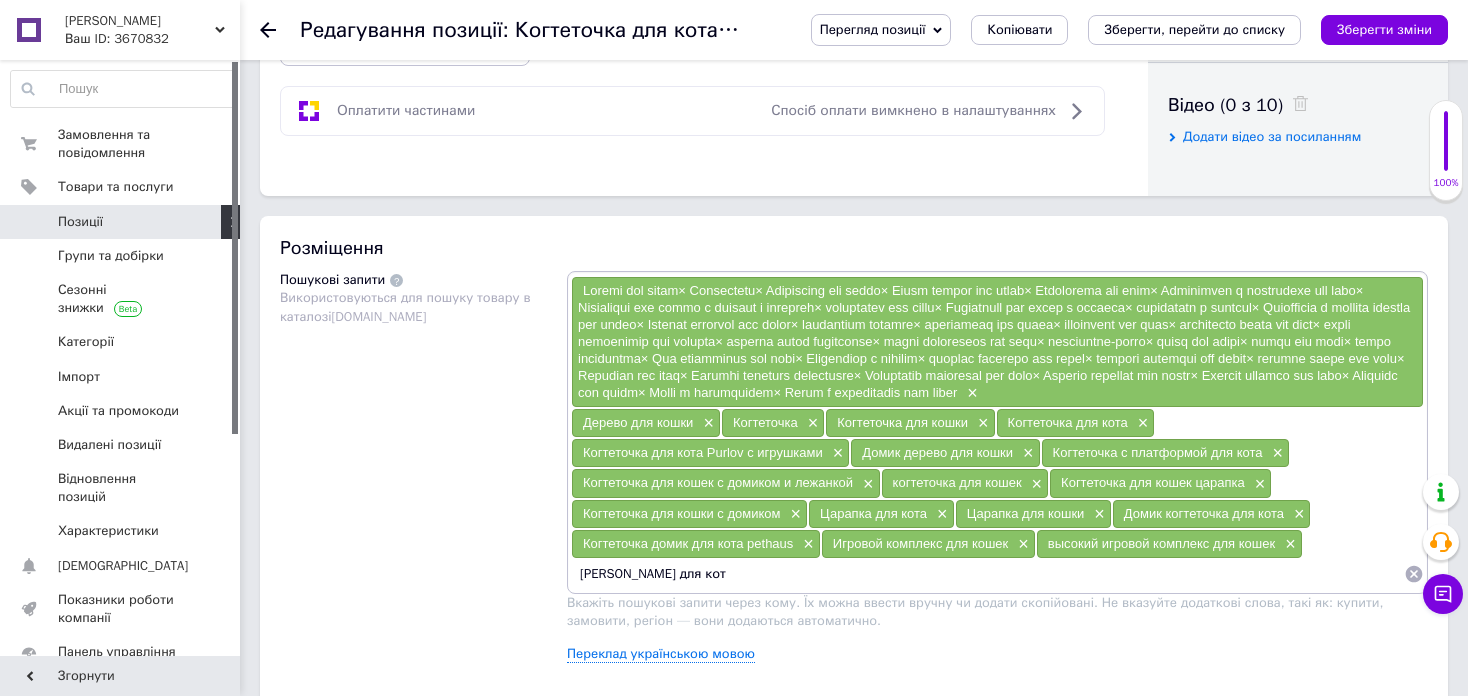type on "[PERSON_NAME] для кота" 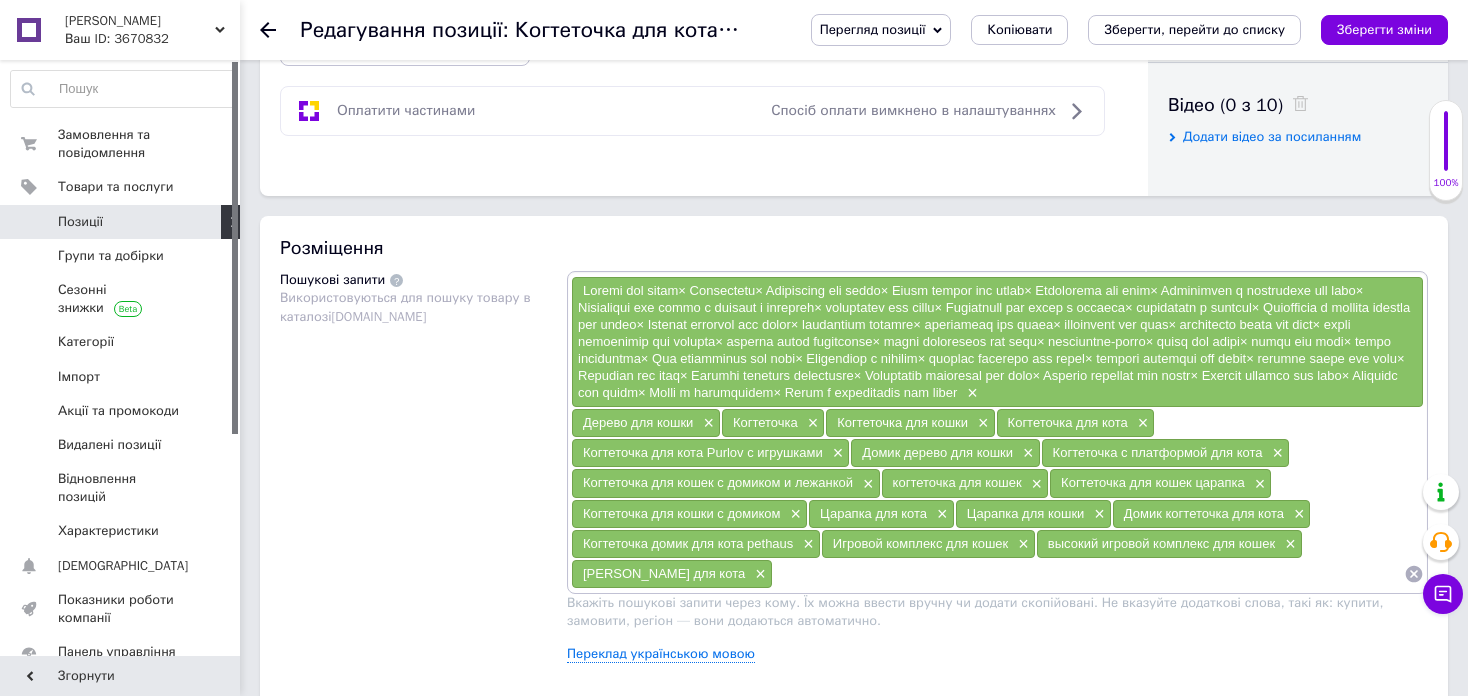 paste on "кошачья" 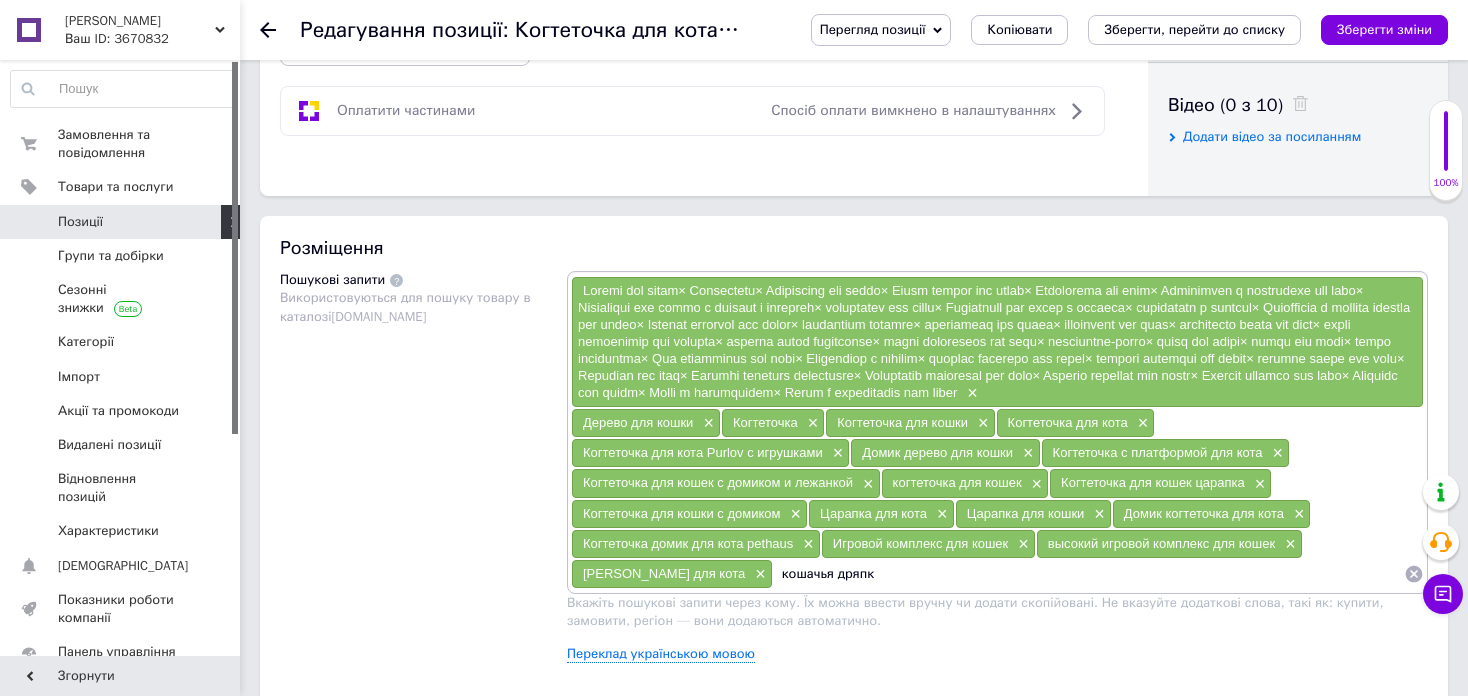 type on "кошачья [PERSON_NAME]" 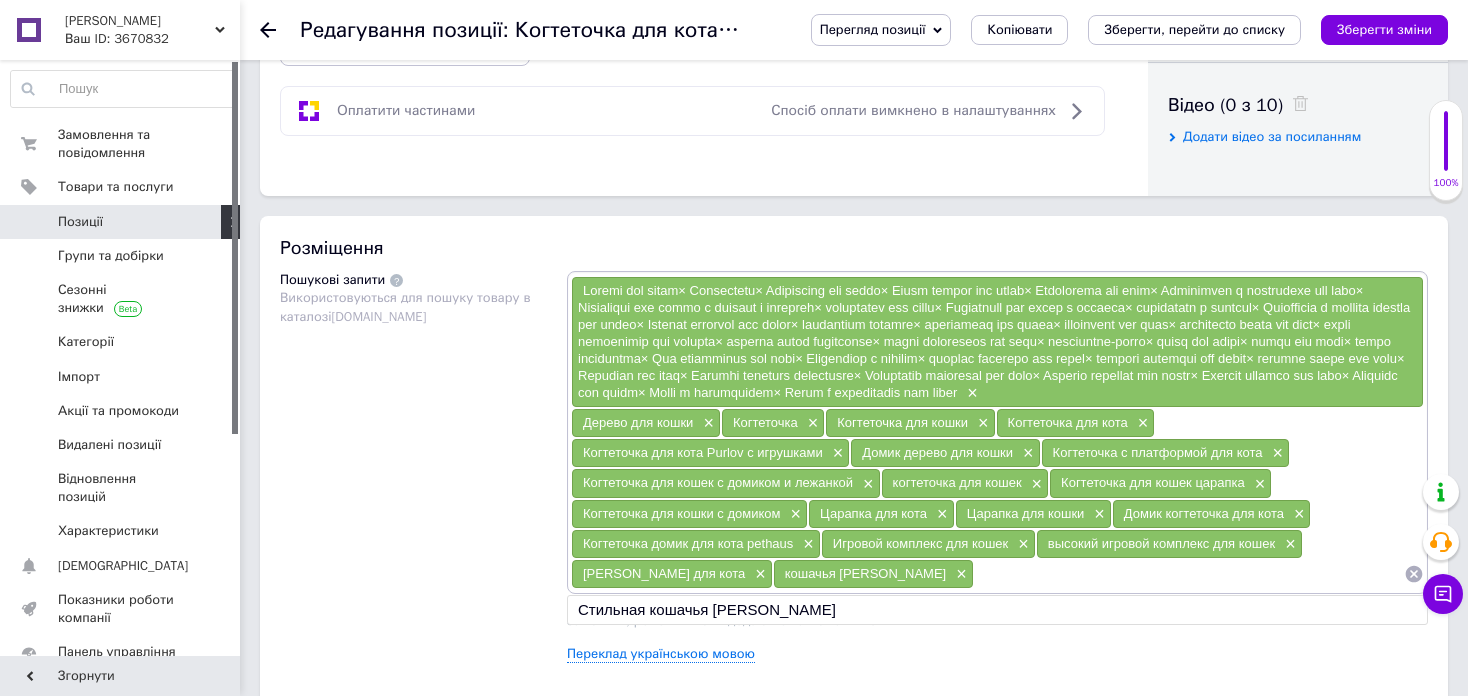 paste on "кошачья" 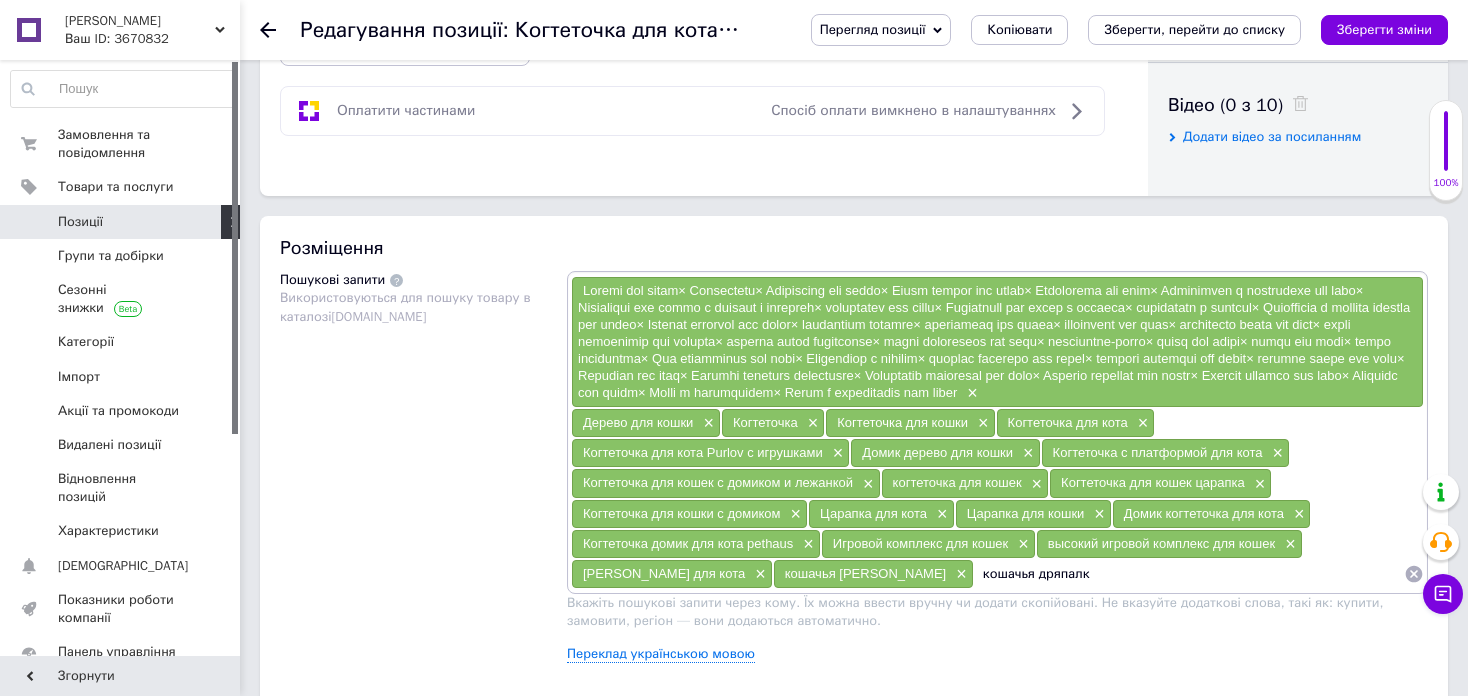 type on "кошачья дряпалка" 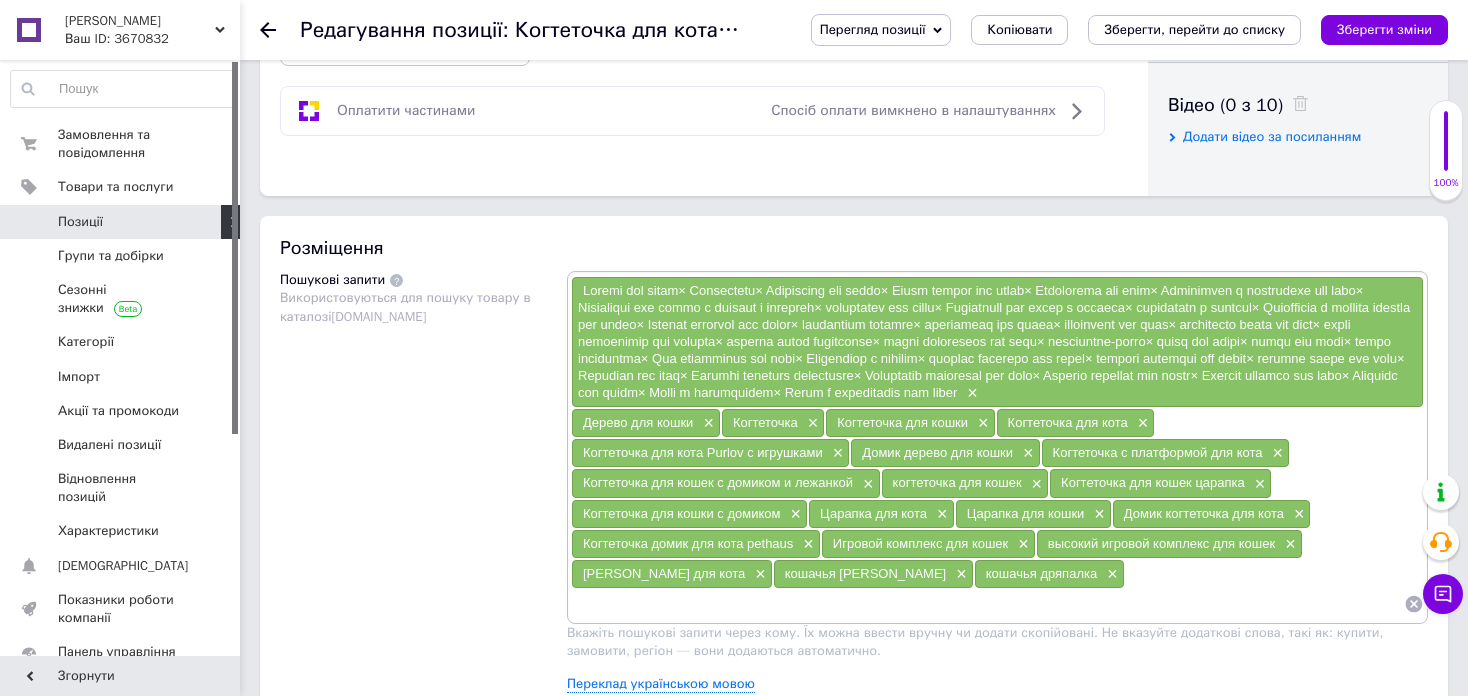 paste on "кошачья" 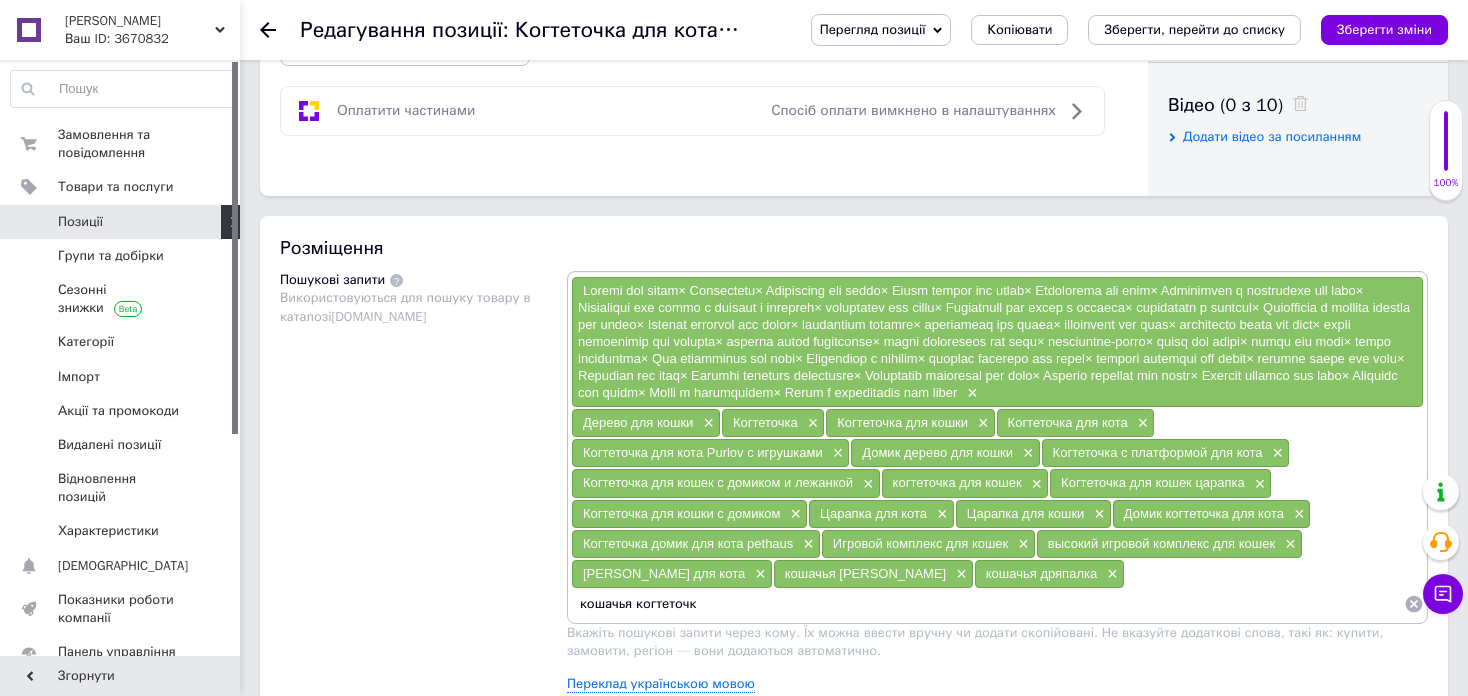 type on "кошачья когтеточка" 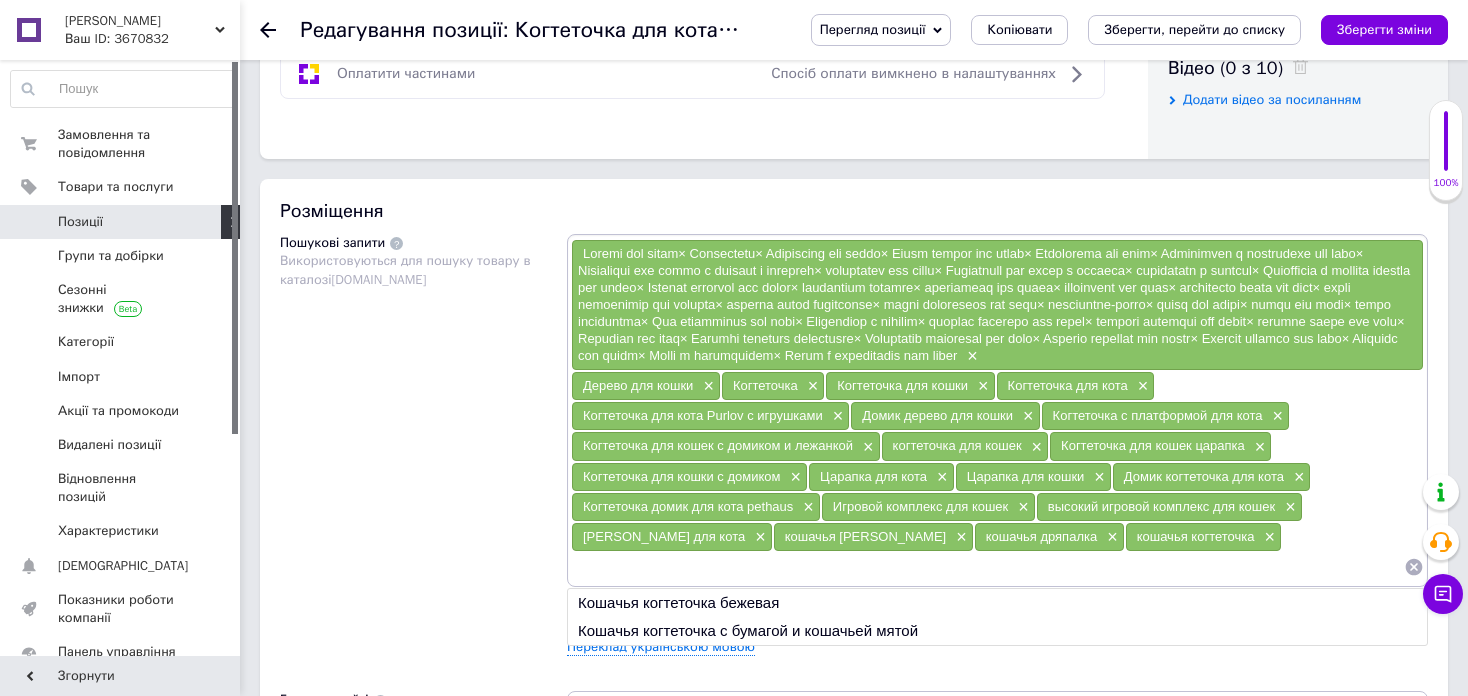 scroll, scrollTop: 1100, scrollLeft: 0, axis: vertical 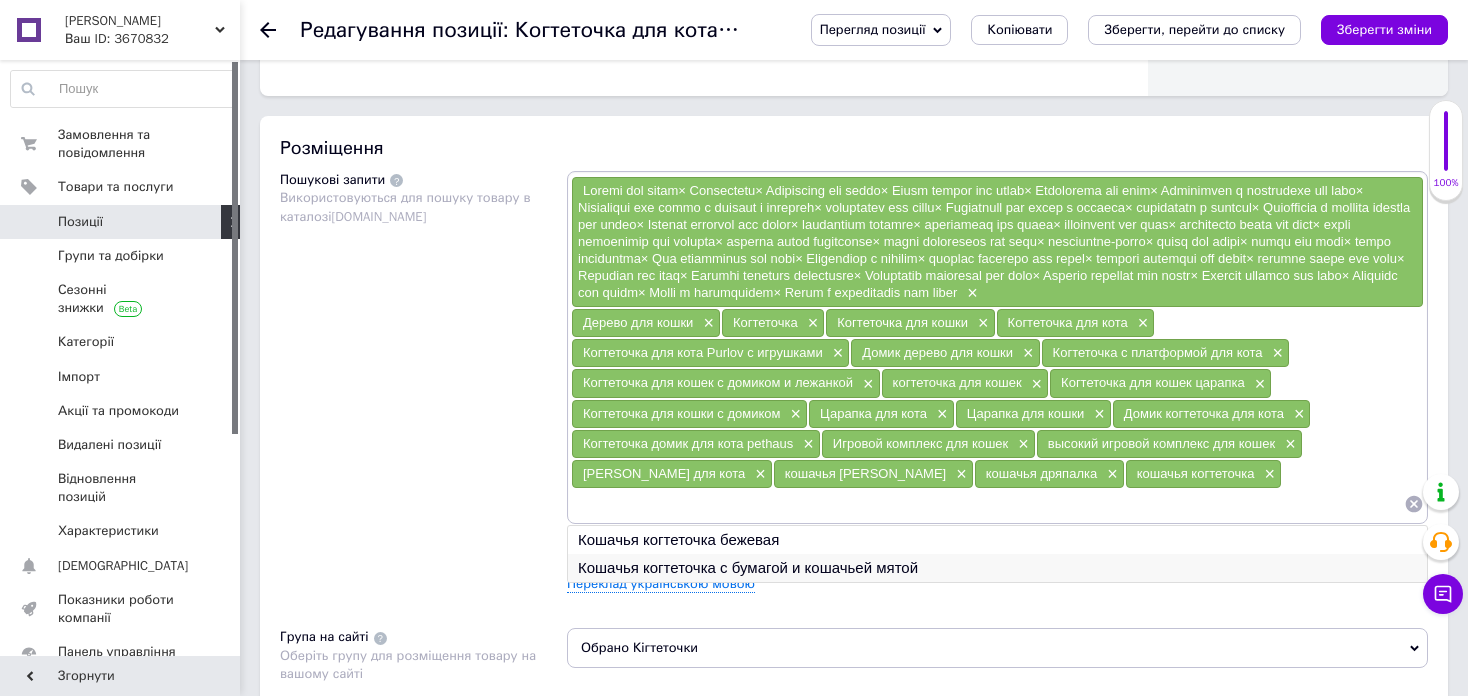 paste on "когтеточка с лежанкой" 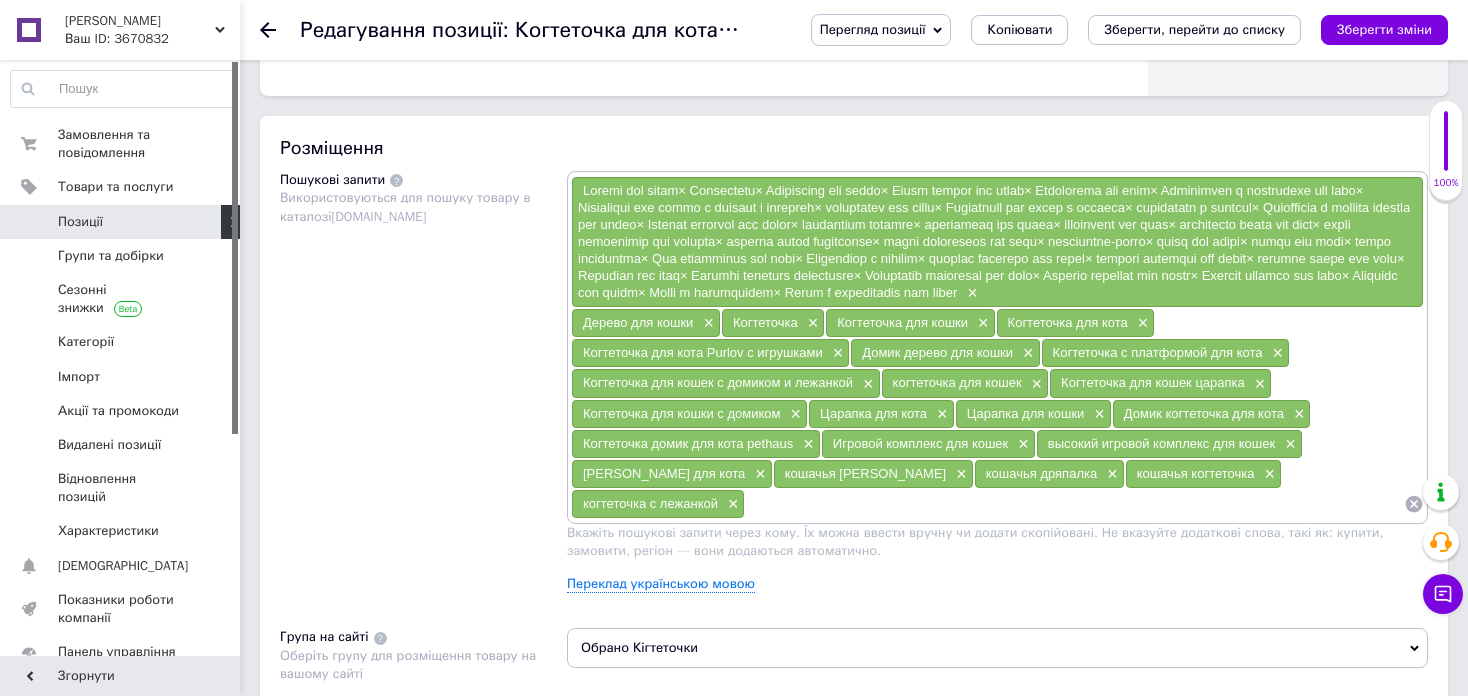 paste on "когтеточка с лежанкой" 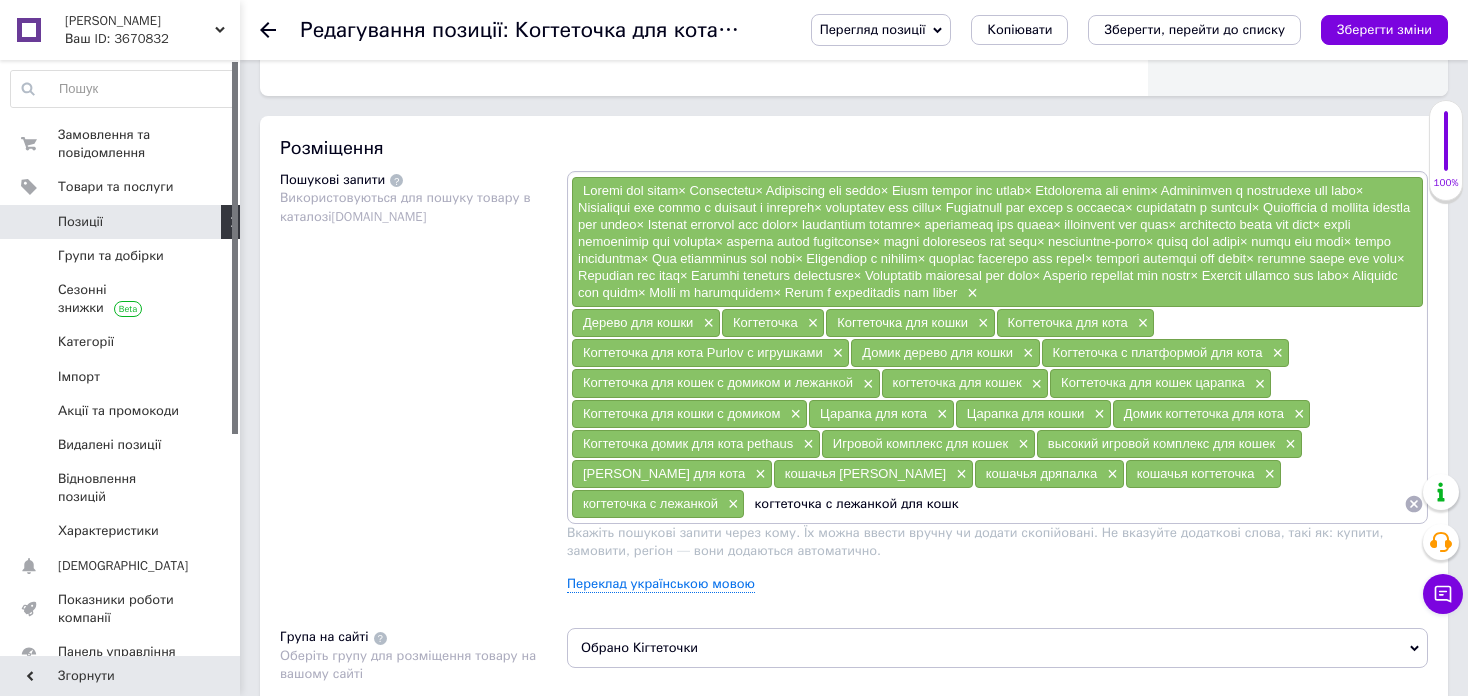 type on "когтеточка с лежанкой для кошки" 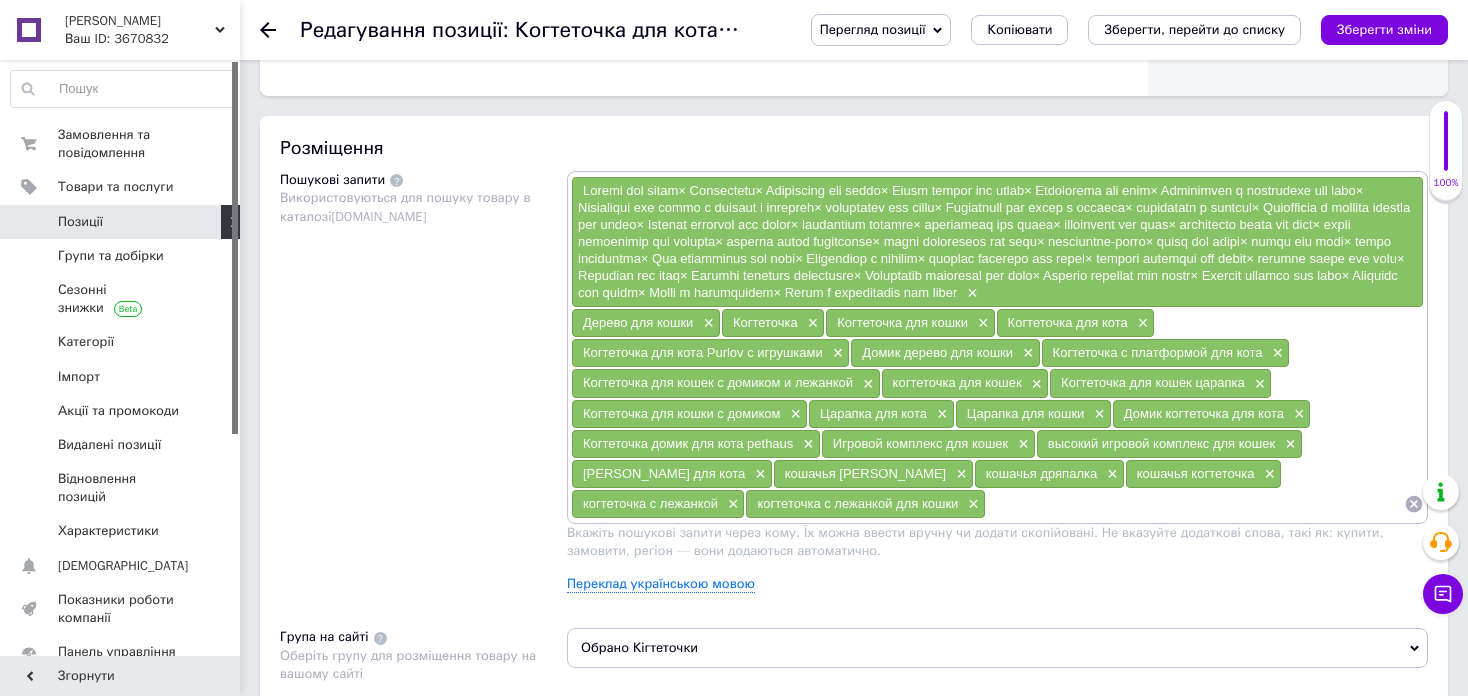 paste on "когтеточка с лежанкой" 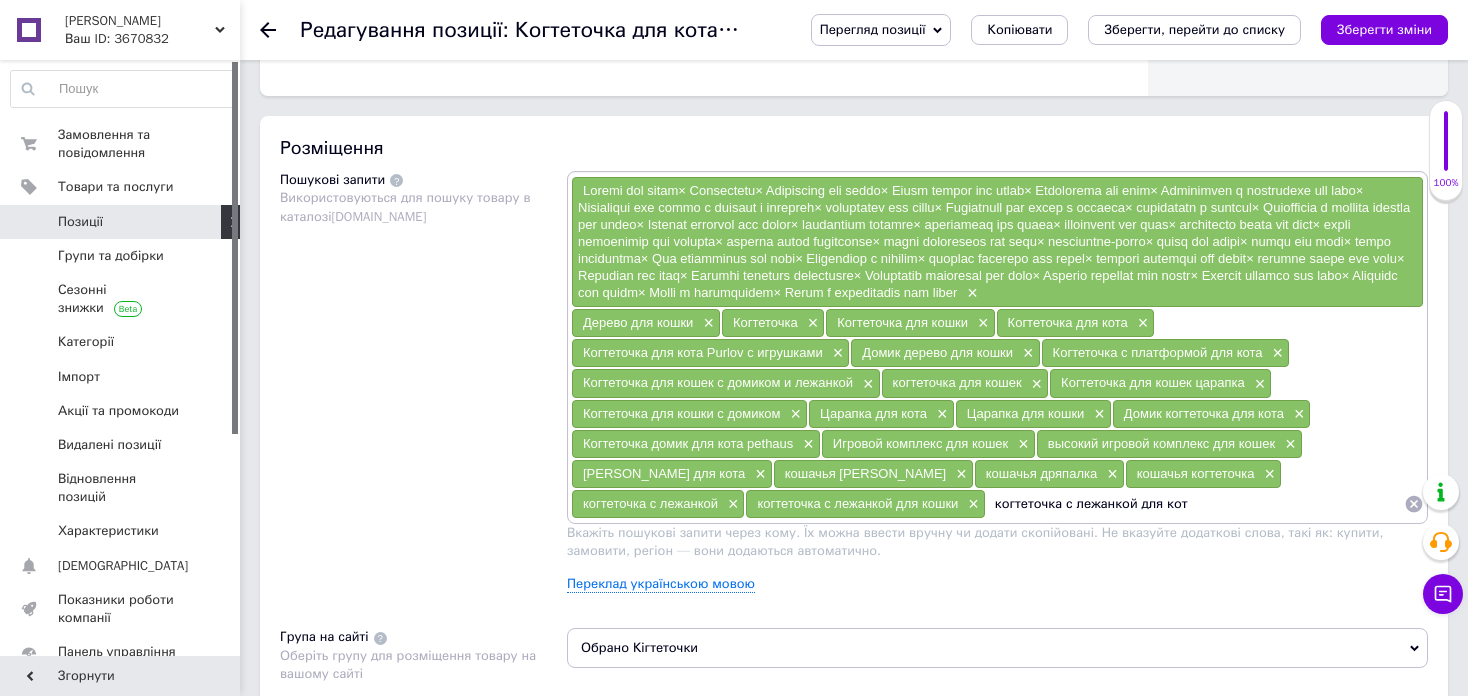 type on "когтеточка с лежанкой для кота" 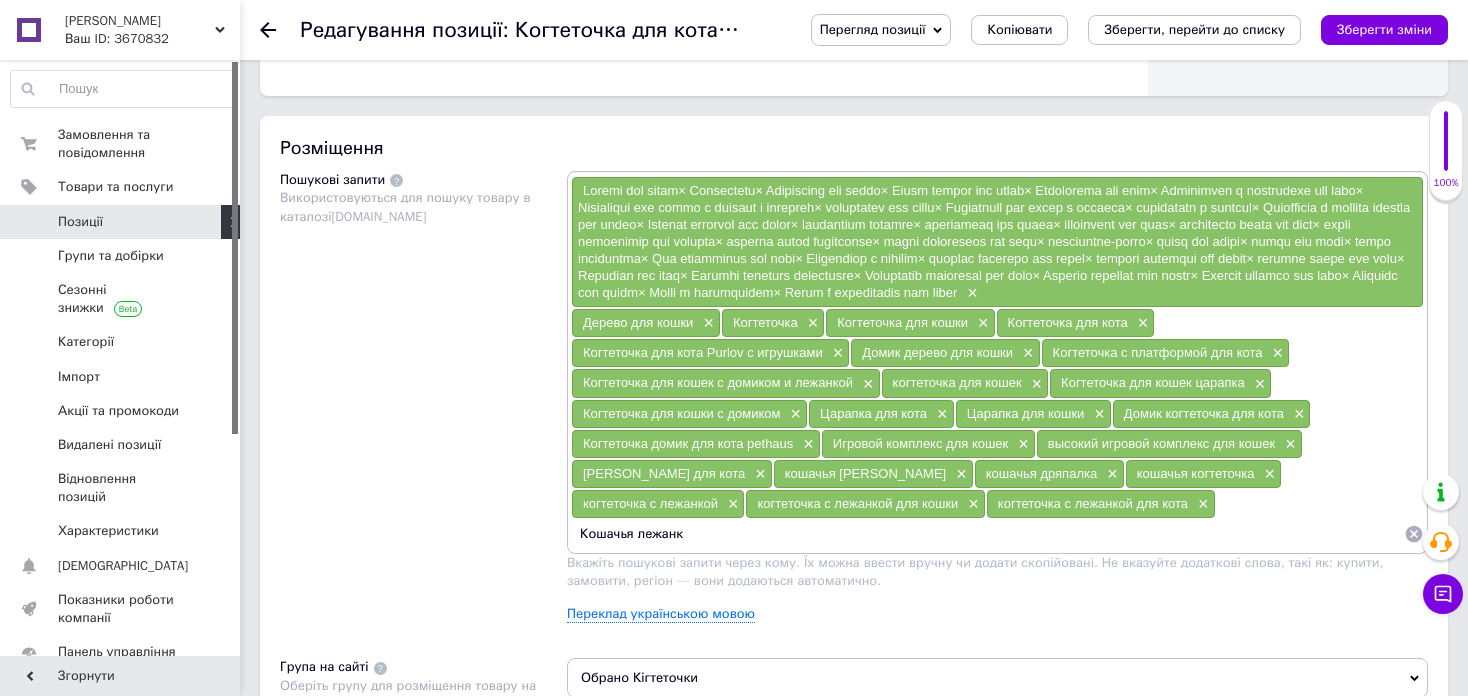 type on "Кошачья лежанка" 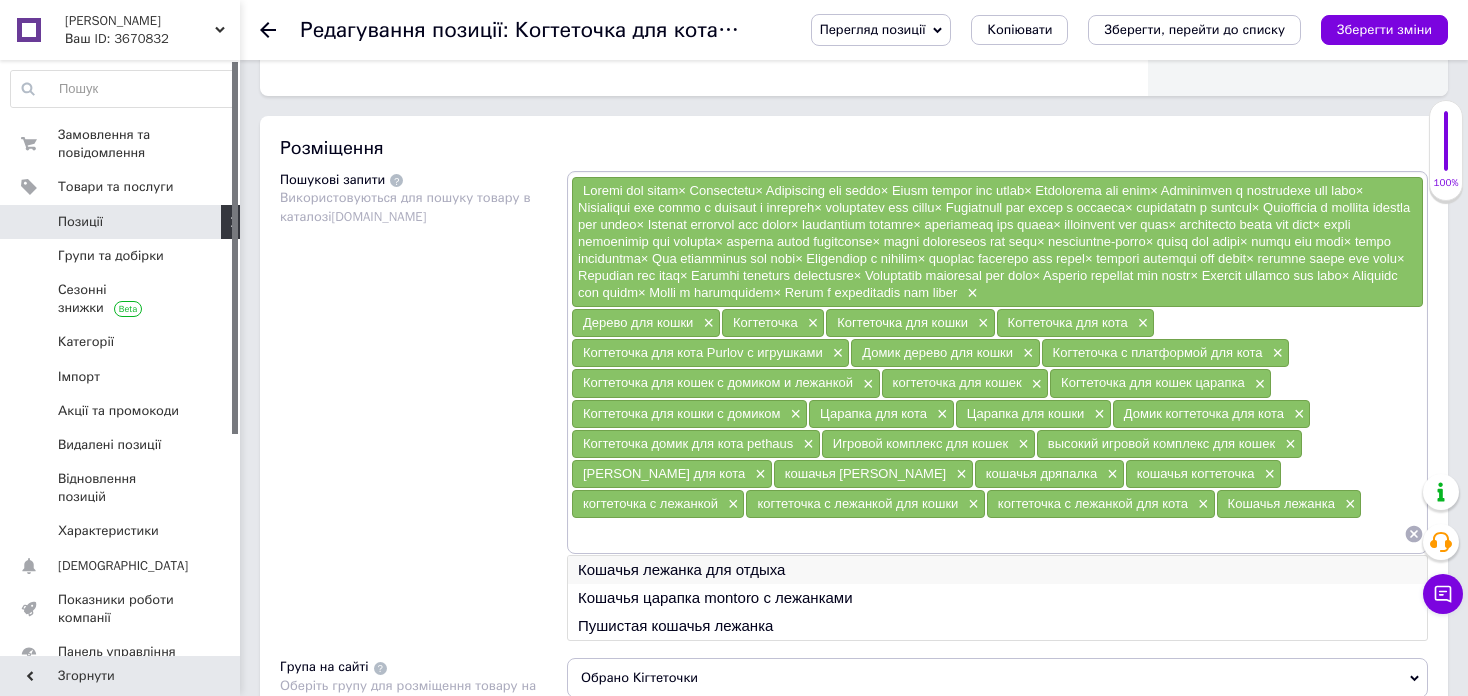 click on "Кошачья лежанка для отдыха" at bounding box center [997, 570] 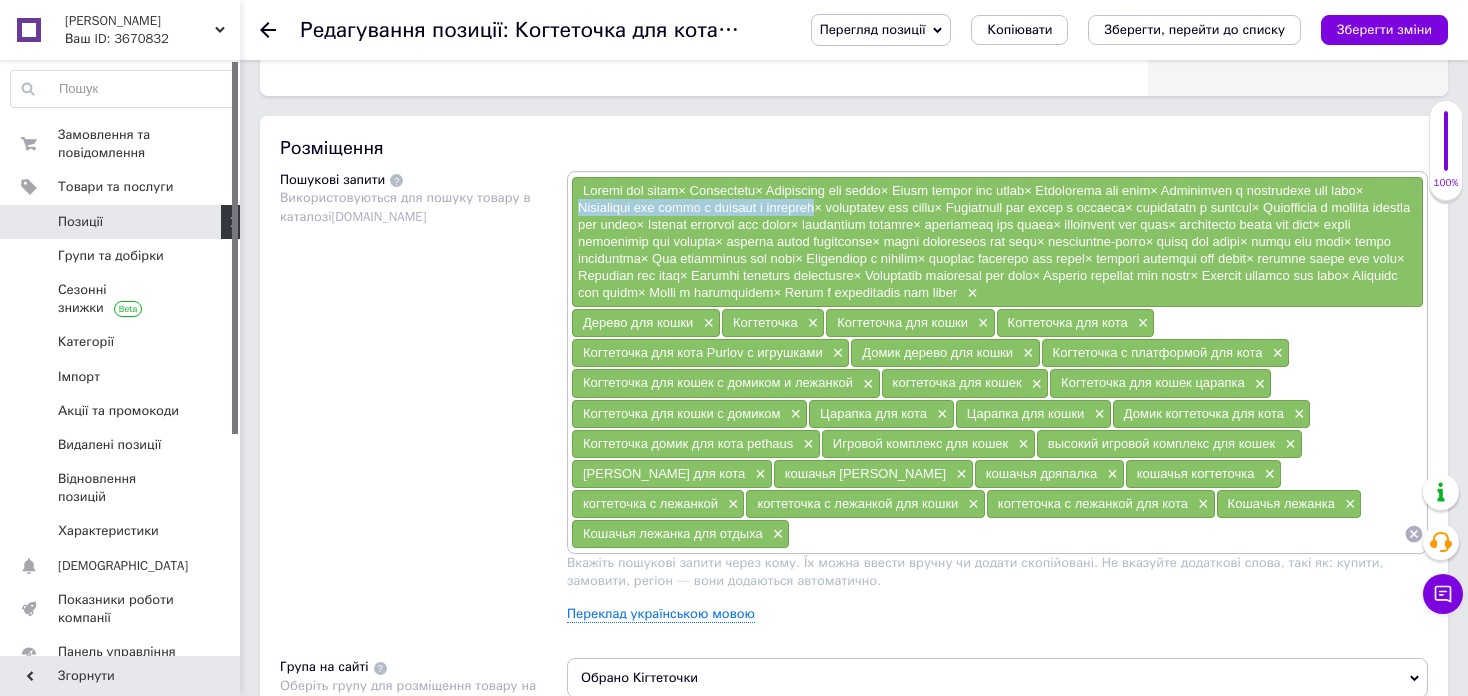 drag, startPoint x: 611, startPoint y: 205, endPoint x: 883, endPoint y: 209, distance: 272.02942 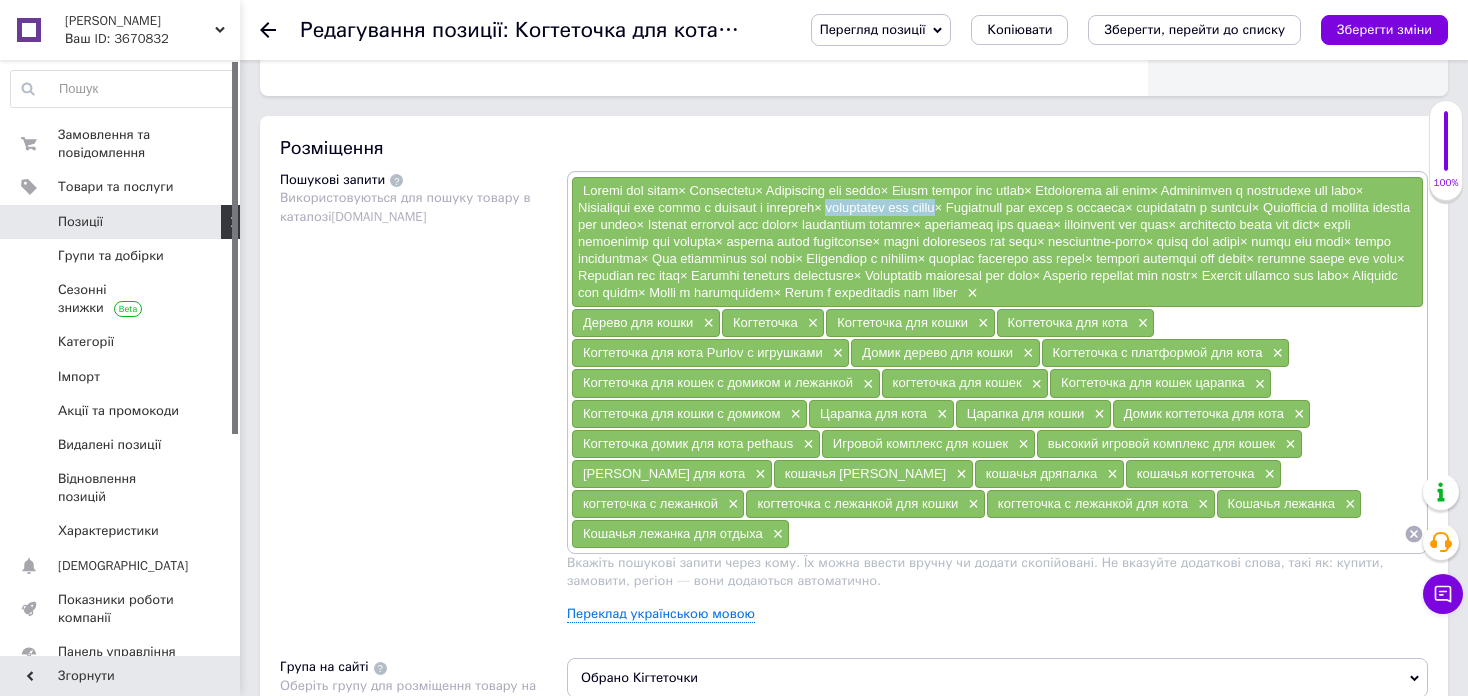 drag, startPoint x: 897, startPoint y: 206, endPoint x: 1023, endPoint y: 210, distance: 126.06348 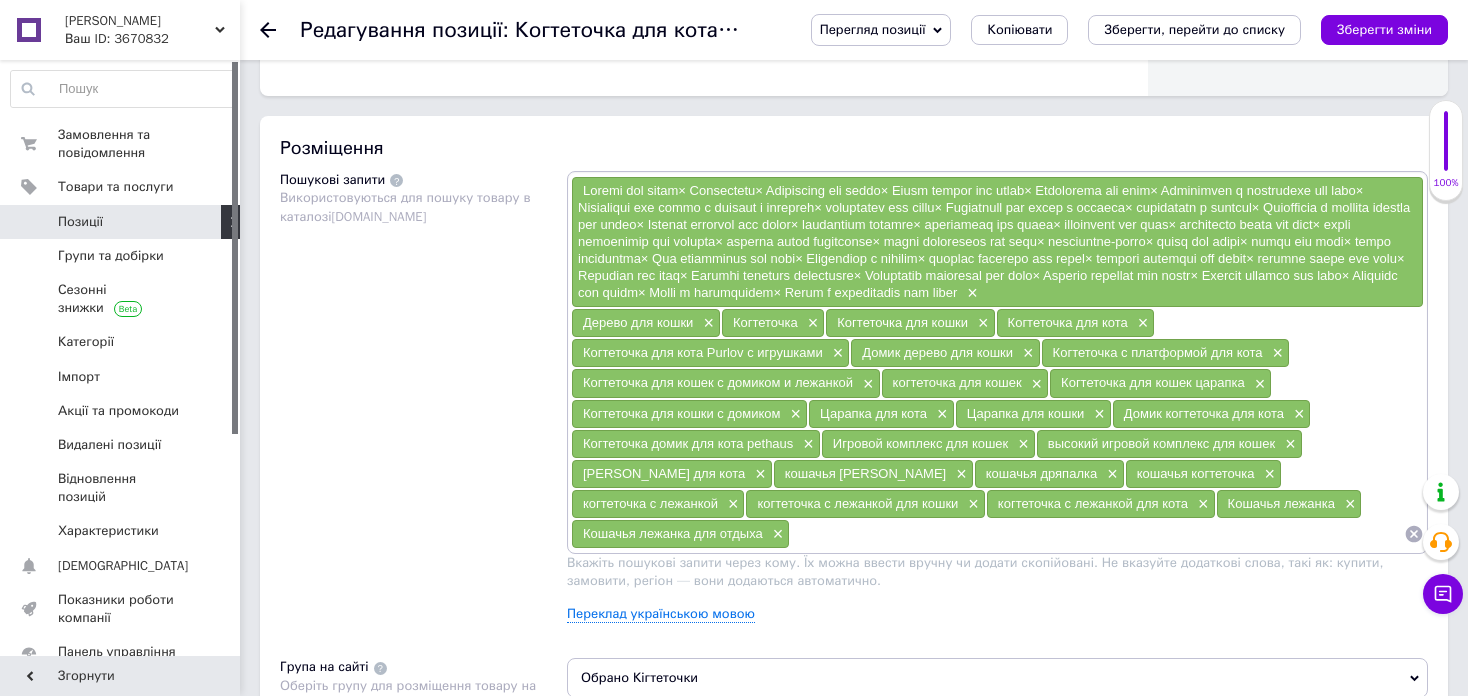 click at bounding box center [1097, 534] 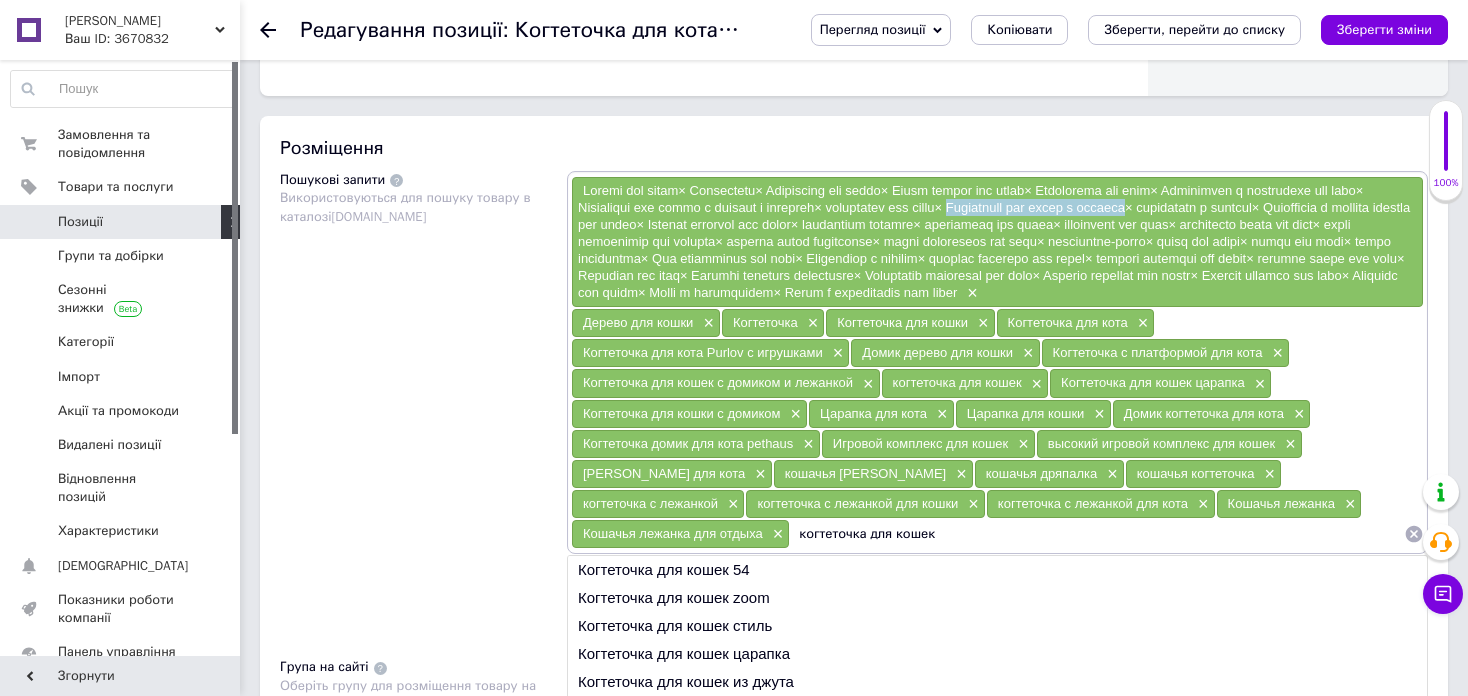 drag, startPoint x: 1037, startPoint y: 202, endPoint x: 1231, endPoint y: 209, distance: 194.12625 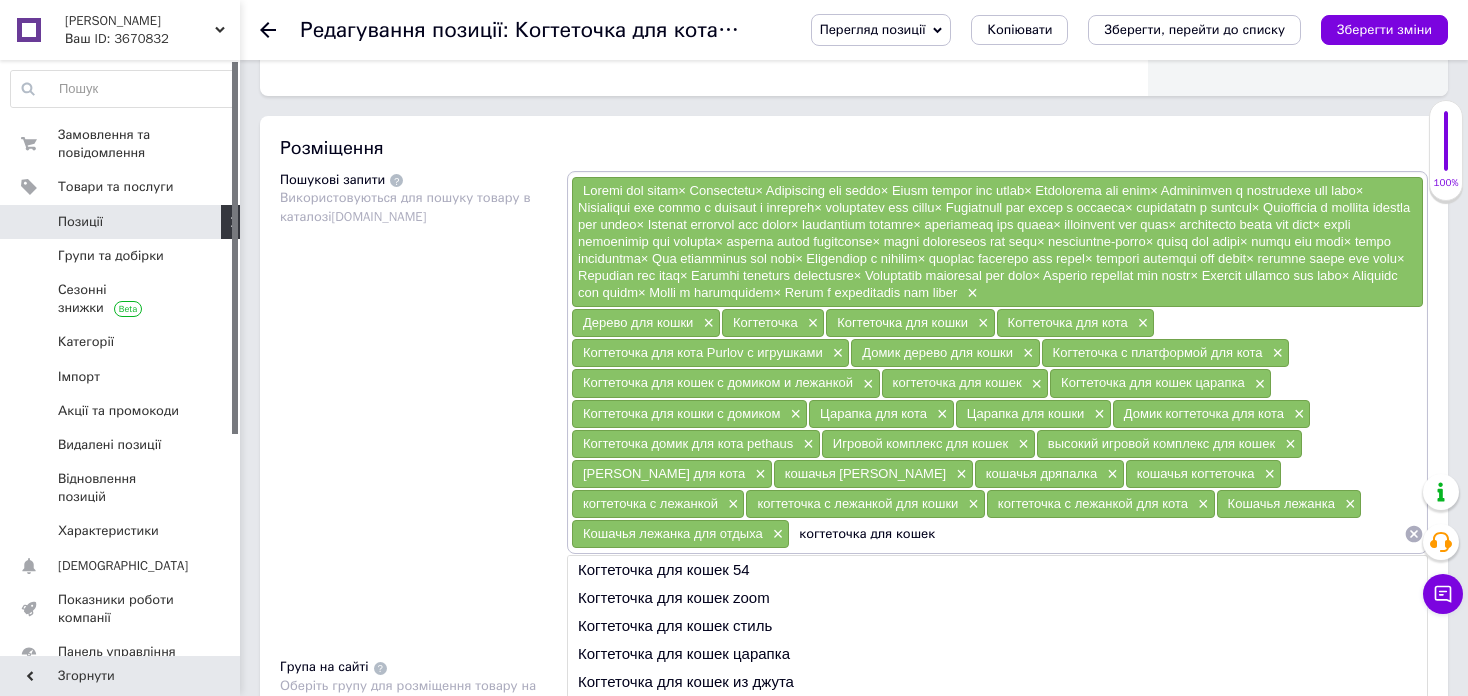 drag, startPoint x: 731, startPoint y: 540, endPoint x: 576, endPoint y: 545, distance: 155.08063 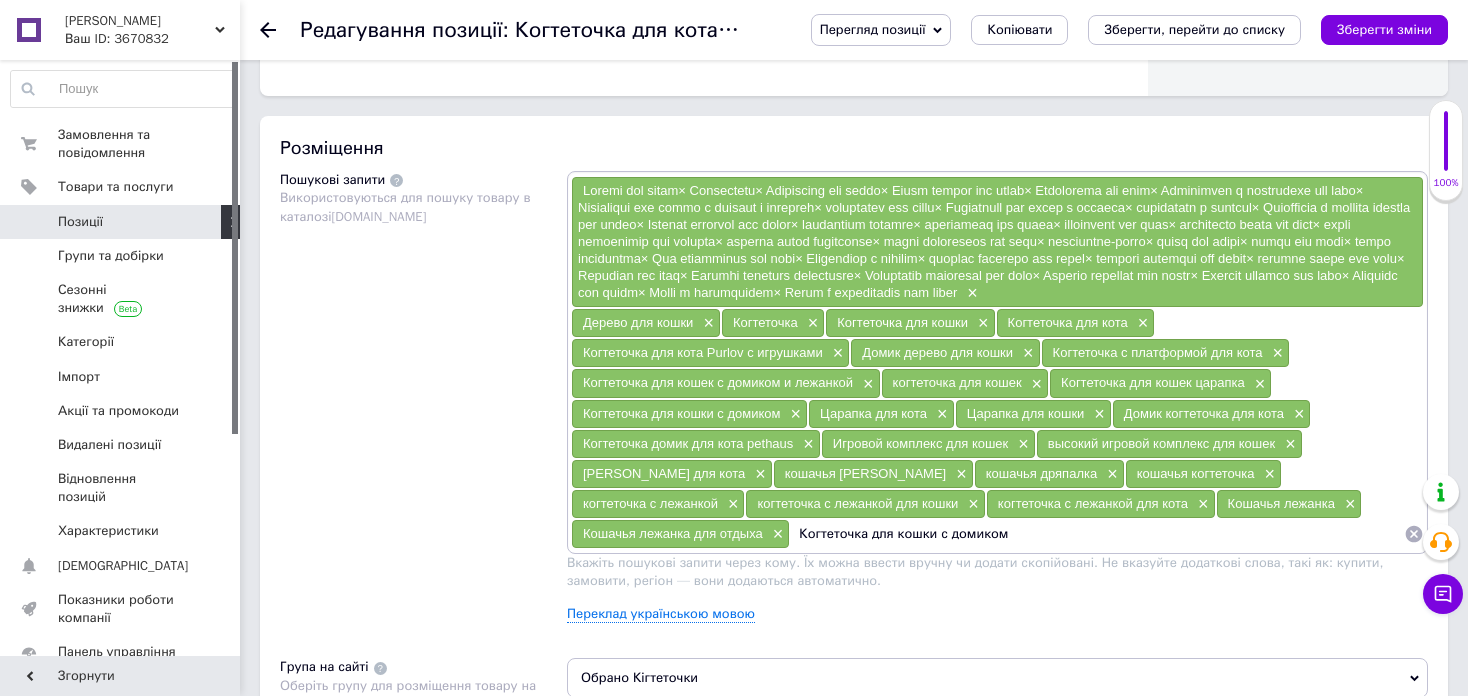 drag, startPoint x: 1243, startPoint y: 204, endPoint x: 1341, endPoint y: 208, distance: 98.0816 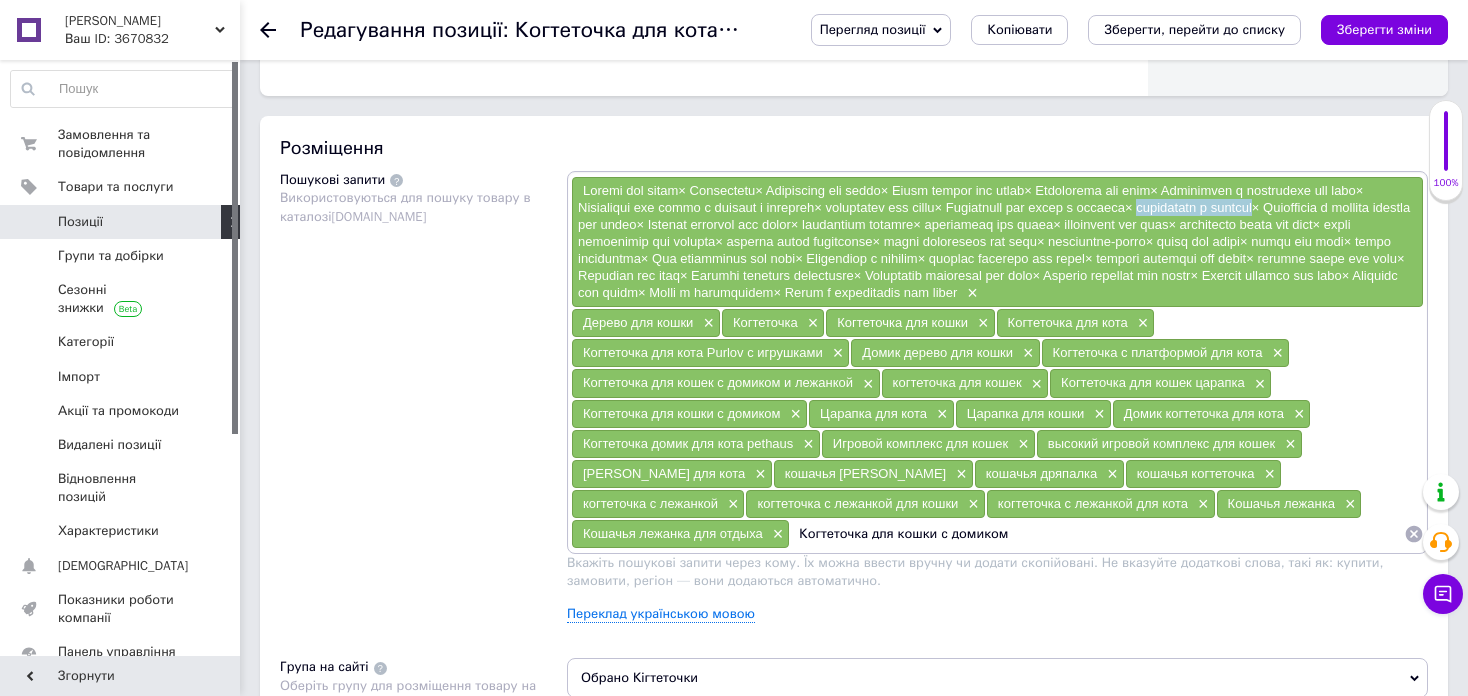 drag, startPoint x: 1243, startPoint y: 202, endPoint x: 1377, endPoint y: 210, distance: 134.23859 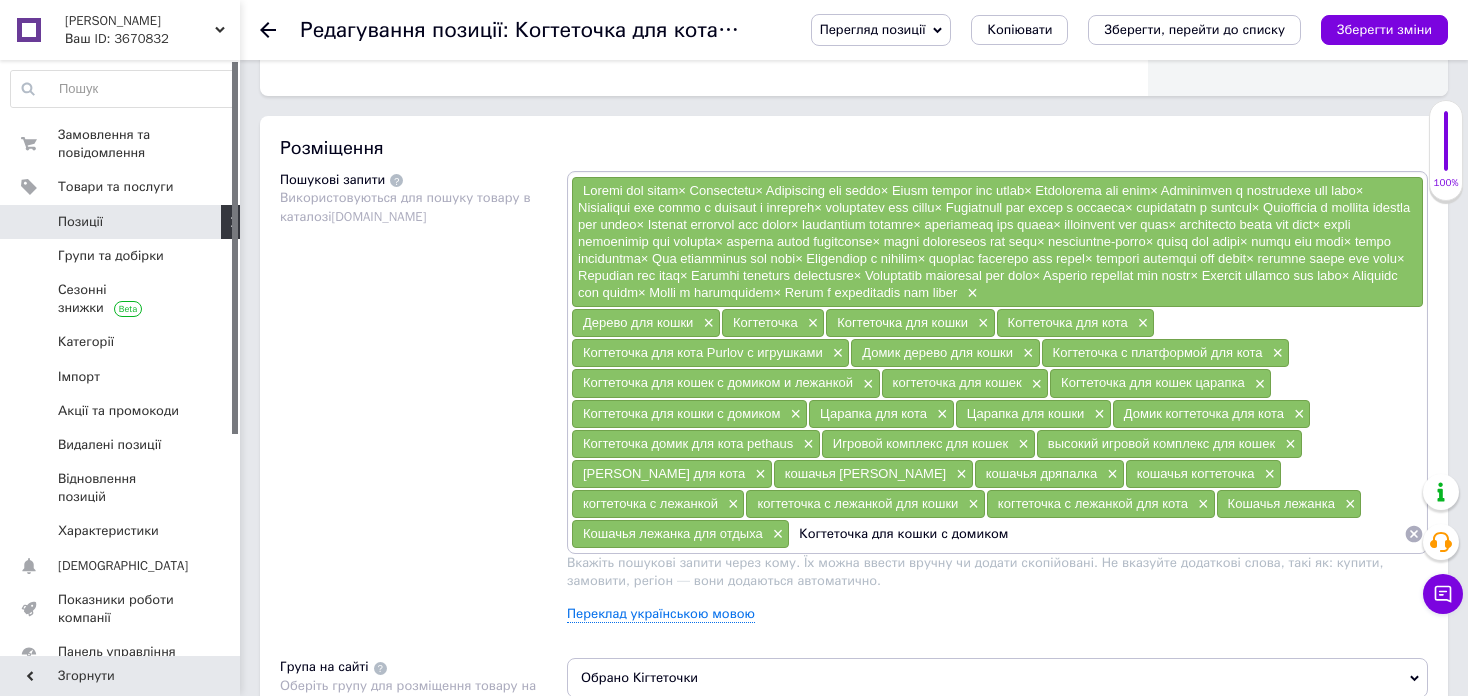 scroll, scrollTop: 0, scrollLeft: 0, axis: both 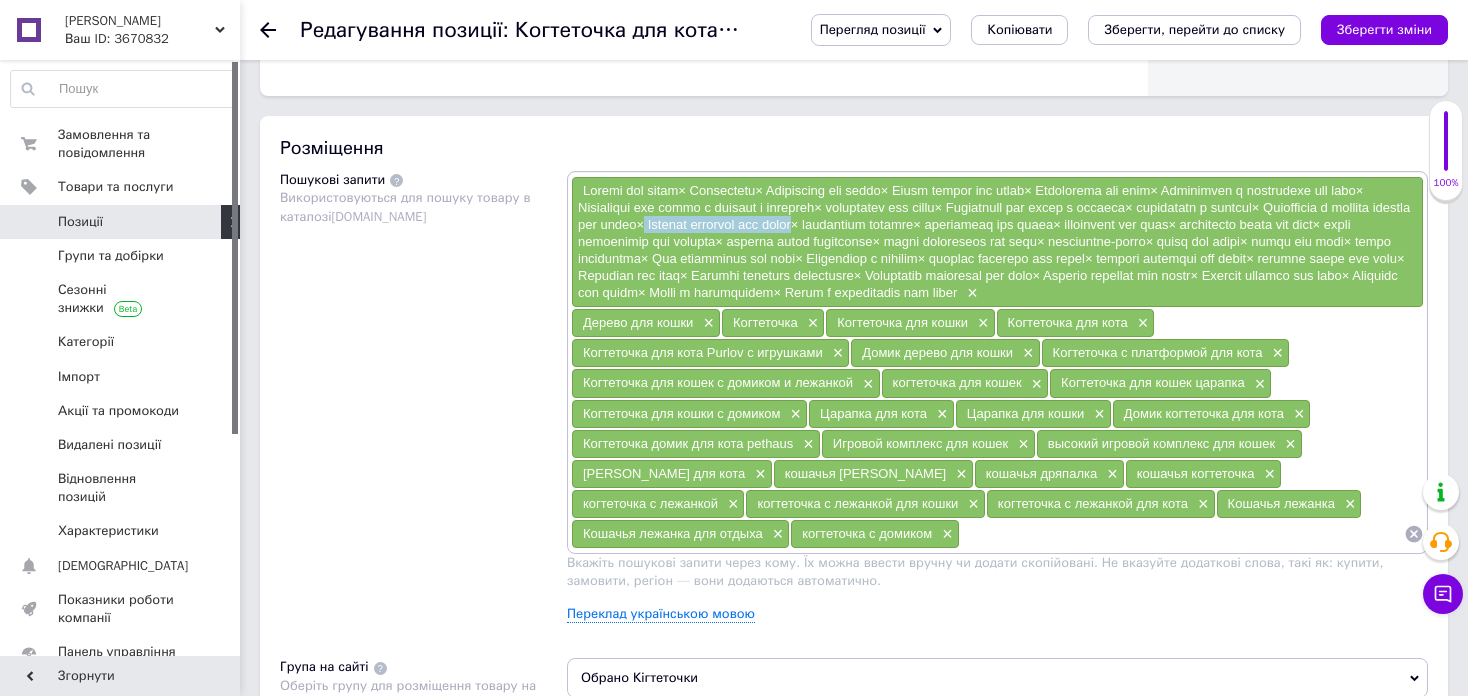 drag, startPoint x: 838, startPoint y: 222, endPoint x: 1017, endPoint y: 228, distance: 179.10052 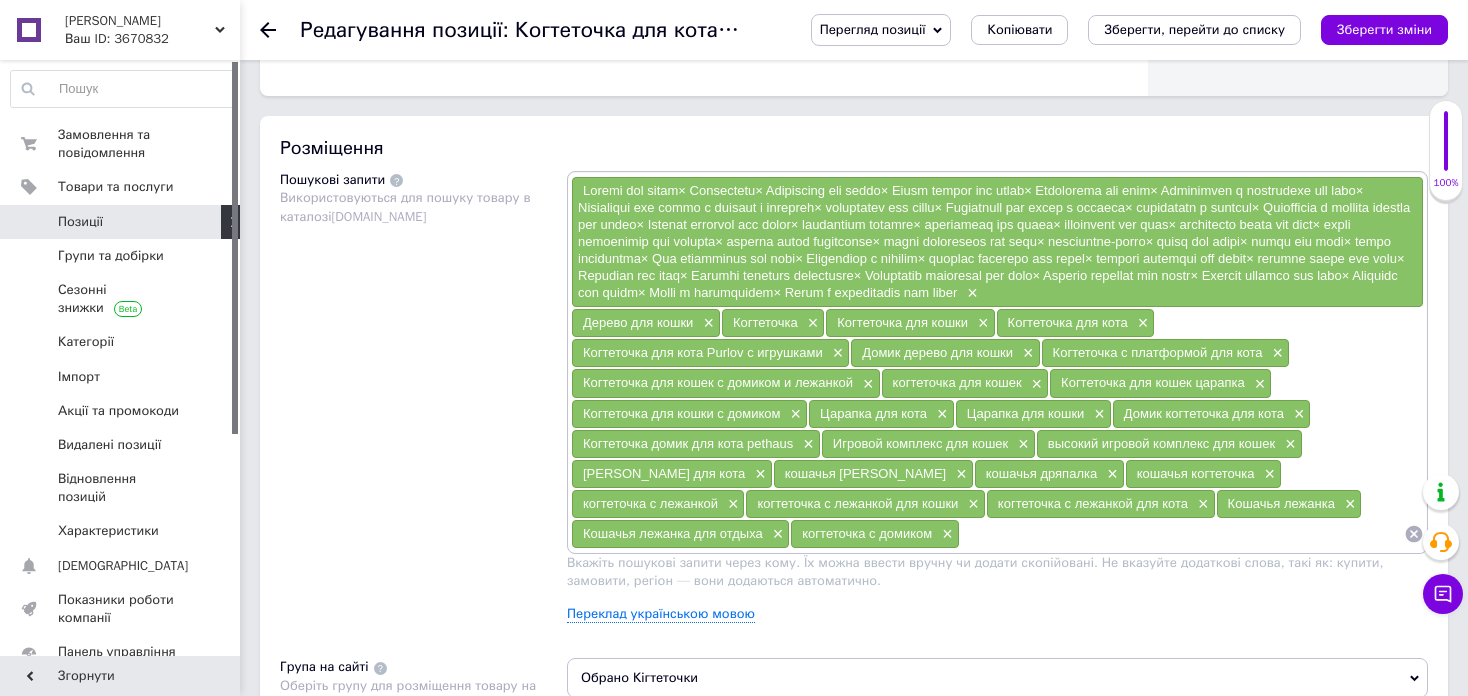 click at bounding box center (1182, 534) 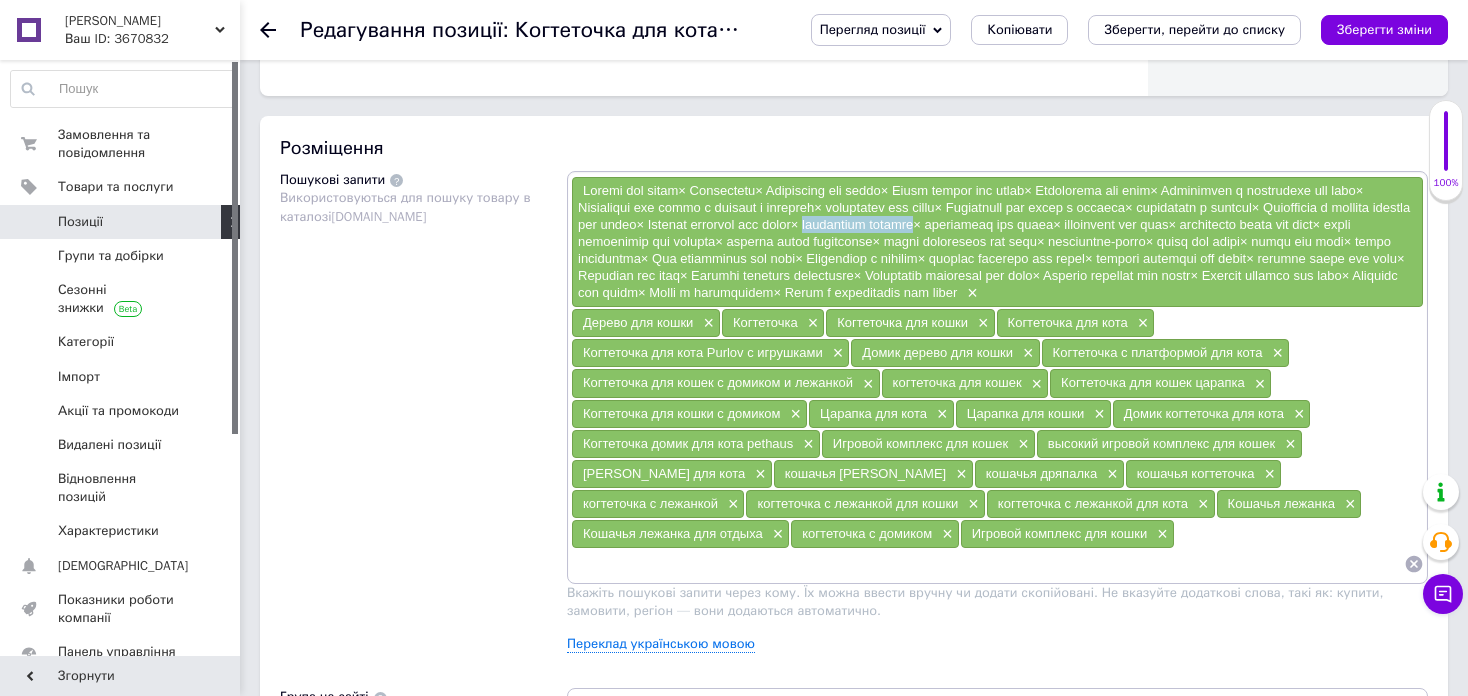drag, startPoint x: 1027, startPoint y: 219, endPoint x: 1145, endPoint y: 226, distance: 118.20744 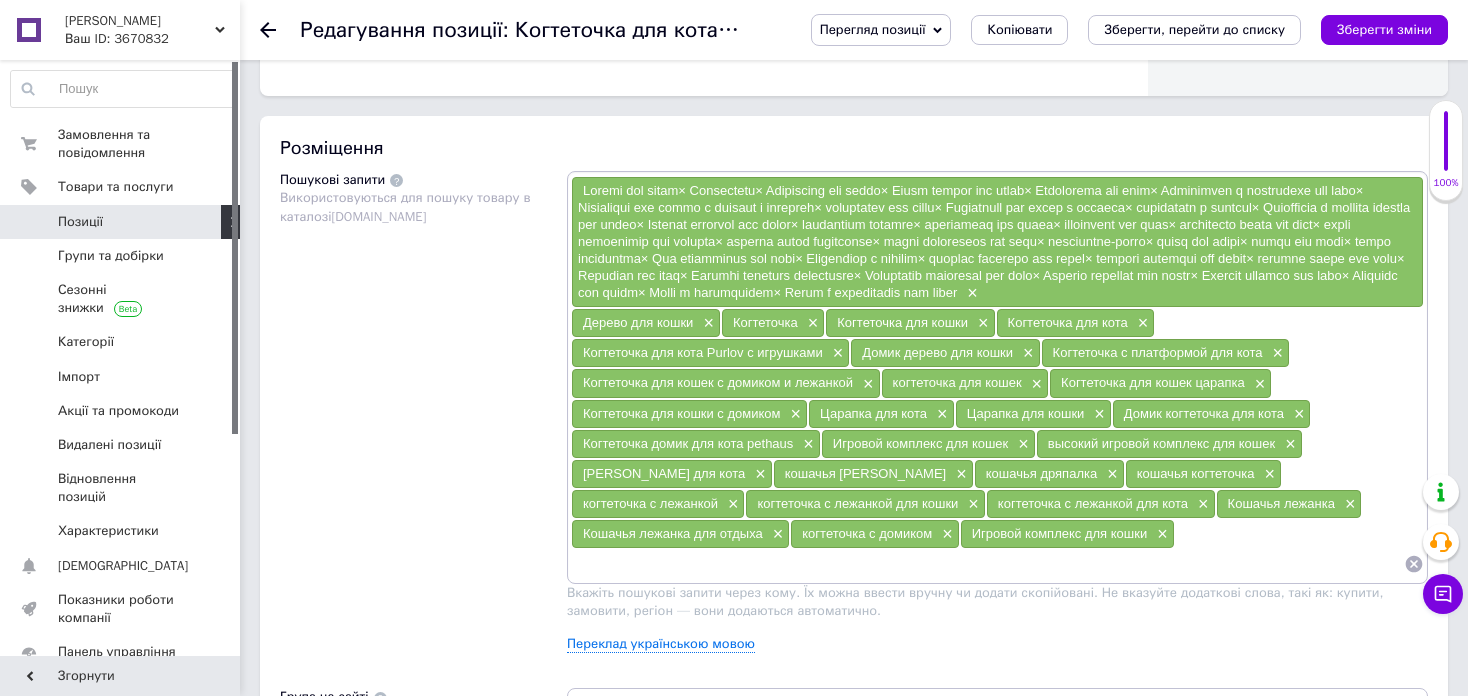 click at bounding box center [987, 564] 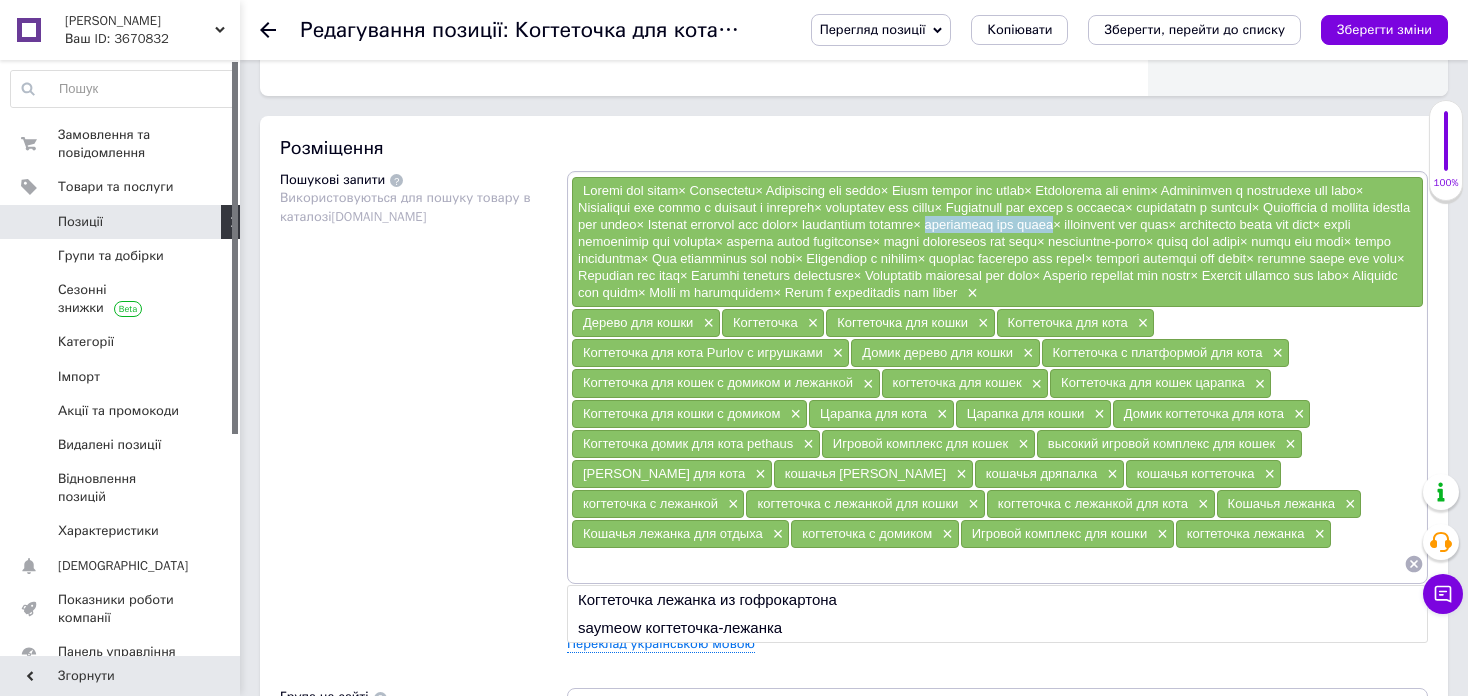 drag, startPoint x: 1158, startPoint y: 225, endPoint x: 1283, endPoint y: 227, distance: 125.016 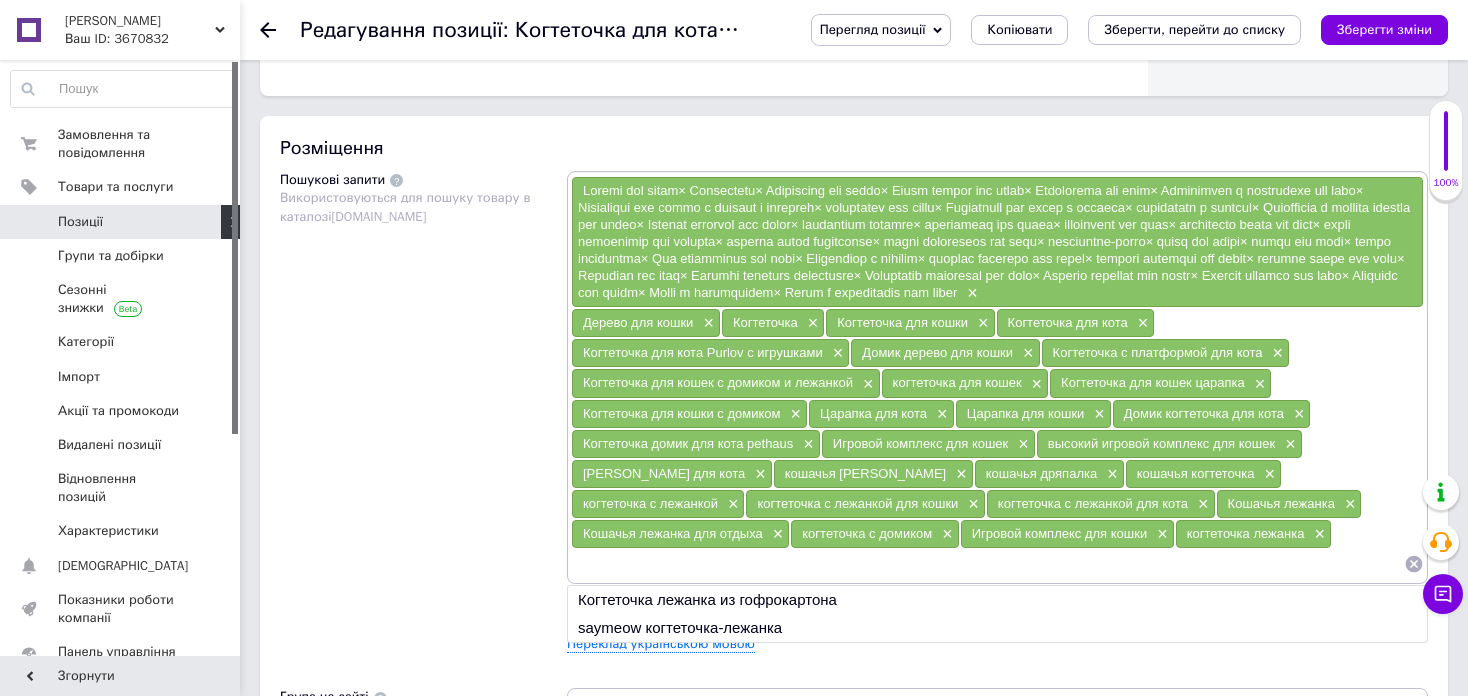 click at bounding box center (987, 564) 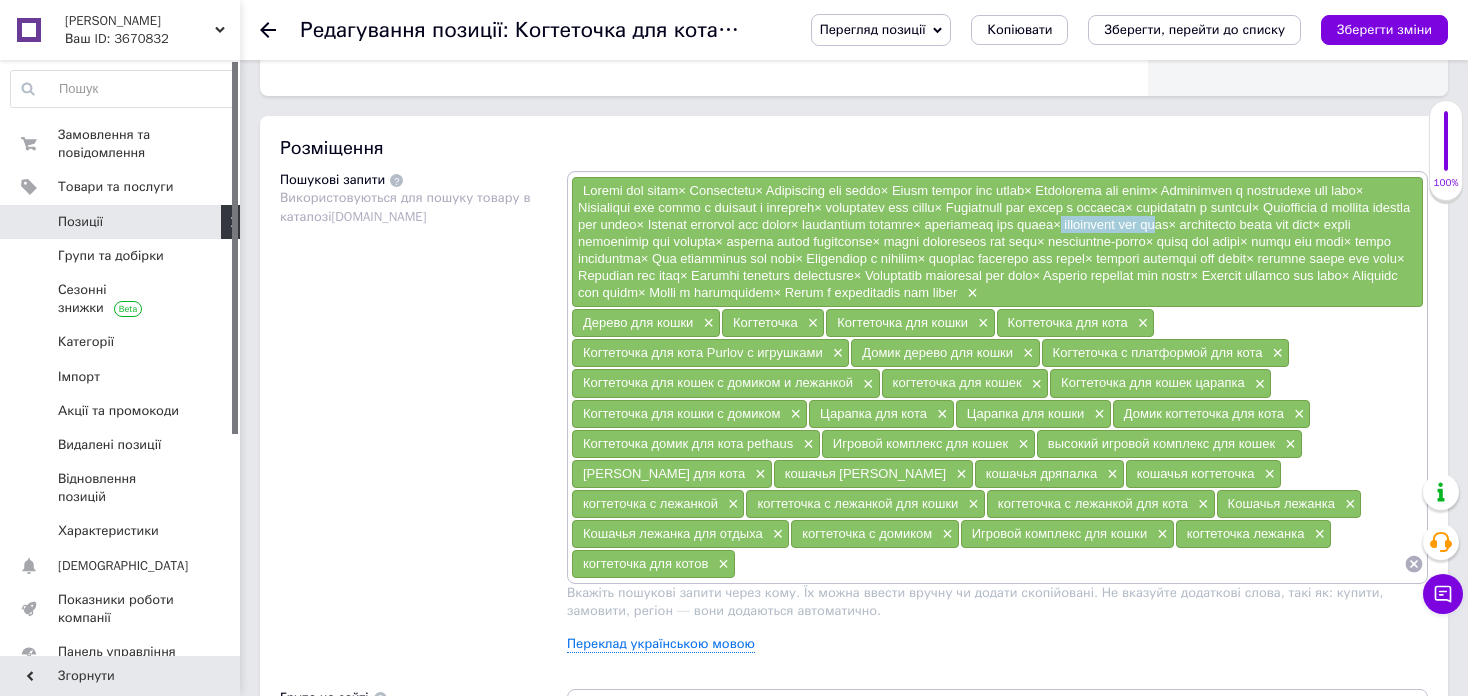 drag, startPoint x: 1293, startPoint y: 219, endPoint x: 592, endPoint y: 244, distance: 701.4457 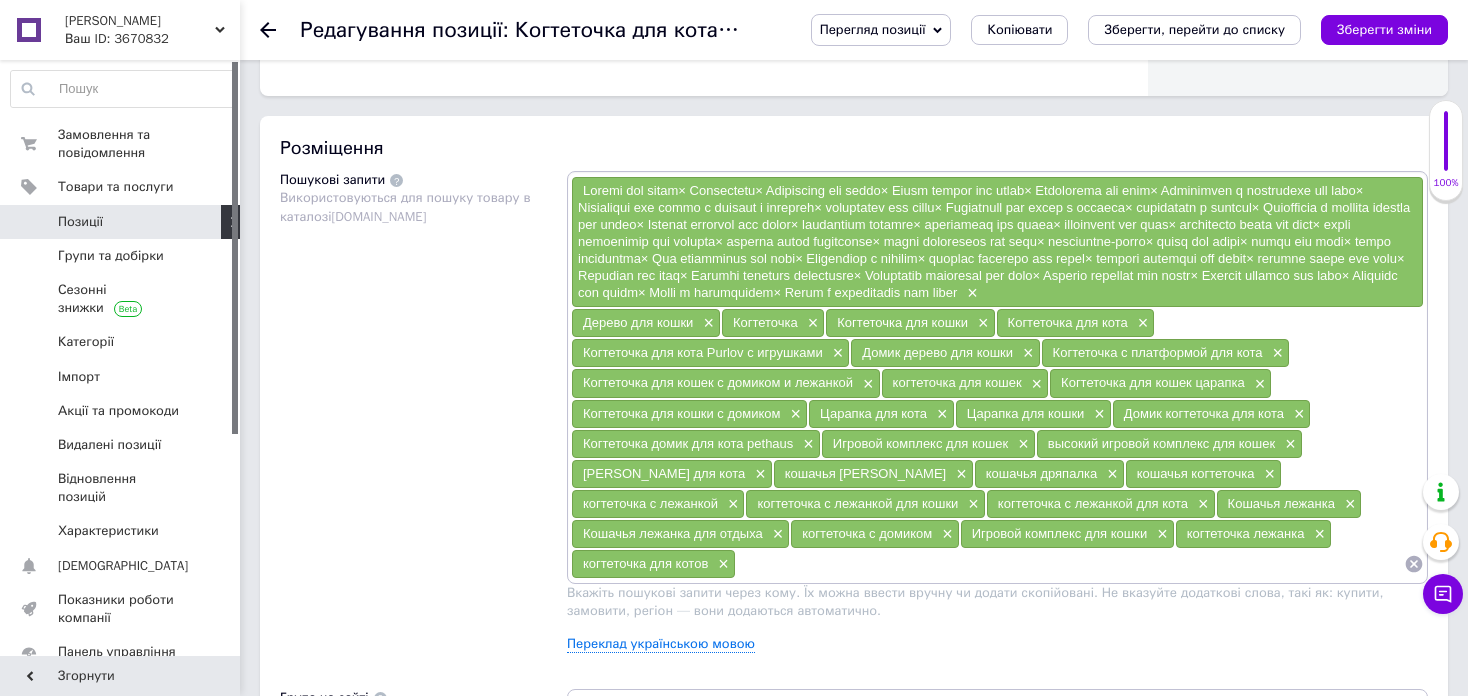 click at bounding box center [994, 241] 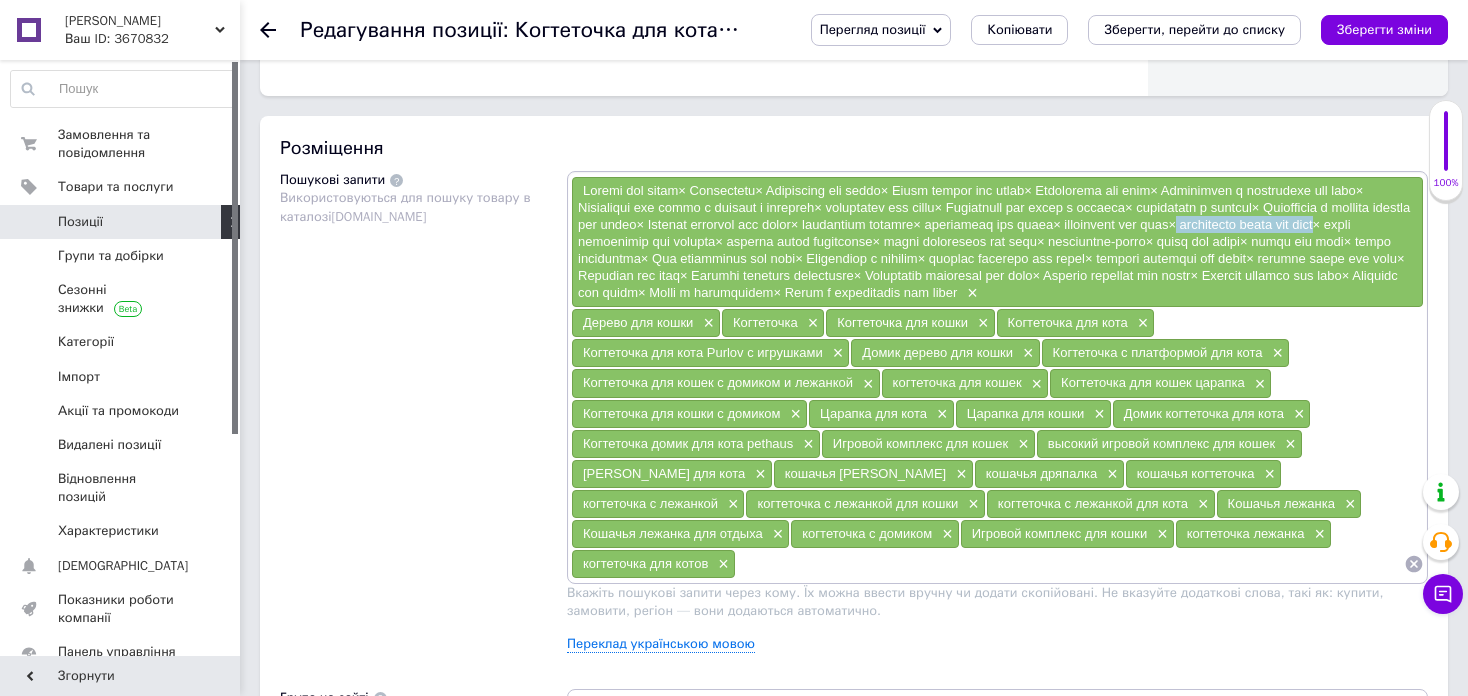 drag, startPoint x: 611, startPoint y: 244, endPoint x: 771, endPoint y: 243, distance: 160.00313 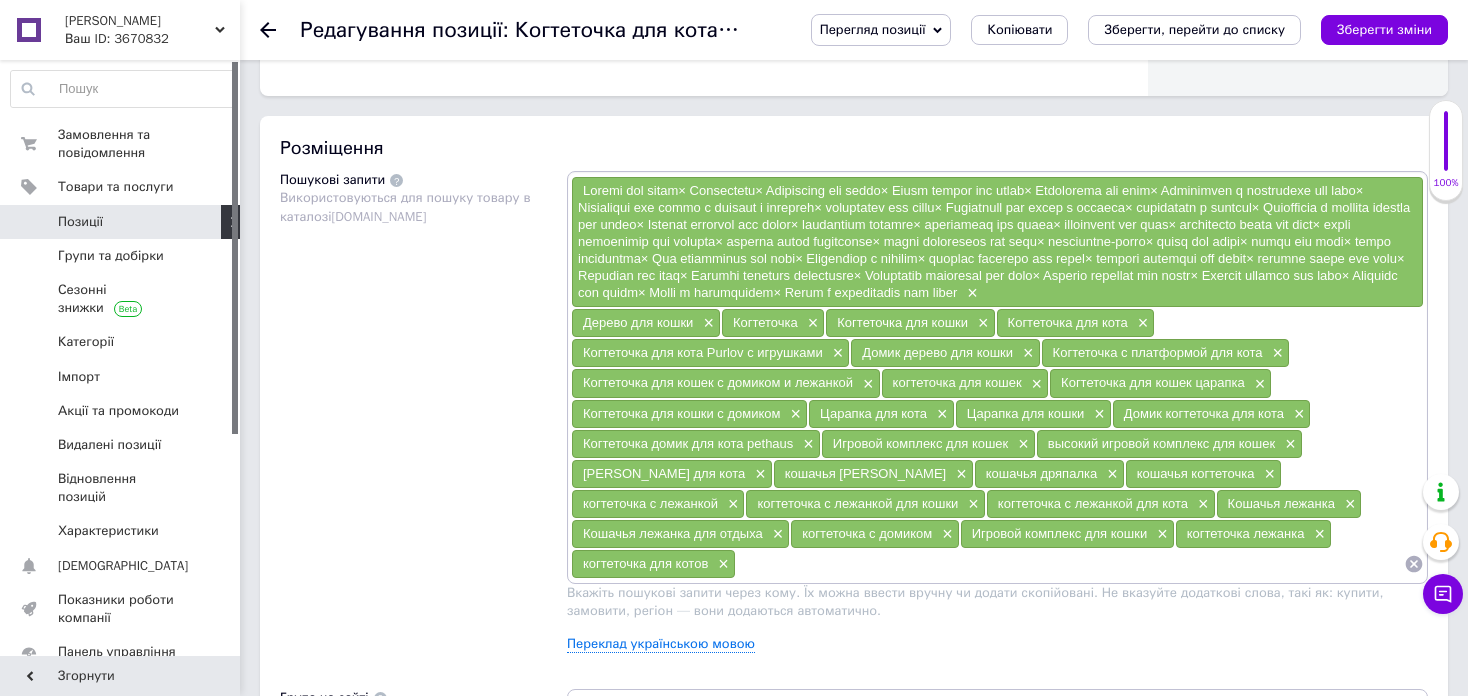 click at bounding box center (1070, 564) 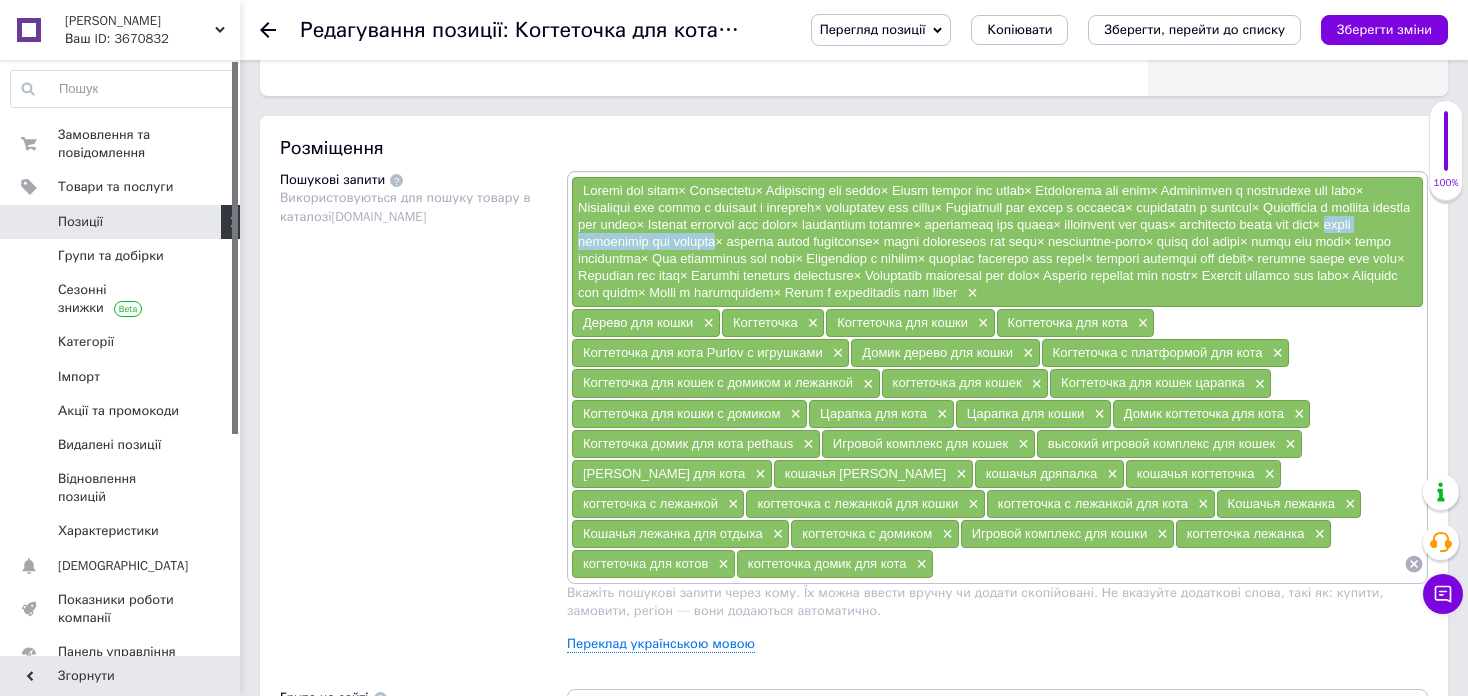drag, startPoint x: 784, startPoint y: 238, endPoint x: 963, endPoint y: 244, distance: 179.10052 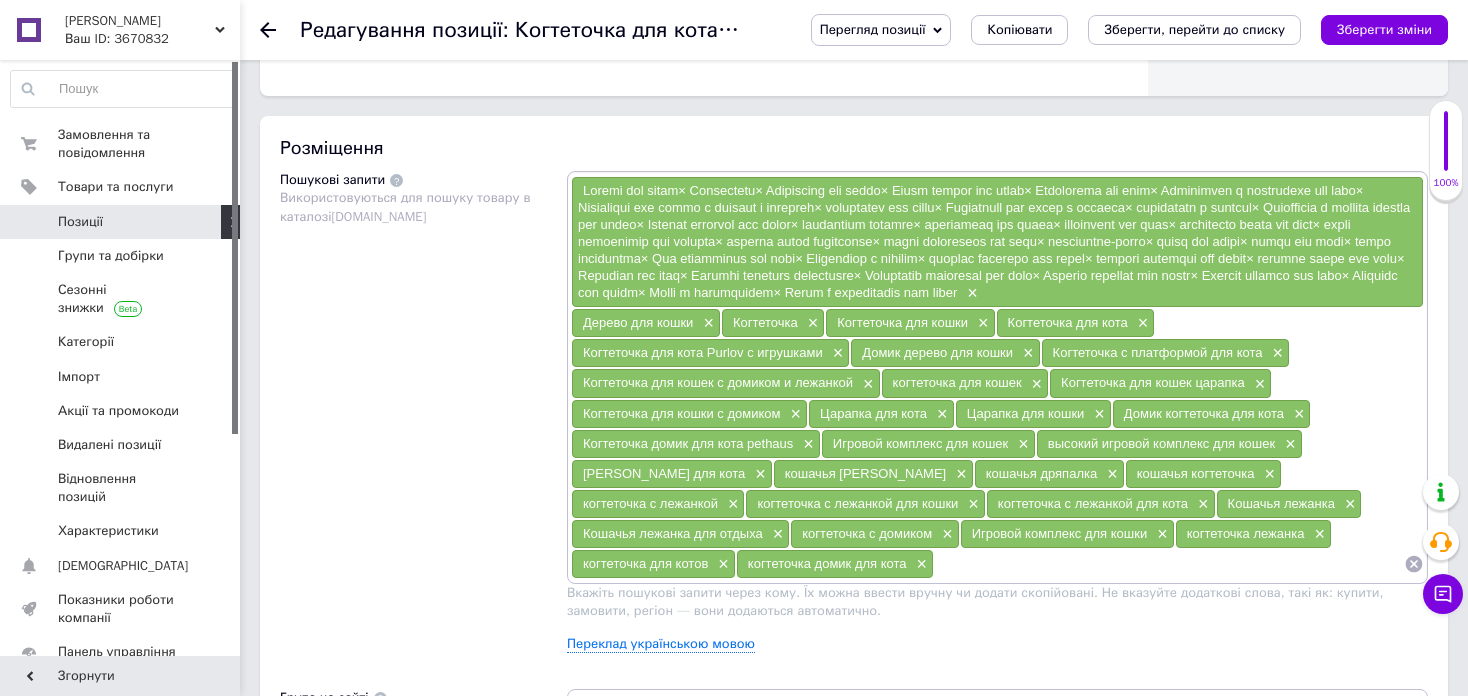 click at bounding box center (1169, 564) 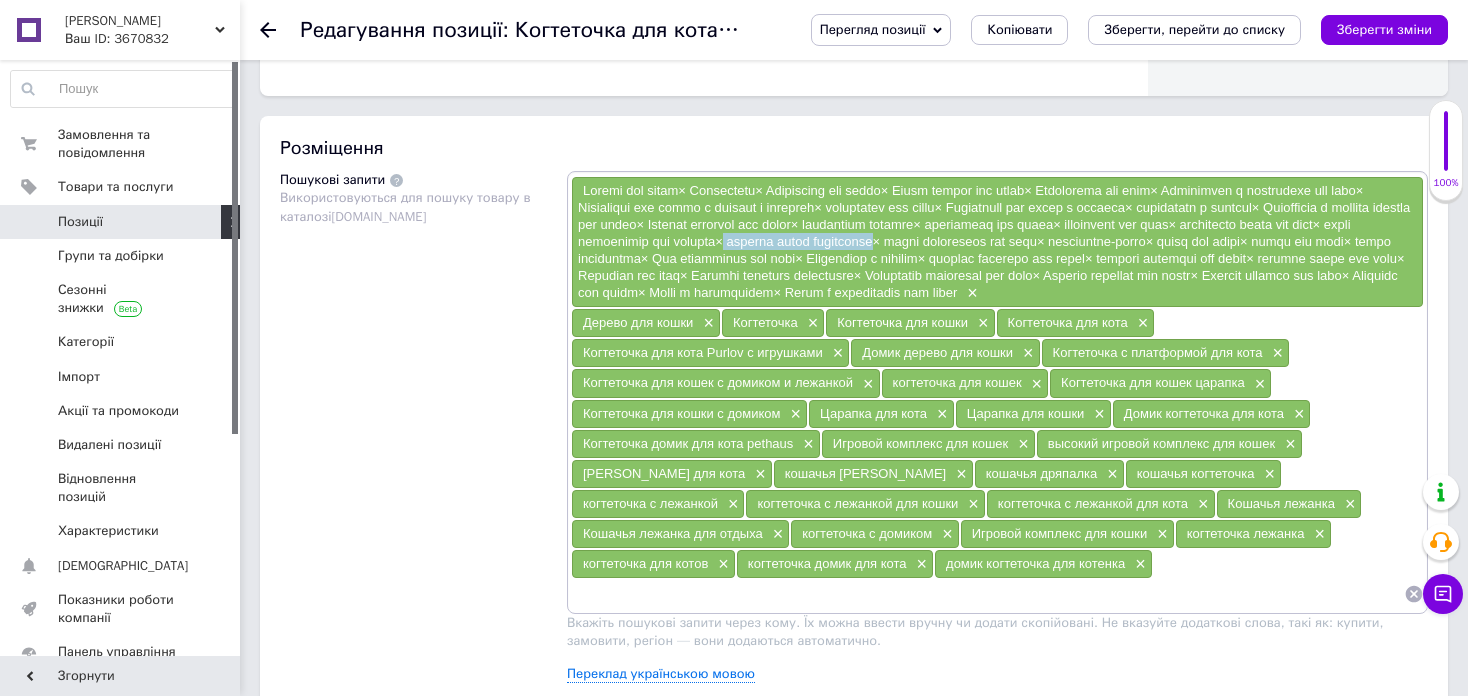 drag, startPoint x: 971, startPoint y: 237, endPoint x: 1132, endPoint y: 243, distance: 161.11176 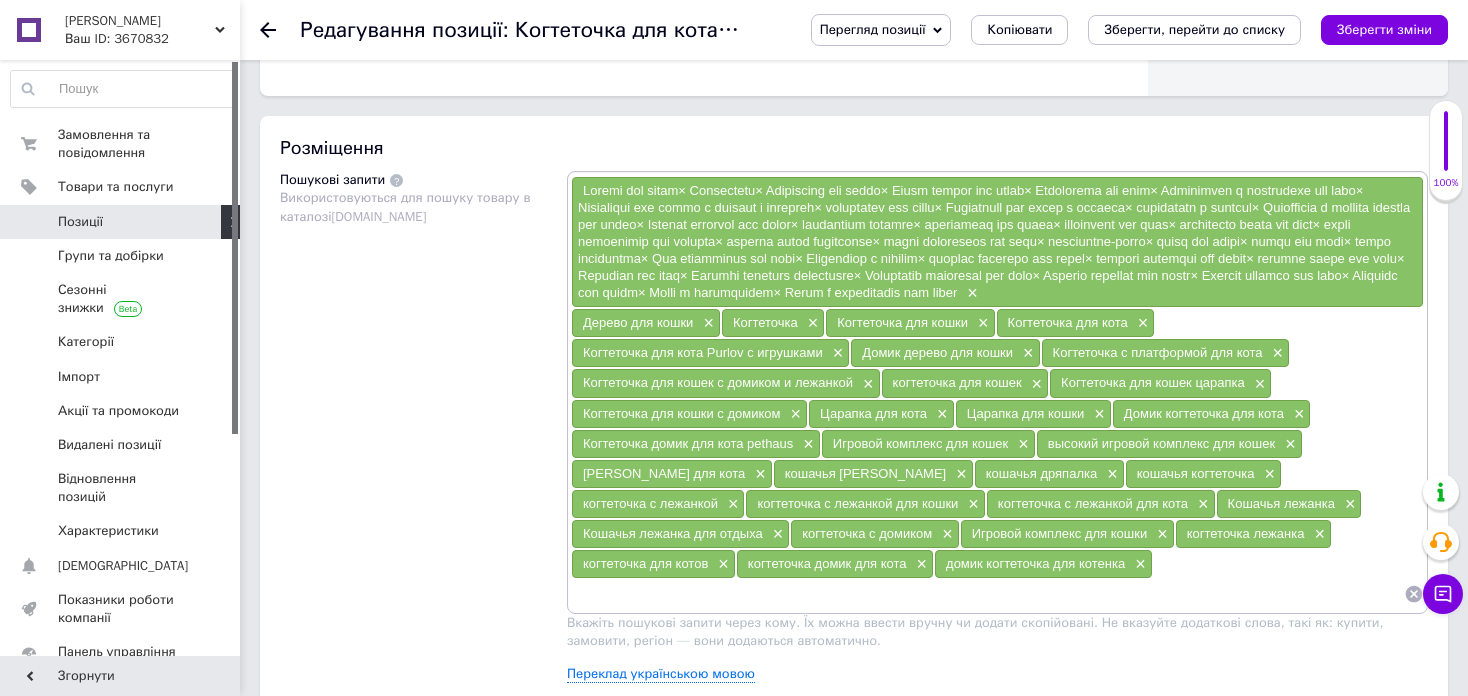 click at bounding box center (987, 594) 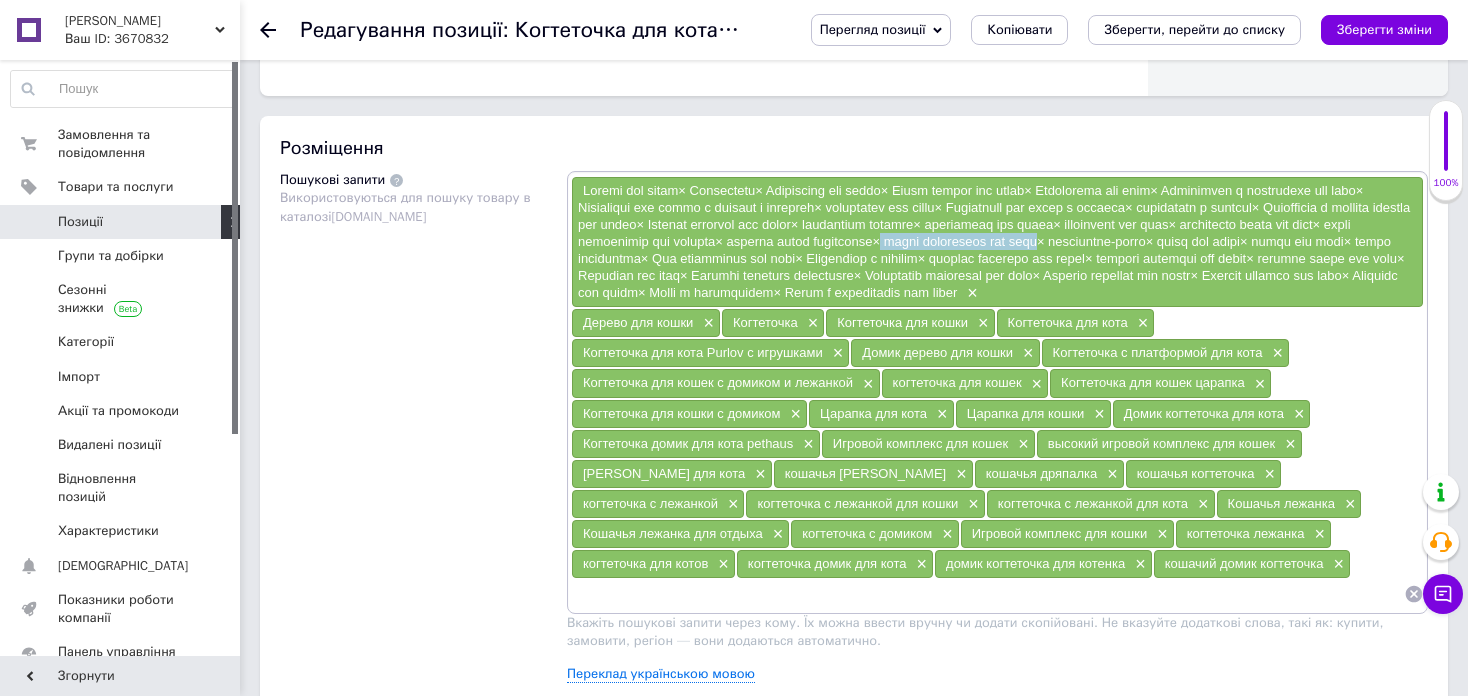 drag, startPoint x: 1142, startPoint y: 239, endPoint x: 1307, endPoint y: 235, distance: 165.04848 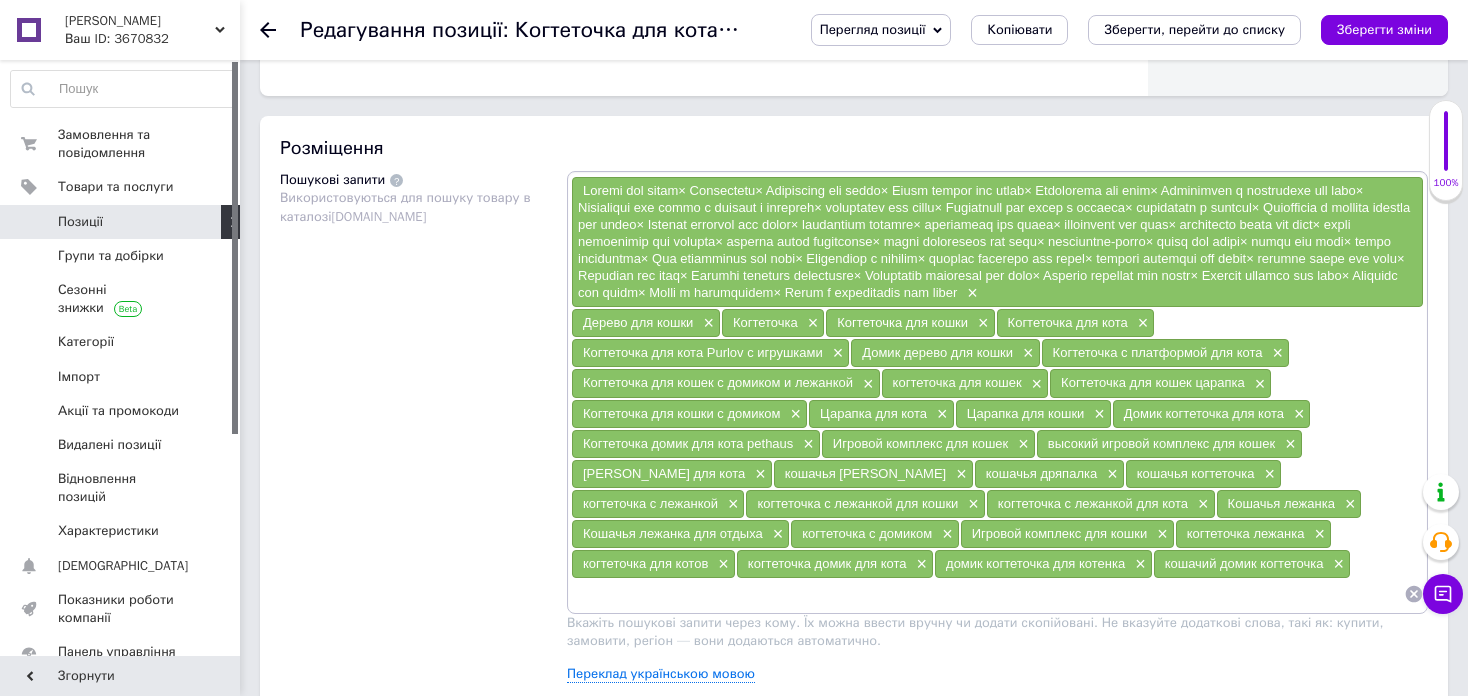 click at bounding box center (987, 594) 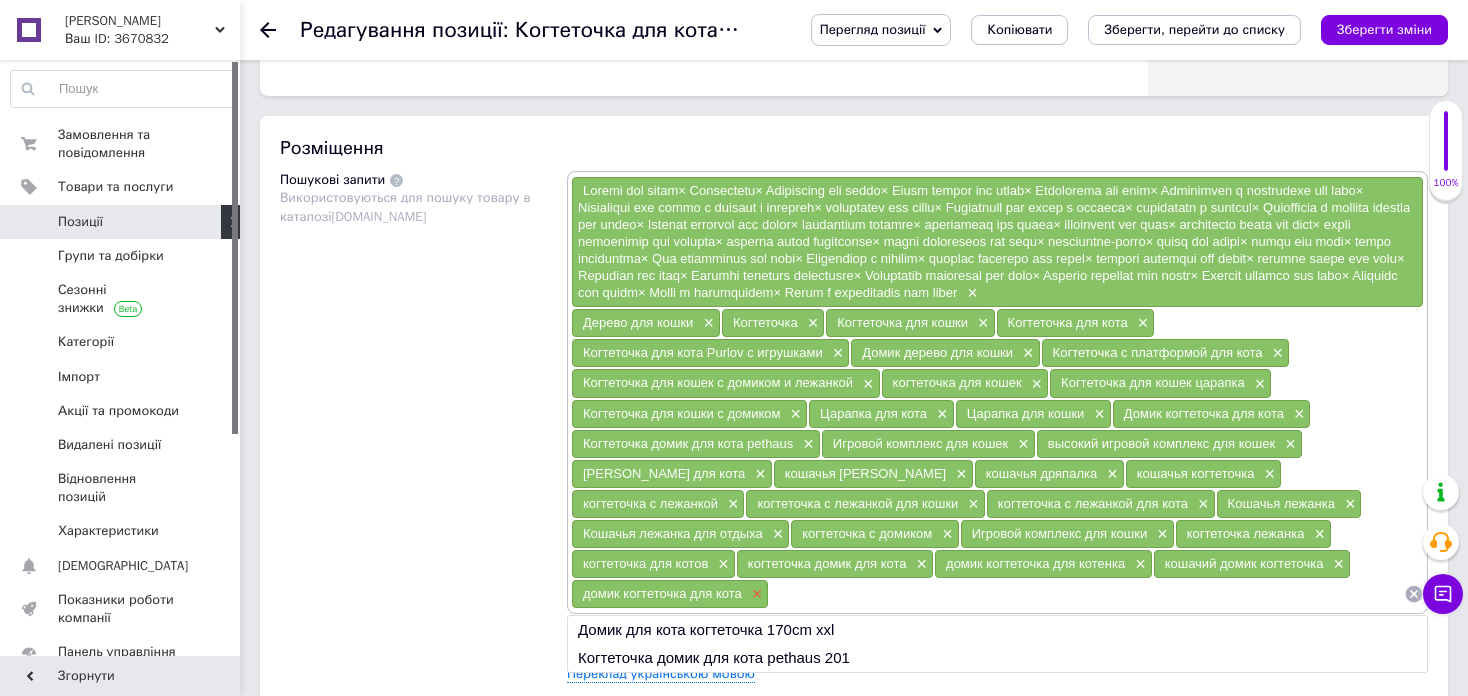 click on "×" at bounding box center [755, 594] 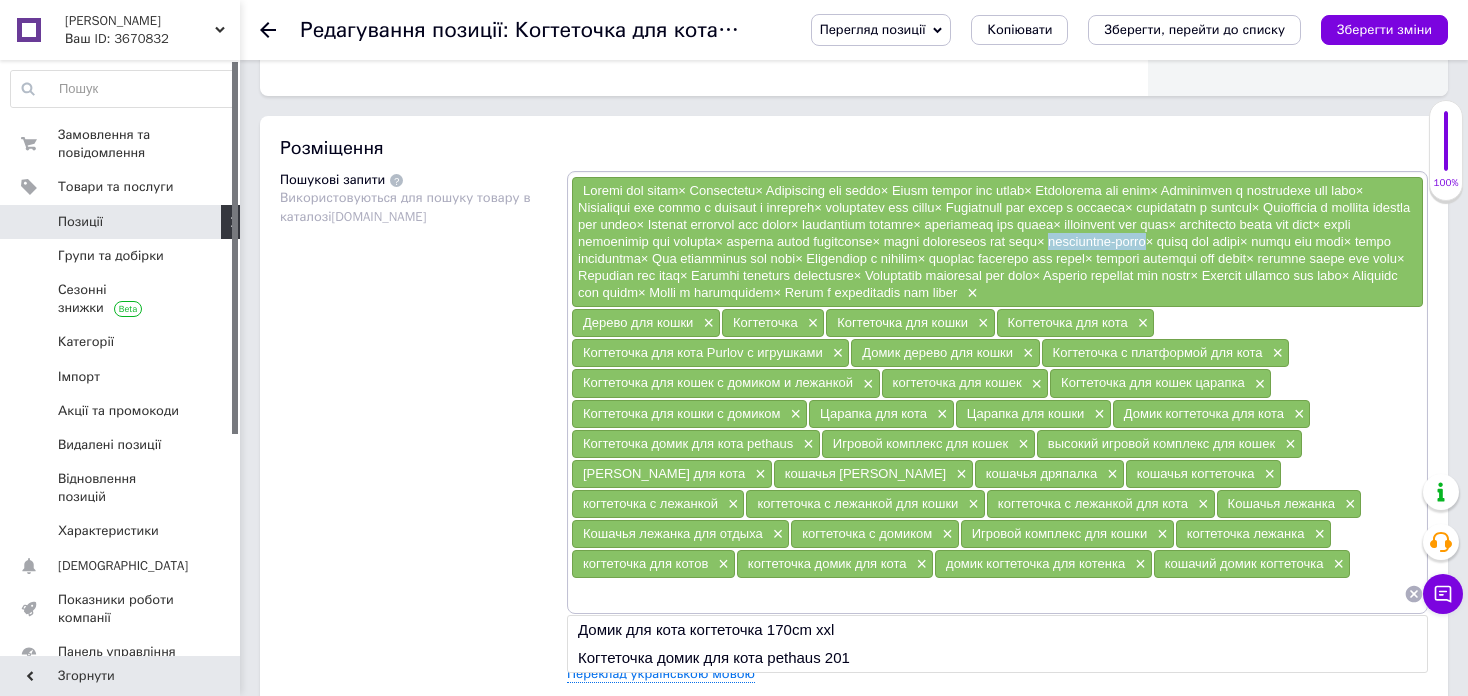 drag, startPoint x: 1314, startPoint y: 241, endPoint x: 613, endPoint y: 257, distance: 701.18256 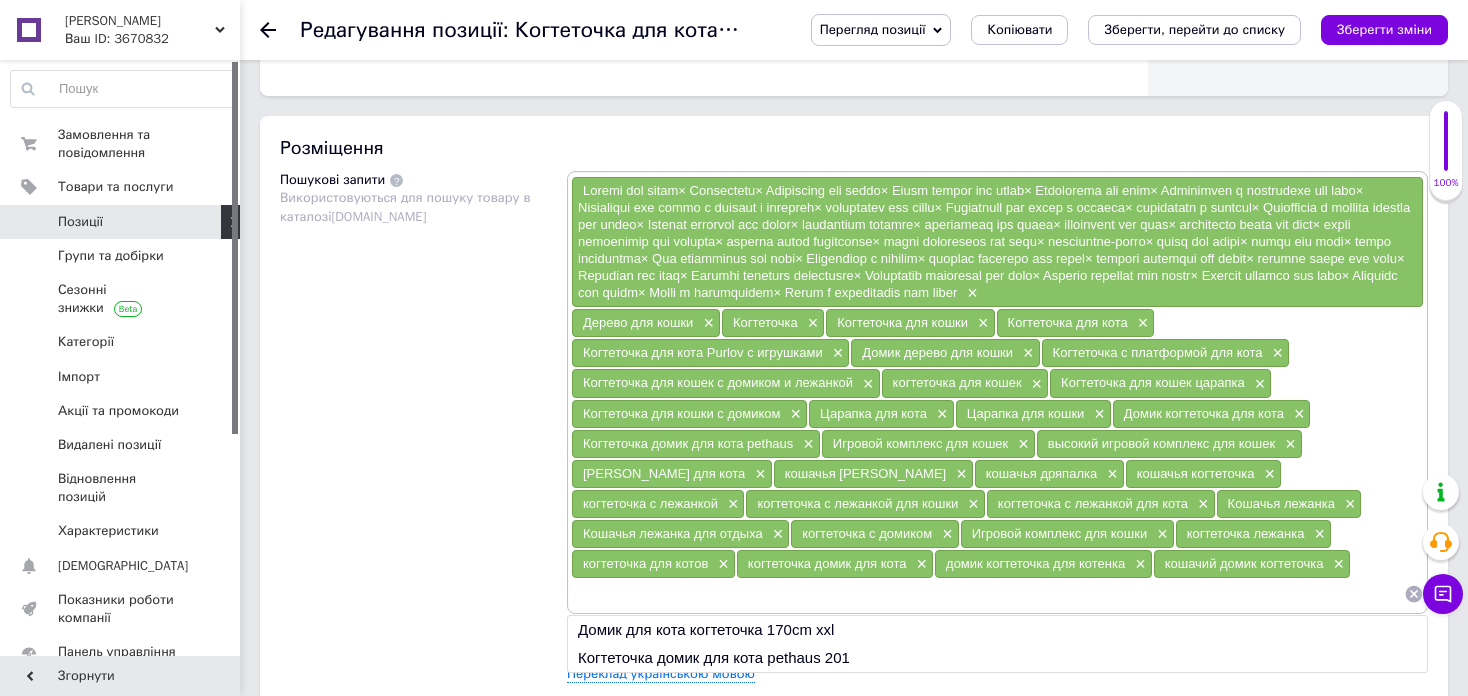 click at bounding box center (987, 594) 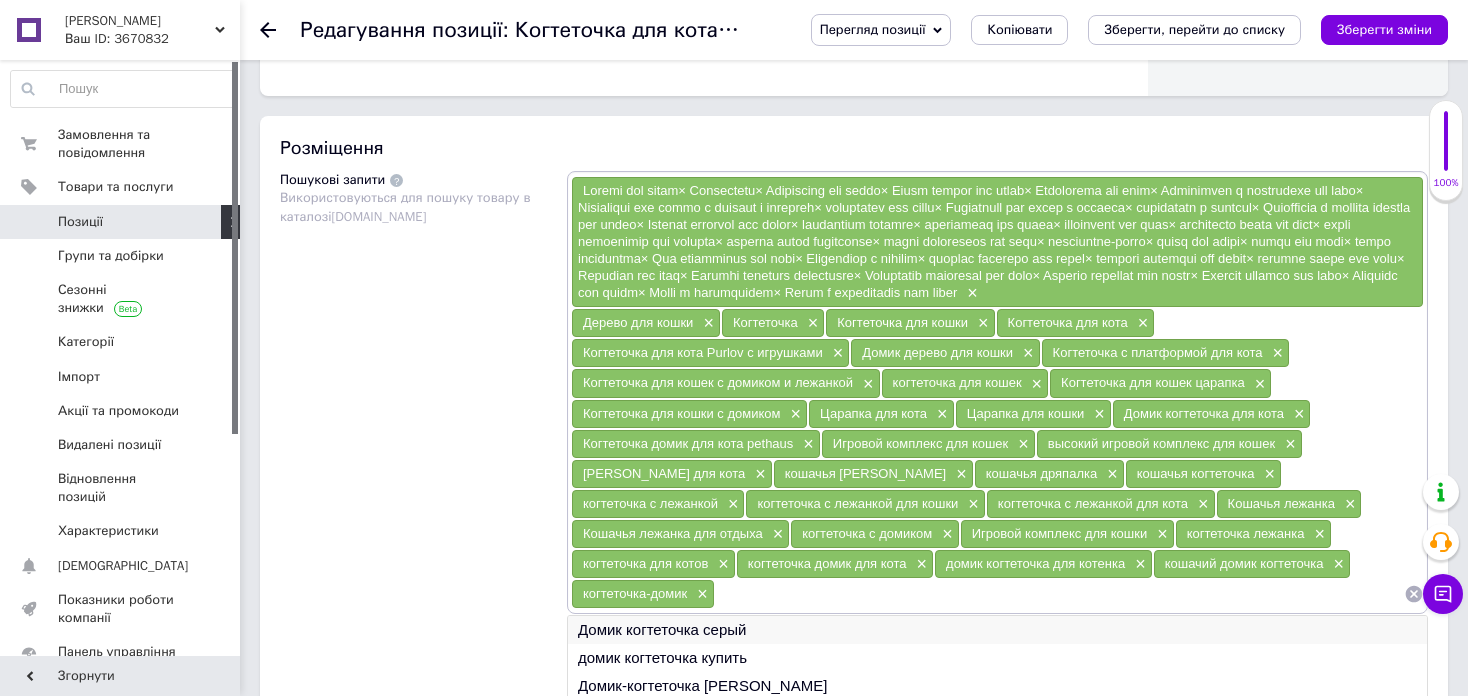 click on "Домик когтеточка серый" at bounding box center (997, 630) 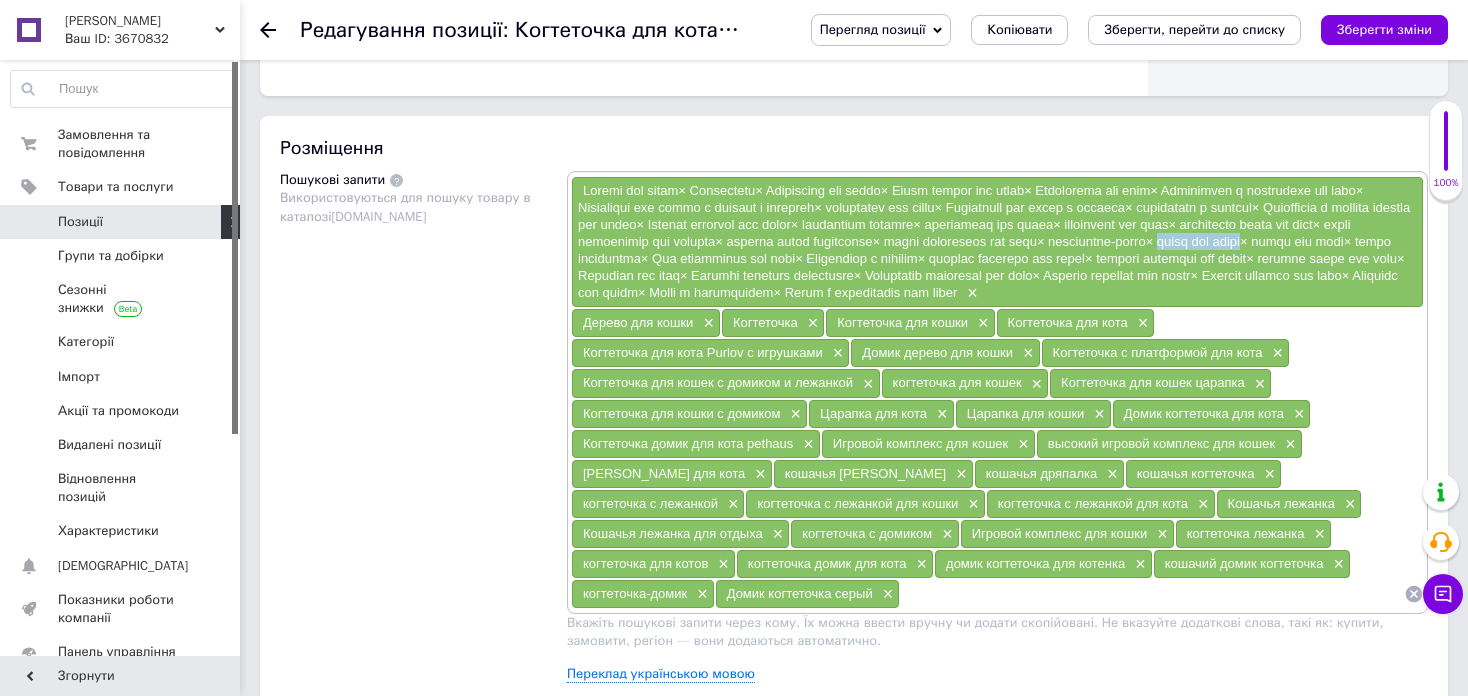 drag, startPoint x: 624, startPoint y: 257, endPoint x: 727, endPoint y: 261, distance: 103.077644 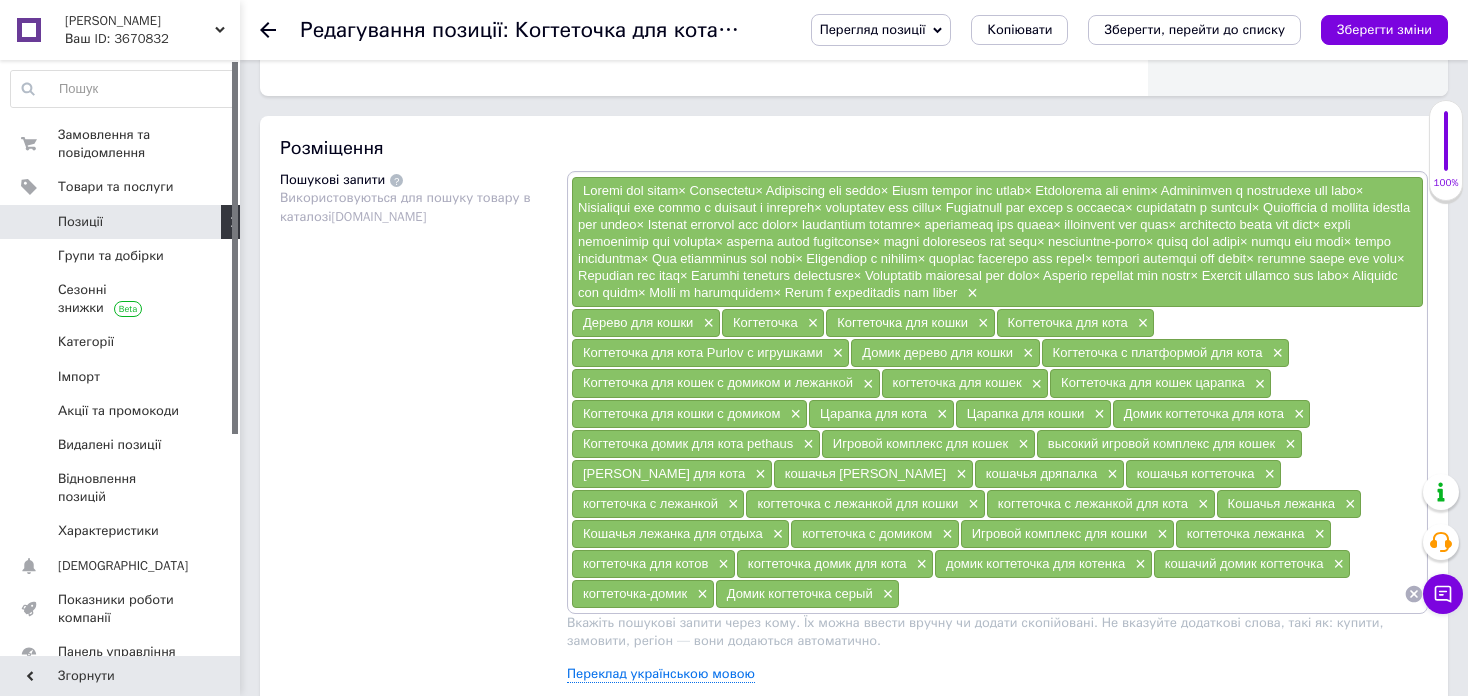 click at bounding box center (1152, 594) 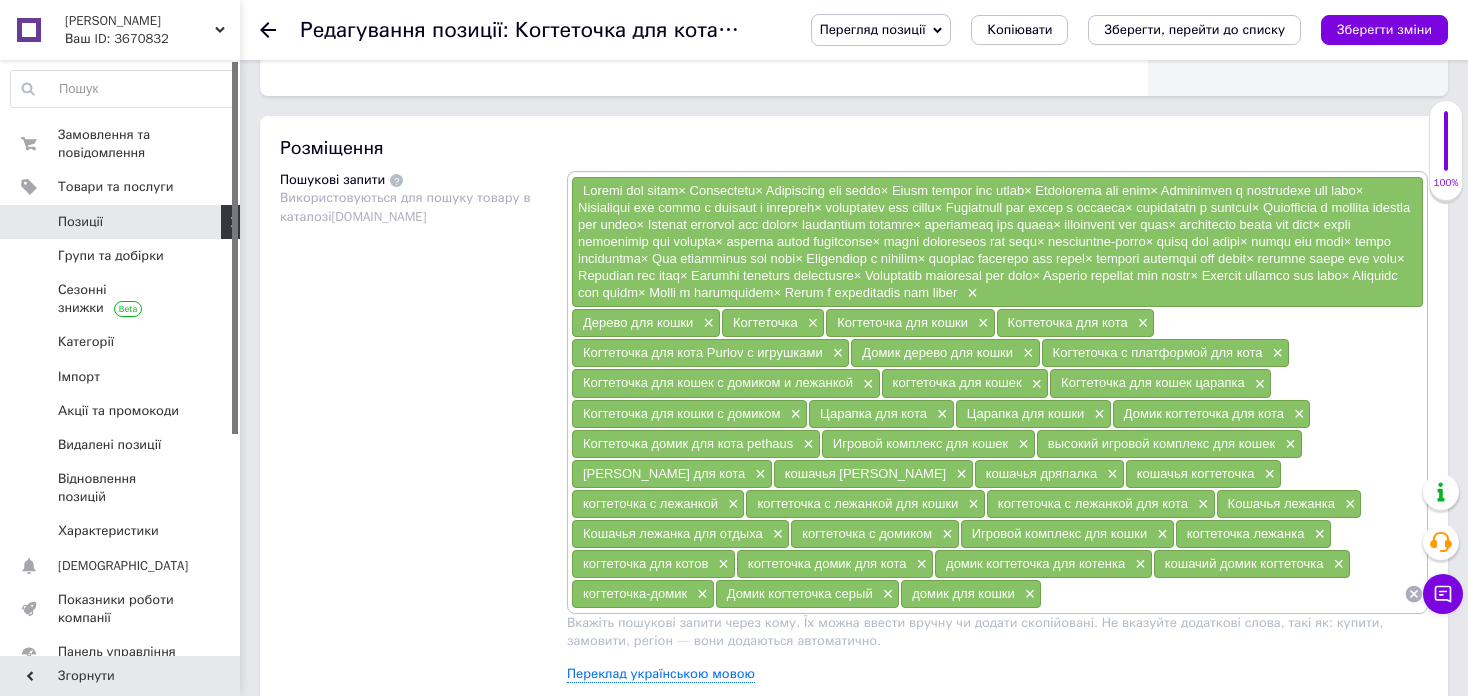 paste on "домик для кошки" 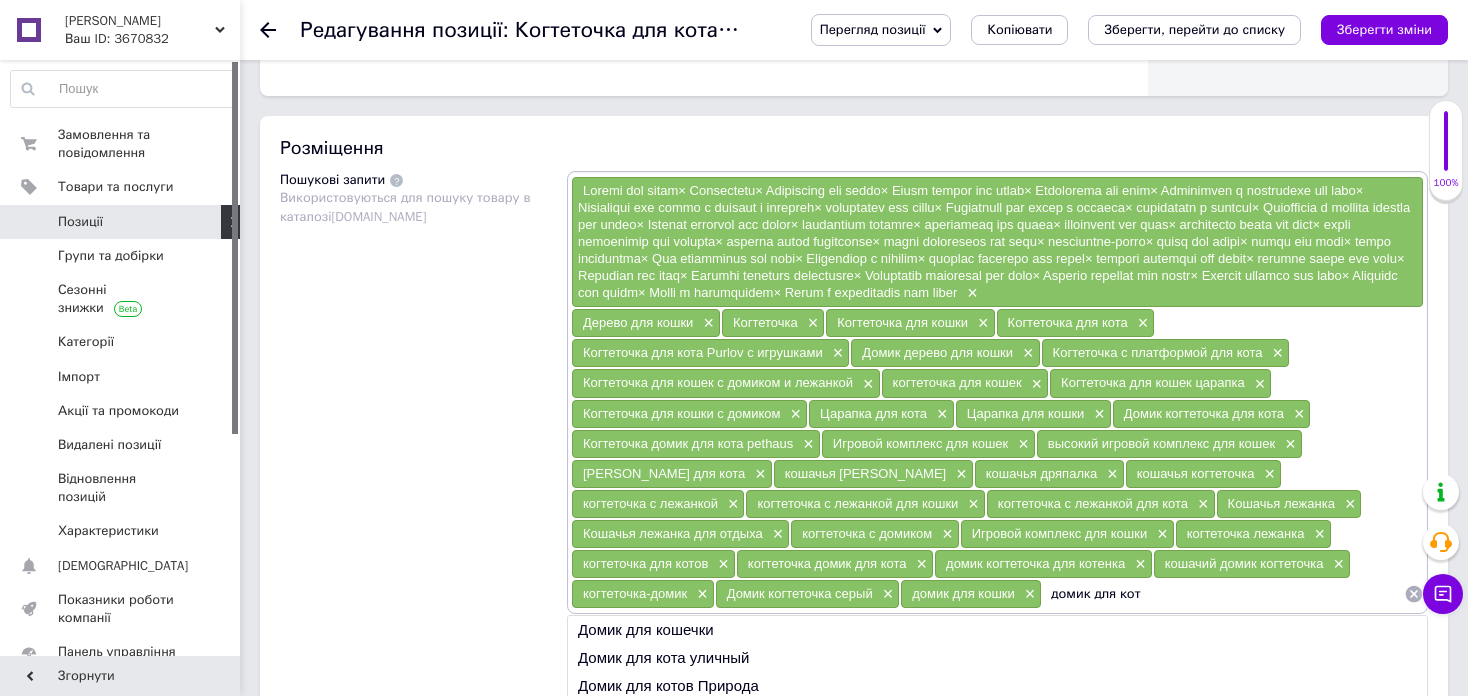 type on "домик для кота" 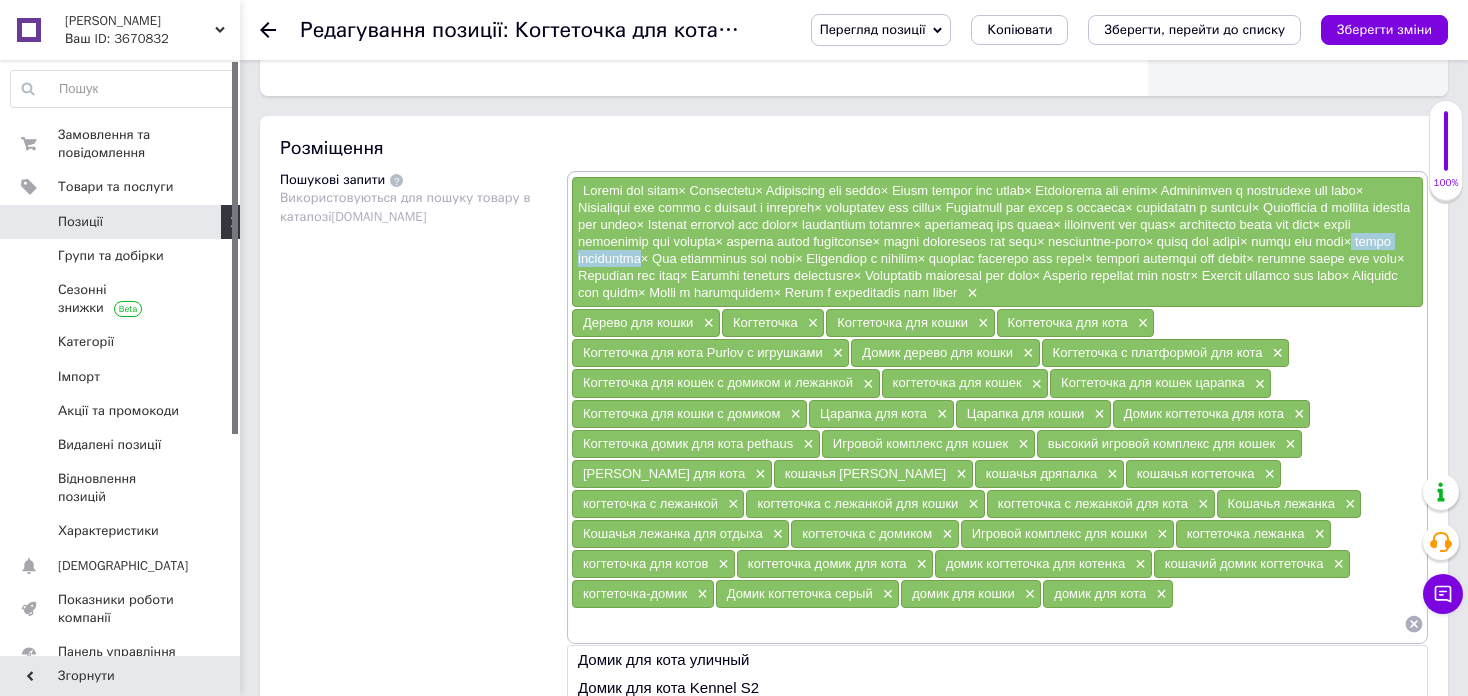 drag, startPoint x: 838, startPoint y: 256, endPoint x: 943, endPoint y: 257, distance: 105.00476 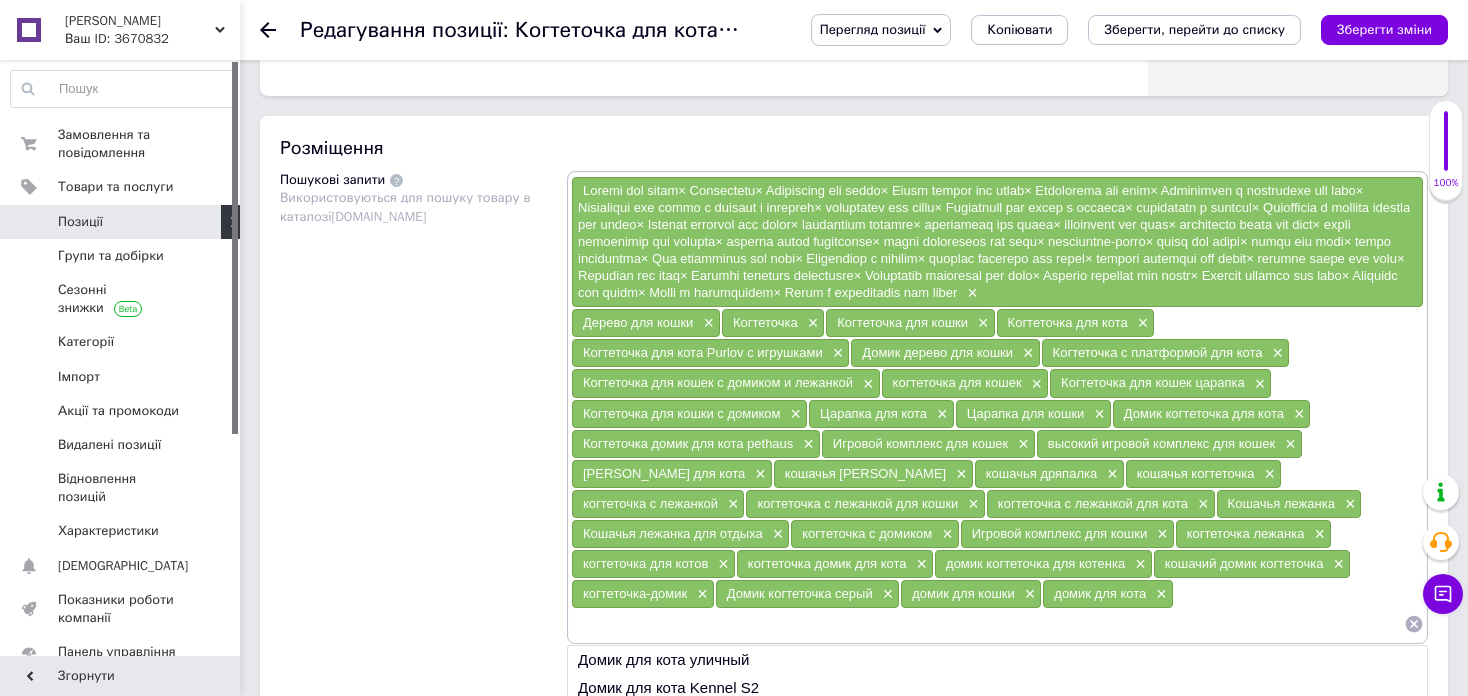 click at bounding box center (987, 624) 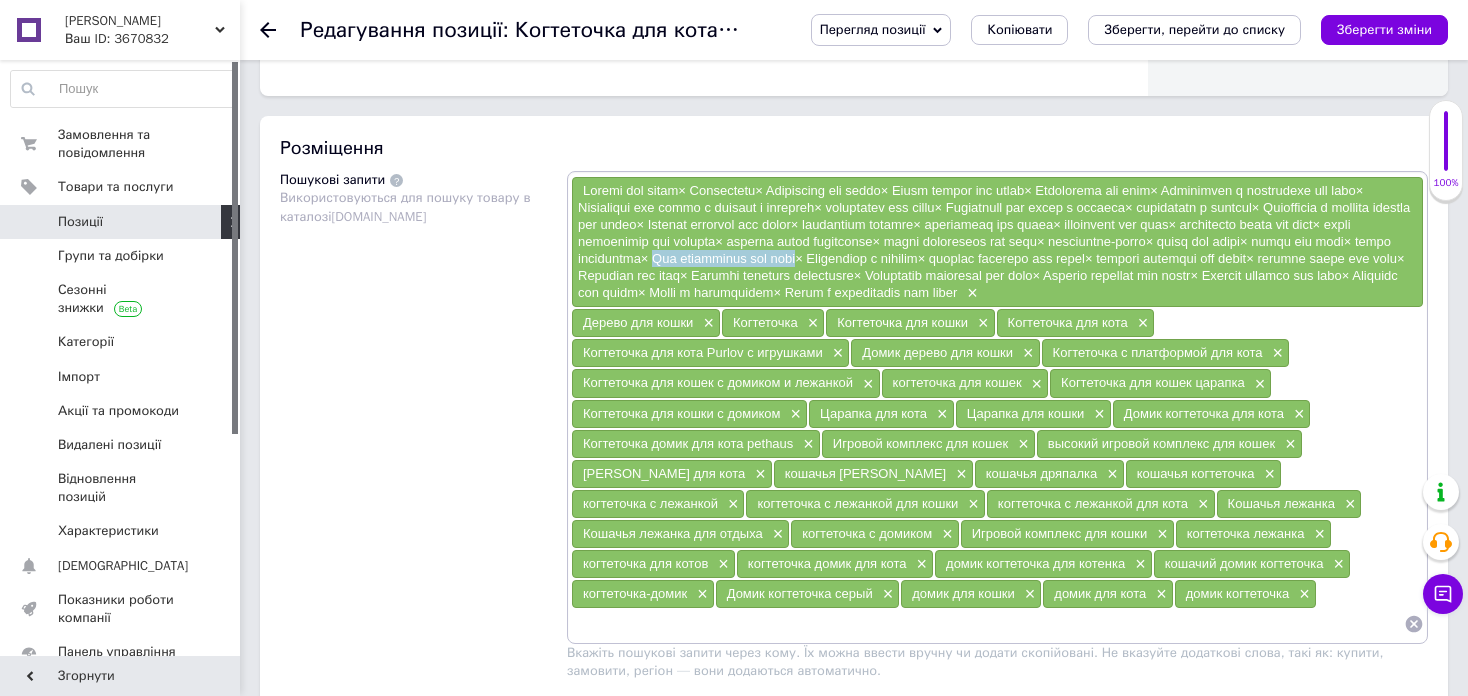 drag, startPoint x: 958, startPoint y: 257, endPoint x: 1102, endPoint y: 261, distance: 144.05554 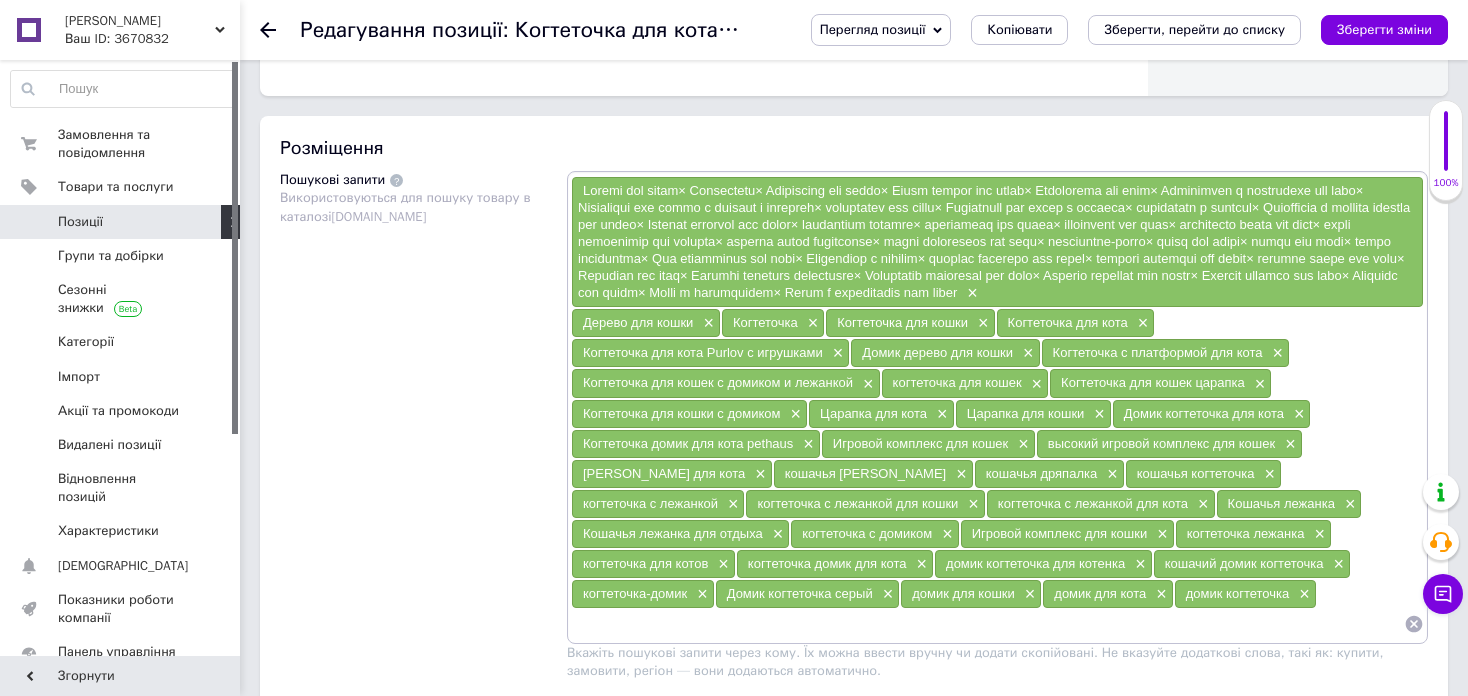 click at bounding box center (987, 624) 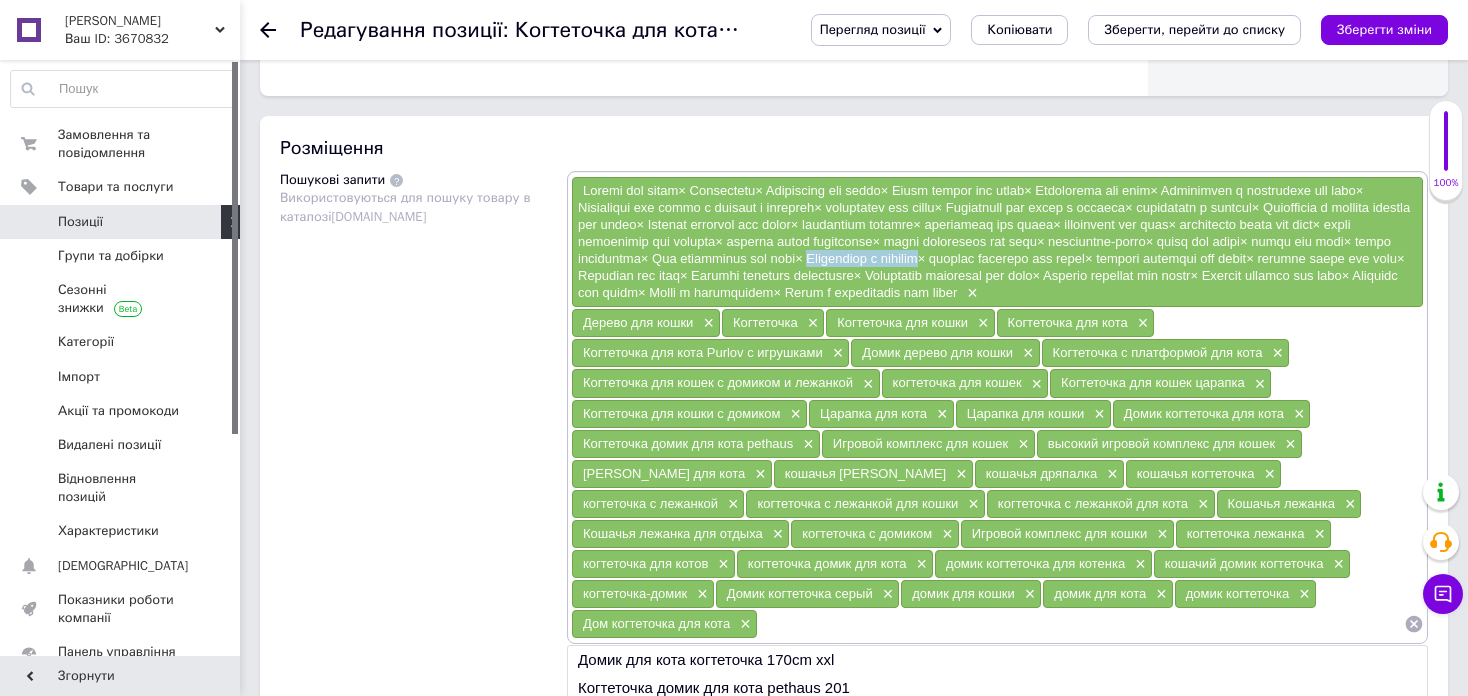 drag, startPoint x: 1116, startPoint y: 250, endPoint x: 1247, endPoint y: 262, distance: 131.54848 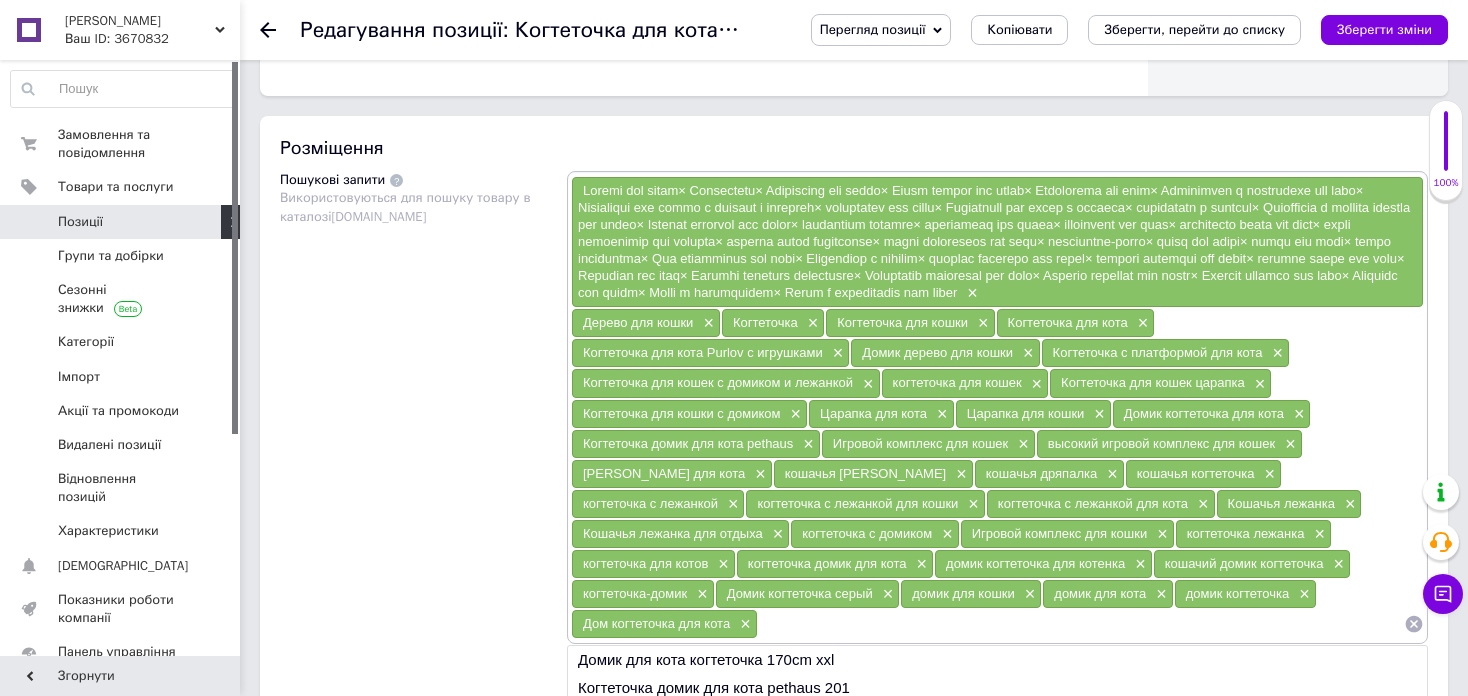 click at bounding box center [1081, 624] 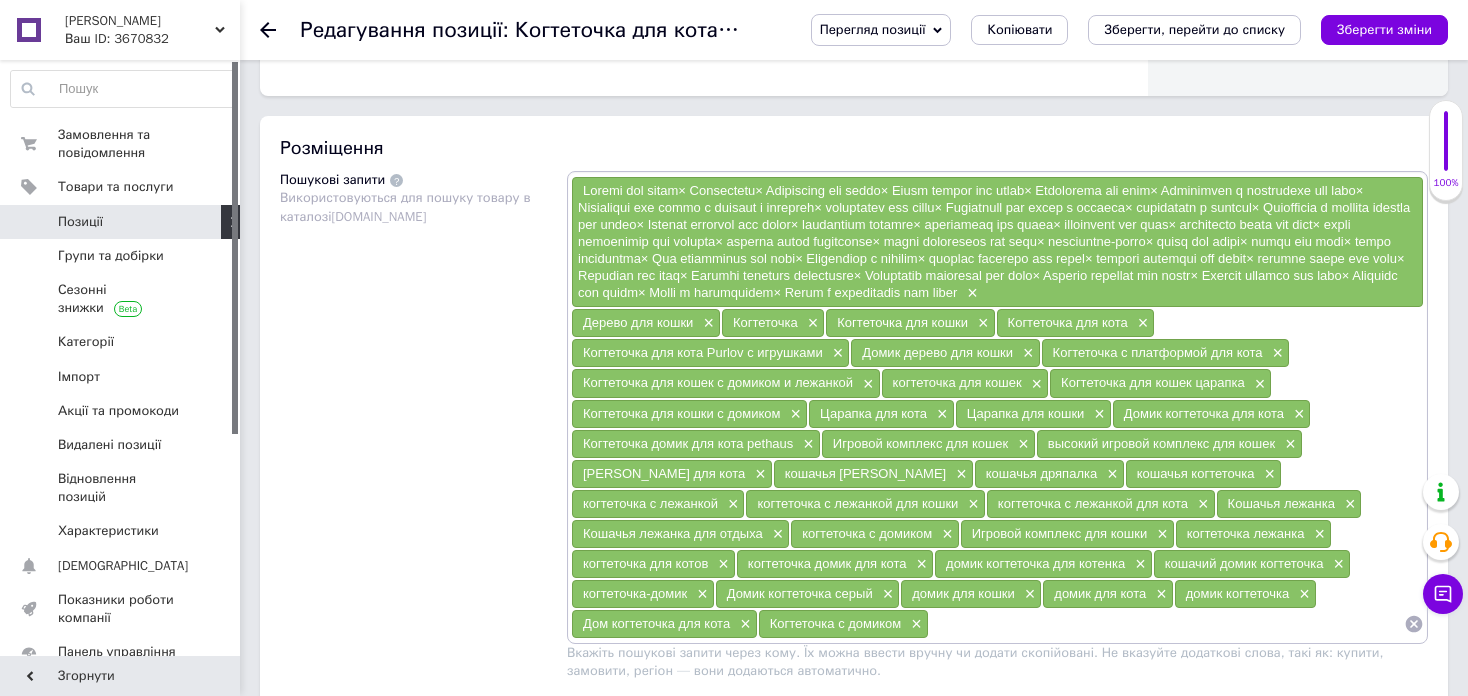 click at bounding box center (994, 241) 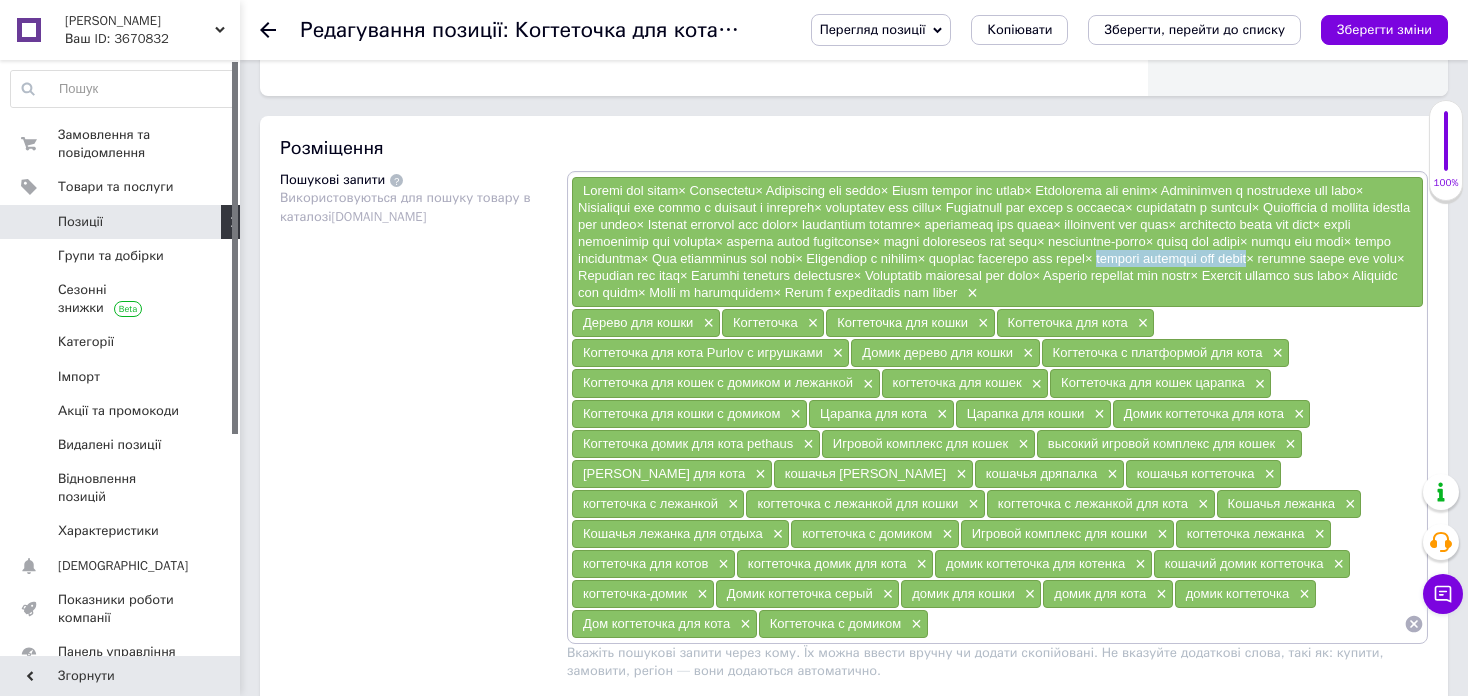 drag, startPoint x: 628, startPoint y: 271, endPoint x: 795, endPoint y: 277, distance: 167.10774 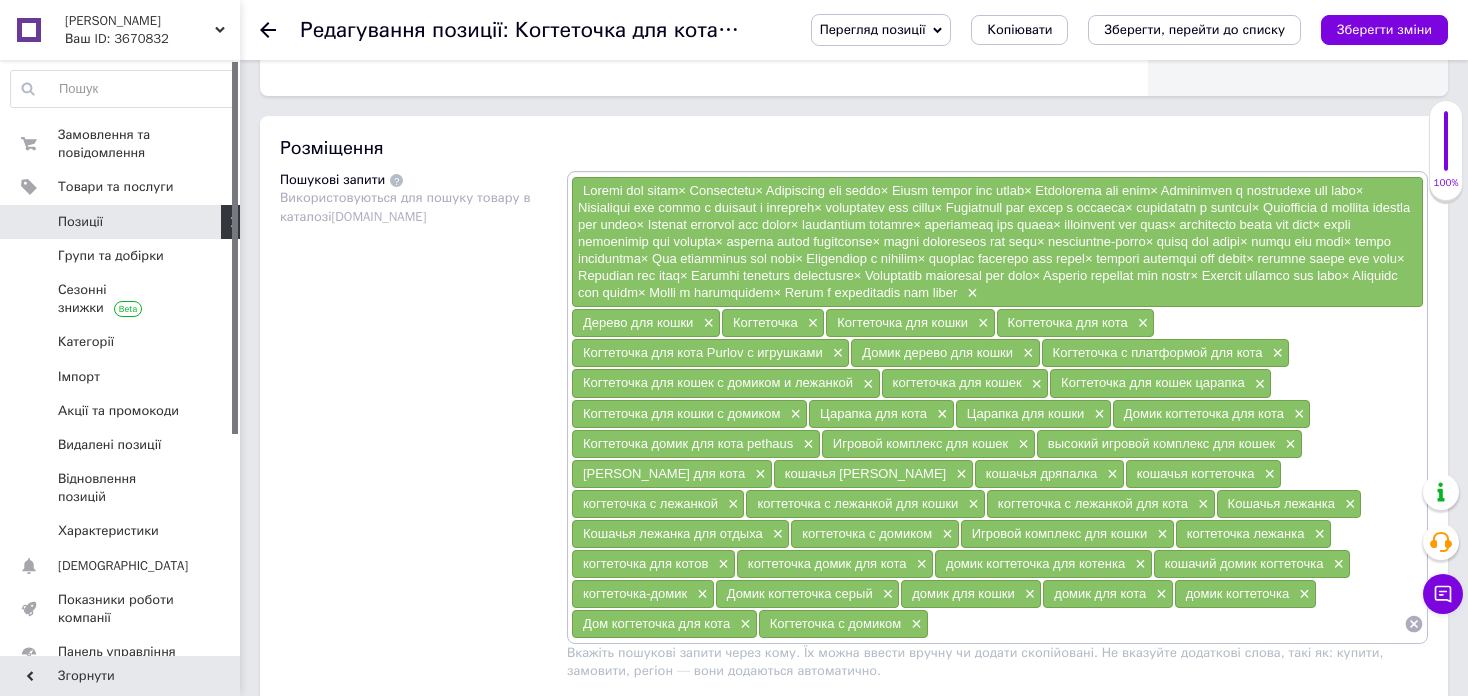 click at bounding box center [1166, 624] 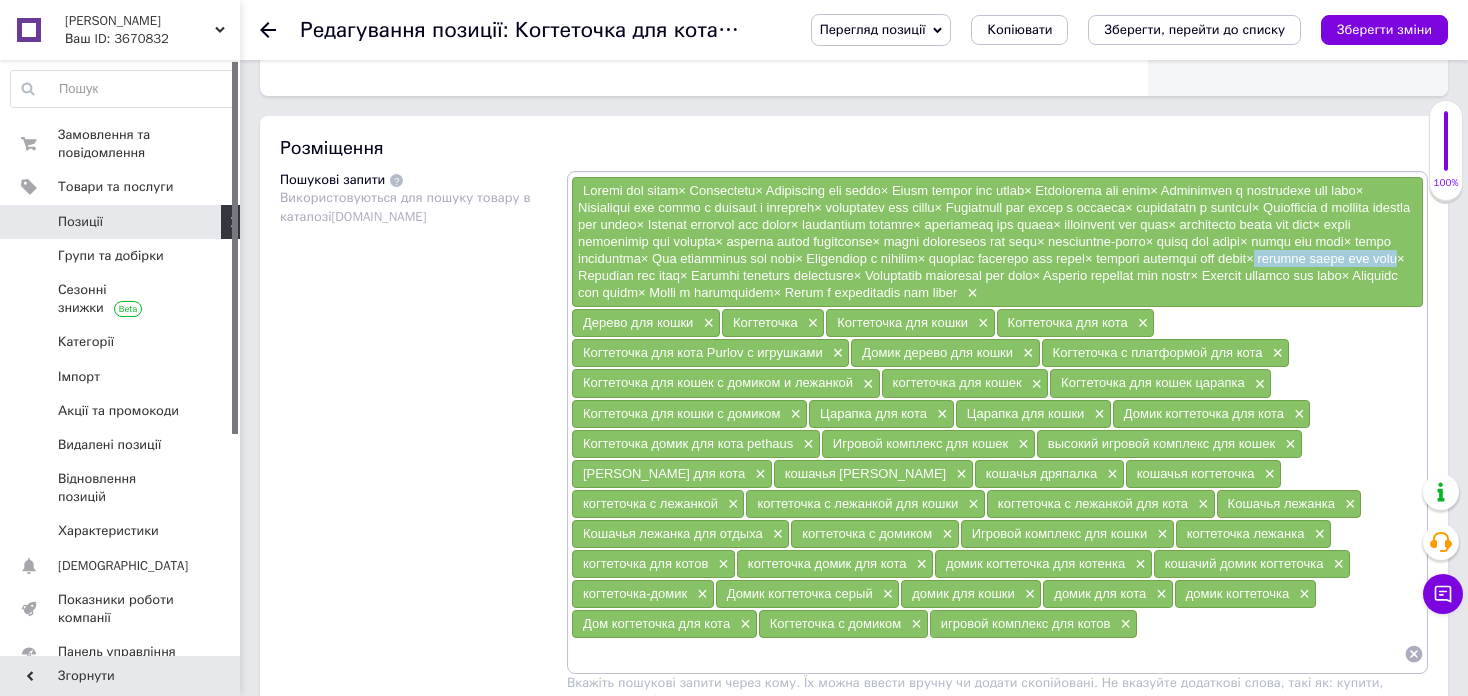 drag, startPoint x: 803, startPoint y: 273, endPoint x: 953, endPoint y: 276, distance: 150.03 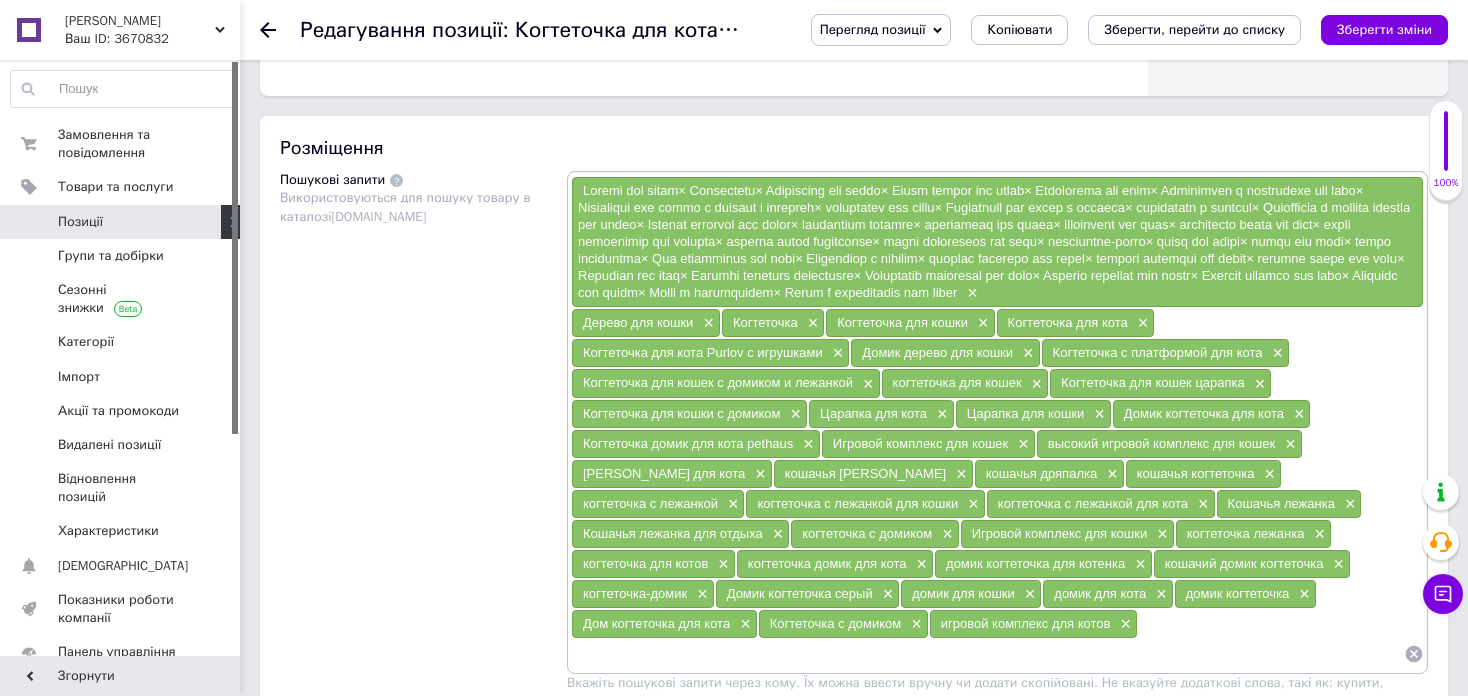 click at bounding box center [987, 654] 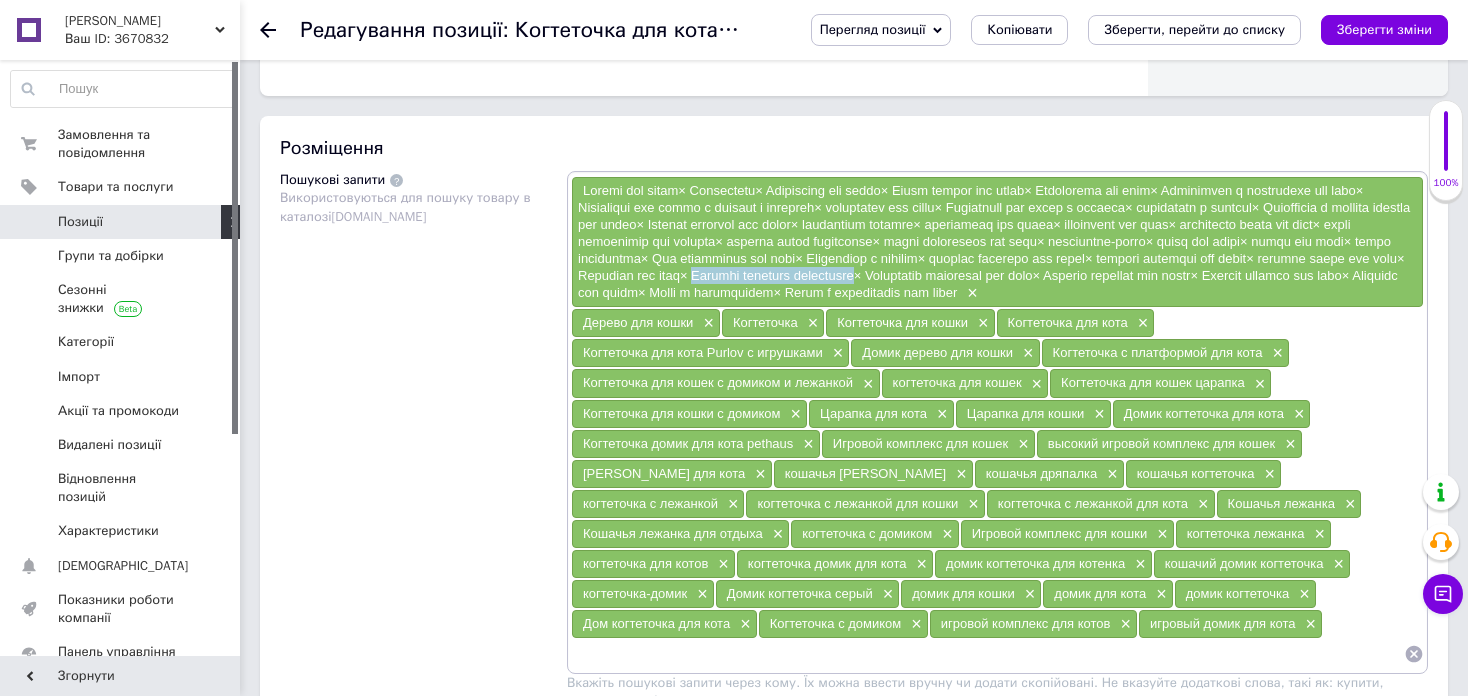 drag, startPoint x: 1087, startPoint y: 276, endPoint x: 1262, endPoint y: 277, distance: 175.00285 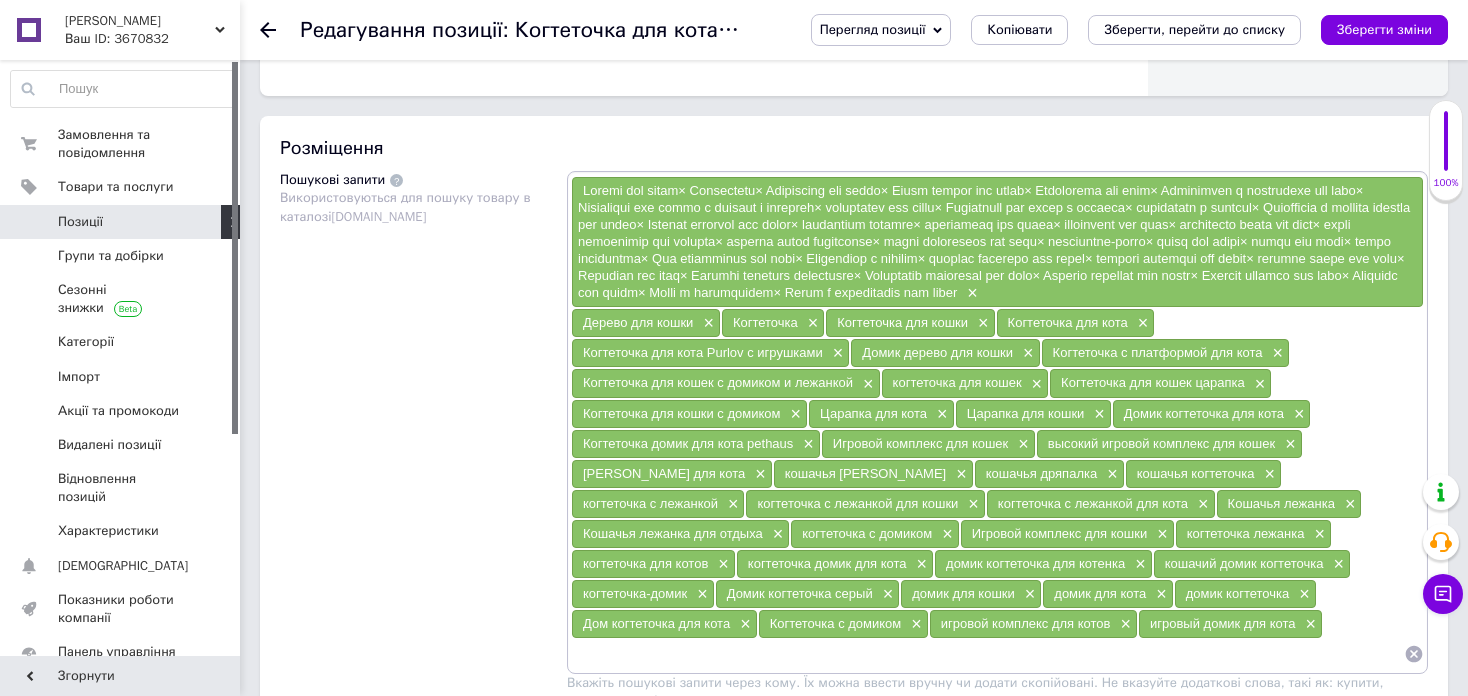 click at bounding box center [987, 654] 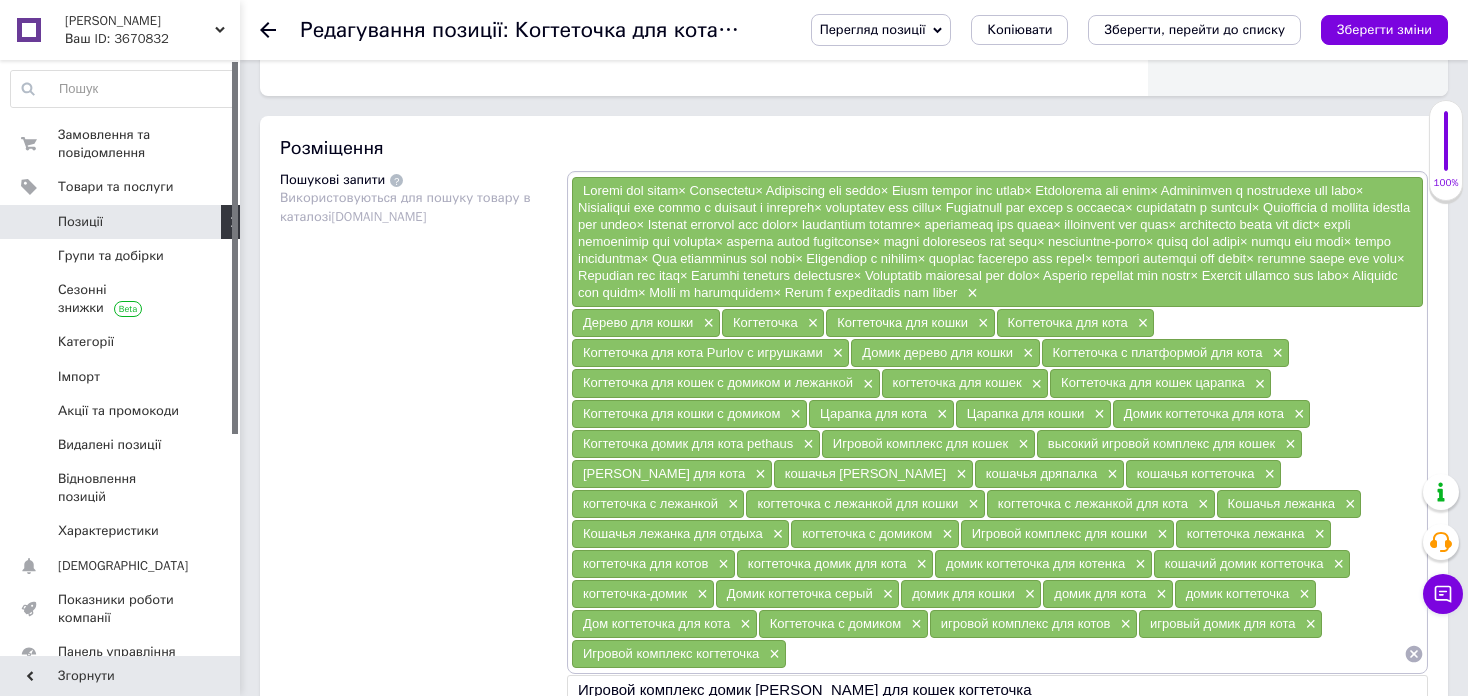 drag, startPoint x: 991, startPoint y: 287, endPoint x: 1021, endPoint y: 292, distance: 30.413813 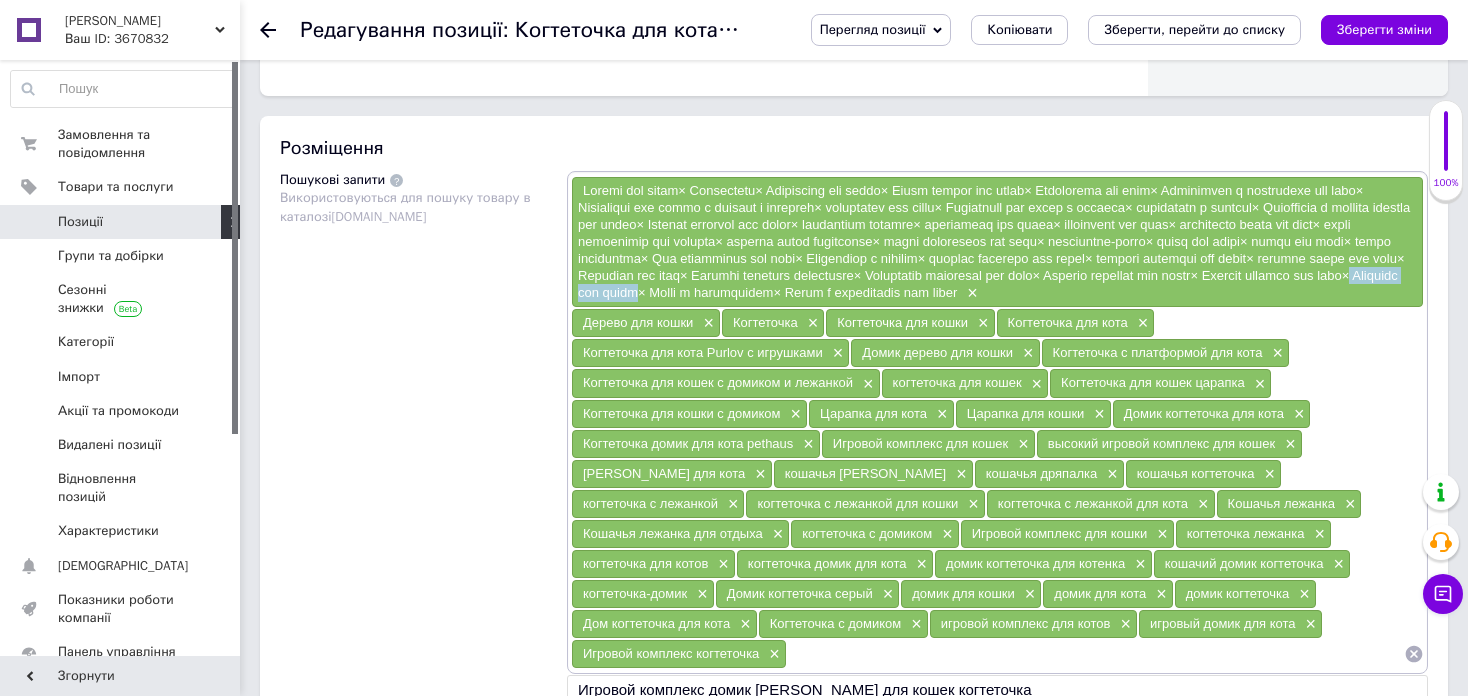 drag, startPoint x: 990, startPoint y: 290, endPoint x: 1115, endPoint y: 293, distance: 125.035995 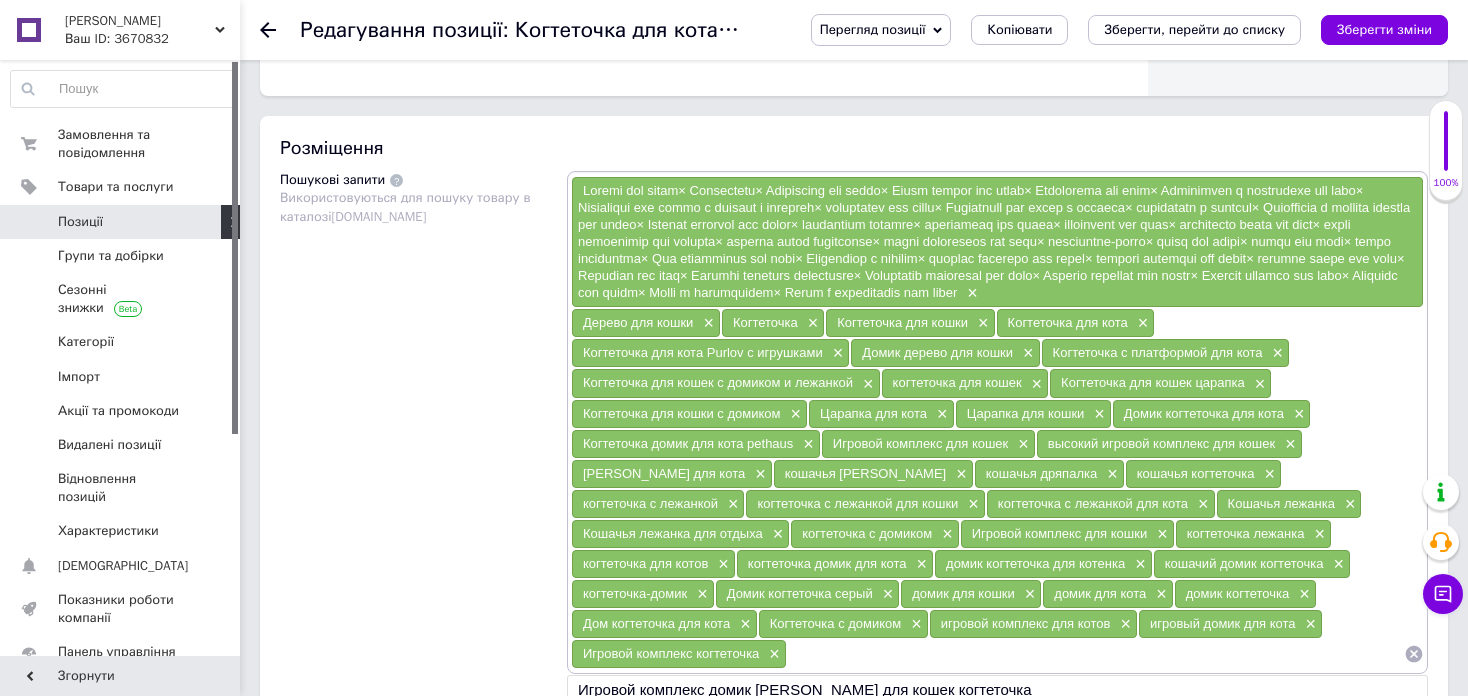 click at bounding box center [1095, 654] 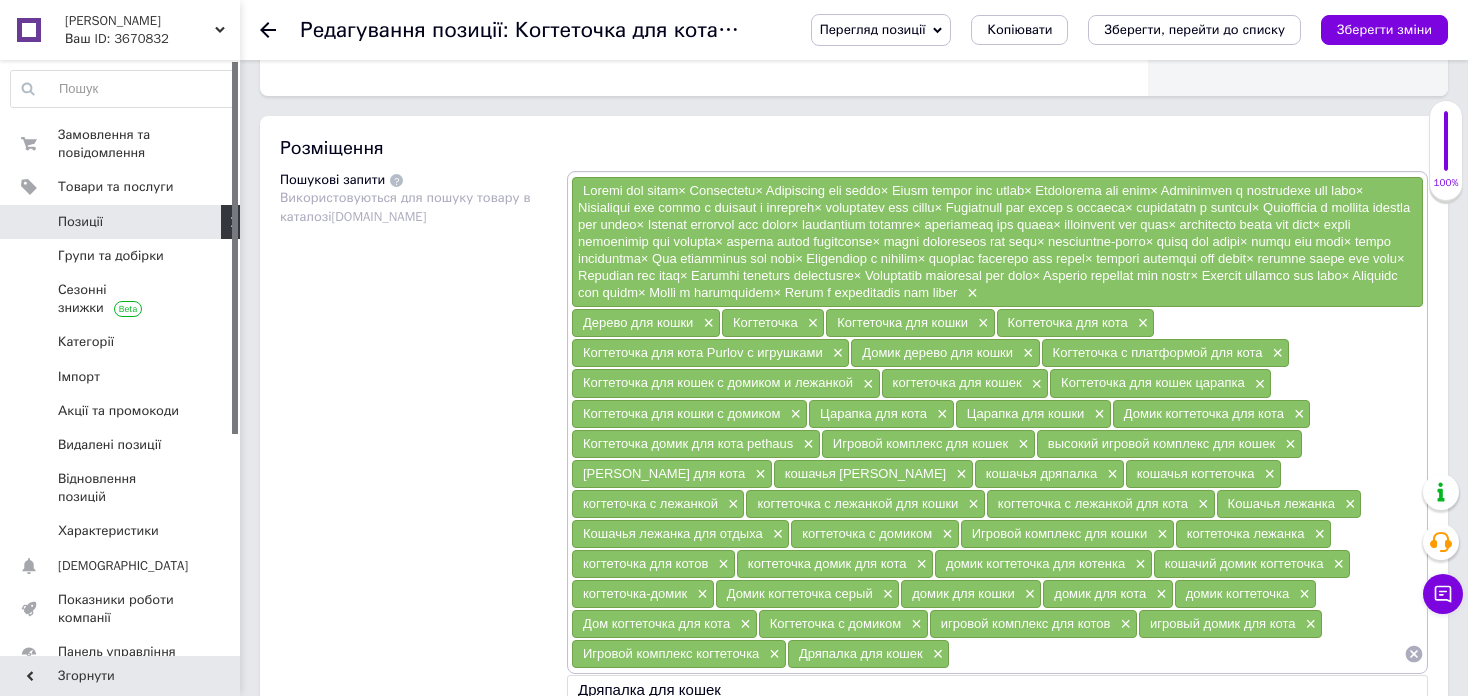 drag, startPoint x: 1127, startPoint y: 285, endPoint x: 1212, endPoint y: 288, distance: 85.052925 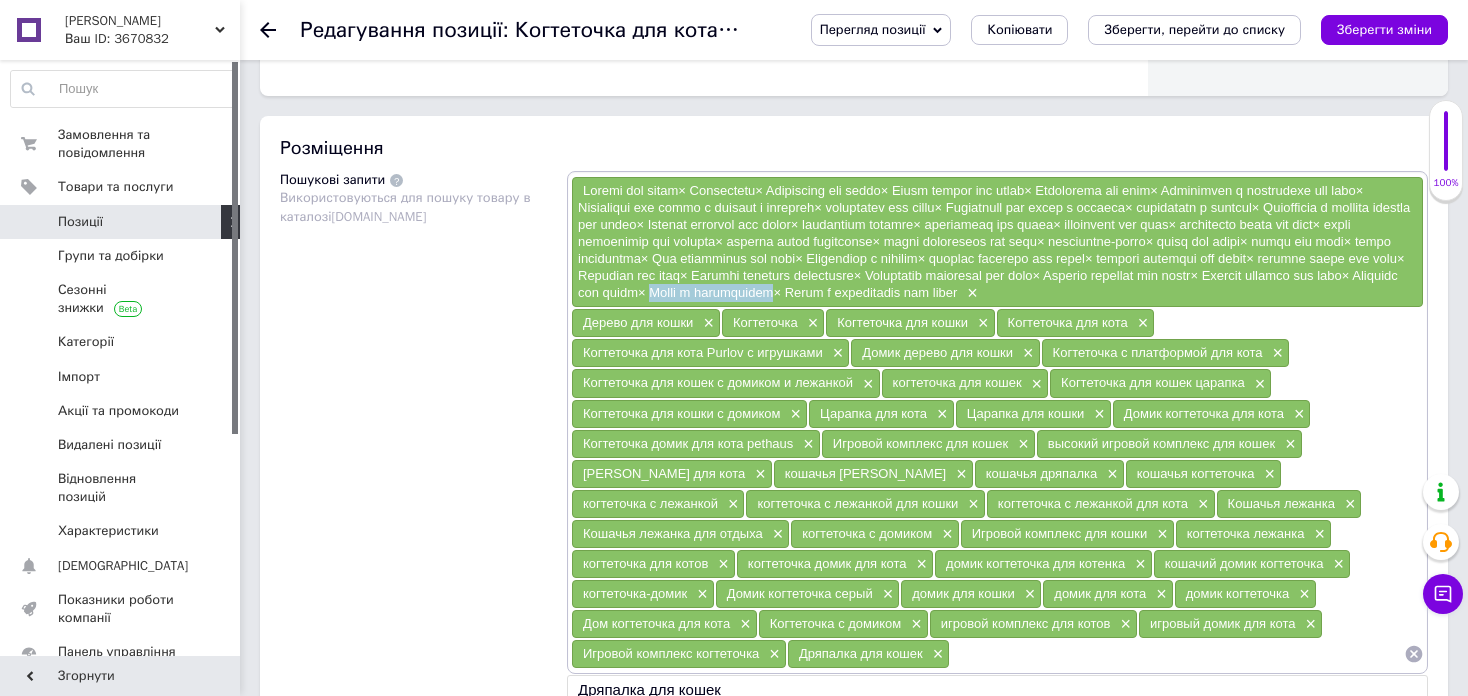drag, startPoint x: 1129, startPoint y: 287, endPoint x: 1235, endPoint y: 288, distance: 106.004715 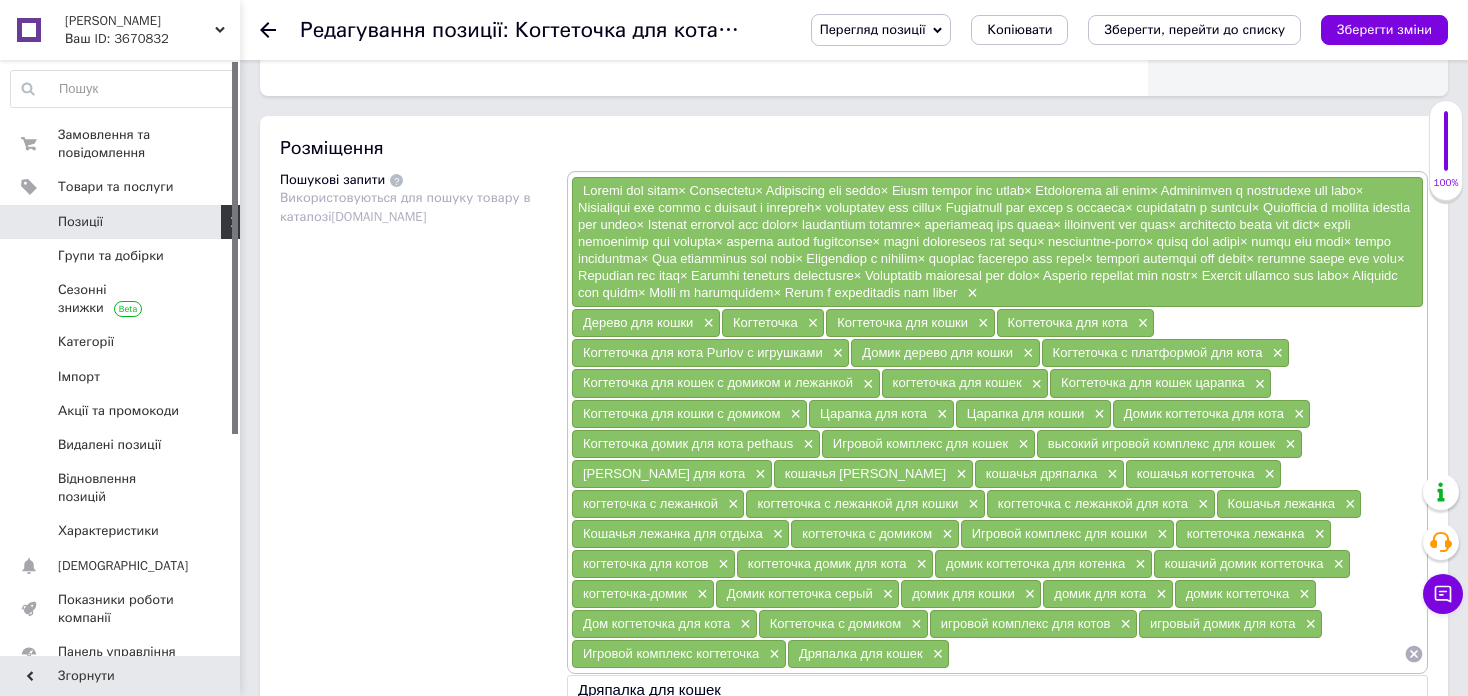 click at bounding box center [1177, 654] 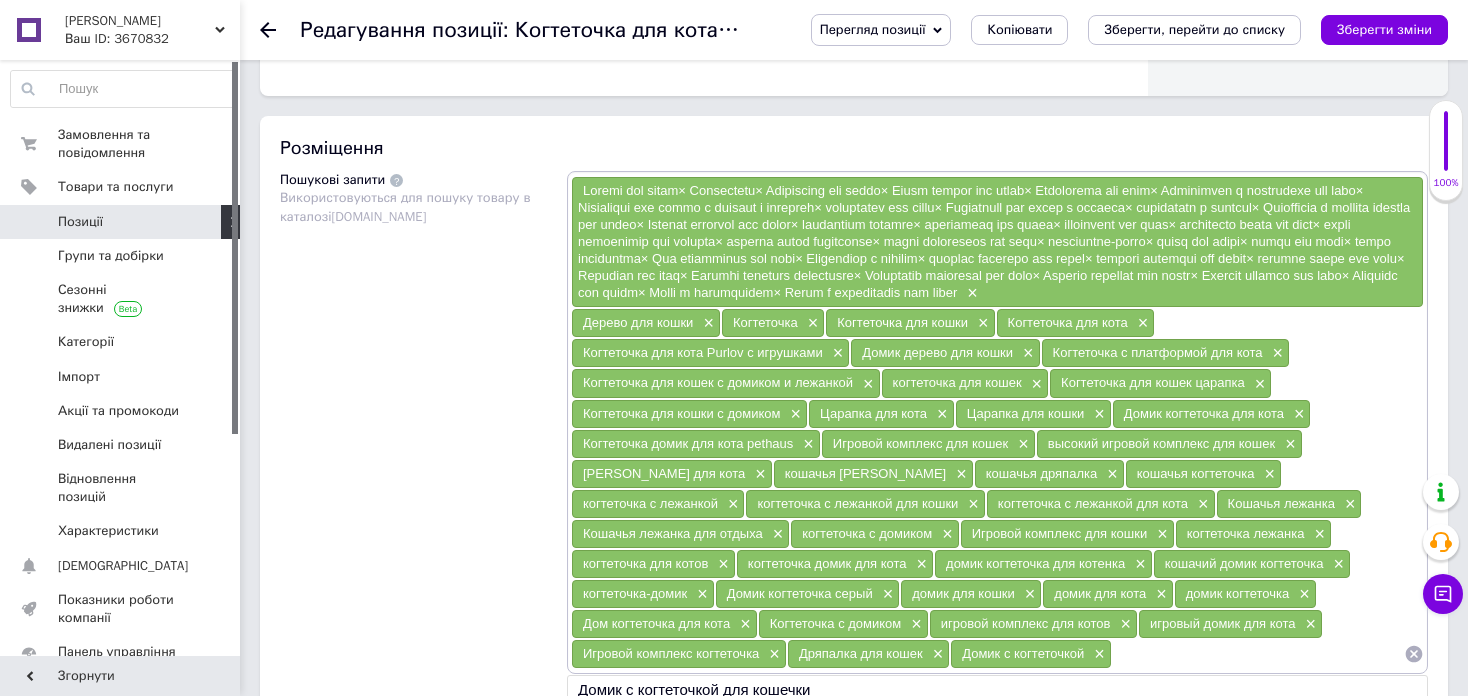 paste on "Домик с когтеточкой" 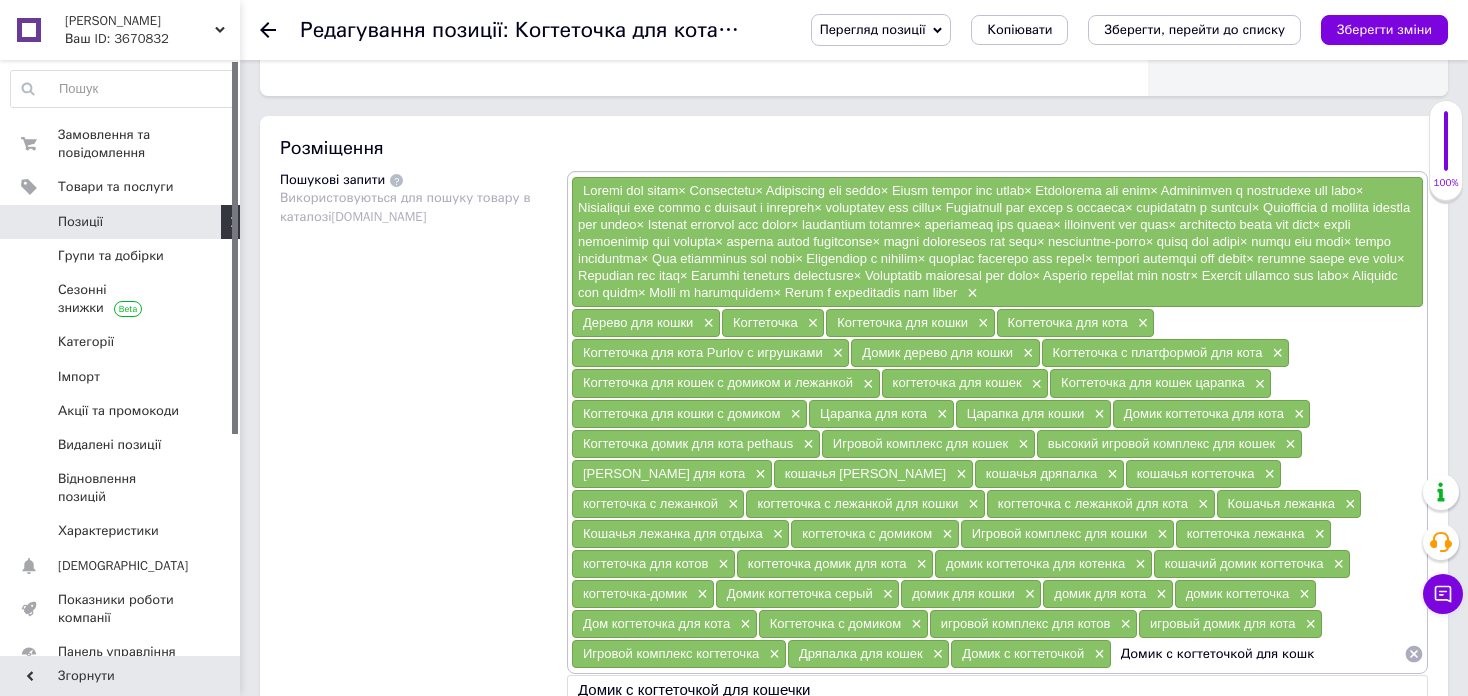 type on "Домик с когтеточкой для кошки" 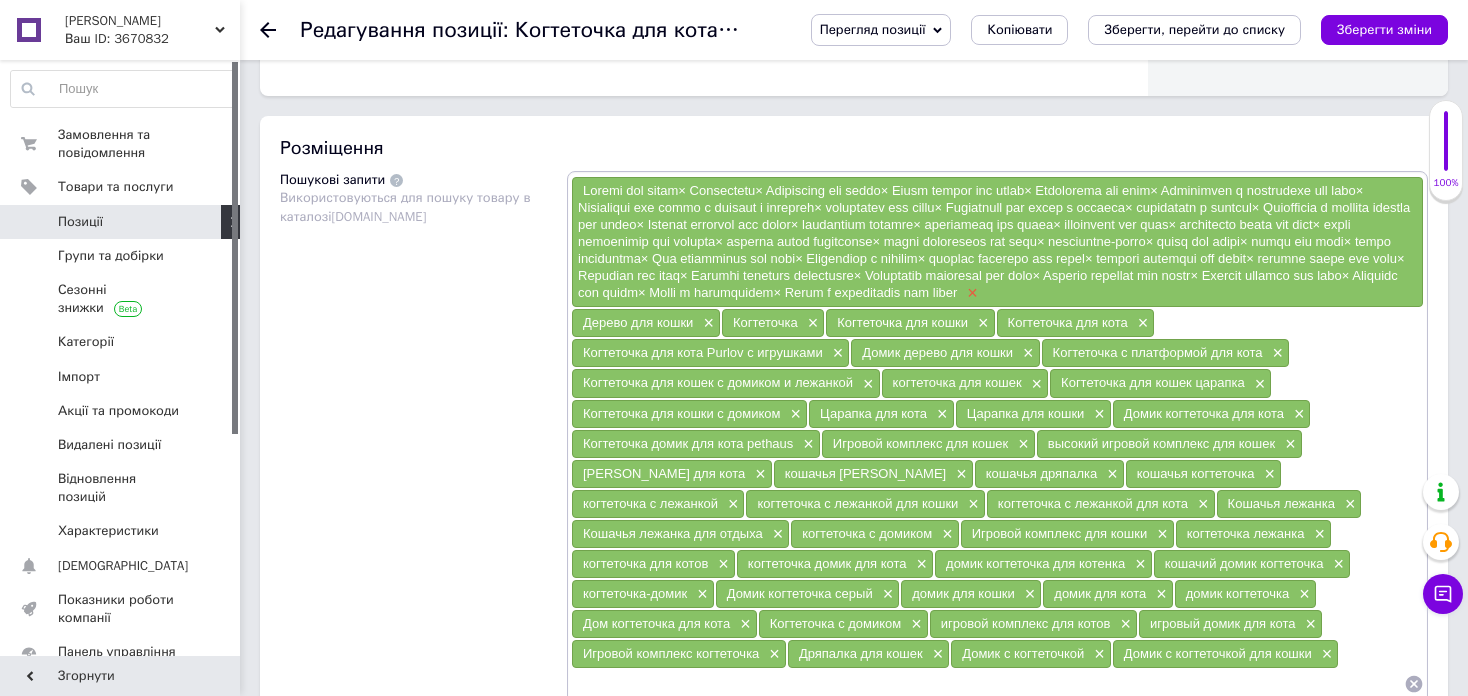 click on "×" at bounding box center (970, 293) 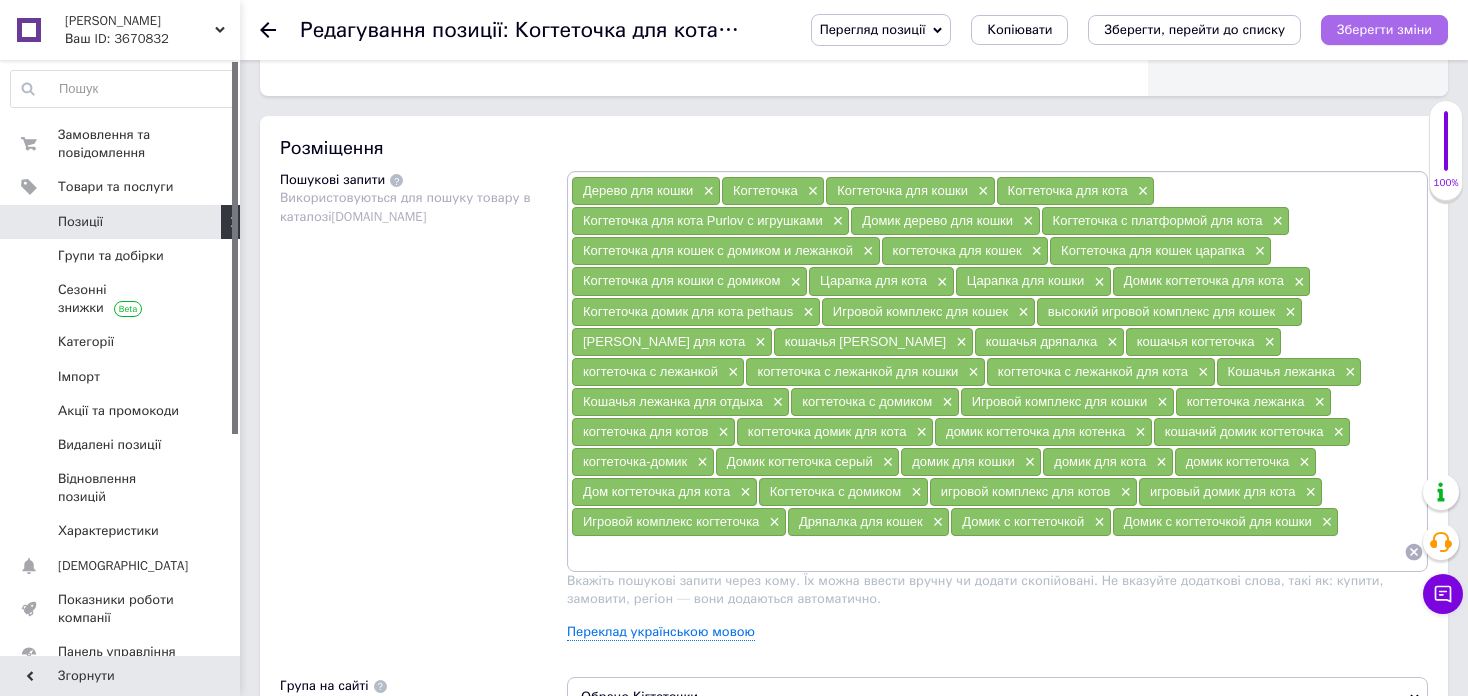 click on "Зберегти зміни" at bounding box center (1384, 29) 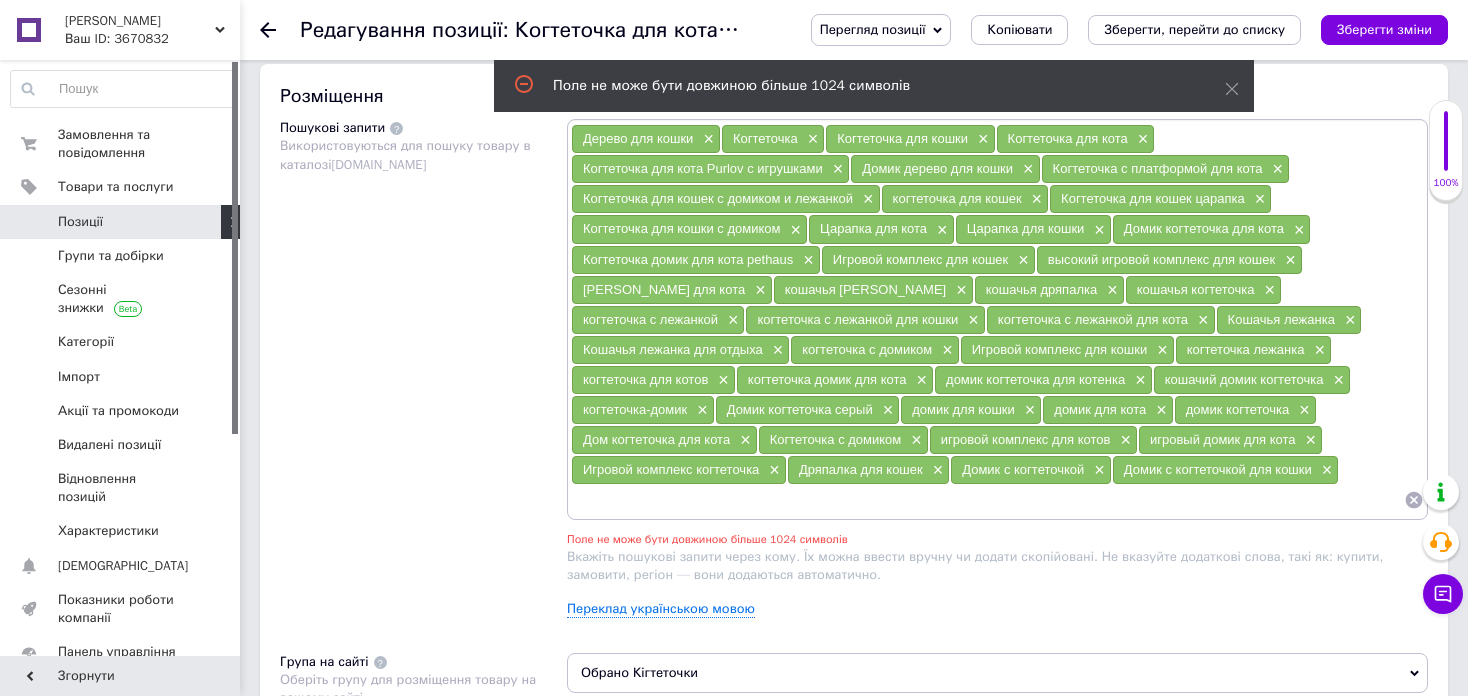 scroll, scrollTop: 1104, scrollLeft: 0, axis: vertical 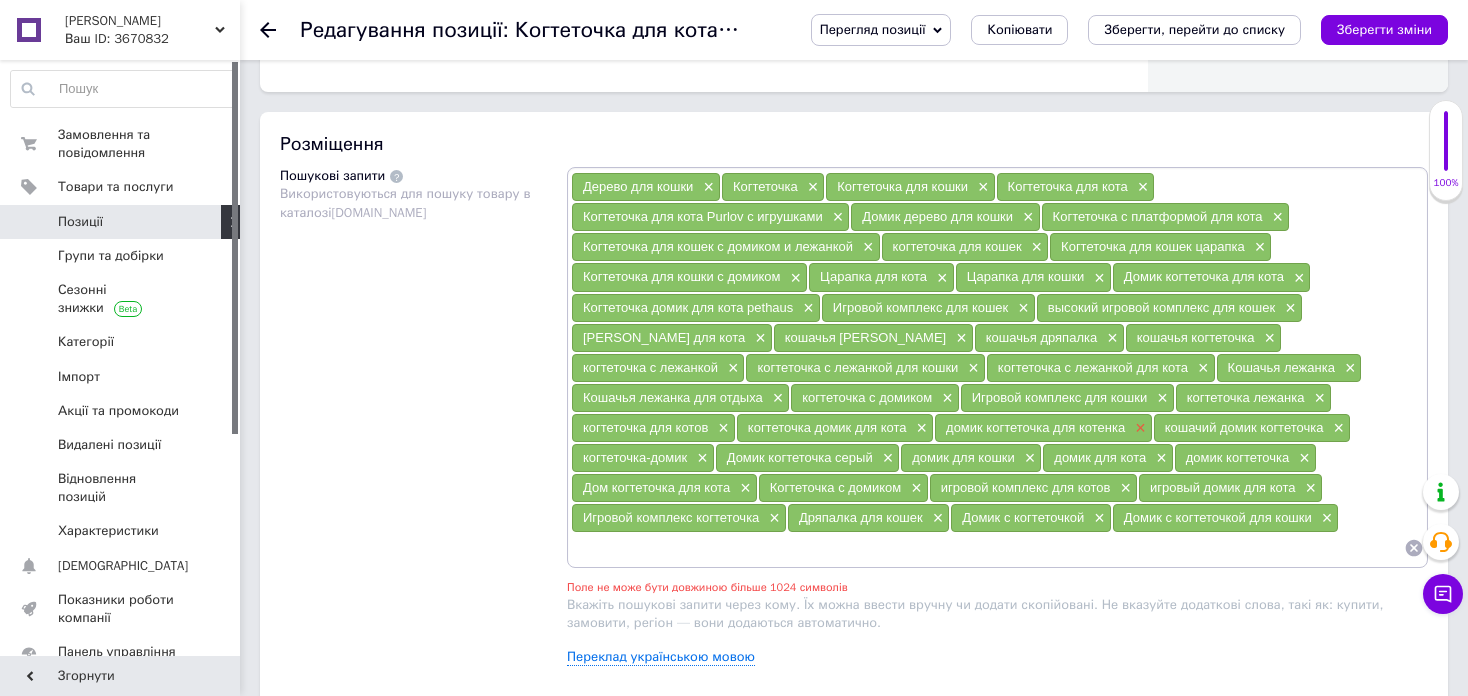 click on "×" at bounding box center [1138, 428] 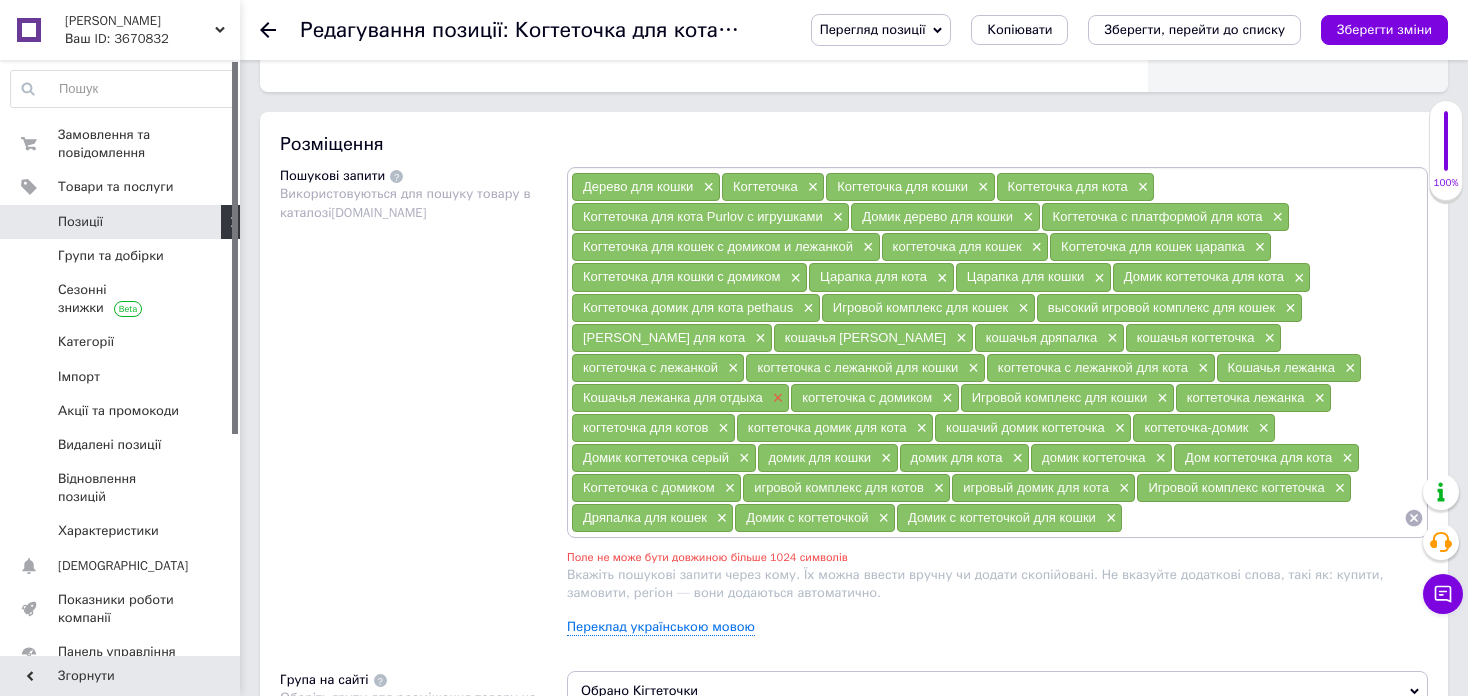 click on "×" at bounding box center [776, 398] 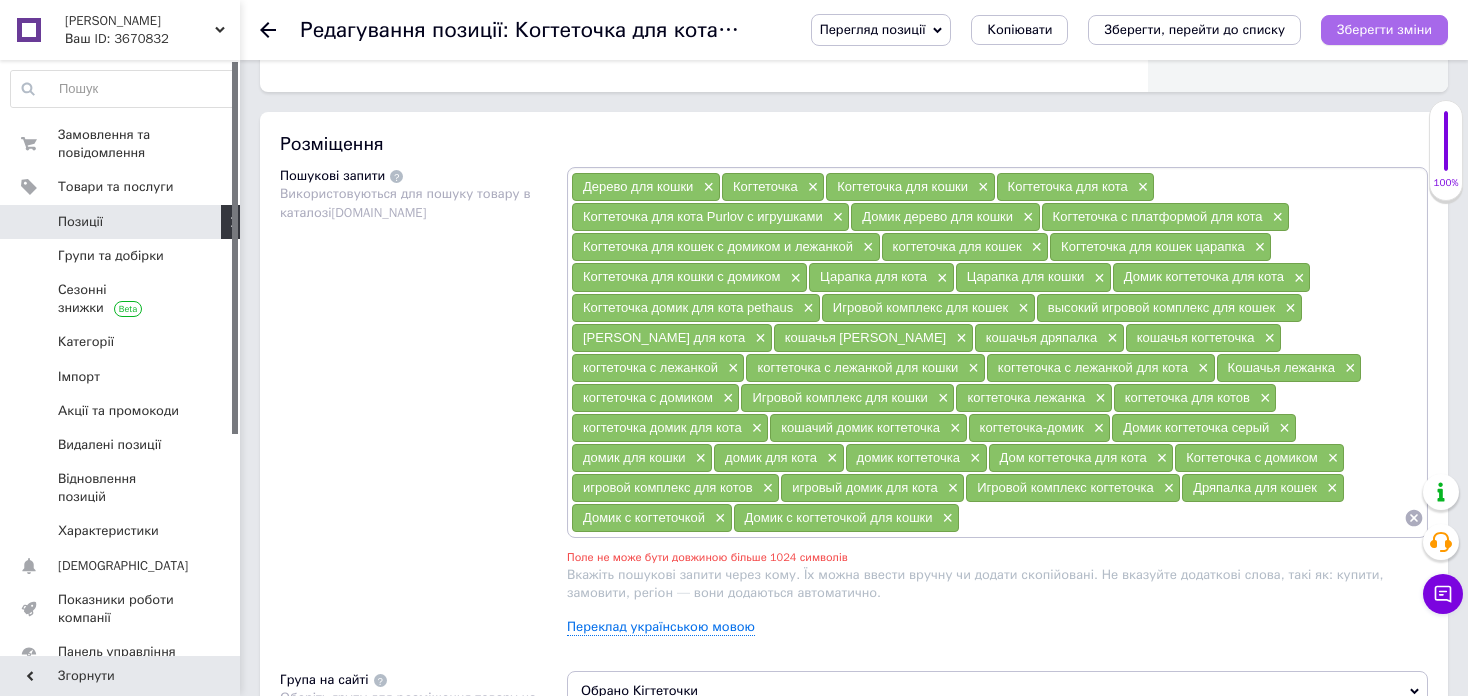 click on "Зберегти зміни" at bounding box center (1384, 29) 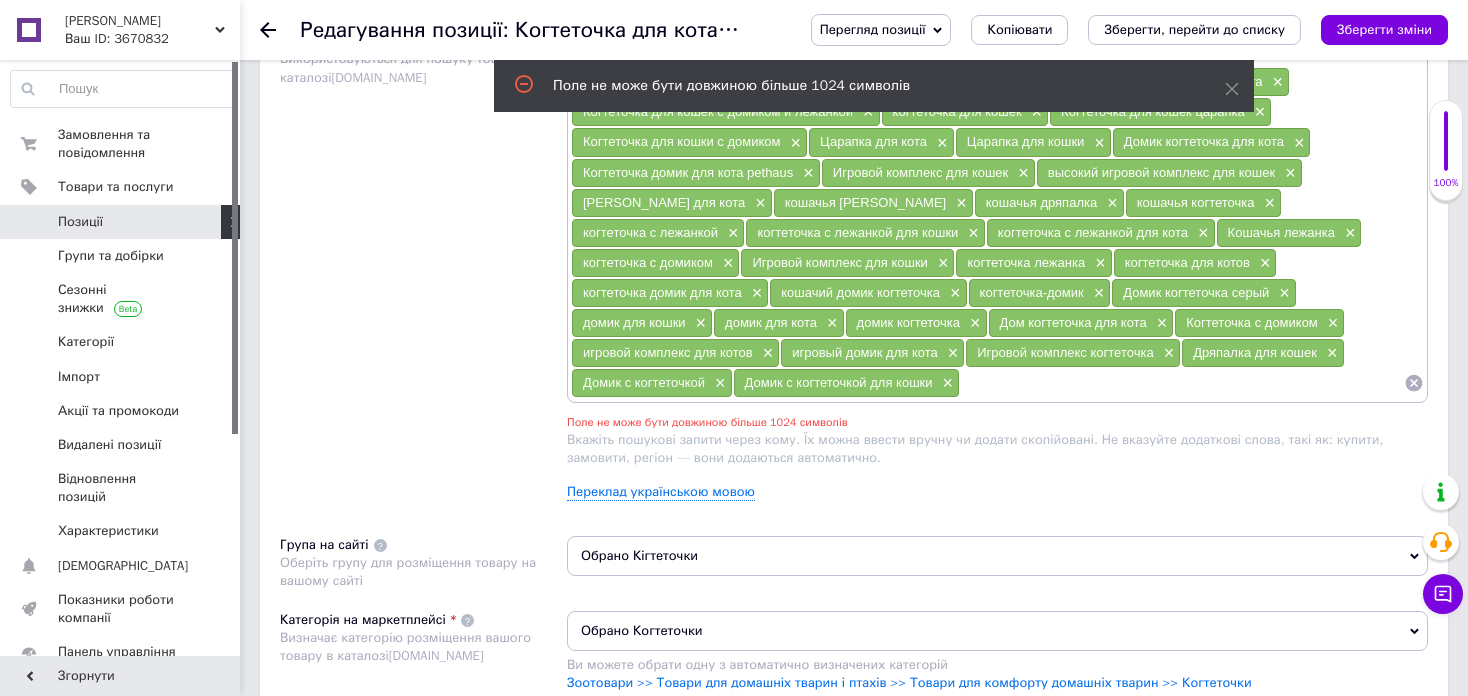 scroll, scrollTop: 1104, scrollLeft: 0, axis: vertical 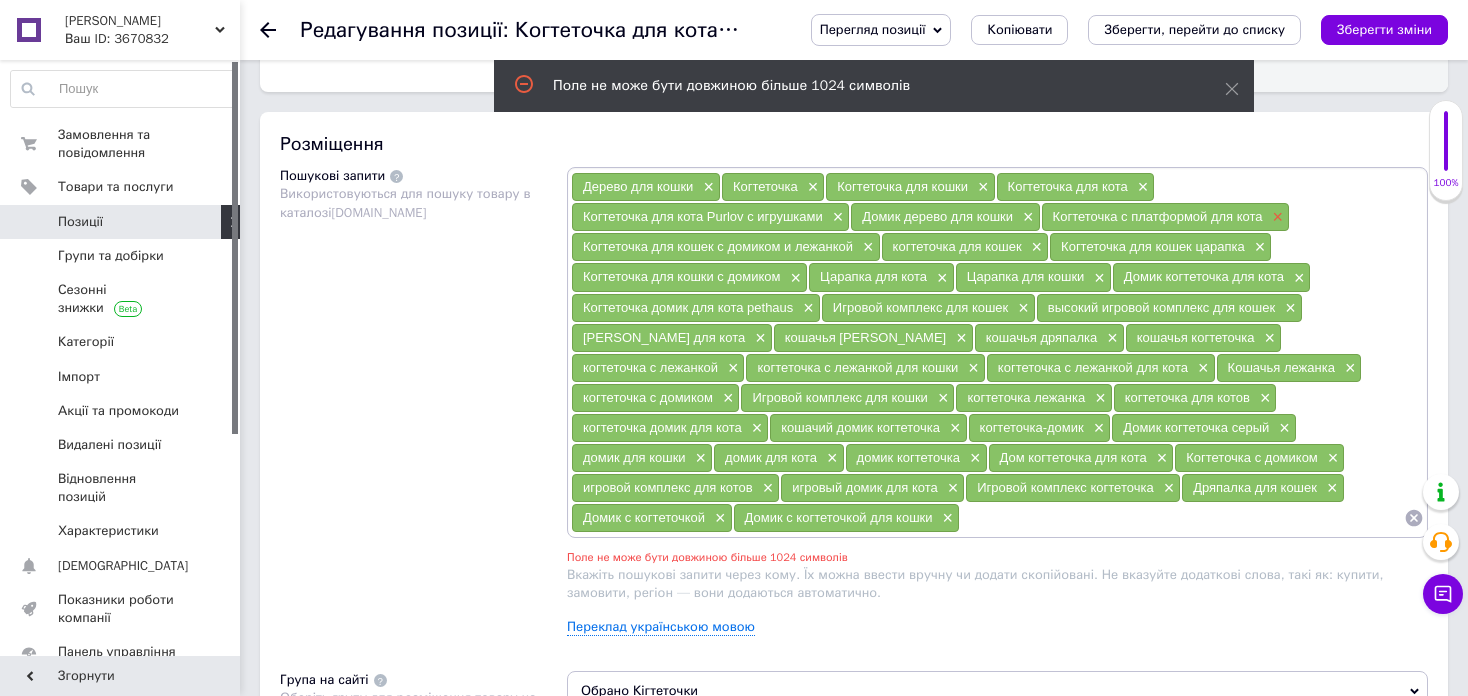 click on "×" at bounding box center (1276, 217) 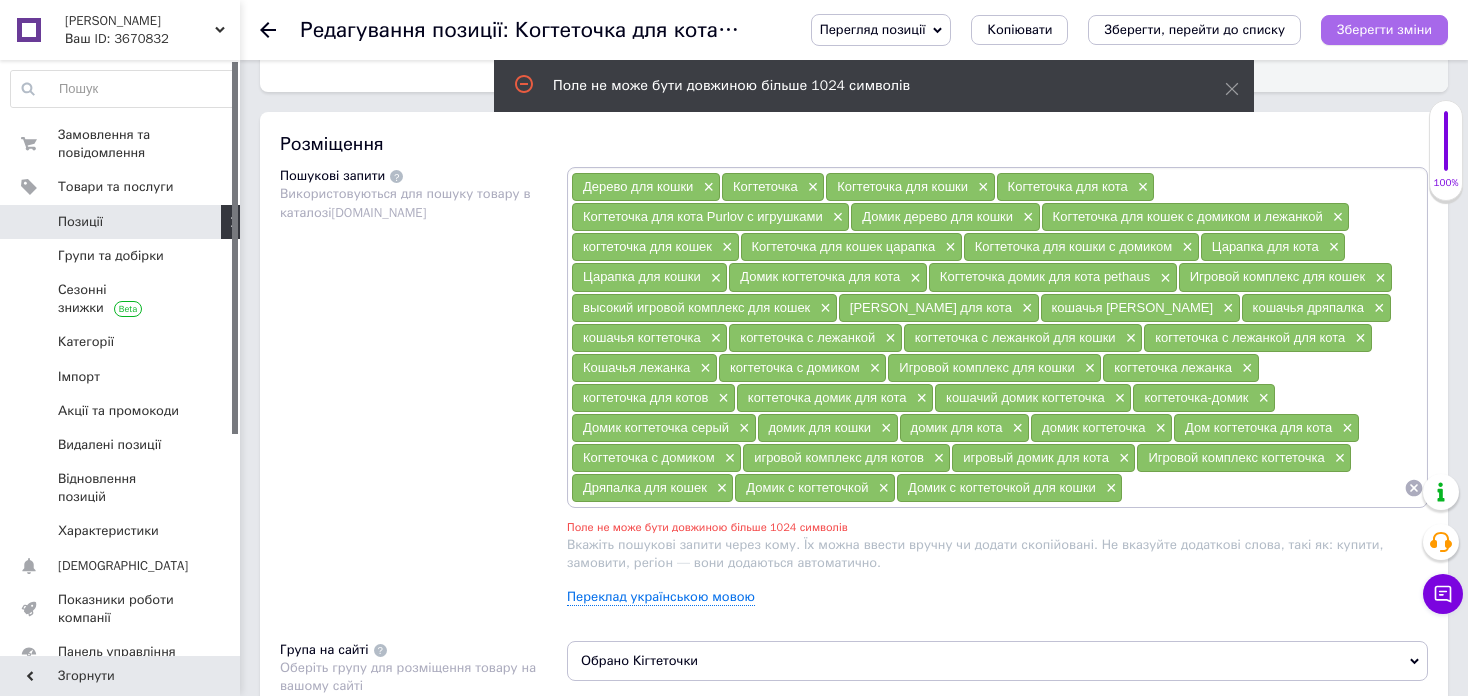 click on "Зберегти зміни" at bounding box center (1384, 29) 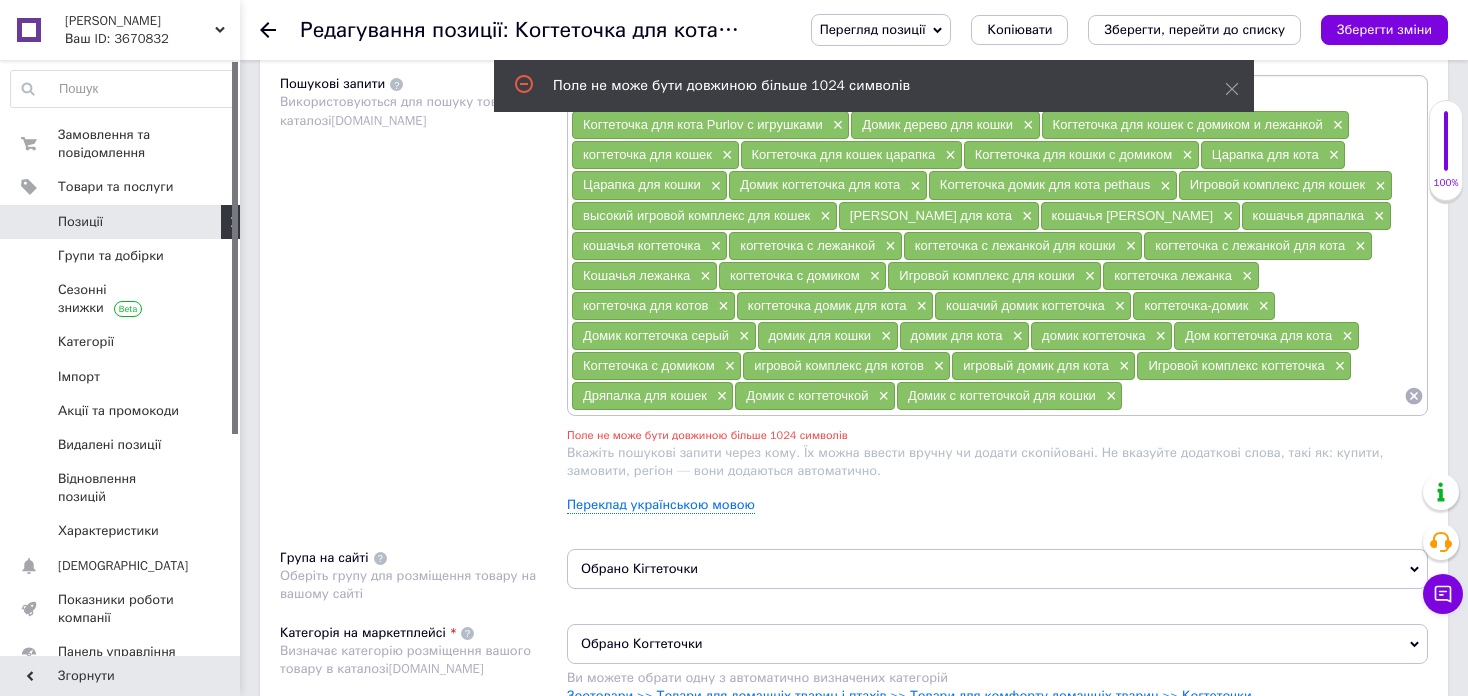 scroll, scrollTop: 1076, scrollLeft: 0, axis: vertical 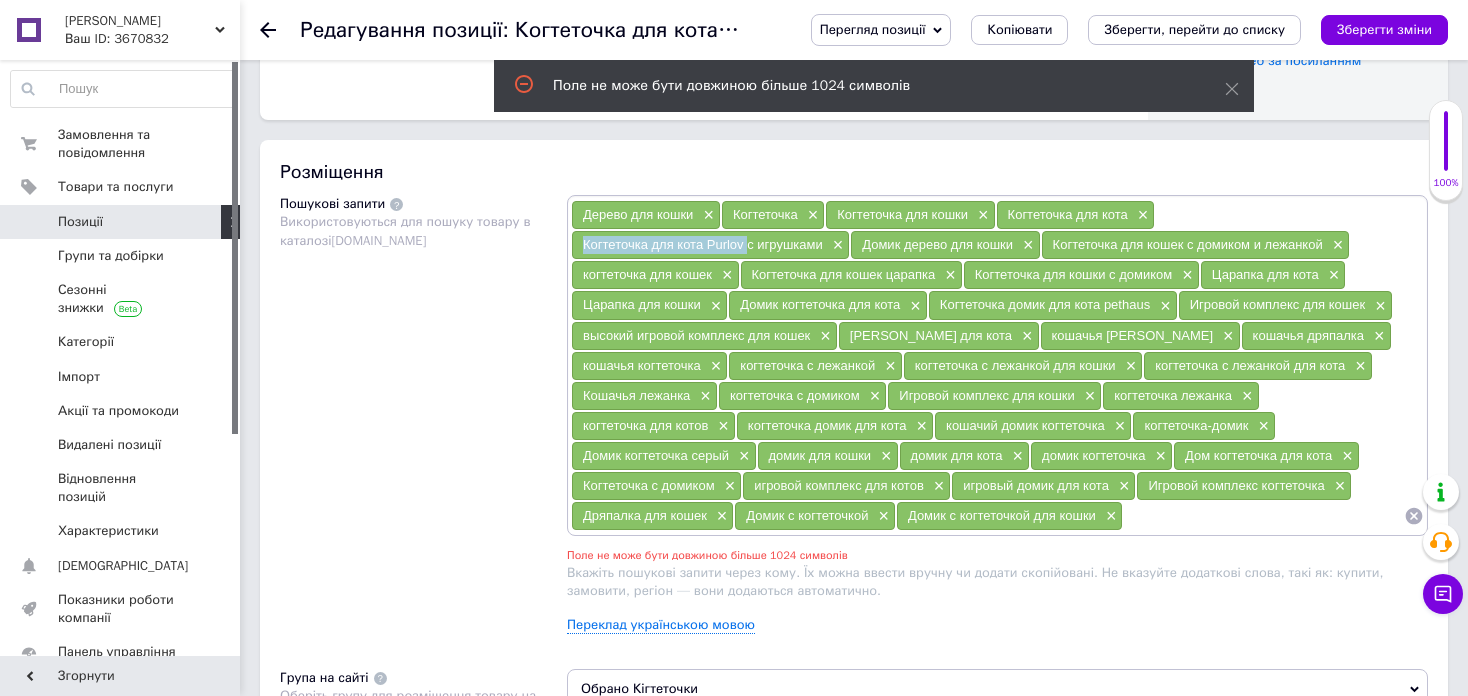 drag, startPoint x: 576, startPoint y: 240, endPoint x: 749, endPoint y: 247, distance: 173.14156 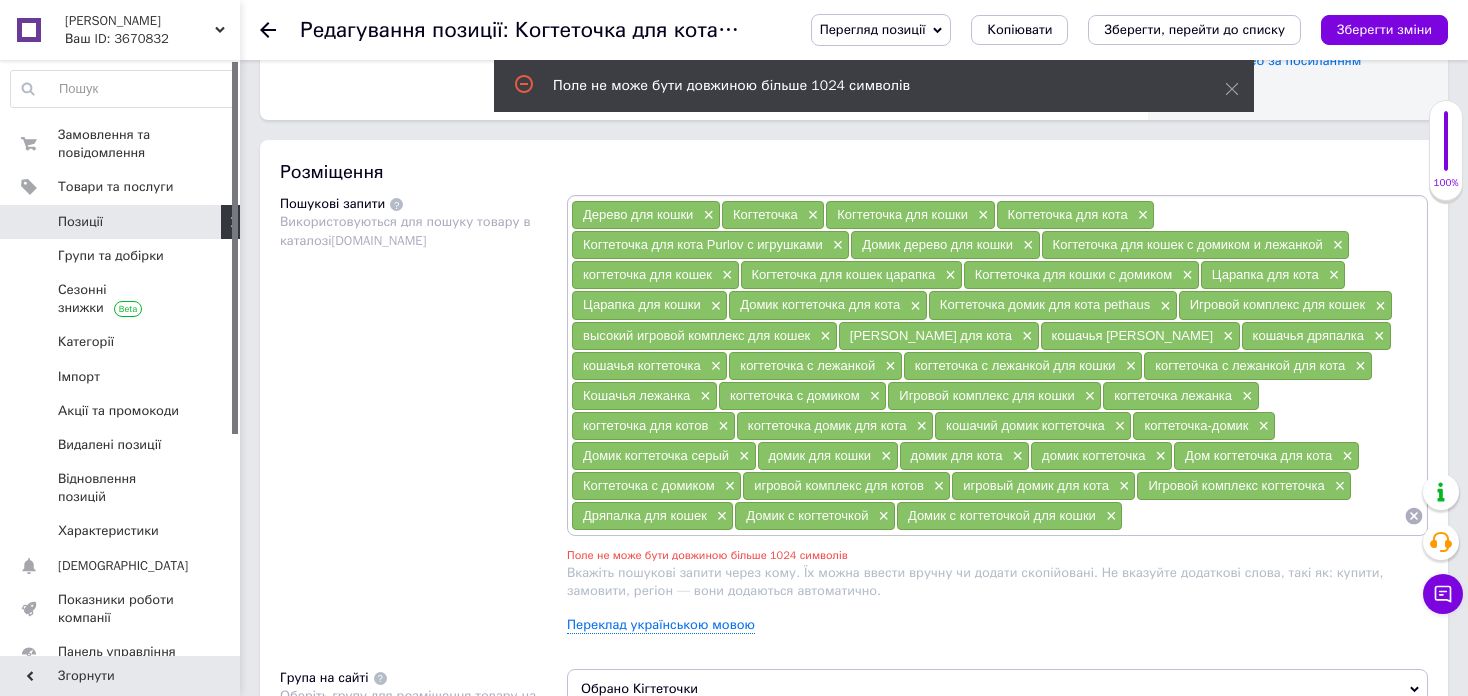 click at bounding box center (1263, 516) 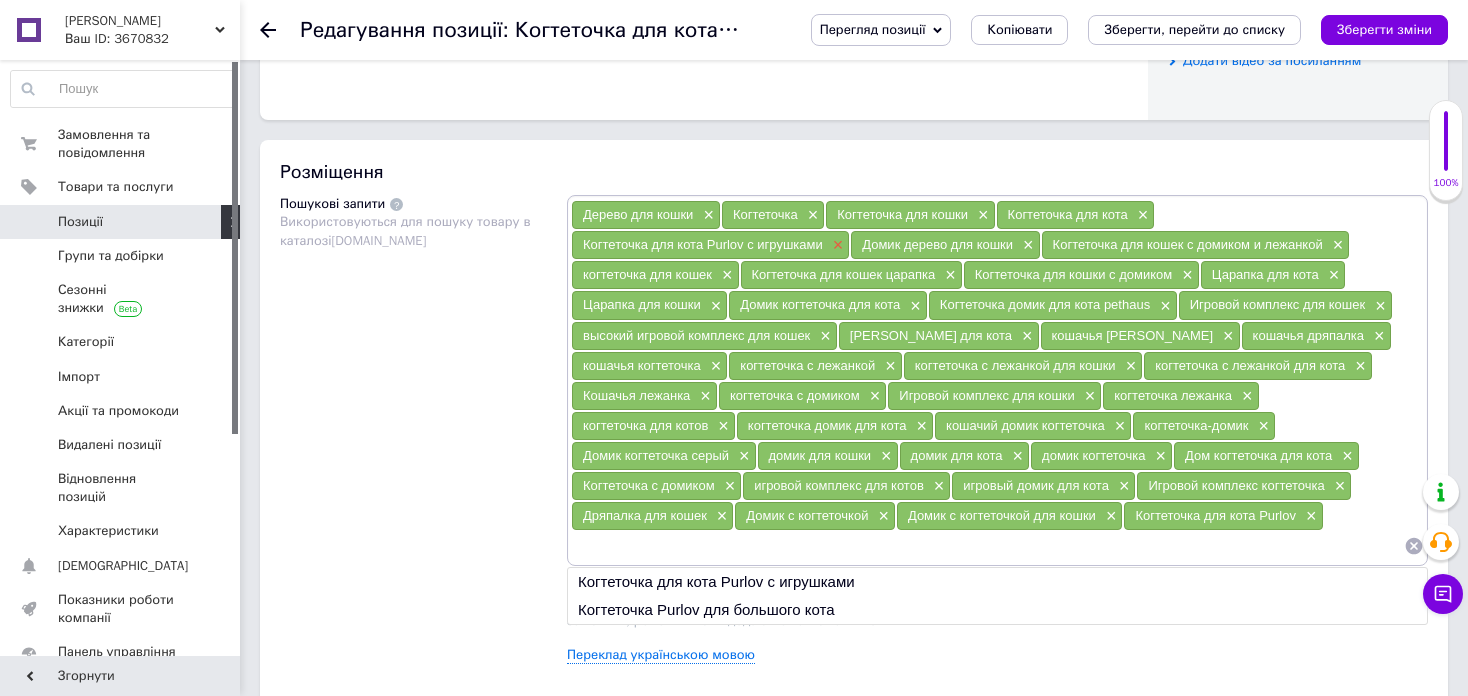 click on "×" at bounding box center (836, 245) 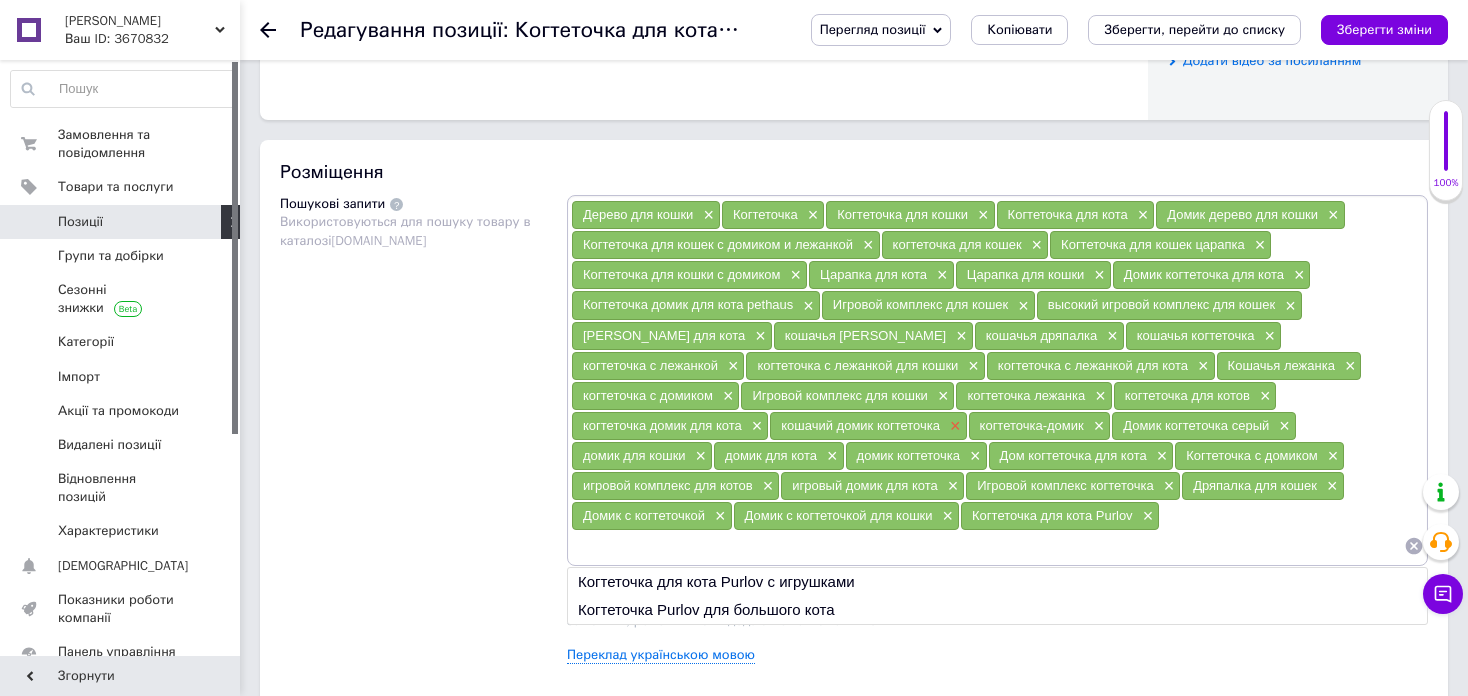 click on "×" at bounding box center (953, 426) 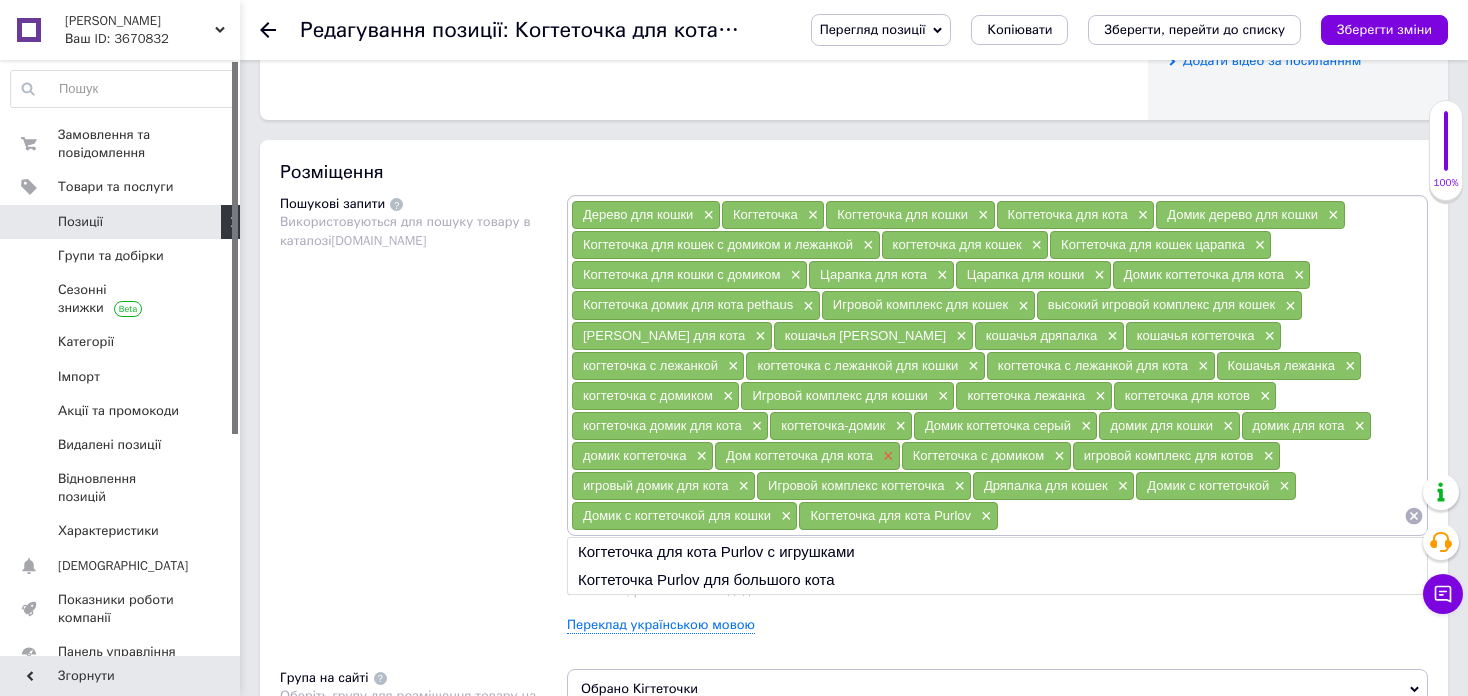 click on "×" at bounding box center [886, 456] 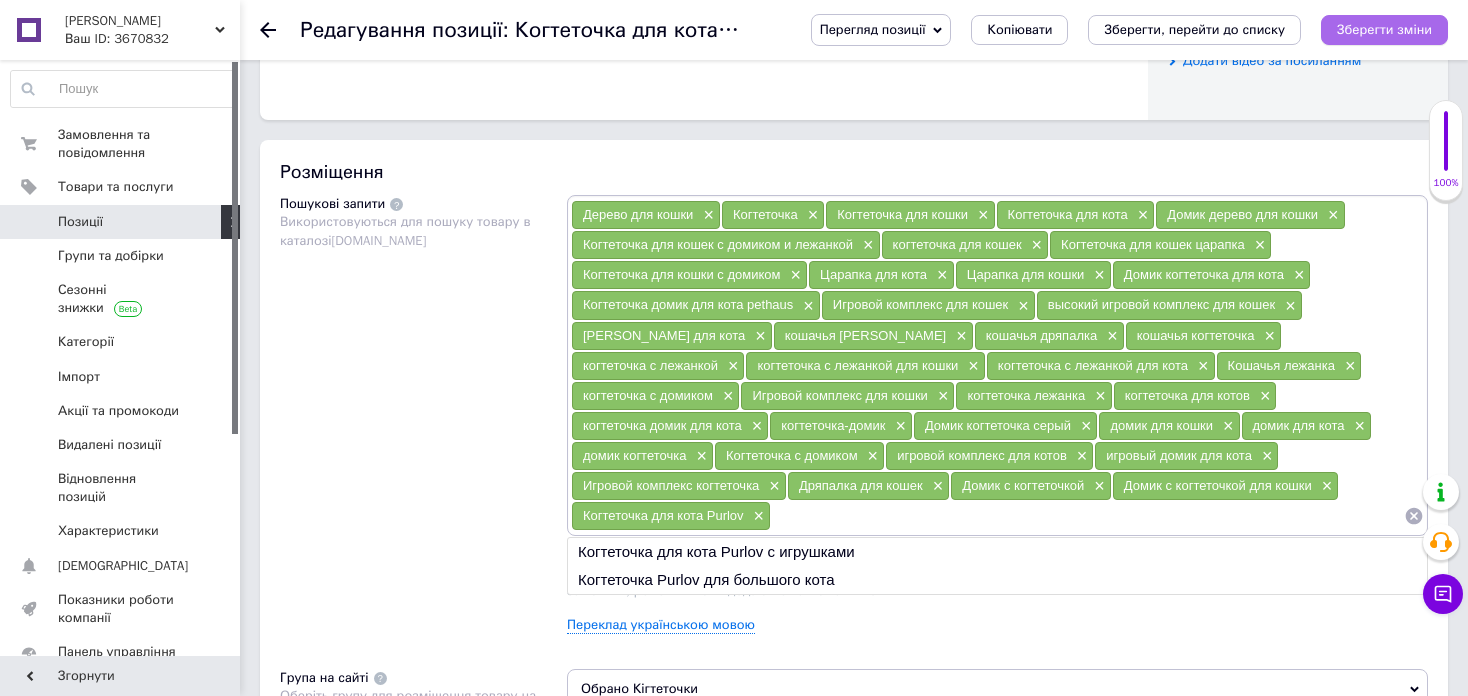 click on "Зберегти зміни" at bounding box center (1384, 29) 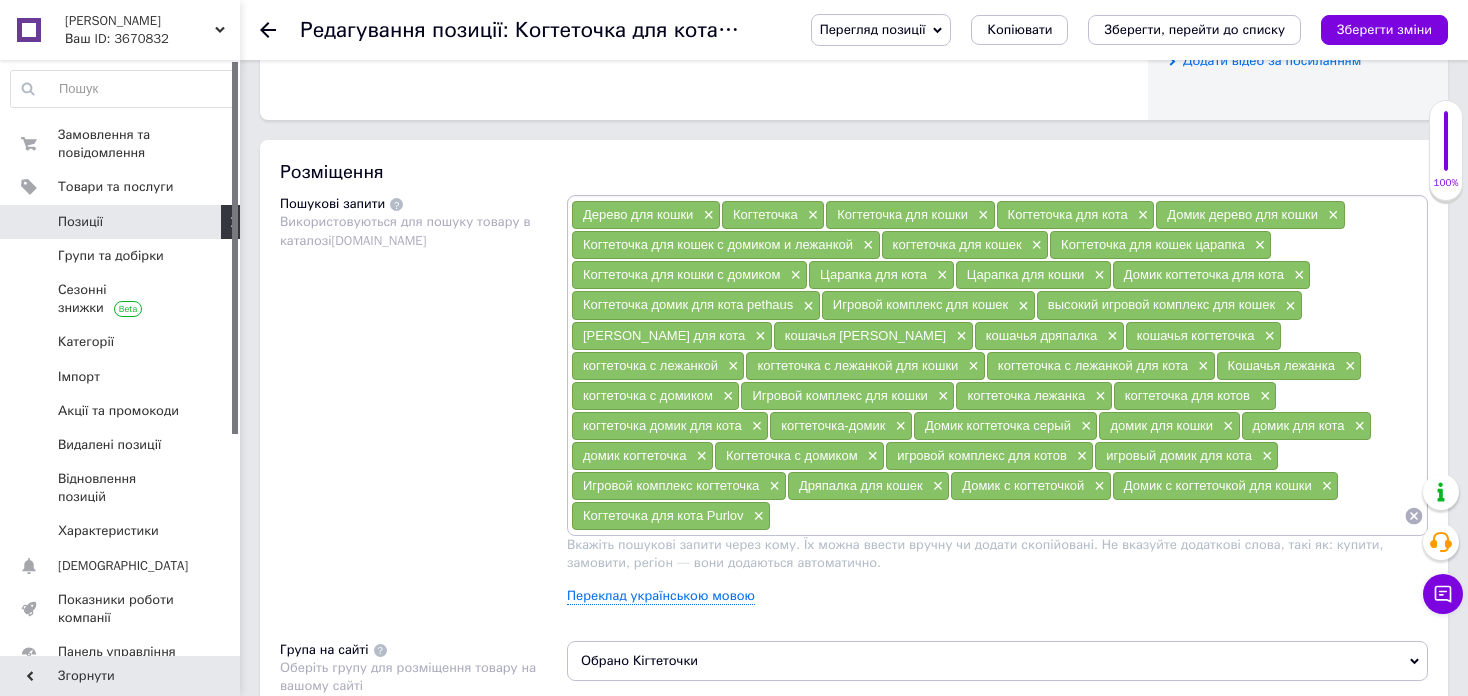 click at bounding box center (1087, 516) 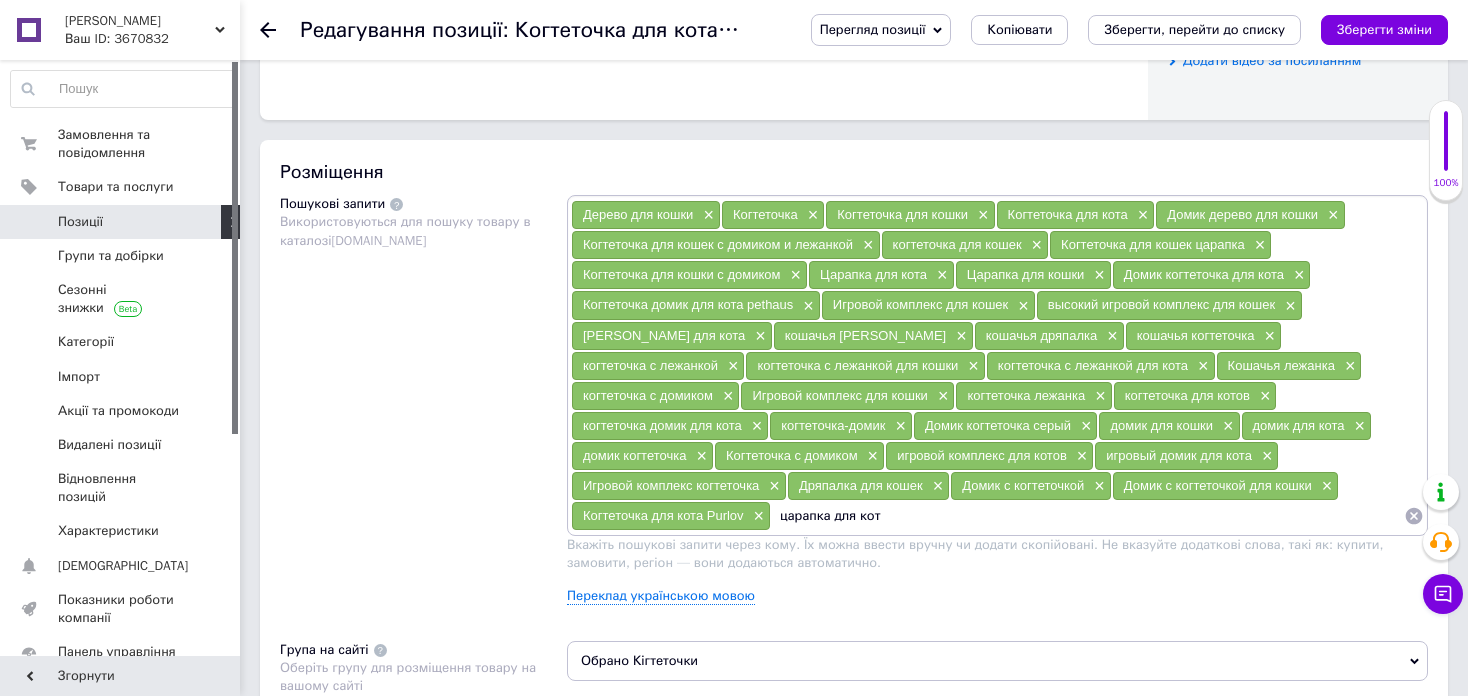 type on "царапка для кота" 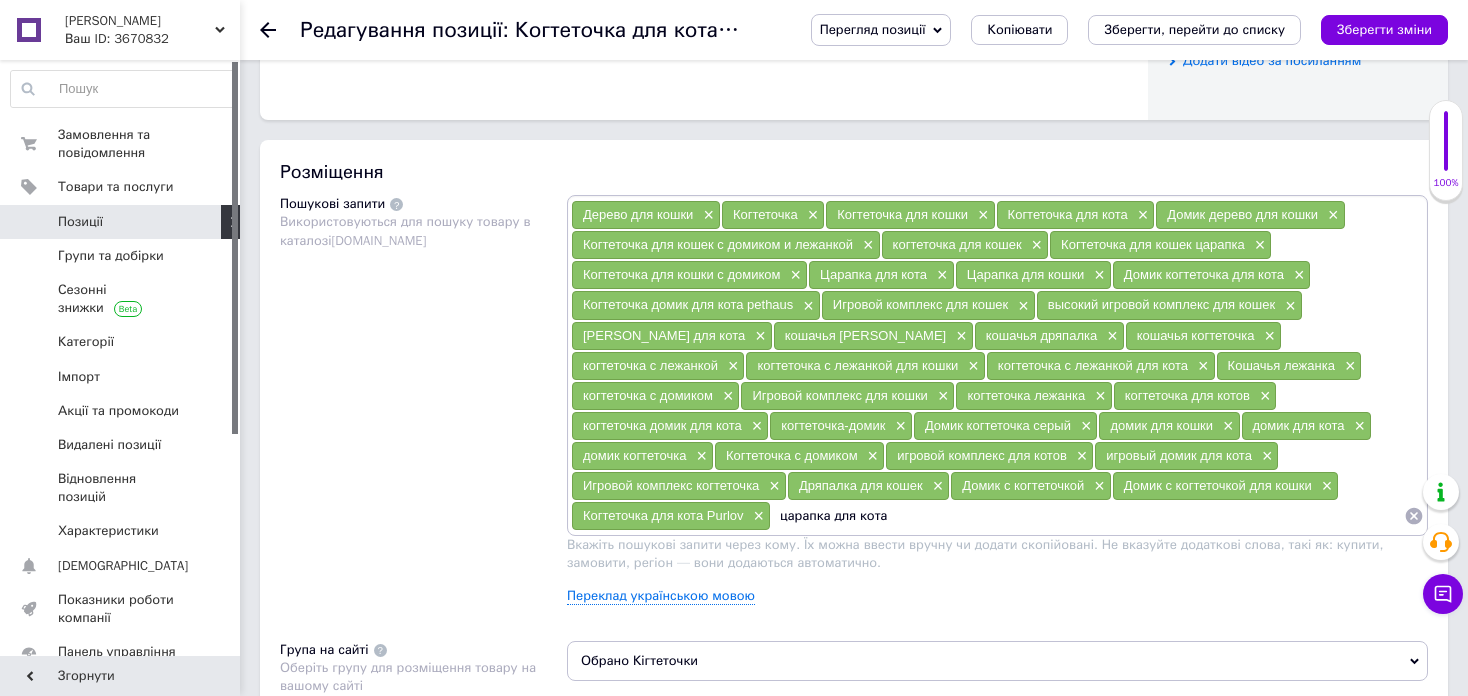type 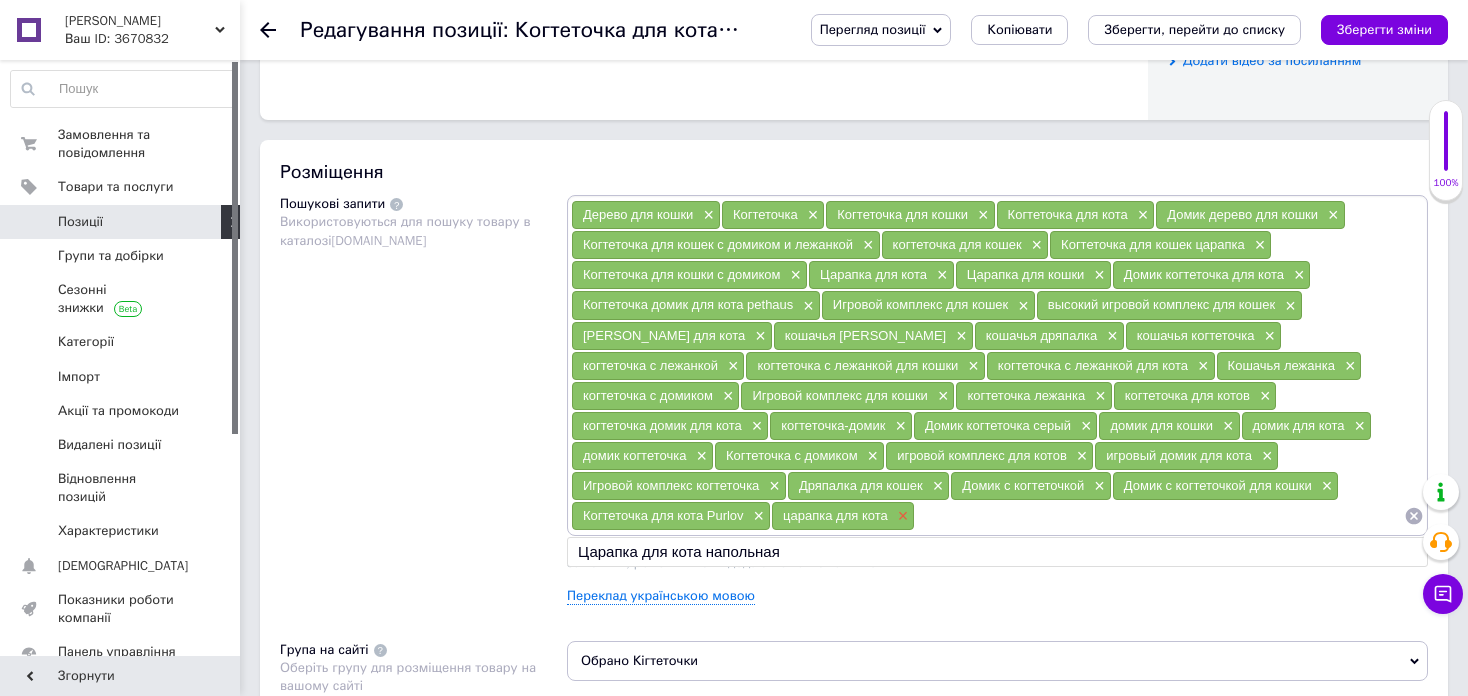 click on "×" at bounding box center (901, 516) 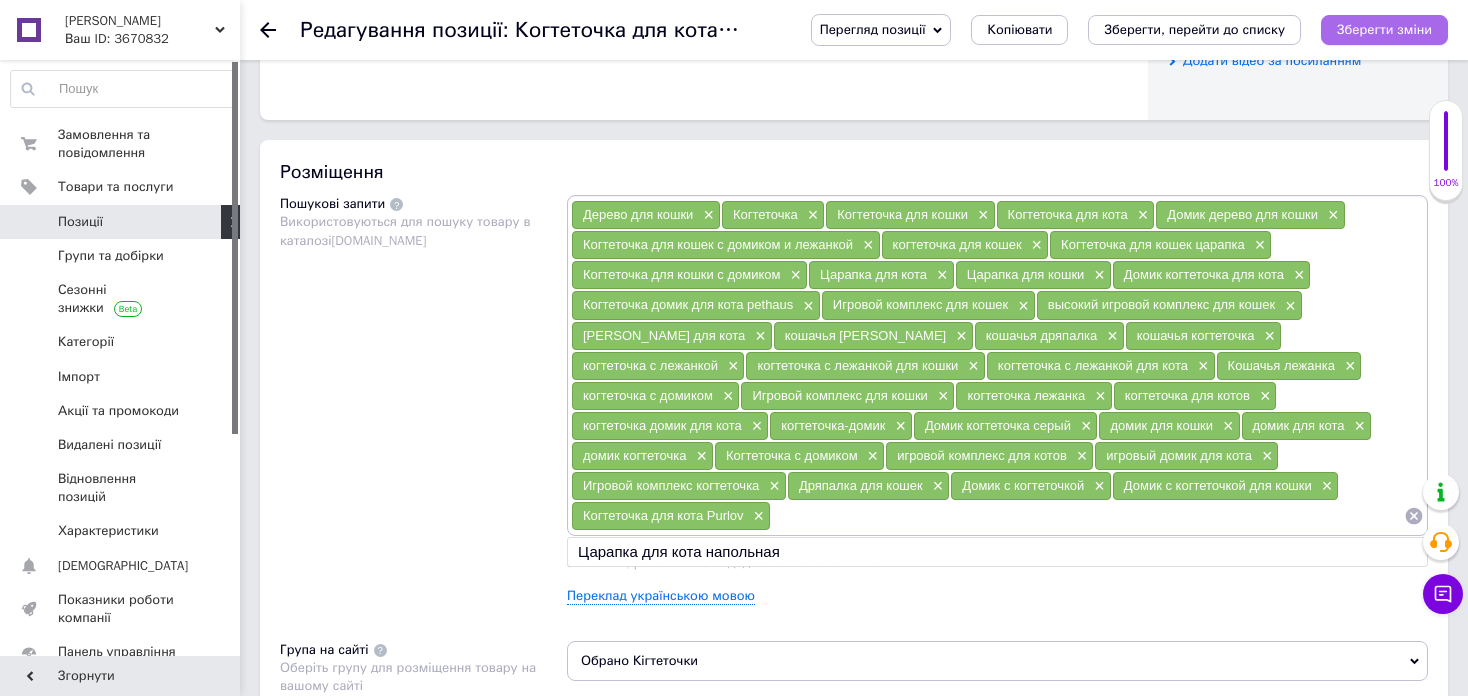 click on "Зберегти зміни" at bounding box center [1384, 29] 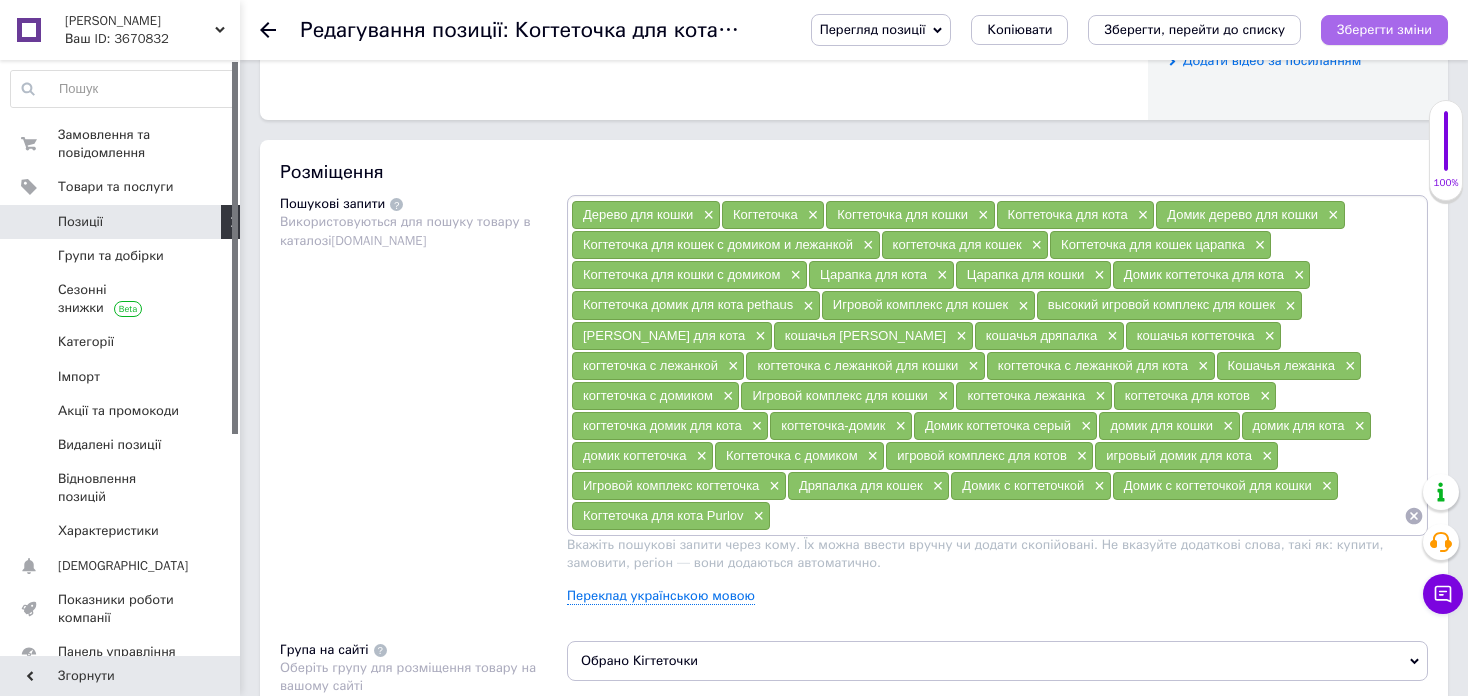 click on "Зберегти зміни" at bounding box center (1384, 29) 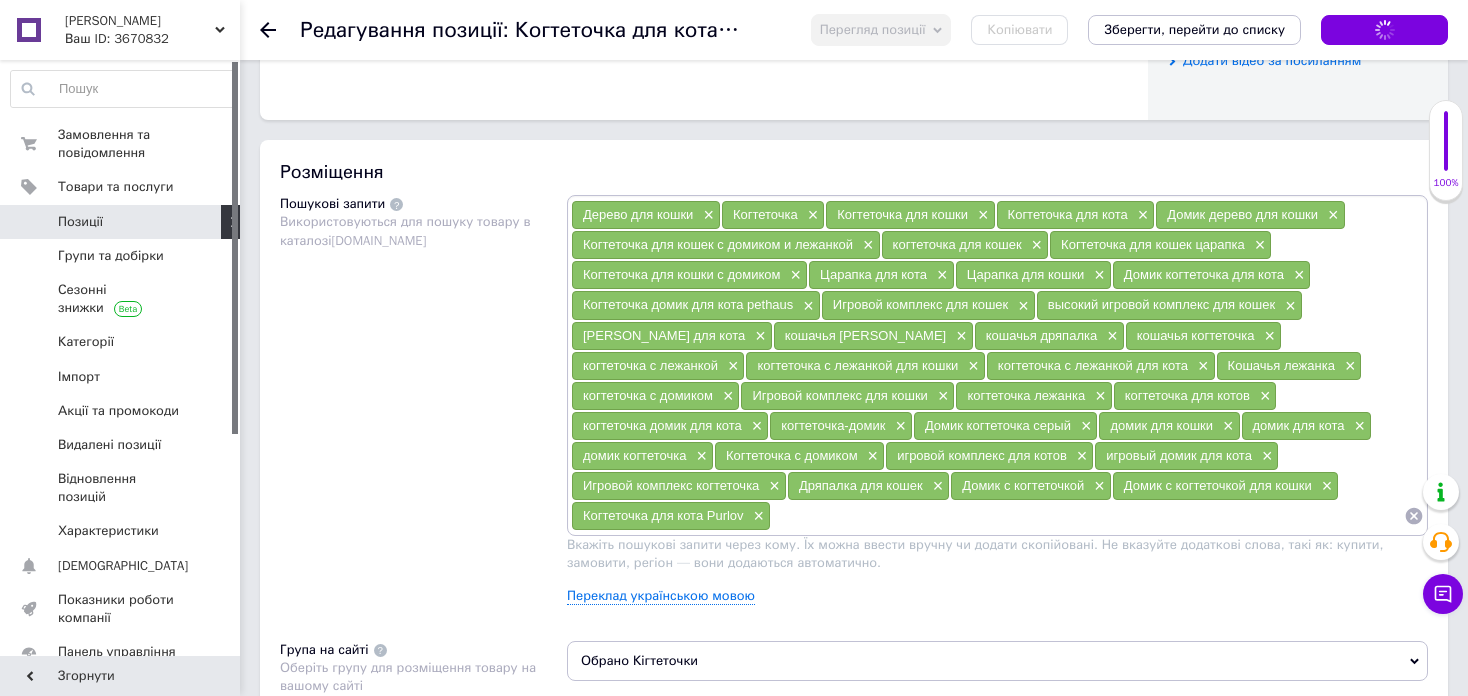 click on "Позиції" at bounding box center [121, 222] 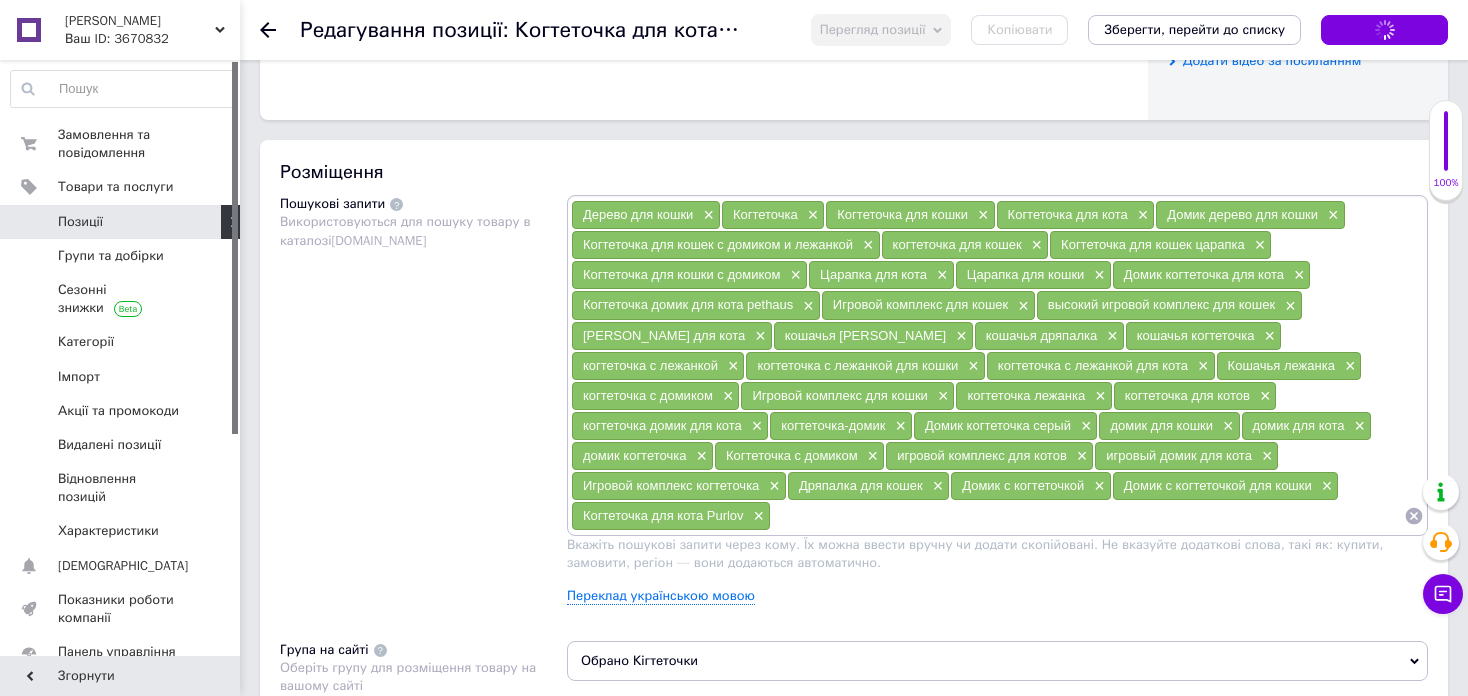 scroll, scrollTop: 0, scrollLeft: 0, axis: both 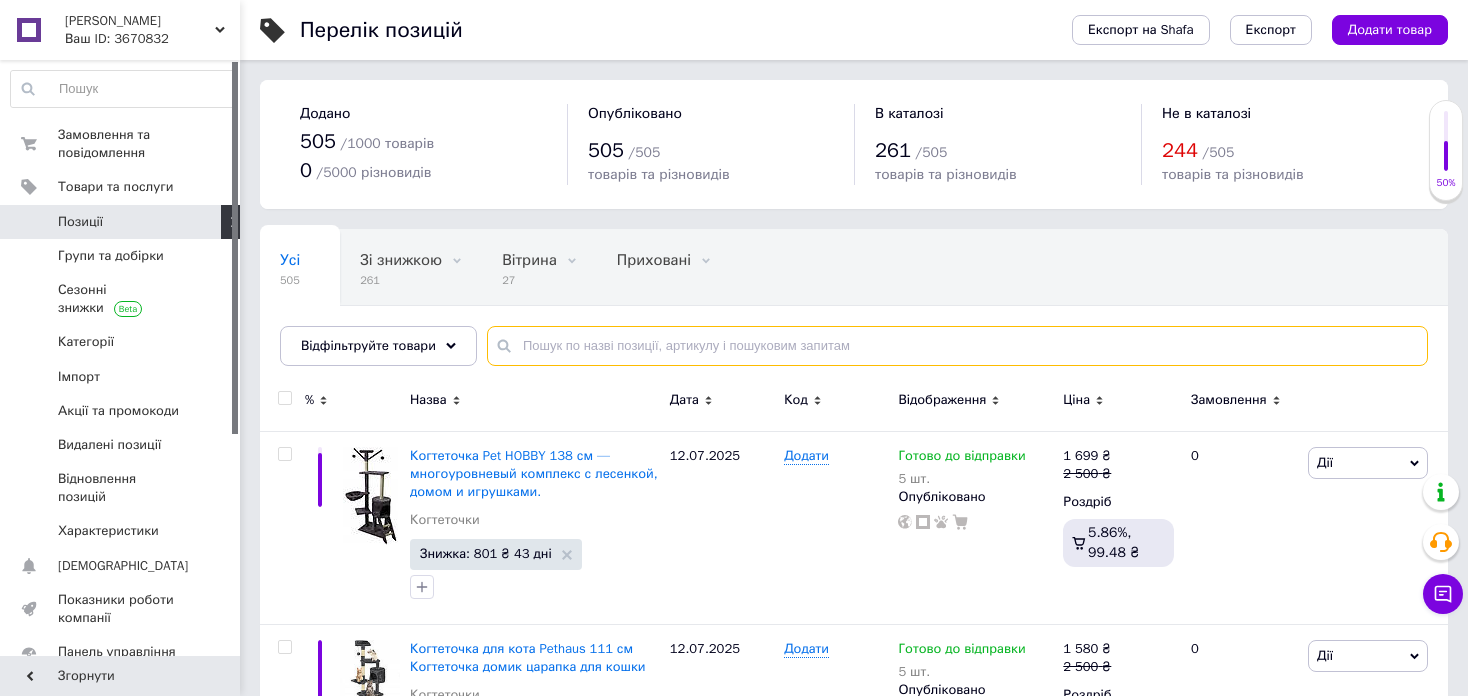 click at bounding box center (957, 346) 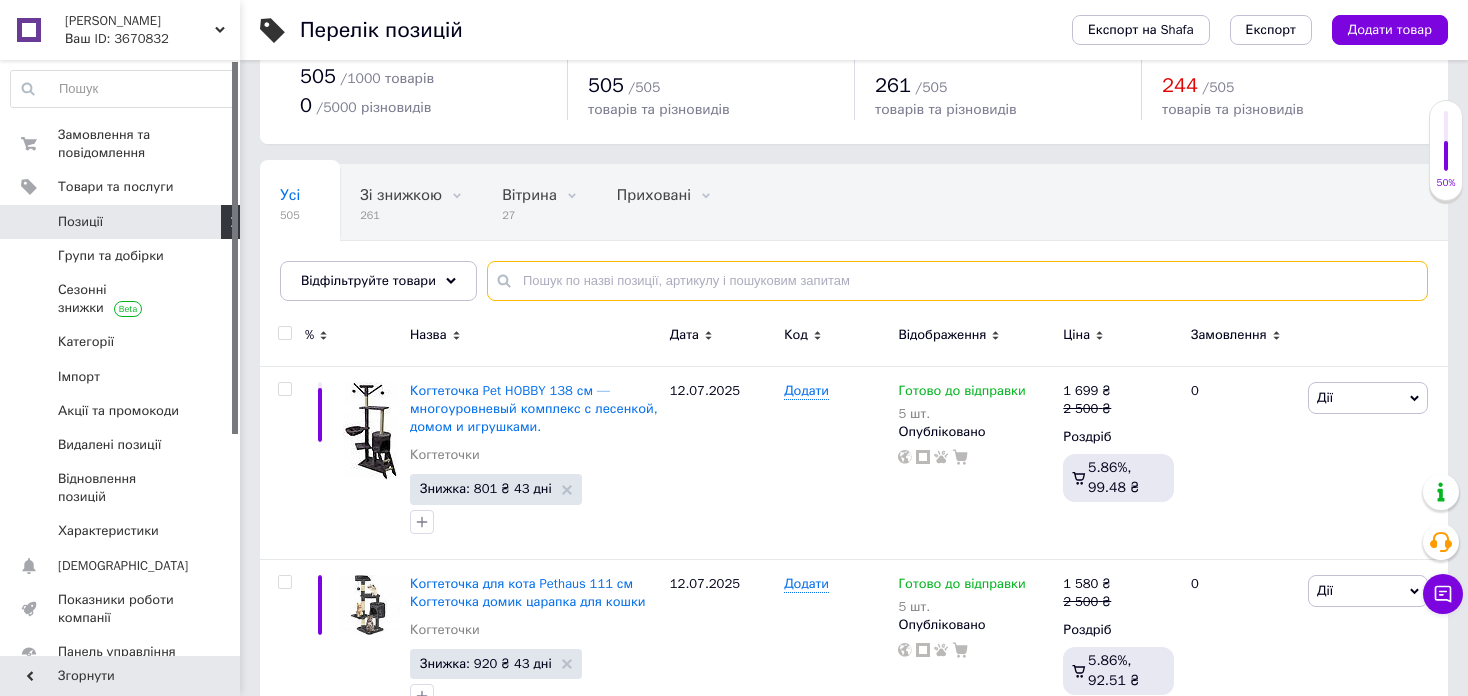 scroll, scrollTop: 100, scrollLeft: 0, axis: vertical 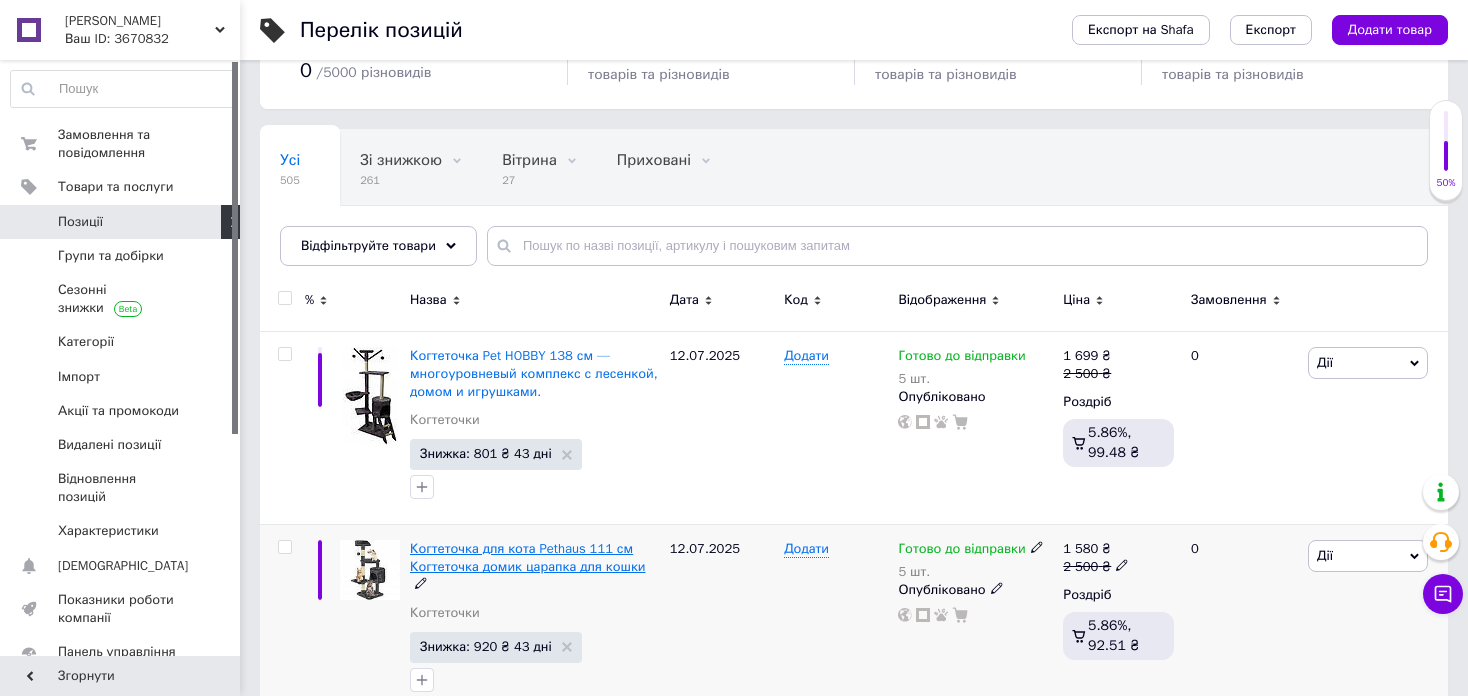 click on "Когтеточка для кота Pethaus 111 см Когтеточка домик царапка для кошки" at bounding box center (528, 557) 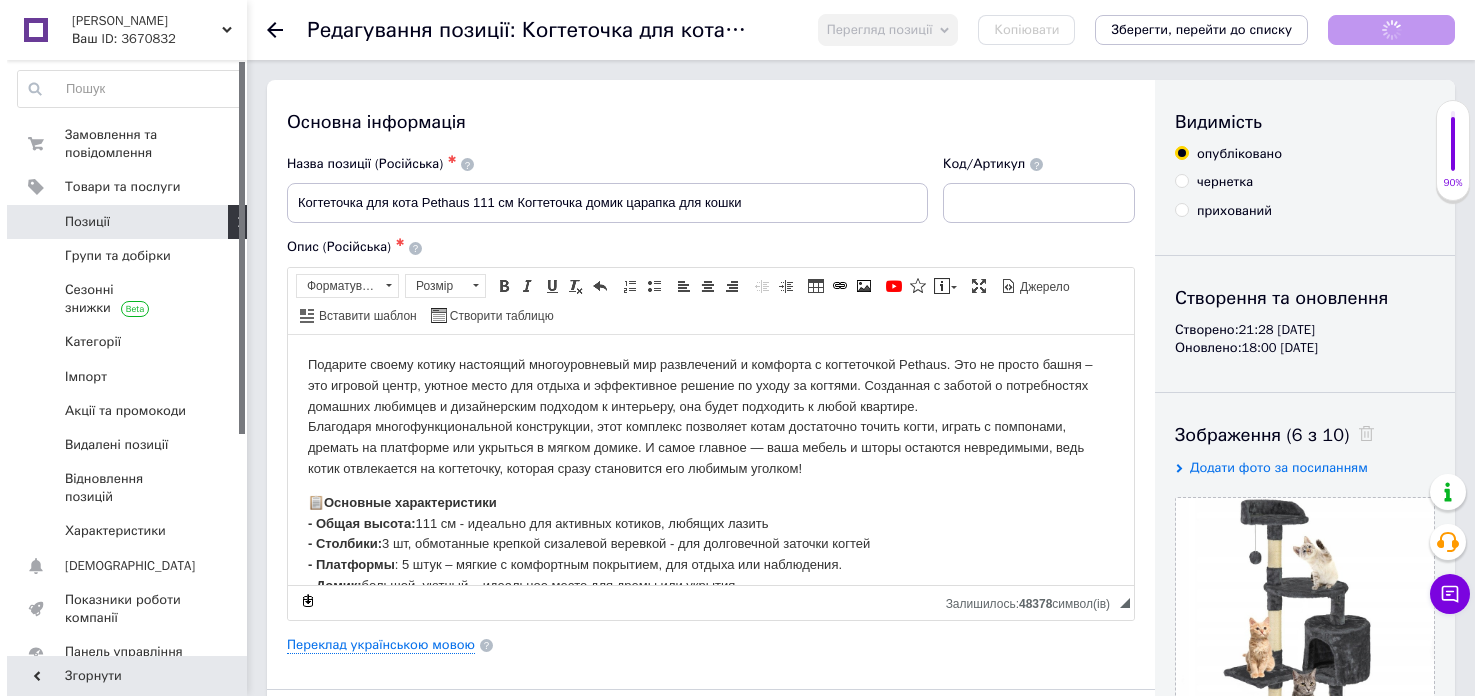 scroll, scrollTop: 0, scrollLeft: 0, axis: both 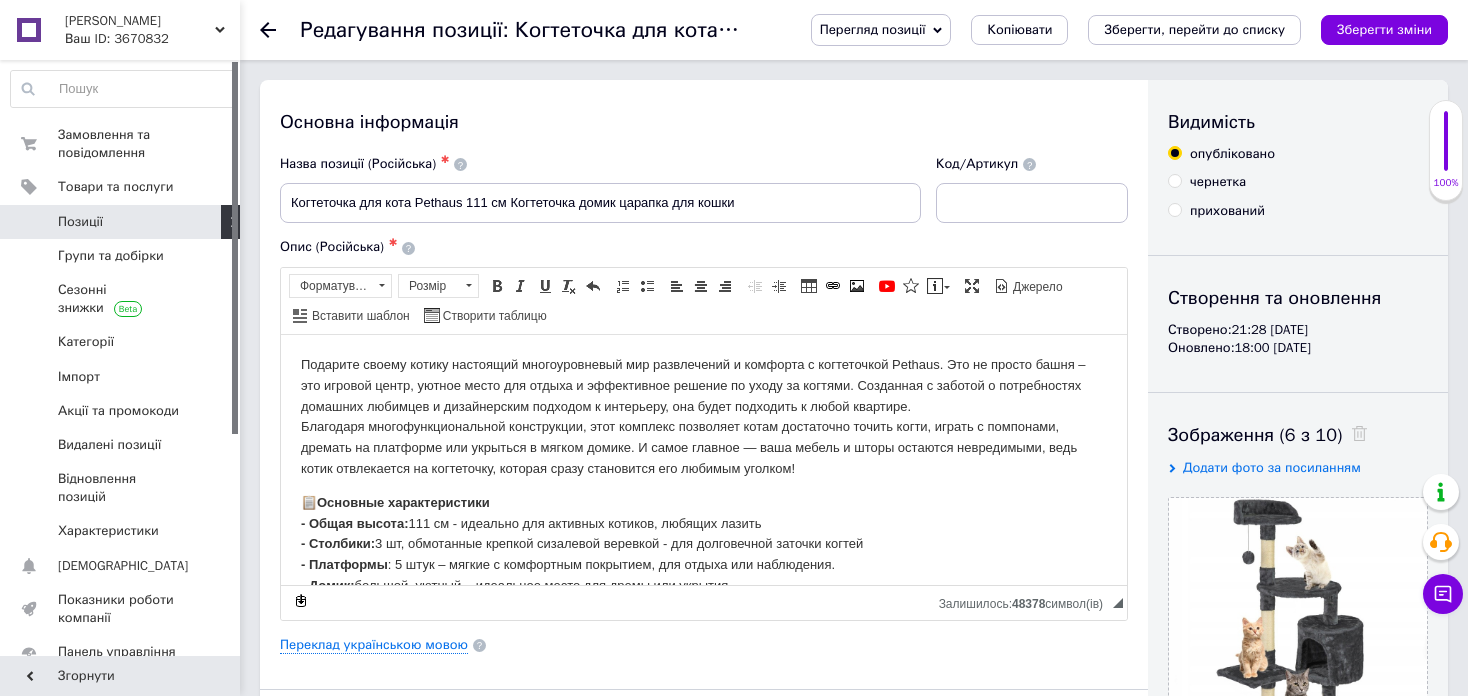 click on "📋  Основные характеристики - Общая высота:  111 см - идеально для активных котиков, любящих лазить - Столбики:  3 шт, обмотанные крепкой сизалевой веревкой - для долговечной заточки когтей - Платформы : 5 штук – мягкие с комфортным покрытием, для отдыха или наблюдения. - Домик:  большой, уютный – идеальное место для дремы или укрытия. - Игрушки:  подвесной помпон + пружинный помпон – для активной игры - Материал:  прочная ткань + стабильное широкое основание (39×39 см) для надежности - Простота ухода:  сизаль легко заменить при необходимости - конструкция долговечна" at bounding box center (704, 596) 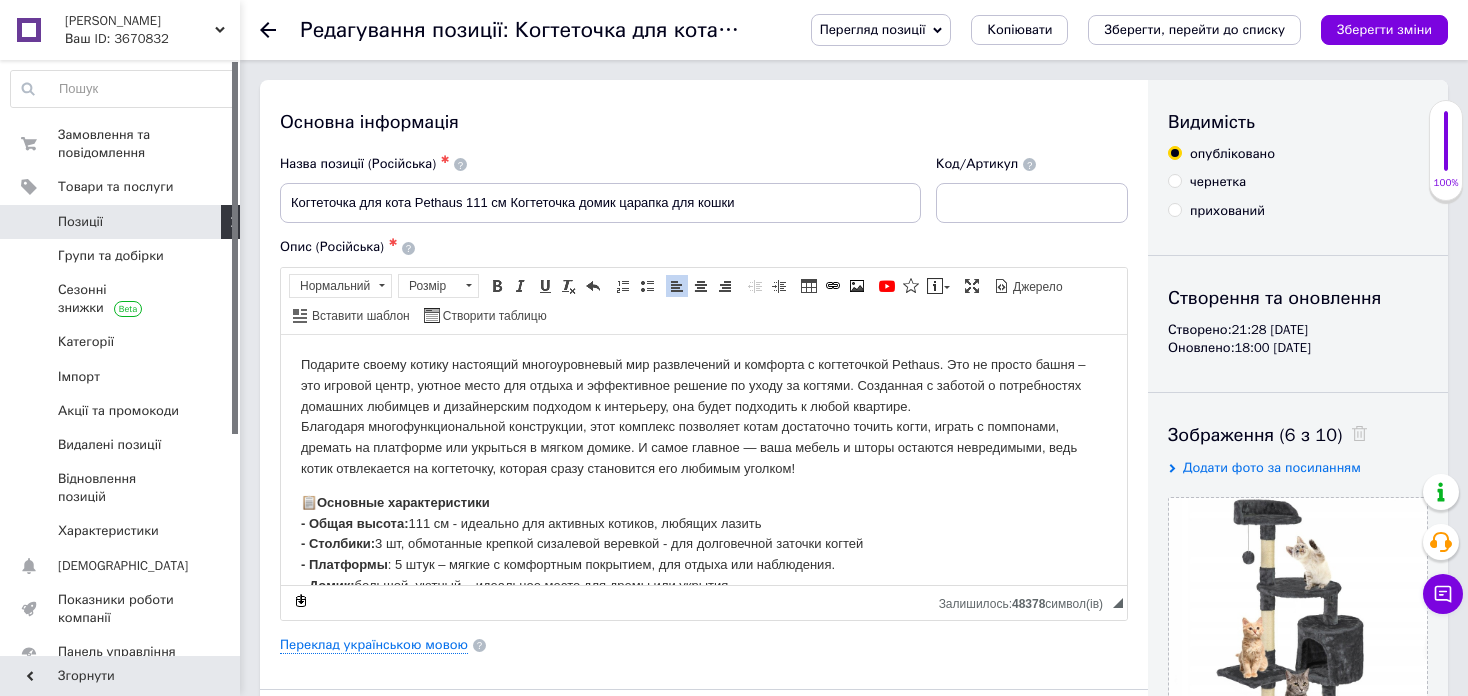 type 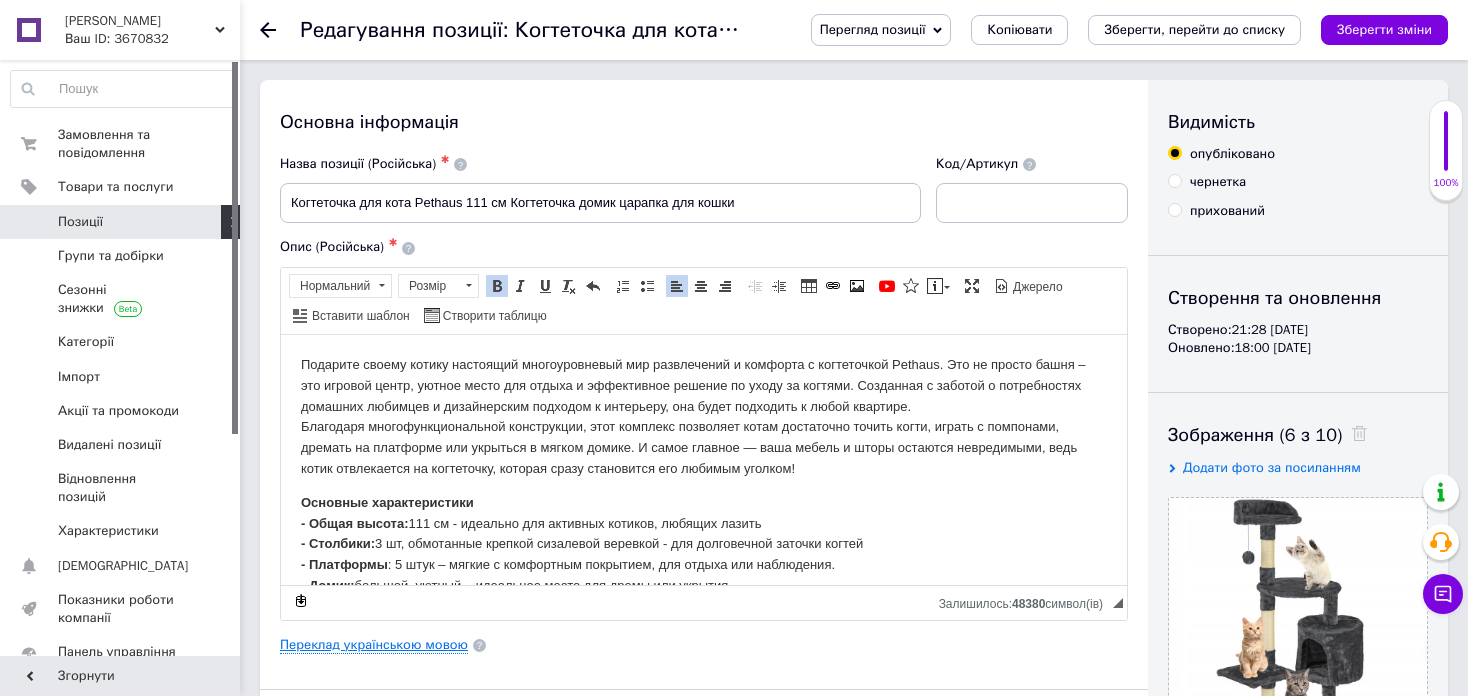 click on "Переклад українською мовою" at bounding box center (374, 645) 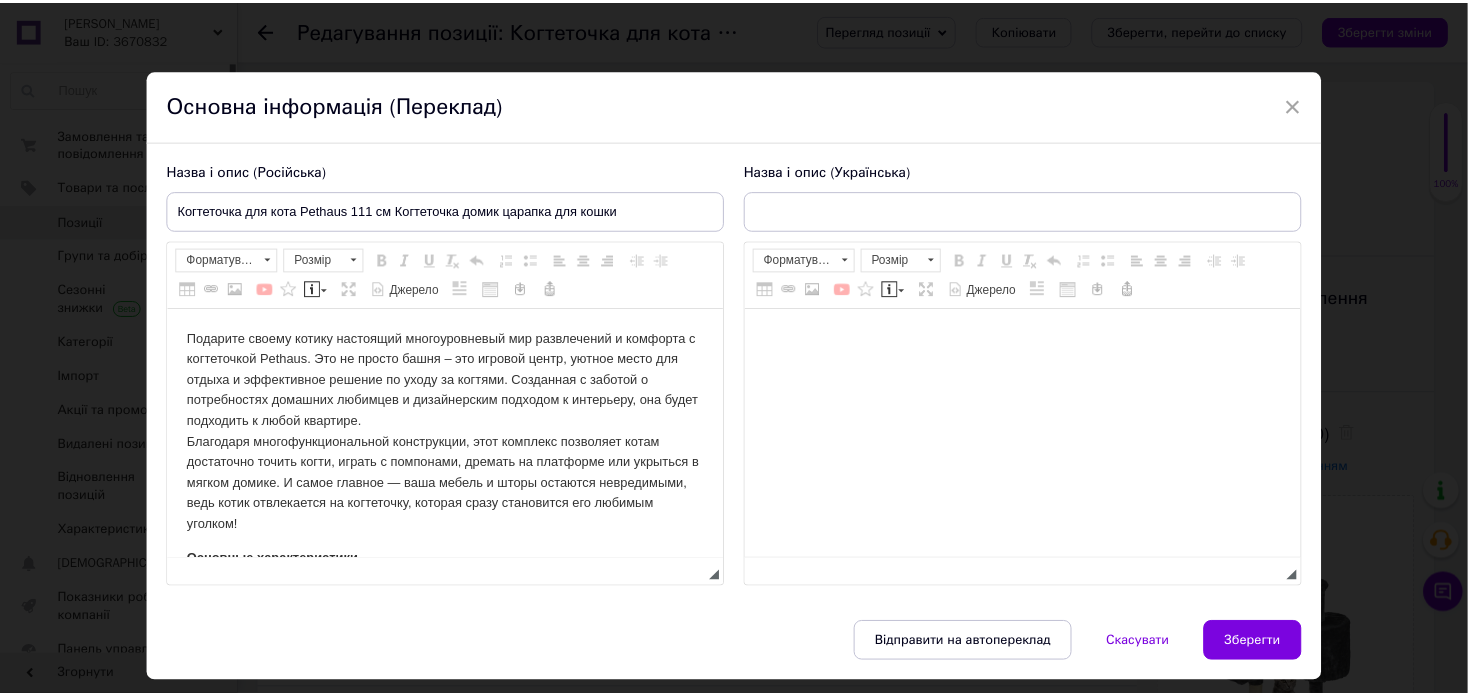 scroll, scrollTop: 0, scrollLeft: 0, axis: both 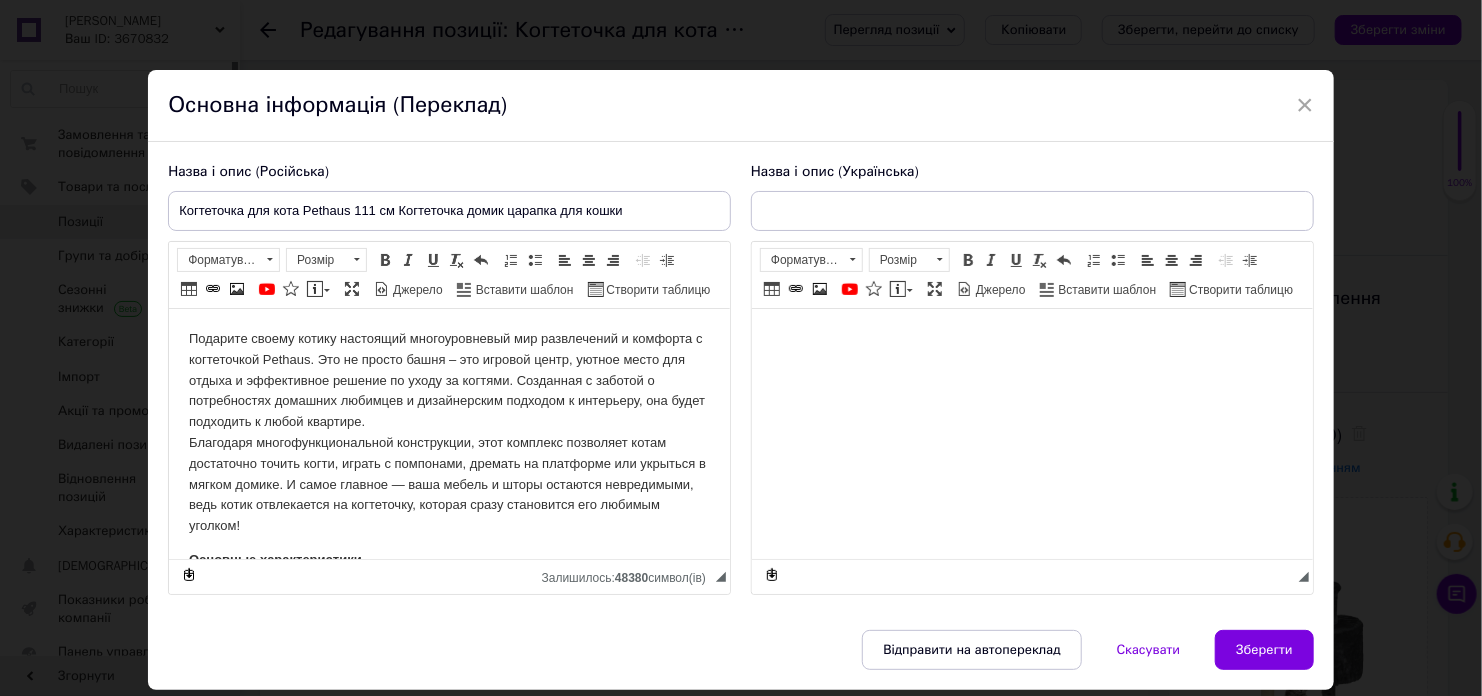 type on "Когтеточка для кота Pethaus 111 см Кігтеточка будиночок [PERSON_NAME] для кішки" 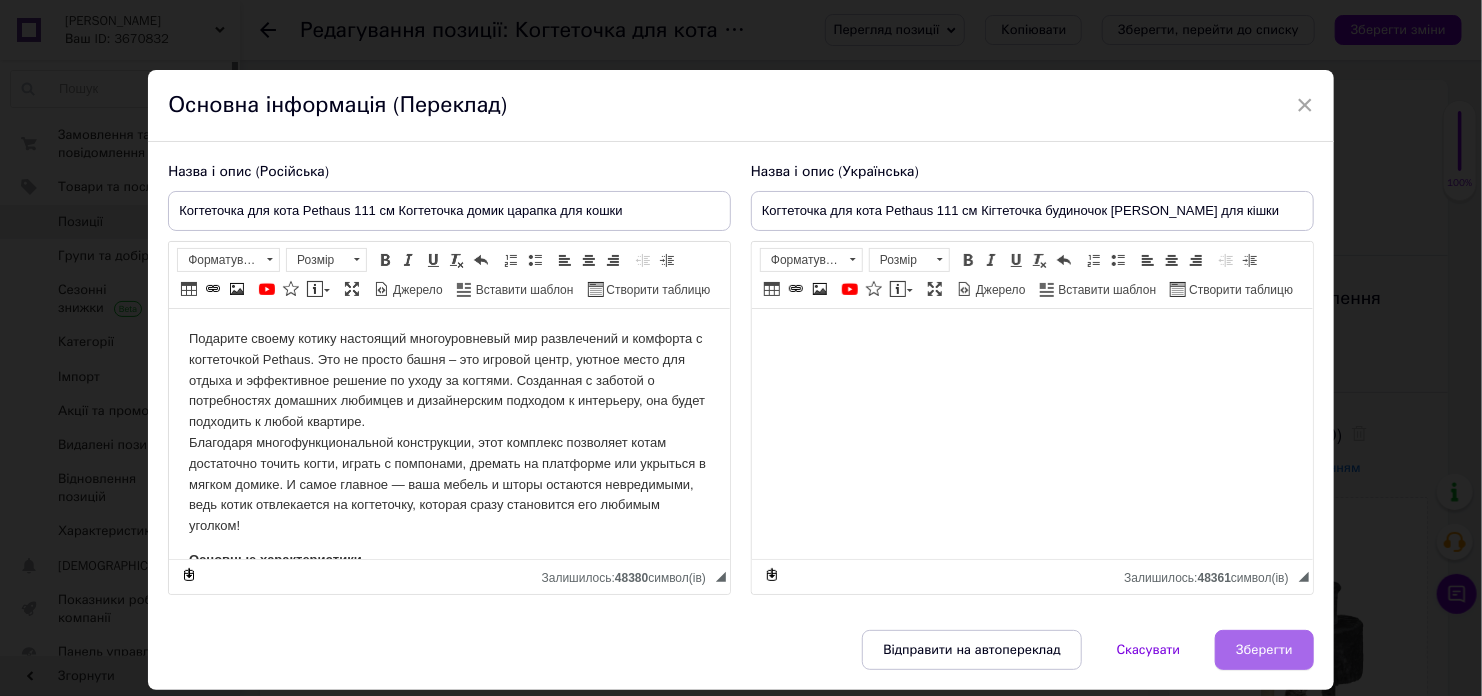 click on "Зберегти" at bounding box center [1264, 650] 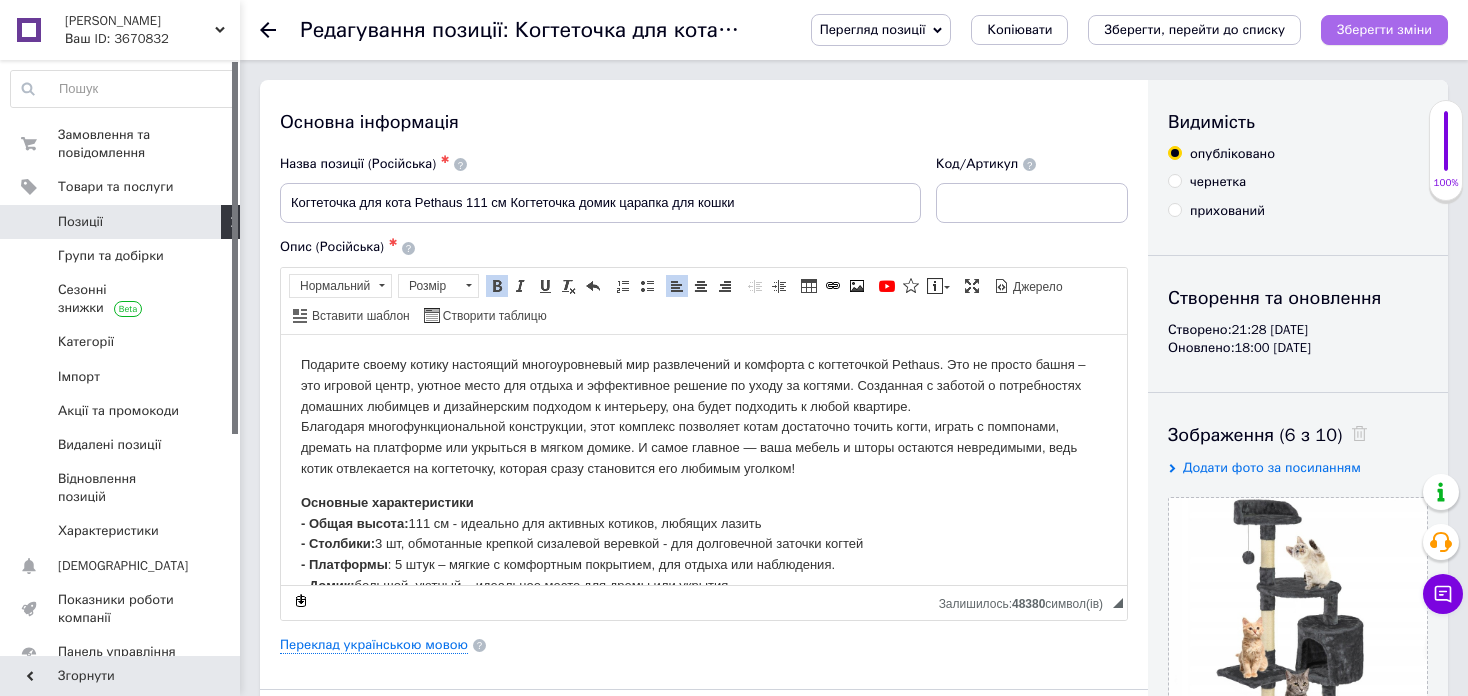 click on "Зберегти зміни" at bounding box center [1384, 29] 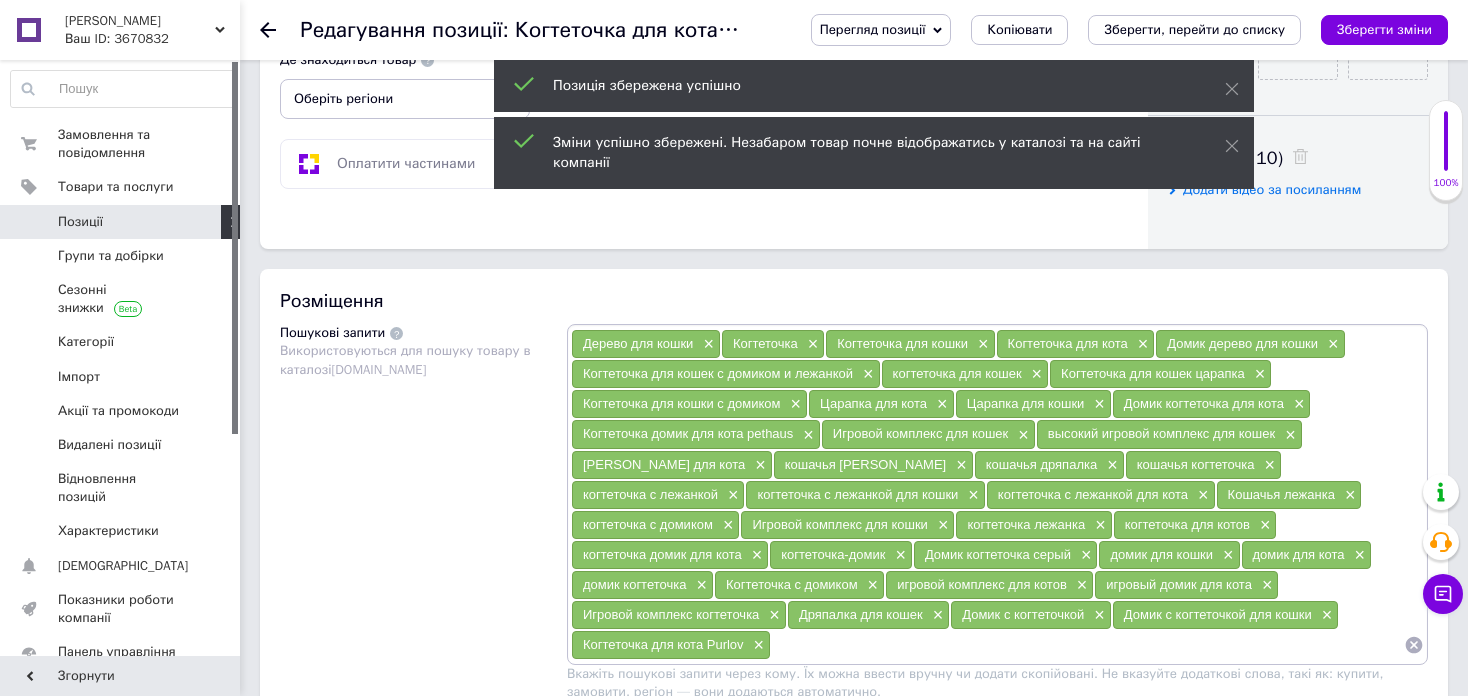 scroll, scrollTop: 1000, scrollLeft: 0, axis: vertical 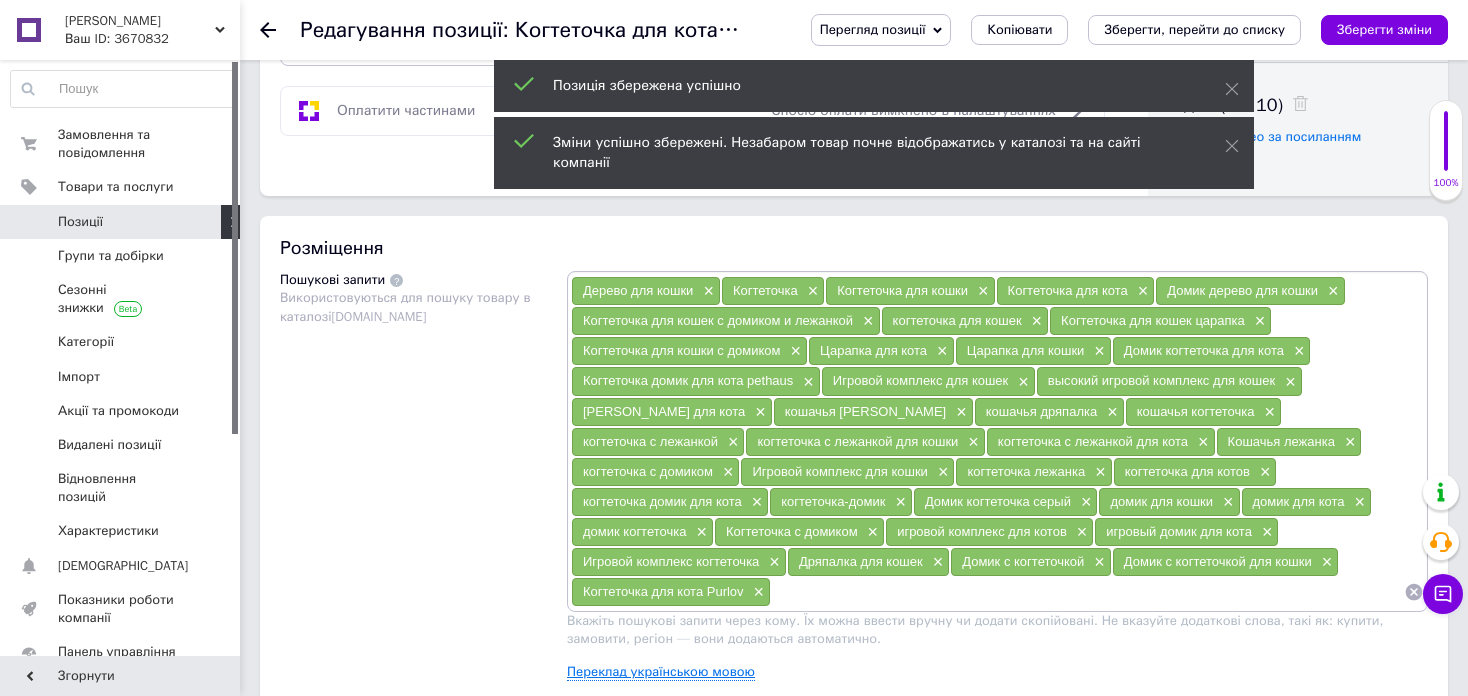 click on "Переклад українською мовою" at bounding box center (661, 672) 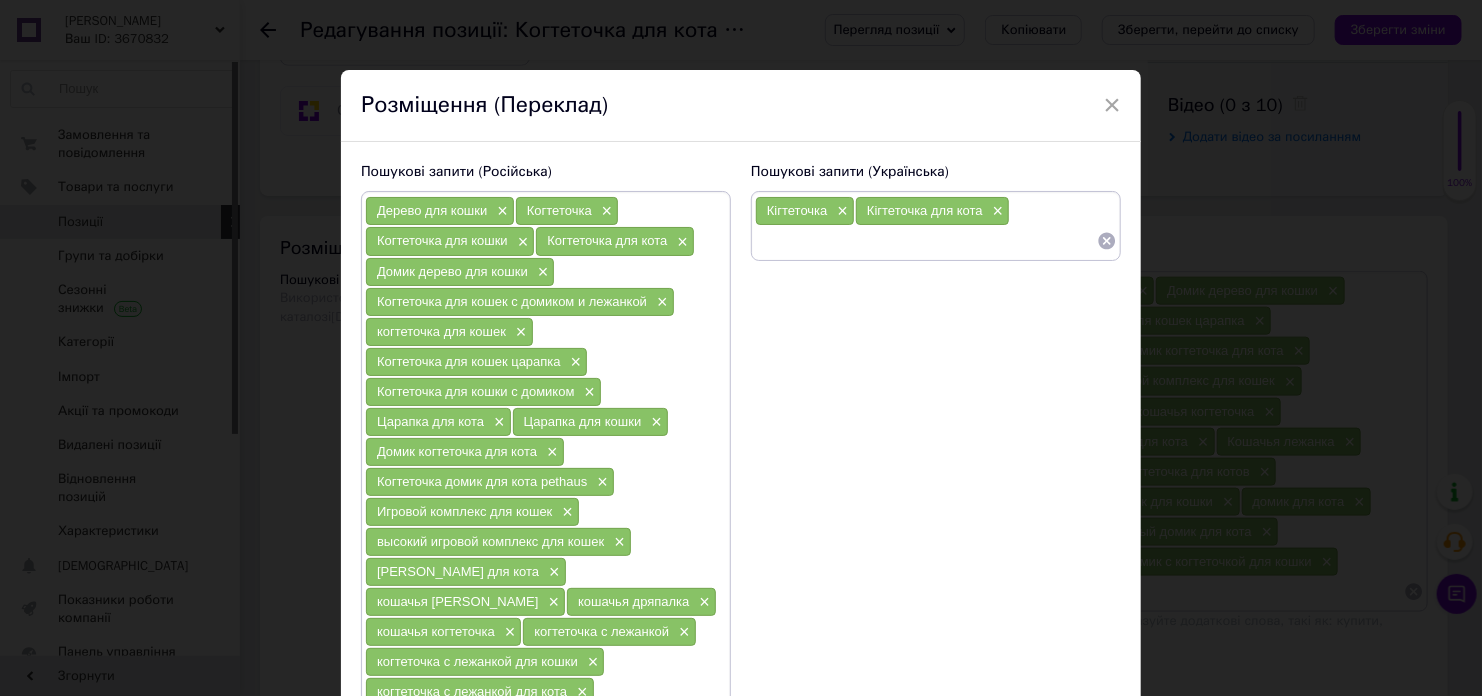 click at bounding box center (926, 241) 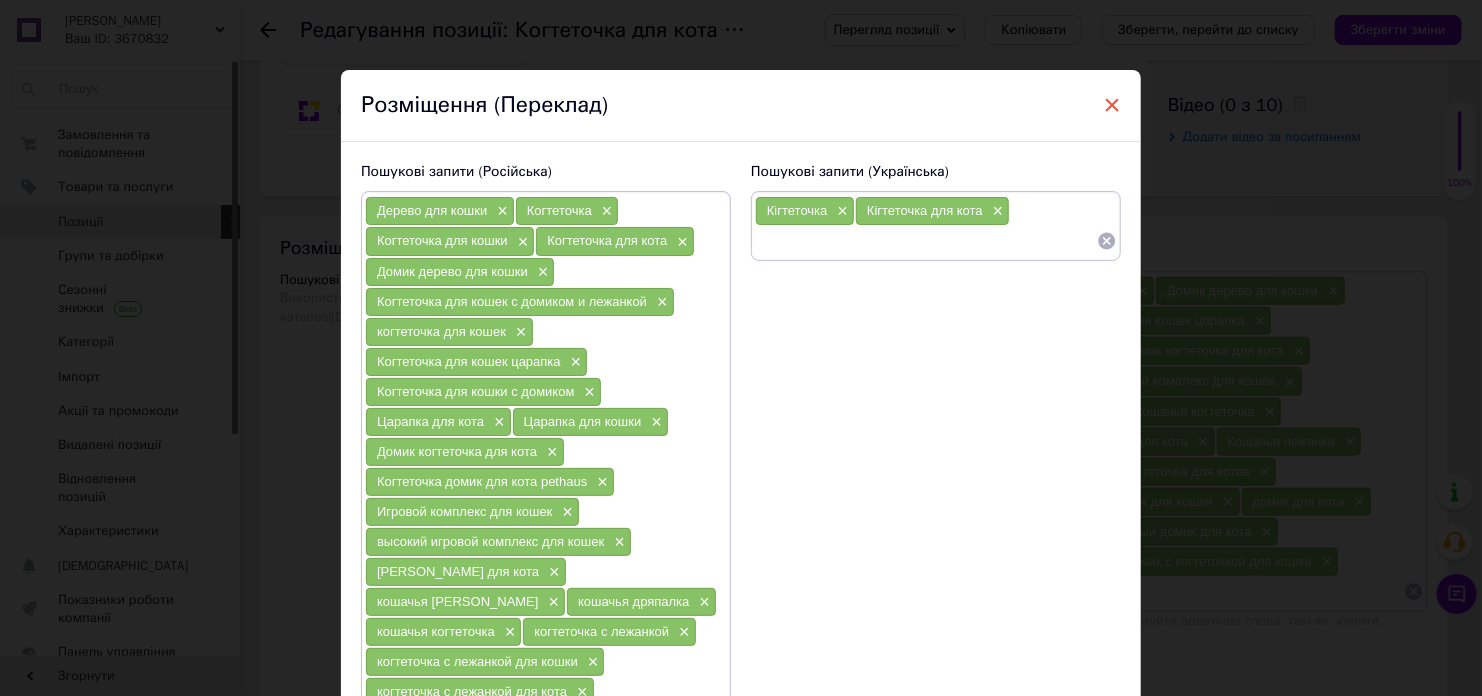 click on "×" at bounding box center (1112, 105) 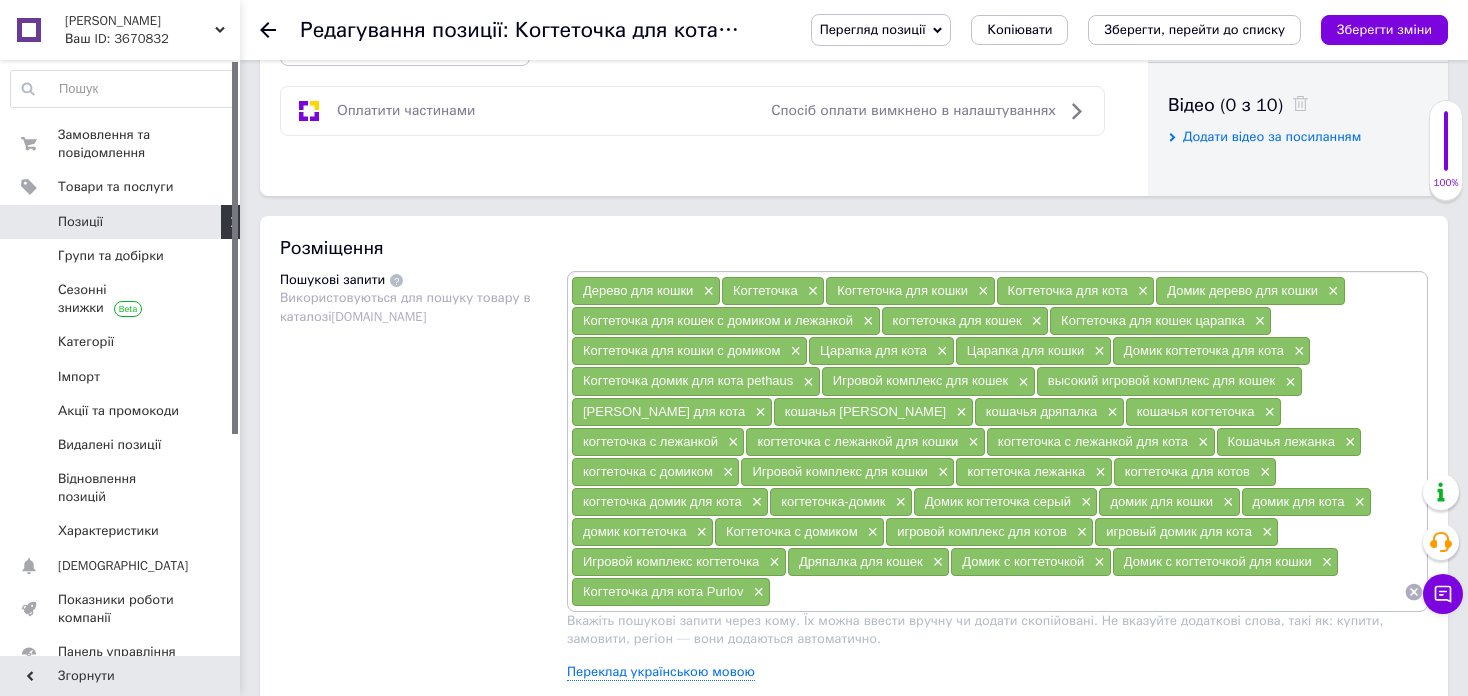 click on "Позиції" at bounding box center [121, 222] 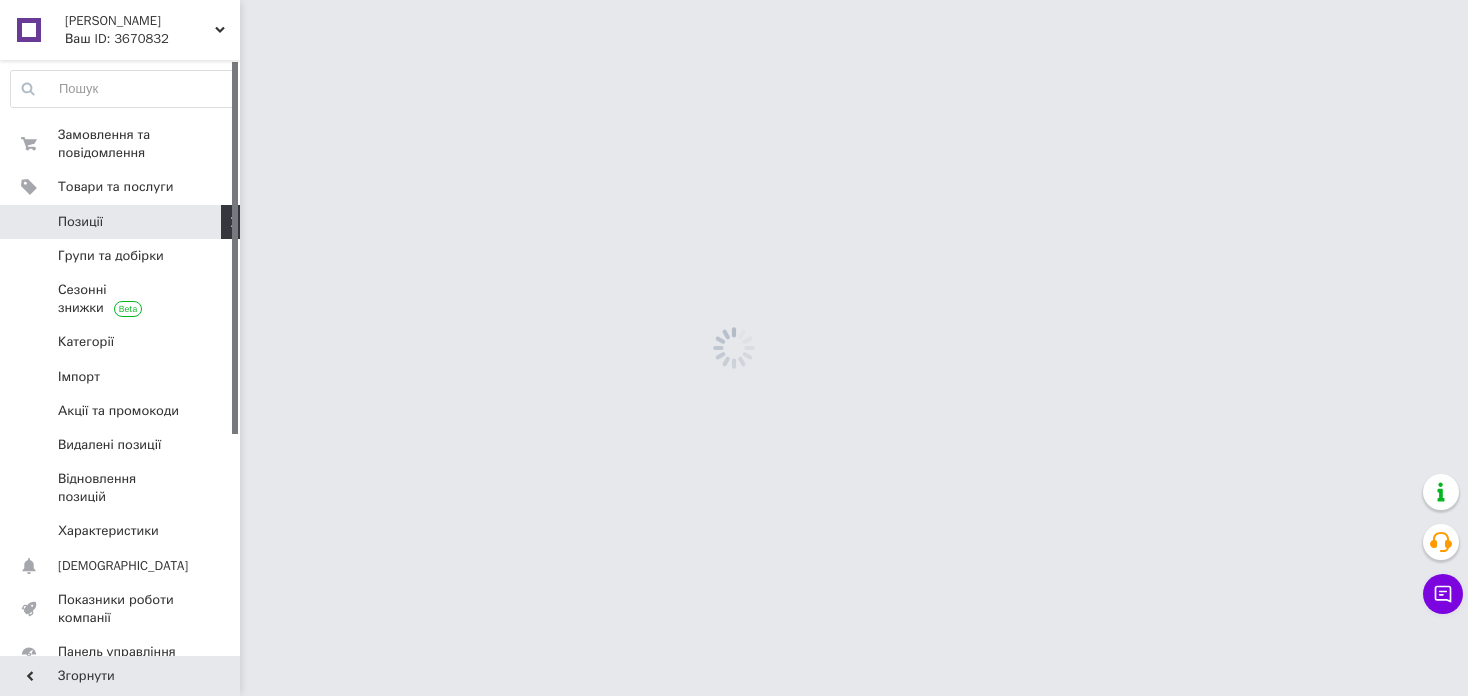 scroll, scrollTop: 0, scrollLeft: 0, axis: both 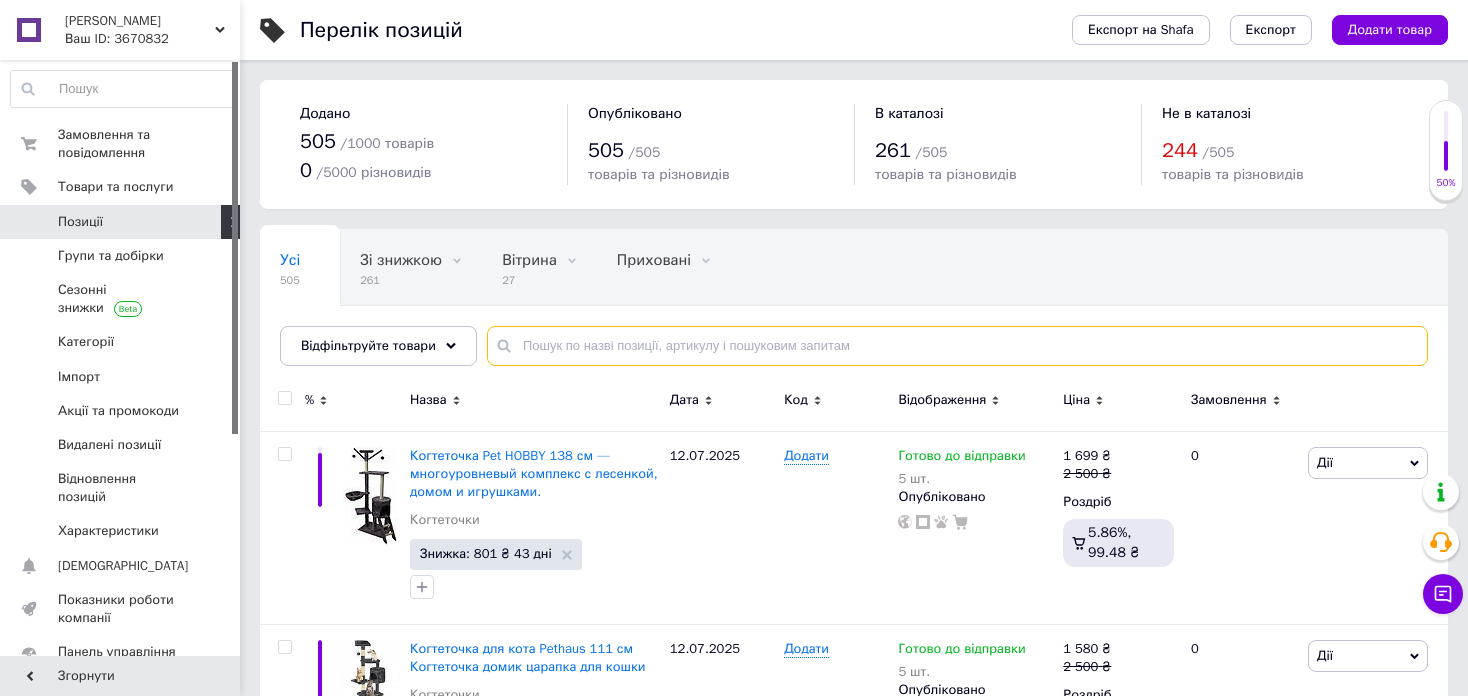 click at bounding box center [957, 346] 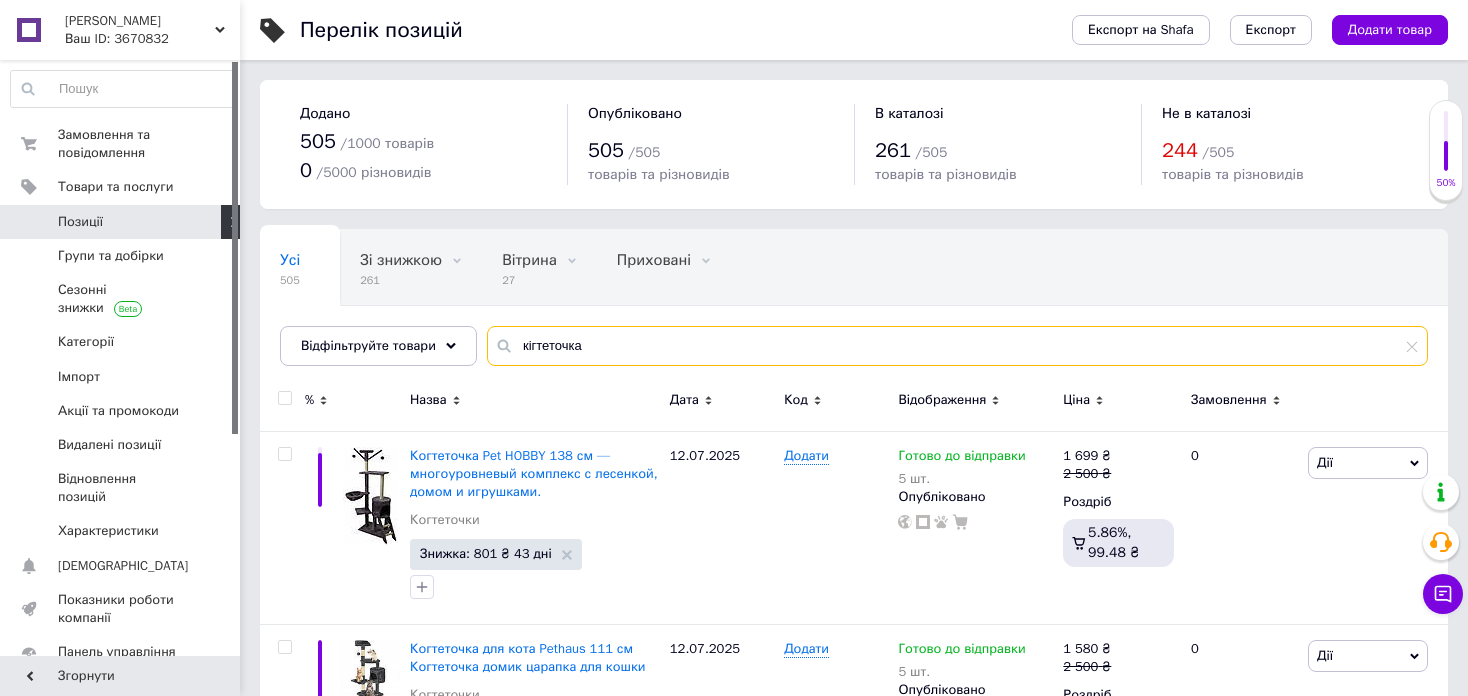 type on "кігтеточка" 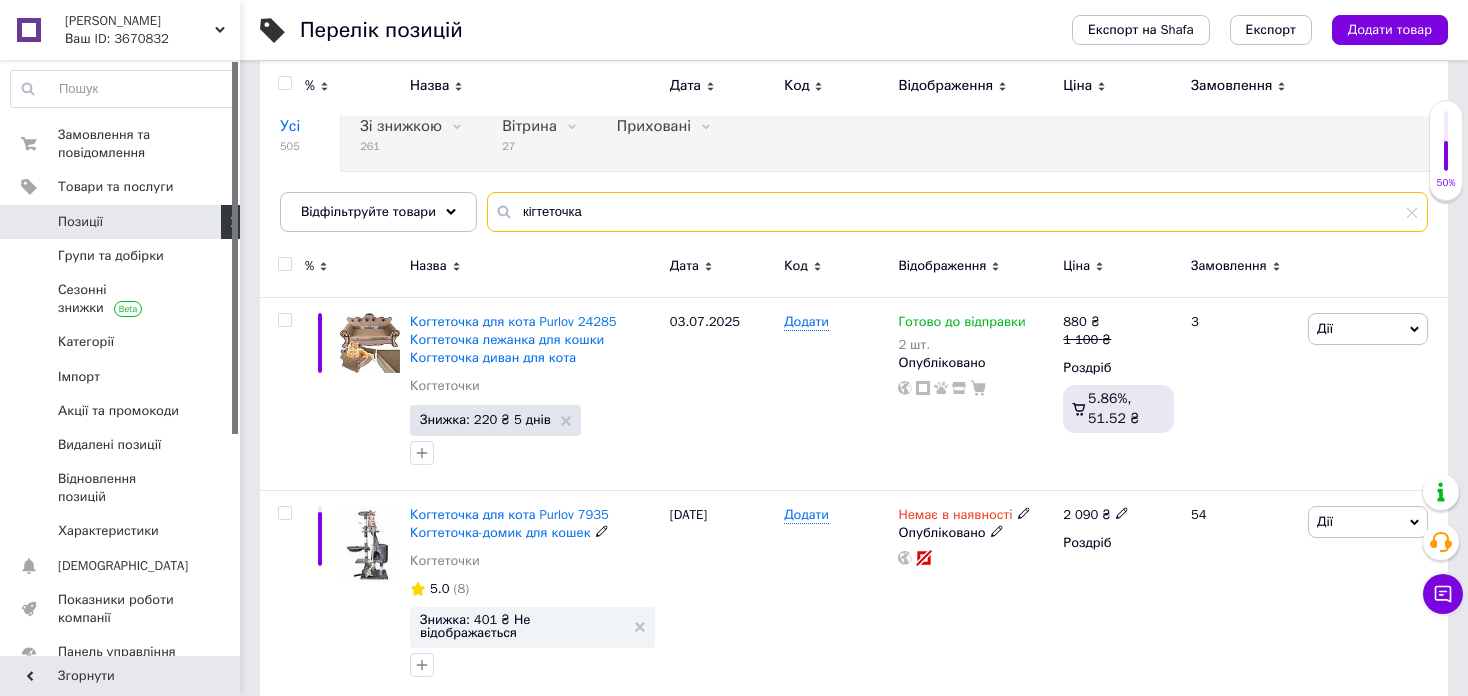 scroll, scrollTop: 133, scrollLeft: 0, axis: vertical 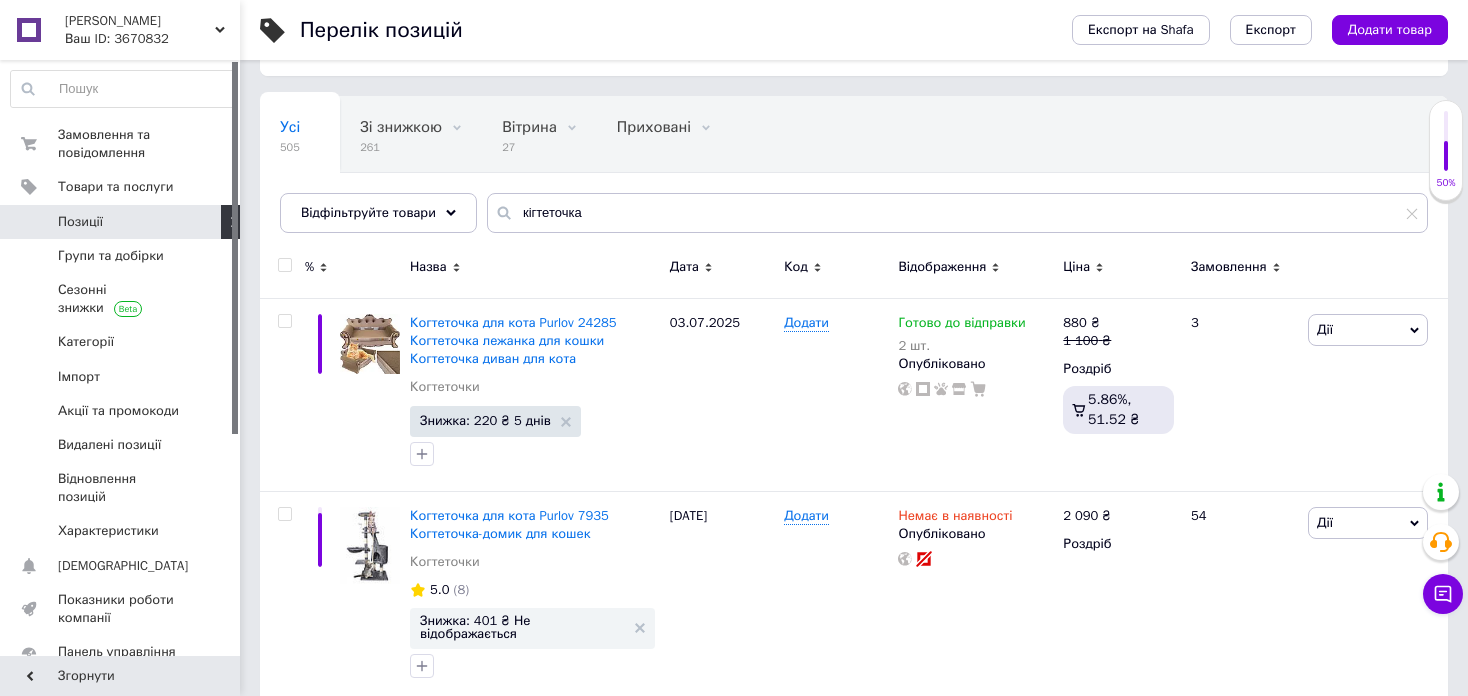 click on "Позиції" at bounding box center [121, 222] 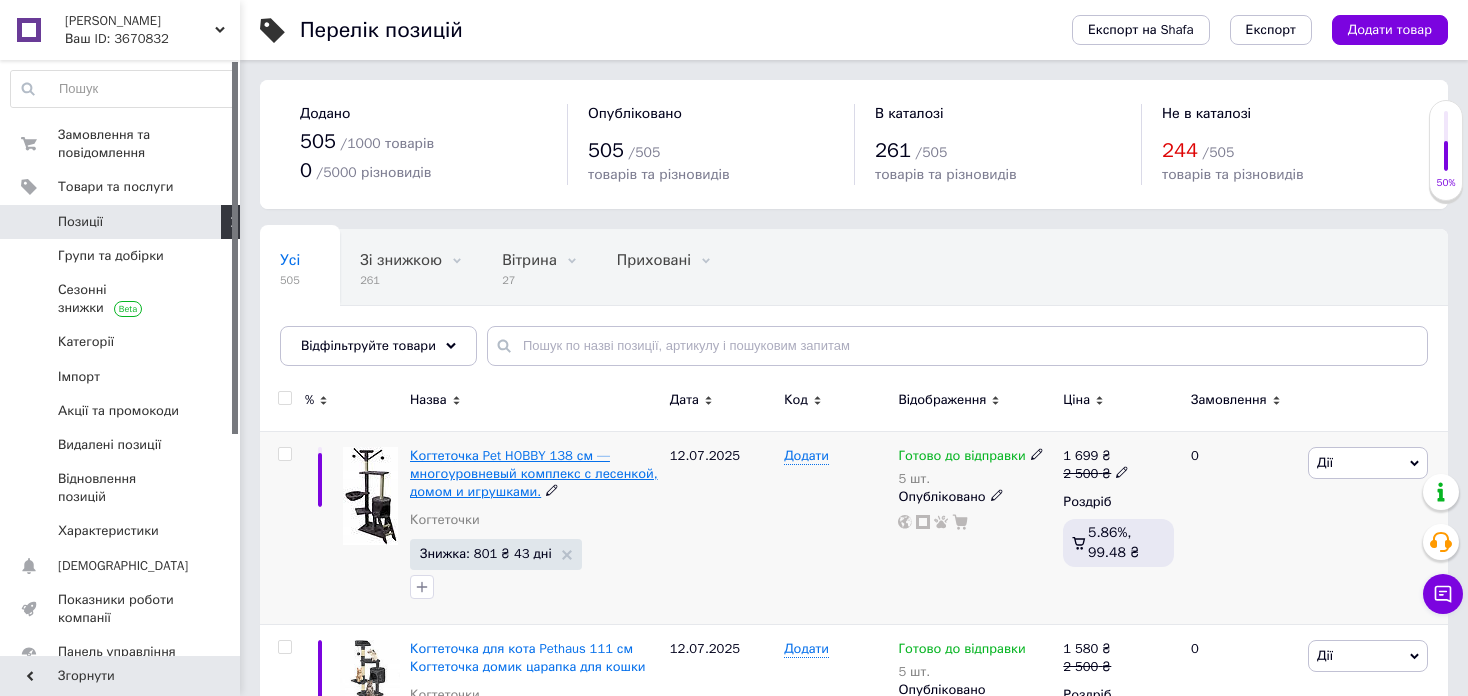 click on "Когтеточка Pet HOBBY 138 см — многоуровневый комплекс с лесенкой, домом и игрушками." at bounding box center [534, 473] 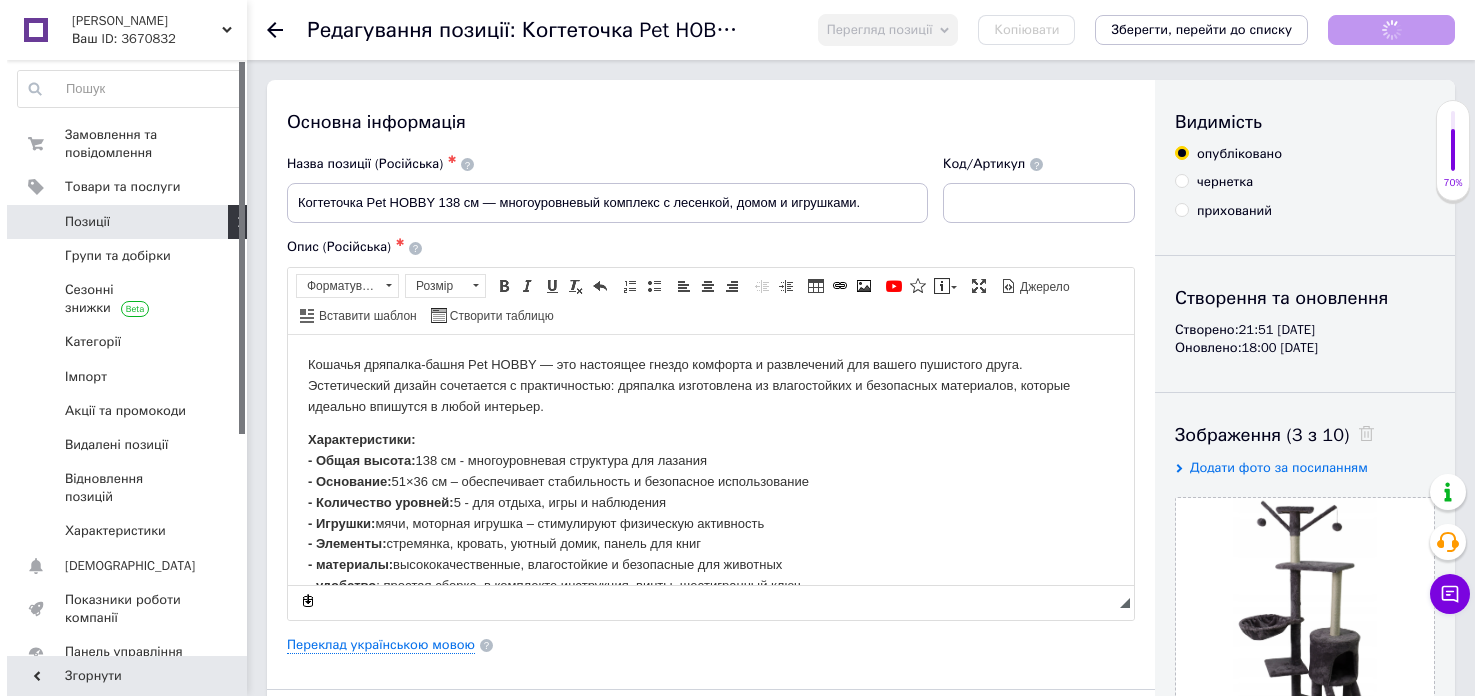 scroll, scrollTop: 0, scrollLeft: 0, axis: both 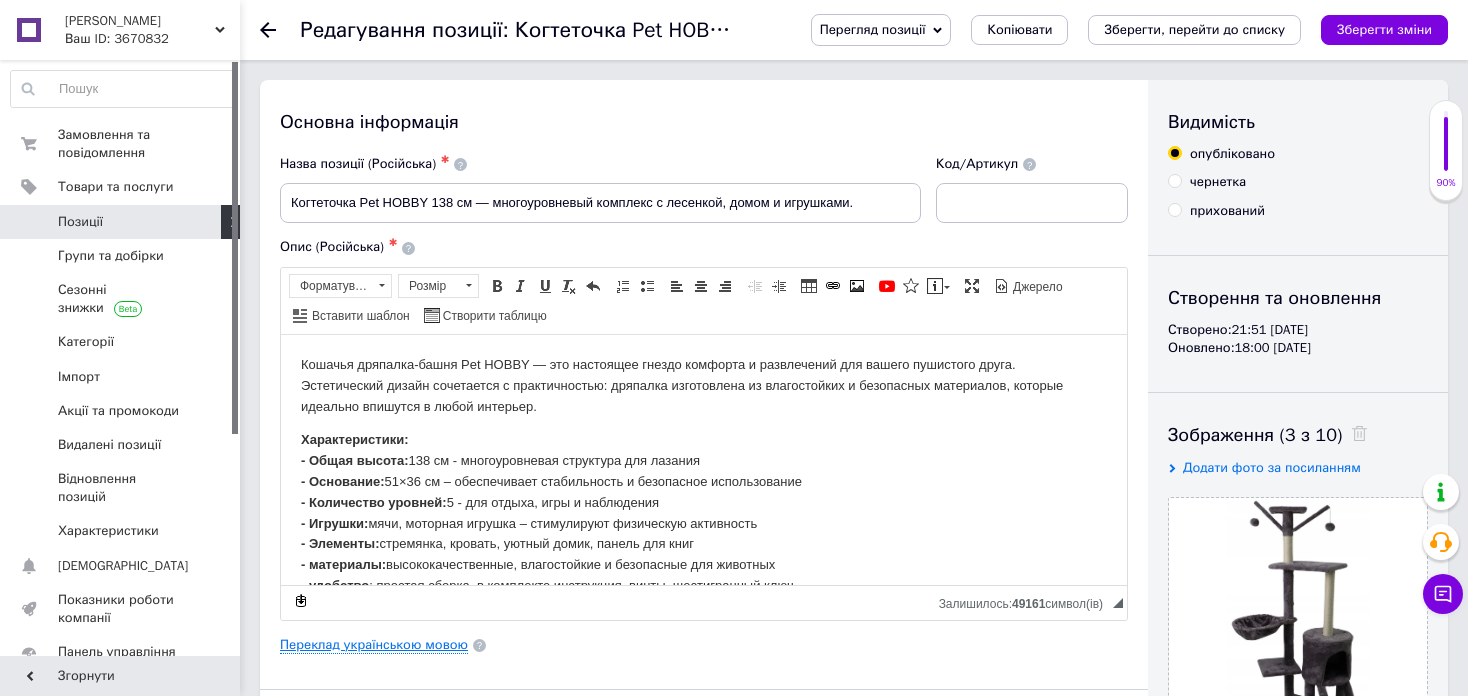click on "Переклад українською мовою" at bounding box center (374, 645) 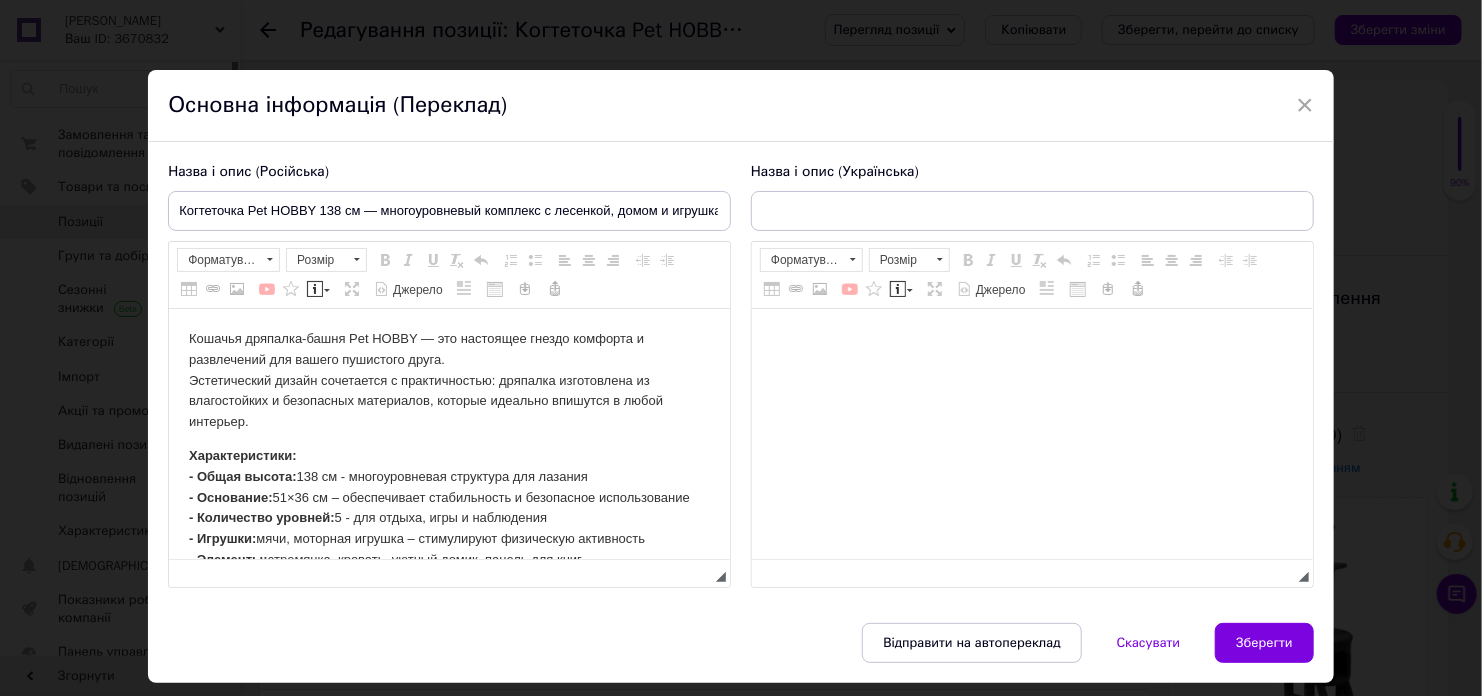 scroll, scrollTop: 0, scrollLeft: 0, axis: both 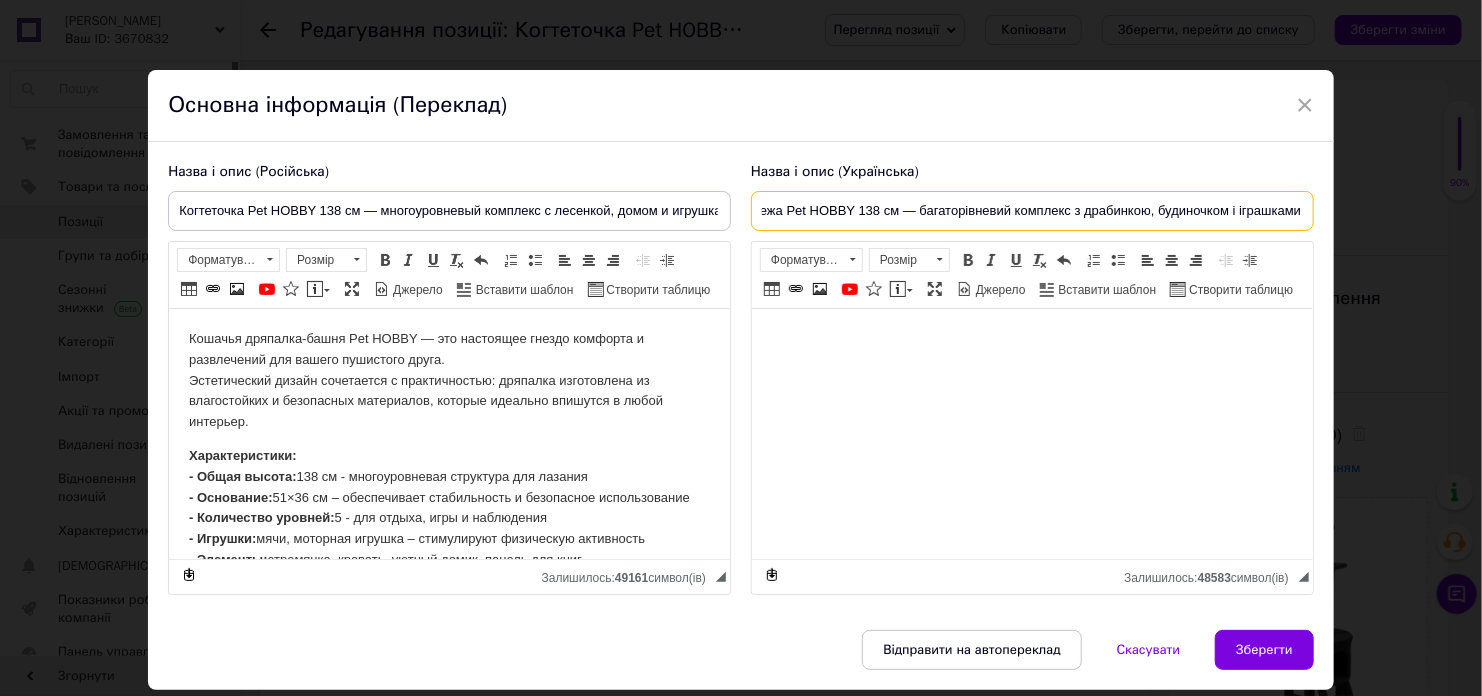 drag, startPoint x: 758, startPoint y: 213, endPoint x: 1282, endPoint y: 204, distance: 524.0773 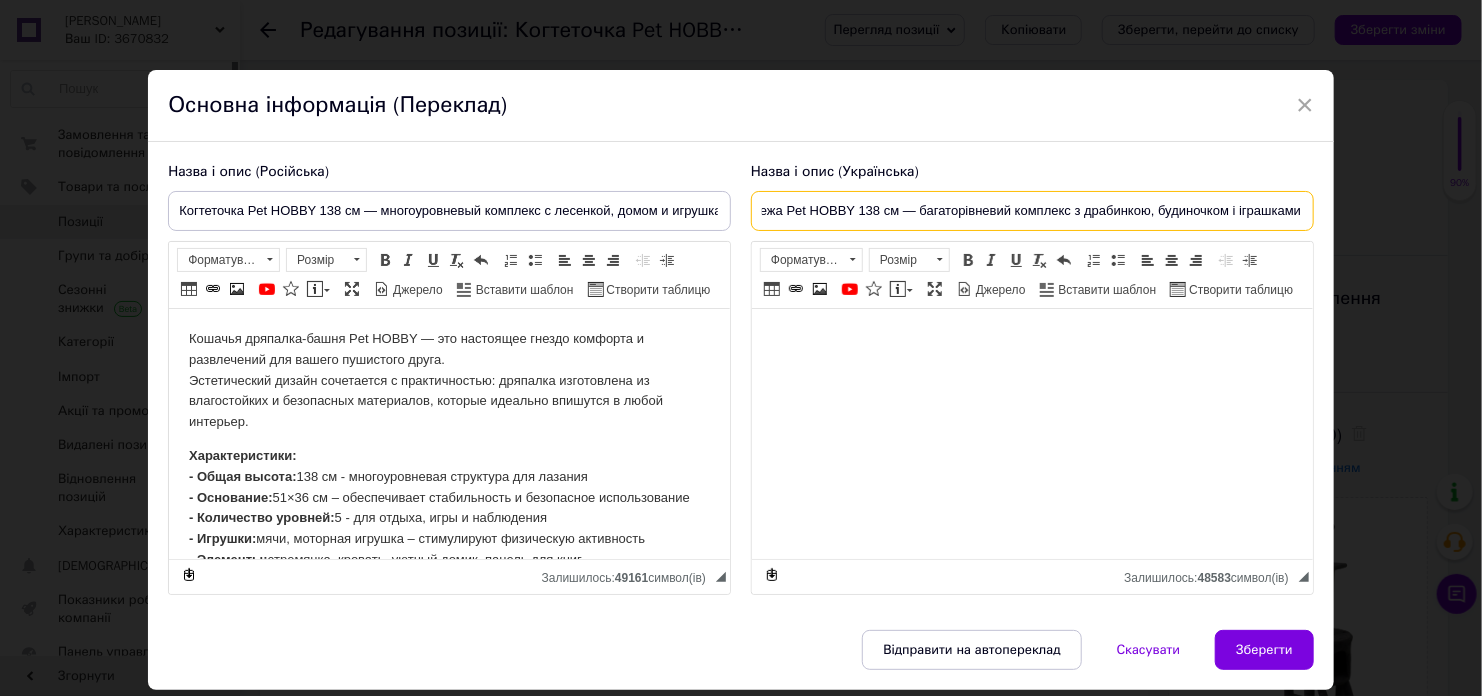 drag, startPoint x: 1296, startPoint y: 209, endPoint x: 899, endPoint y: 217, distance: 397.0806 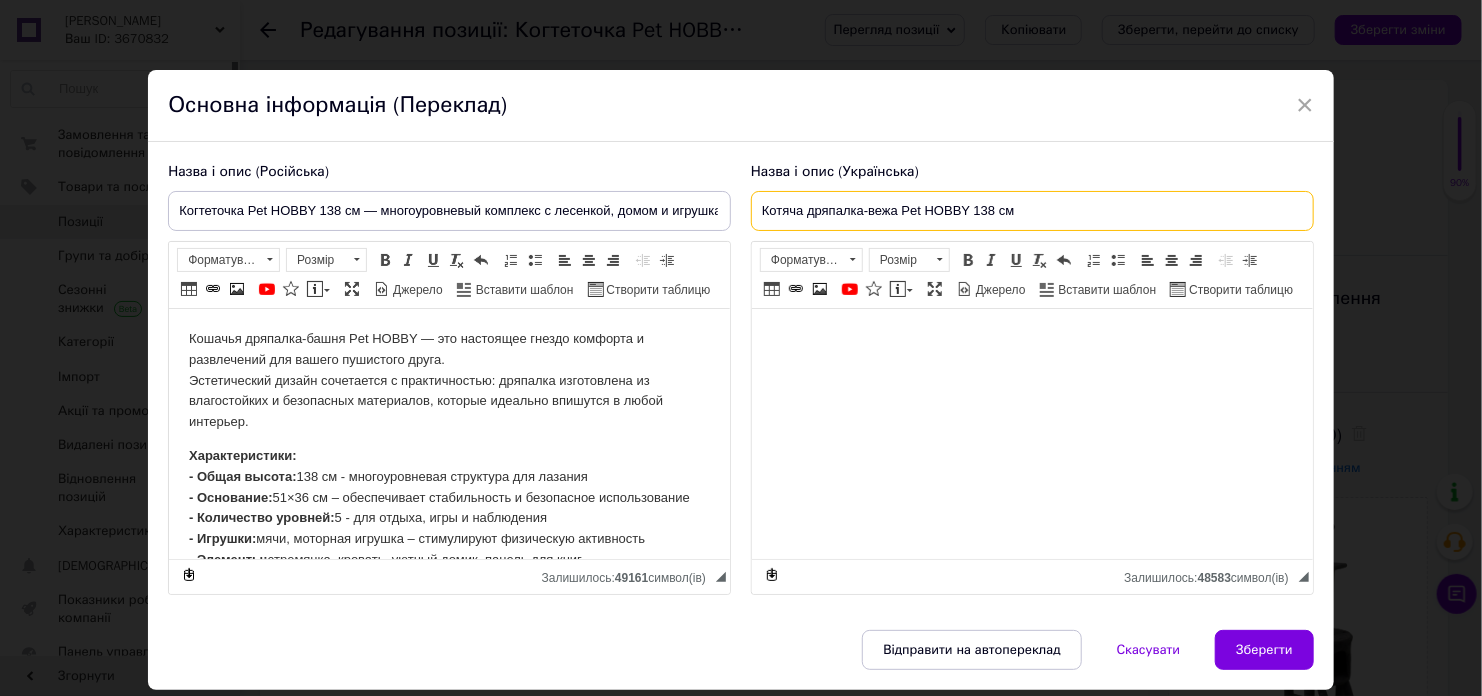 scroll, scrollTop: 0, scrollLeft: 0, axis: both 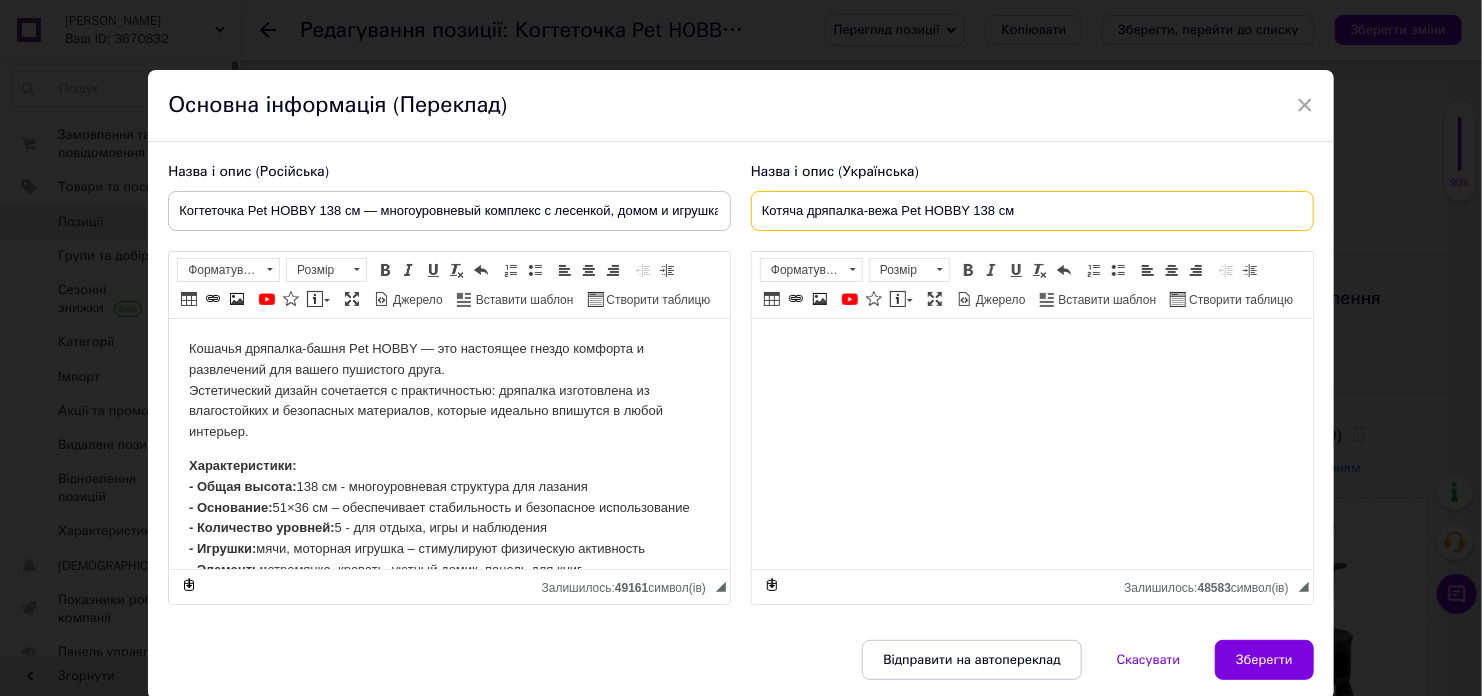 drag, startPoint x: 893, startPoint y: 216, endPoint x: 736, endPoint y: 229, distance: 157.5373 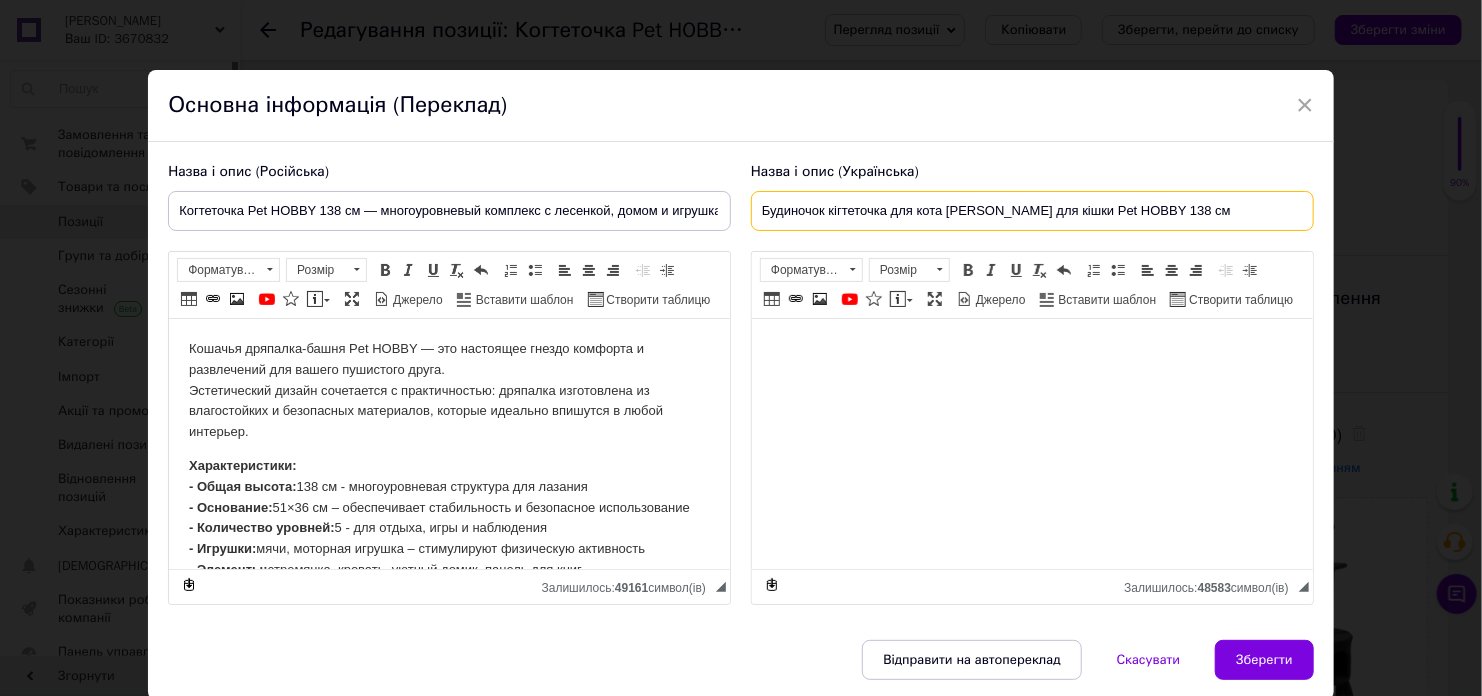 drag, startPoint x: 1209, startPoint y: 206, endPoint x: 735, endPoint y: 213, distance: 474.0517 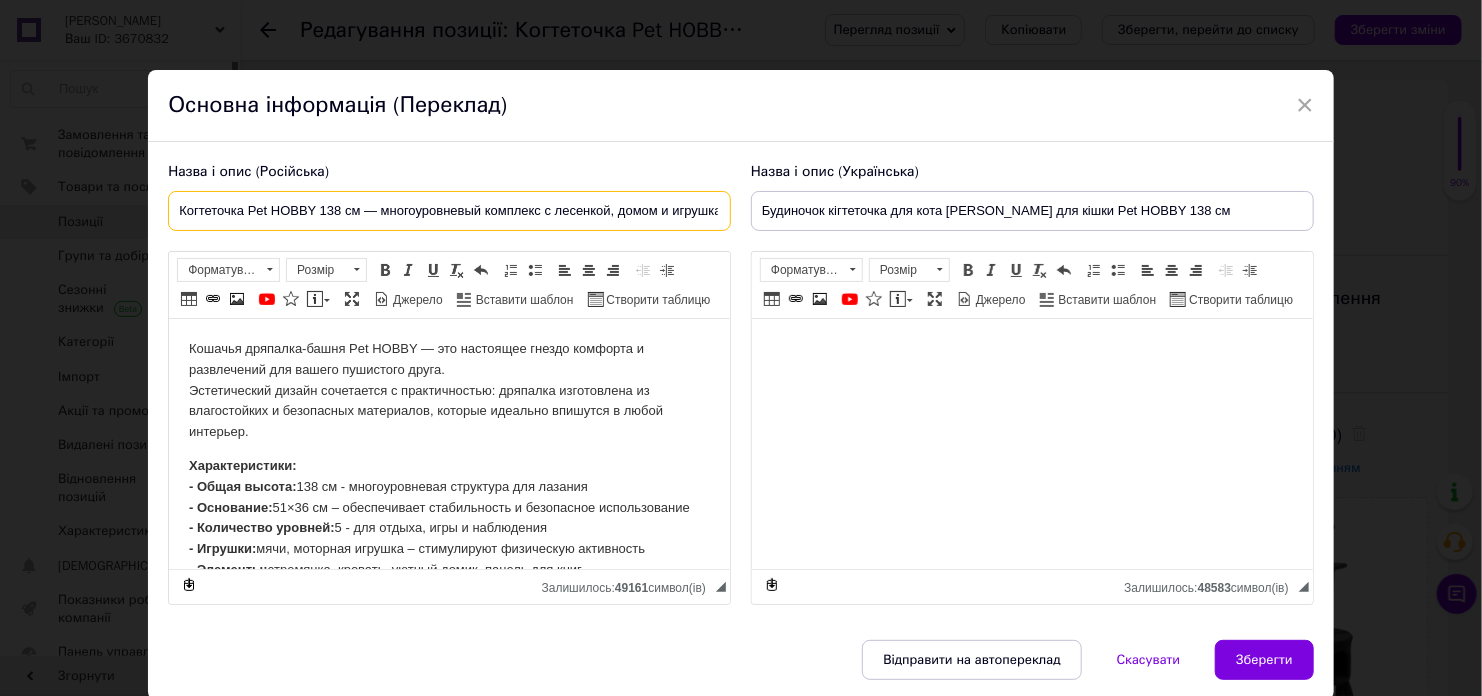 scroll, scrollTop: 0, scrollLeft: 25, axis: horizontal 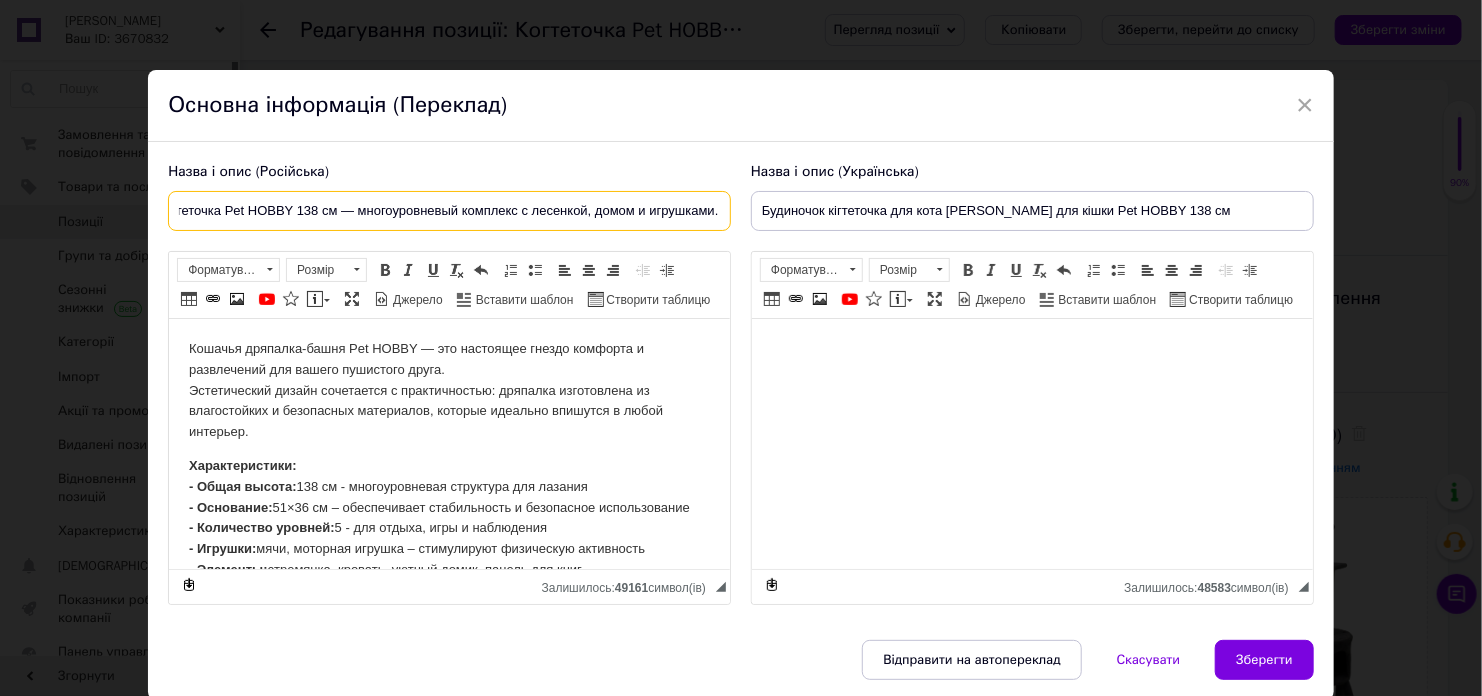 drag, startPoint x: 173, startPoint y: 209, endPoint x: 839, endPoint y: 230, distance: 666.331 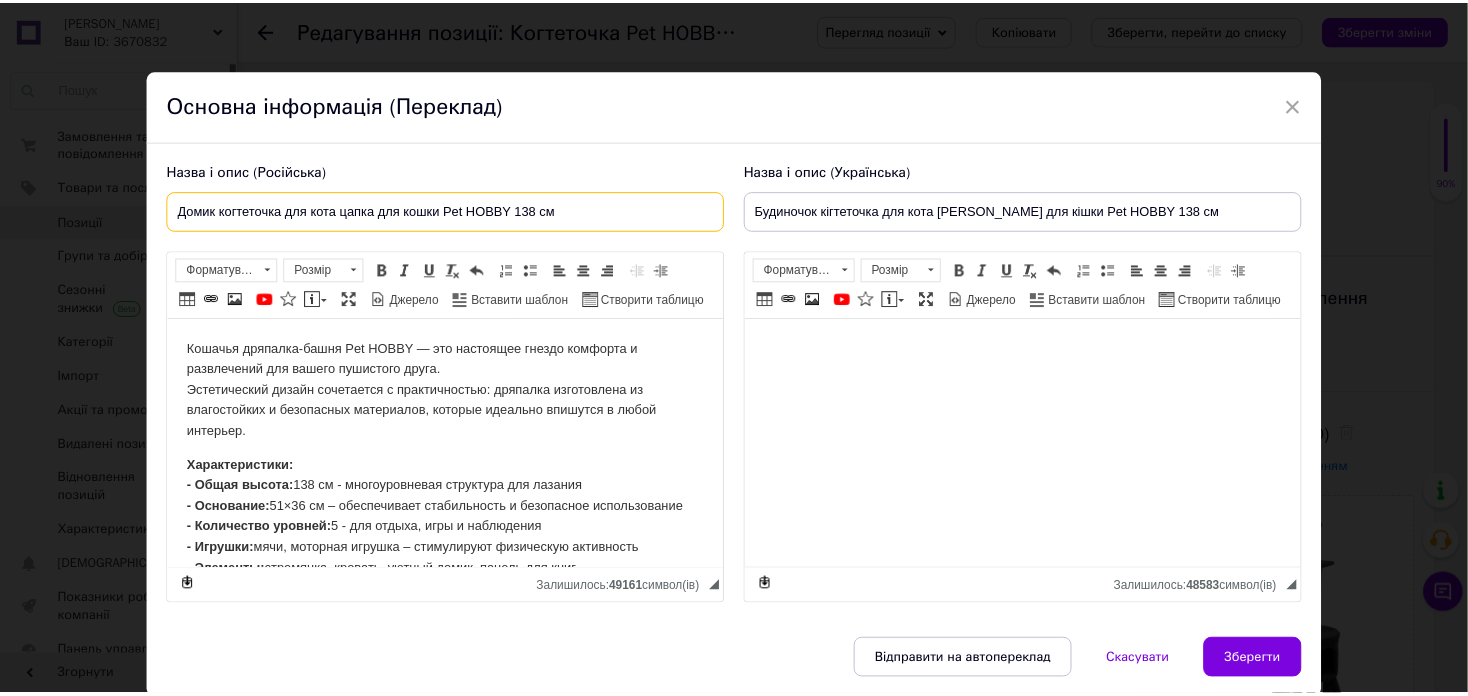 scroll, scrollTop: 0, scrollLeft: 0, axis: both 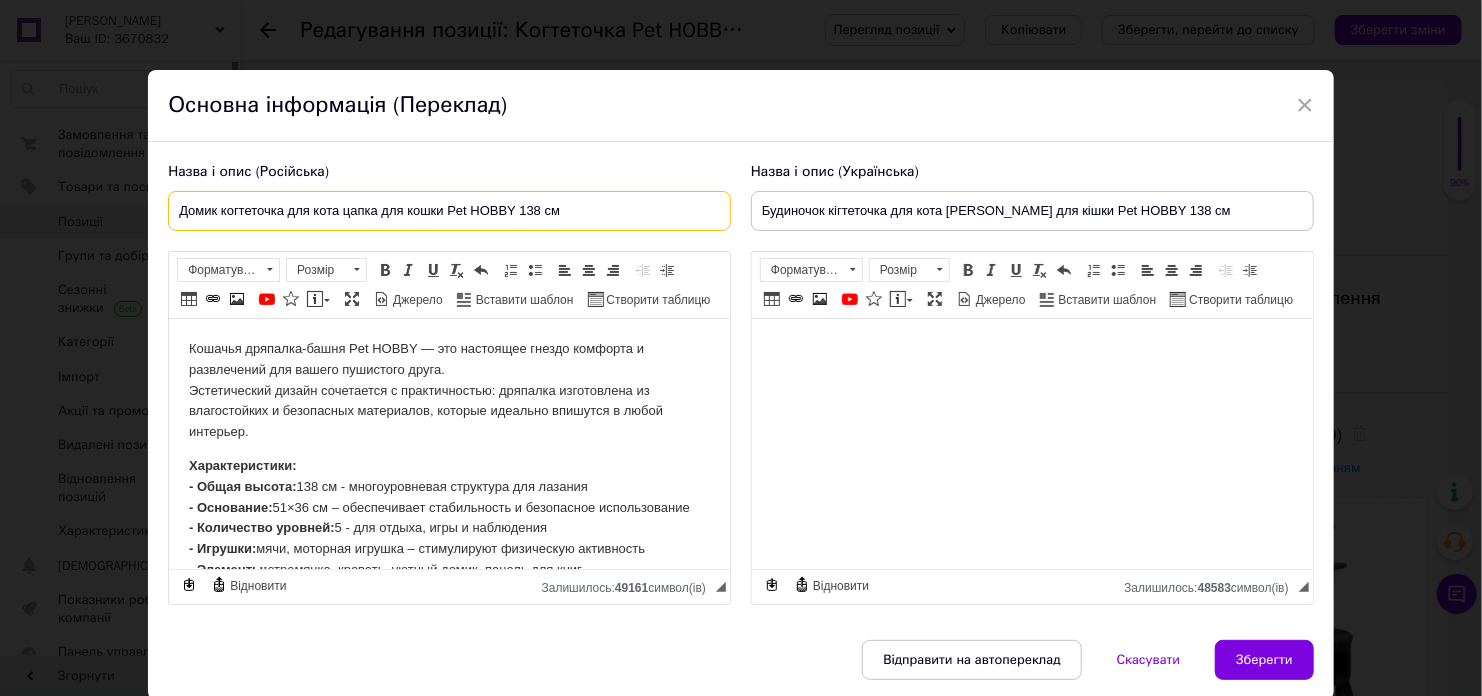 type on "Домик когтеточка для кота цапка для кошки Pet HOBBY 138 см" 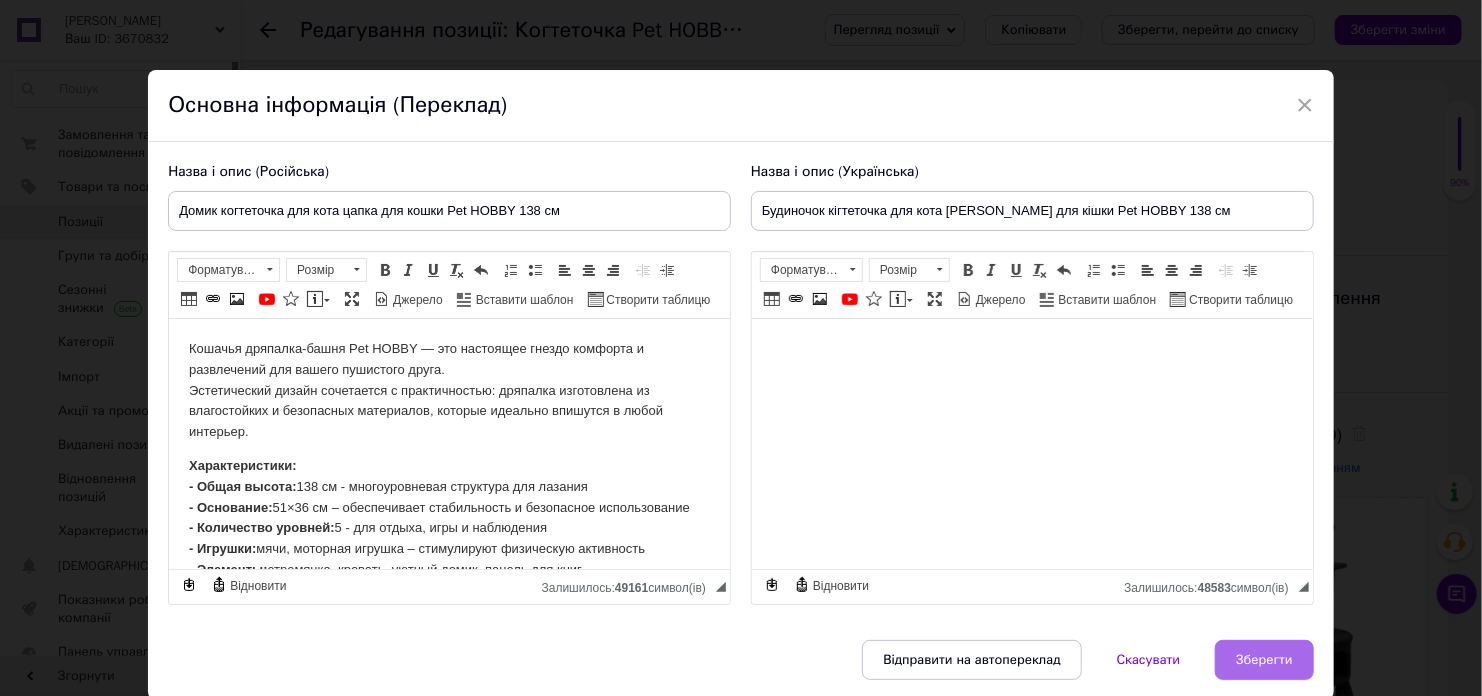click on "Зберегти" at bounding box center [1264, 660] 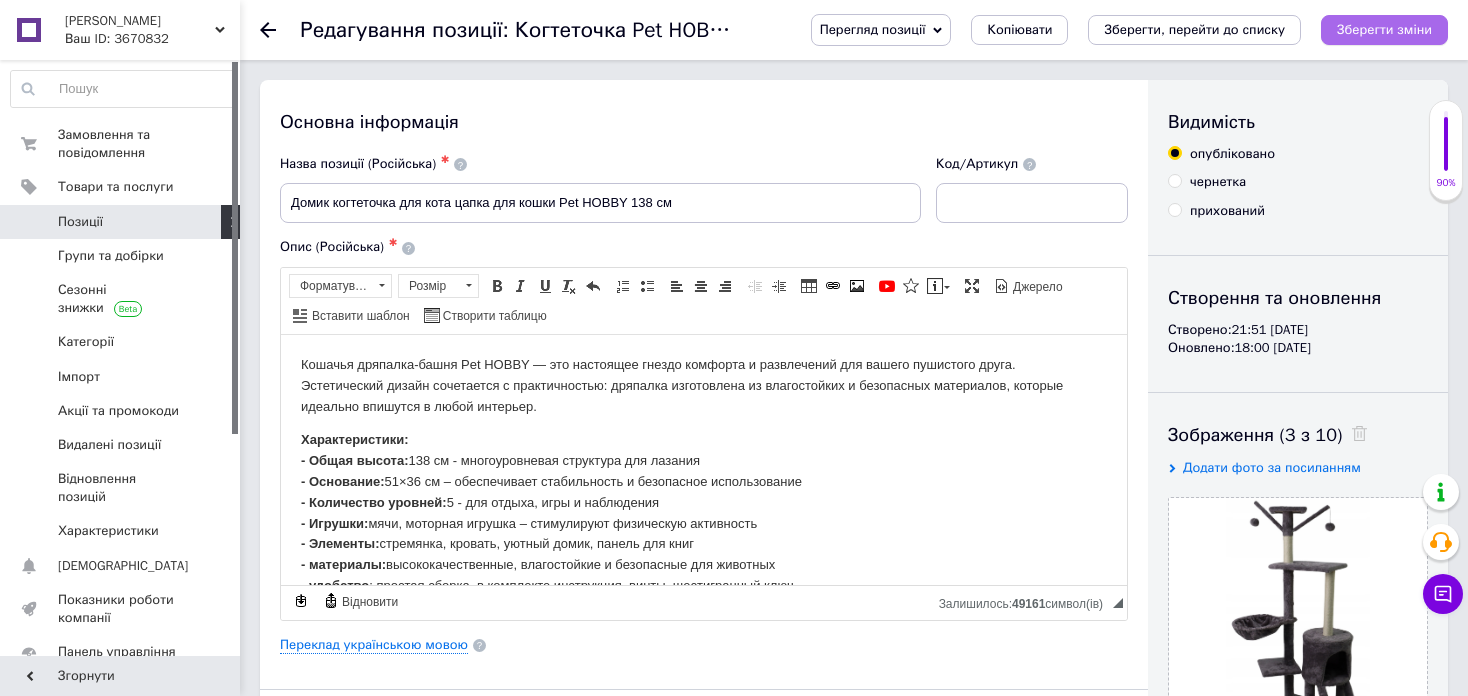 click on "Зберегти зміни" at bounding box center (1384, 29) 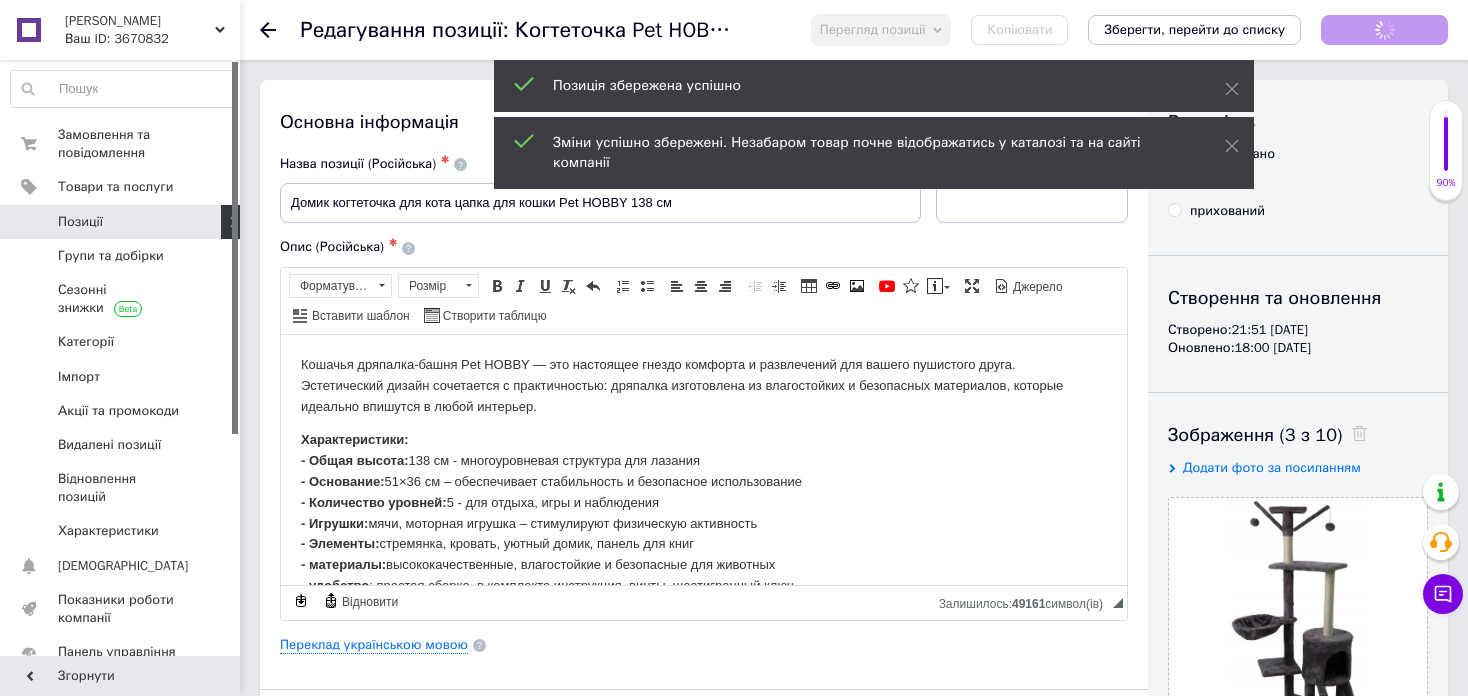 click on "Позиції" at bounding box center [123, 222] 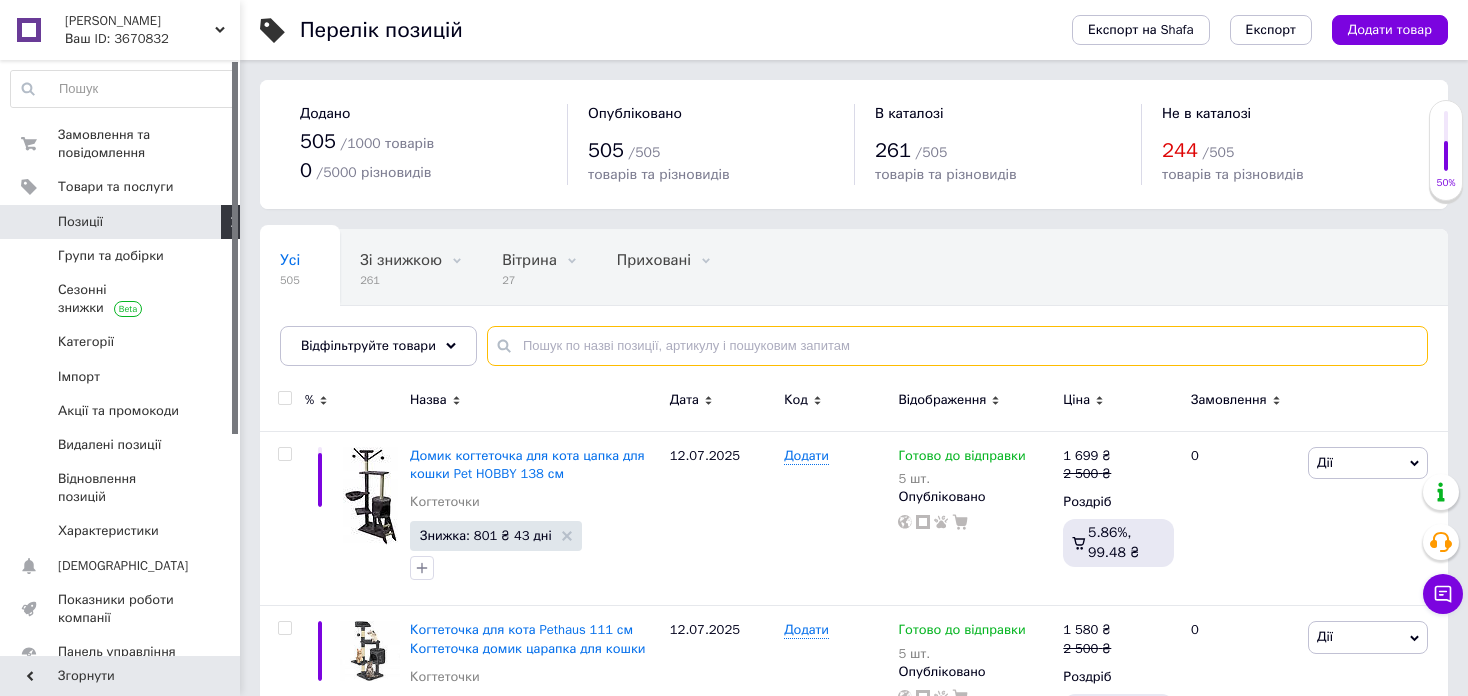 click at bounding box center [957, 346] 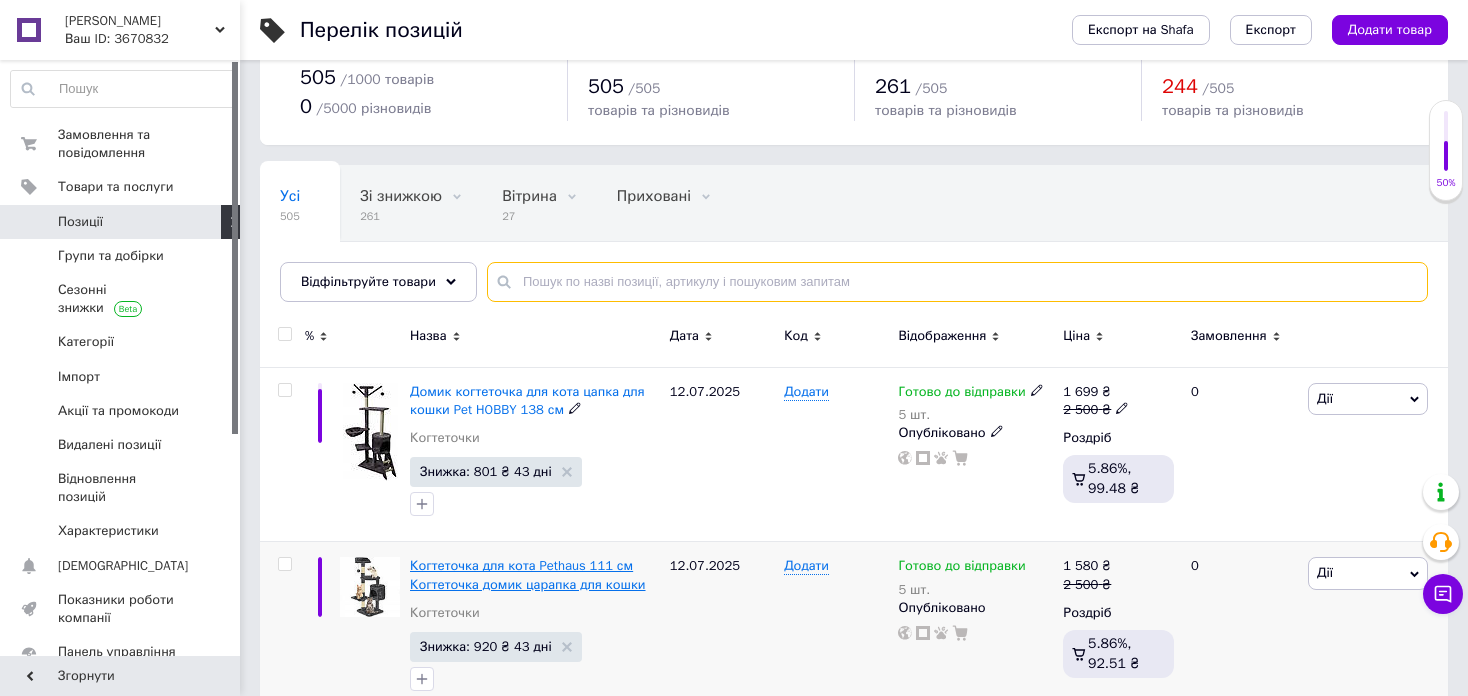 scroll, scrollTop: 100, scrollLeft: 0, axis: vertical 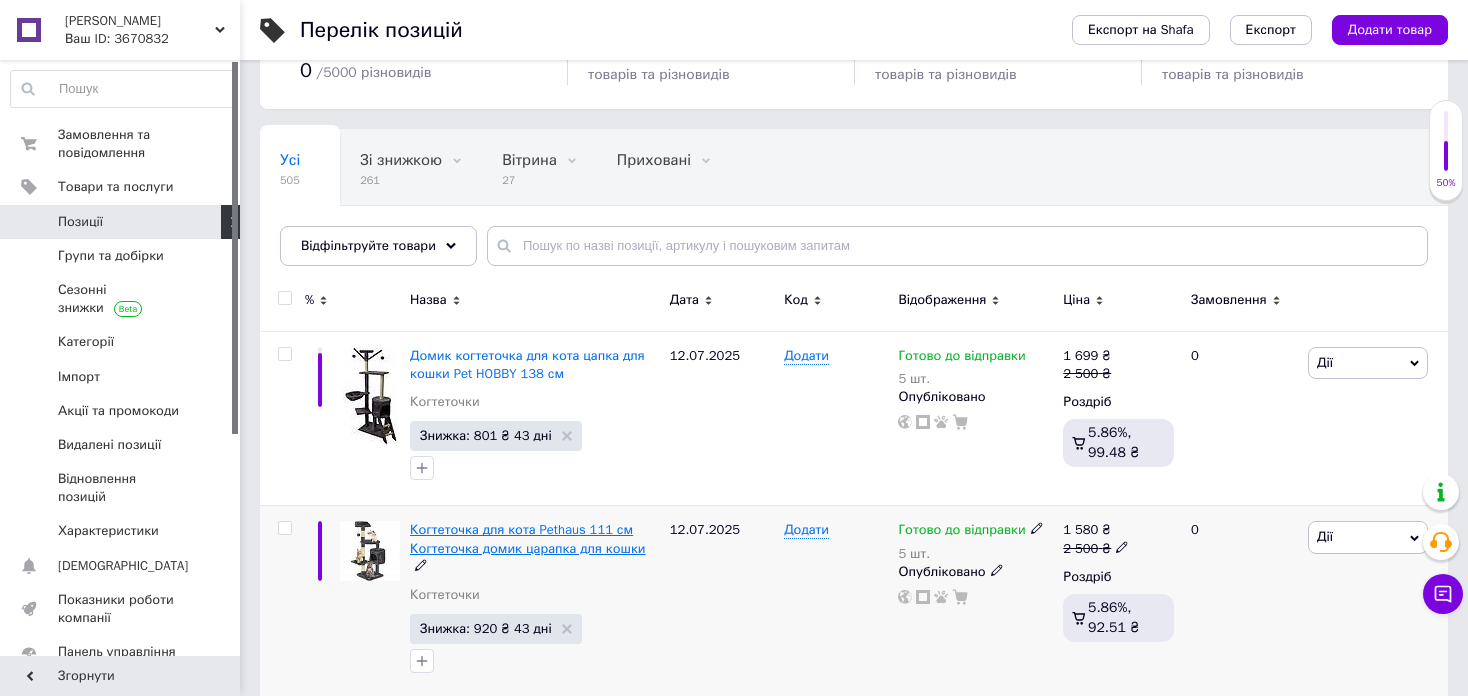 click on "Когтеточка для кота Pethaus 111 см Когтеточка домик царапка для кошки" at bounding box center [528, 538] 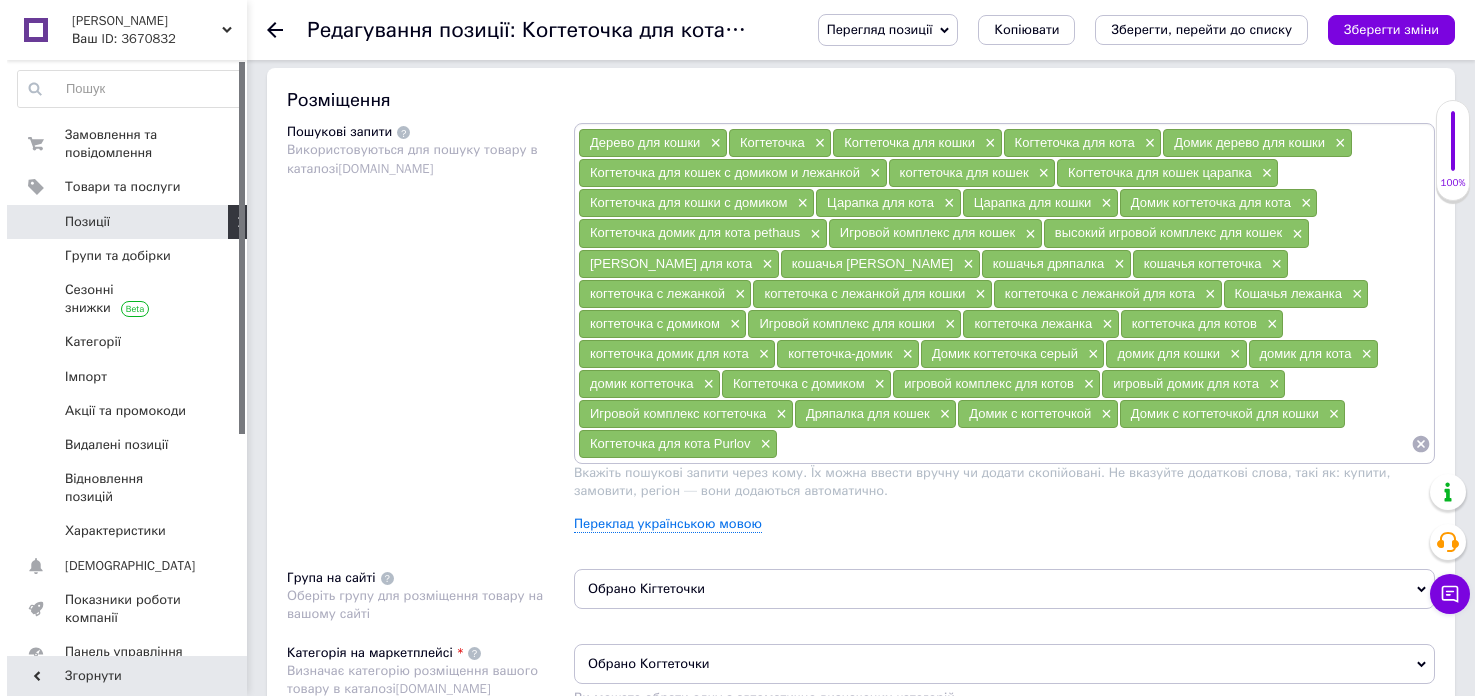 scroll, scrollTop: 1200, scrollLeft: 0, axis: vertical 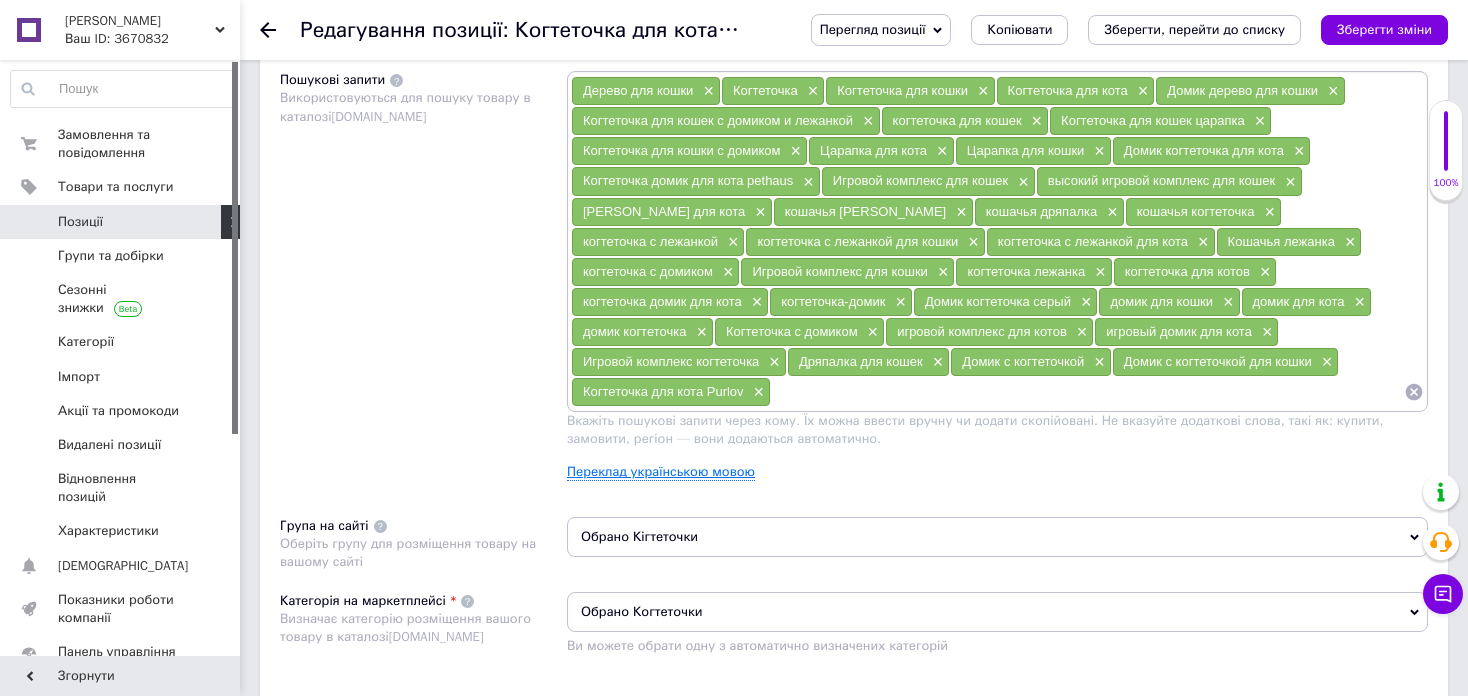 click on "Переклад українською мовою" at bounding box center (661, 472) 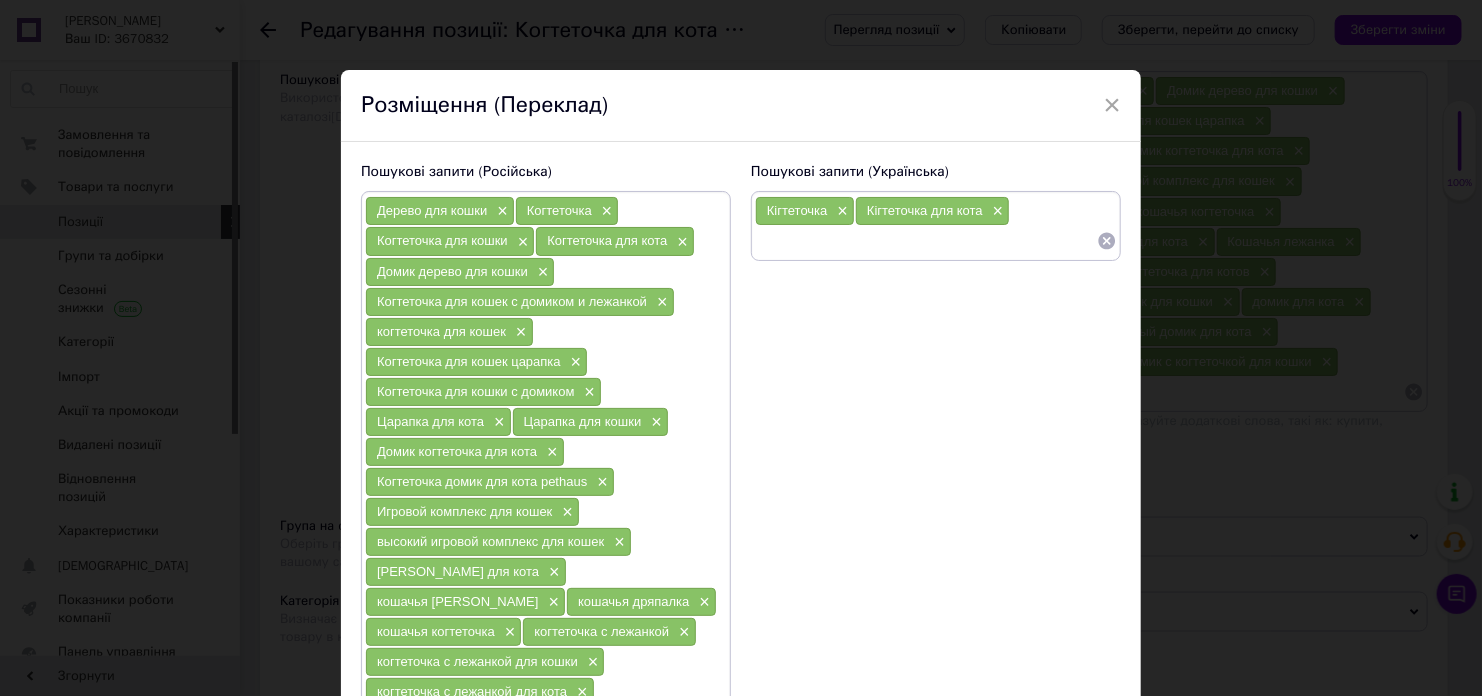click at bounding box center [926, 241] 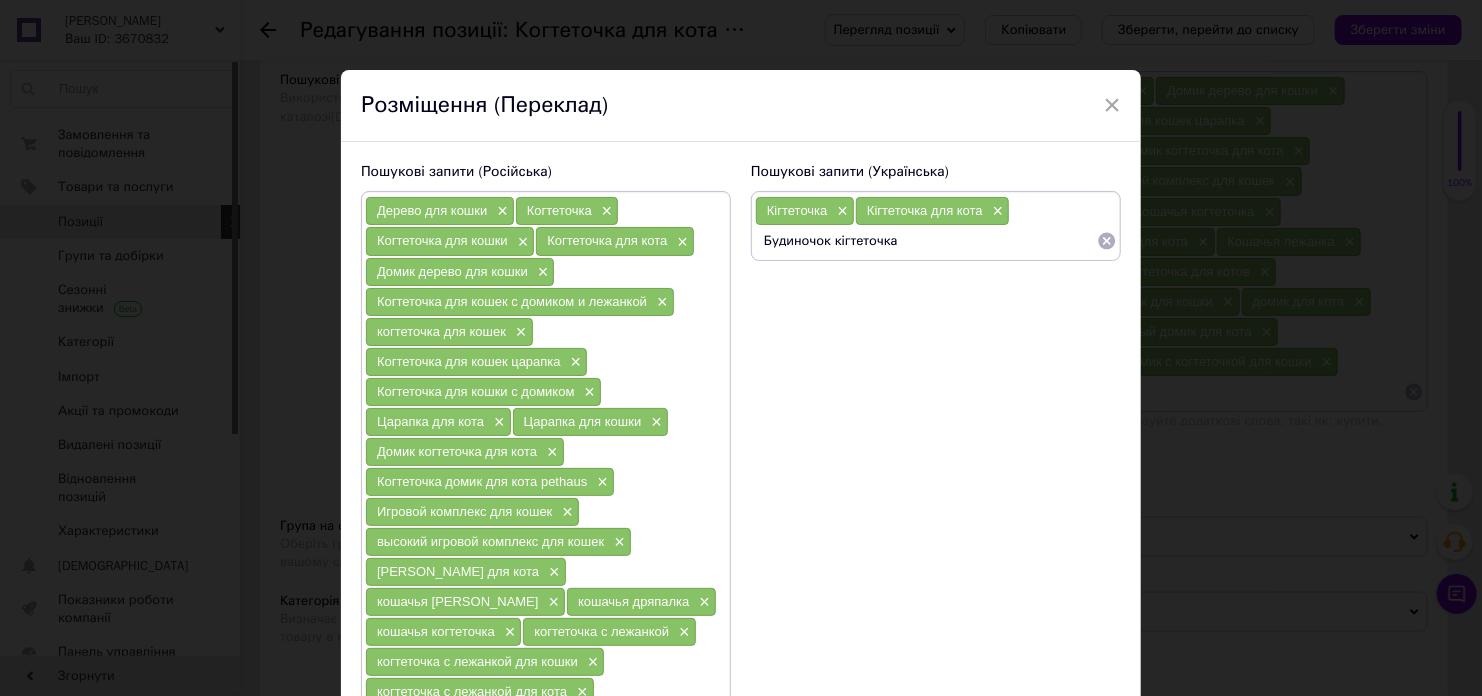 type on "Будиночок кігтеточка" 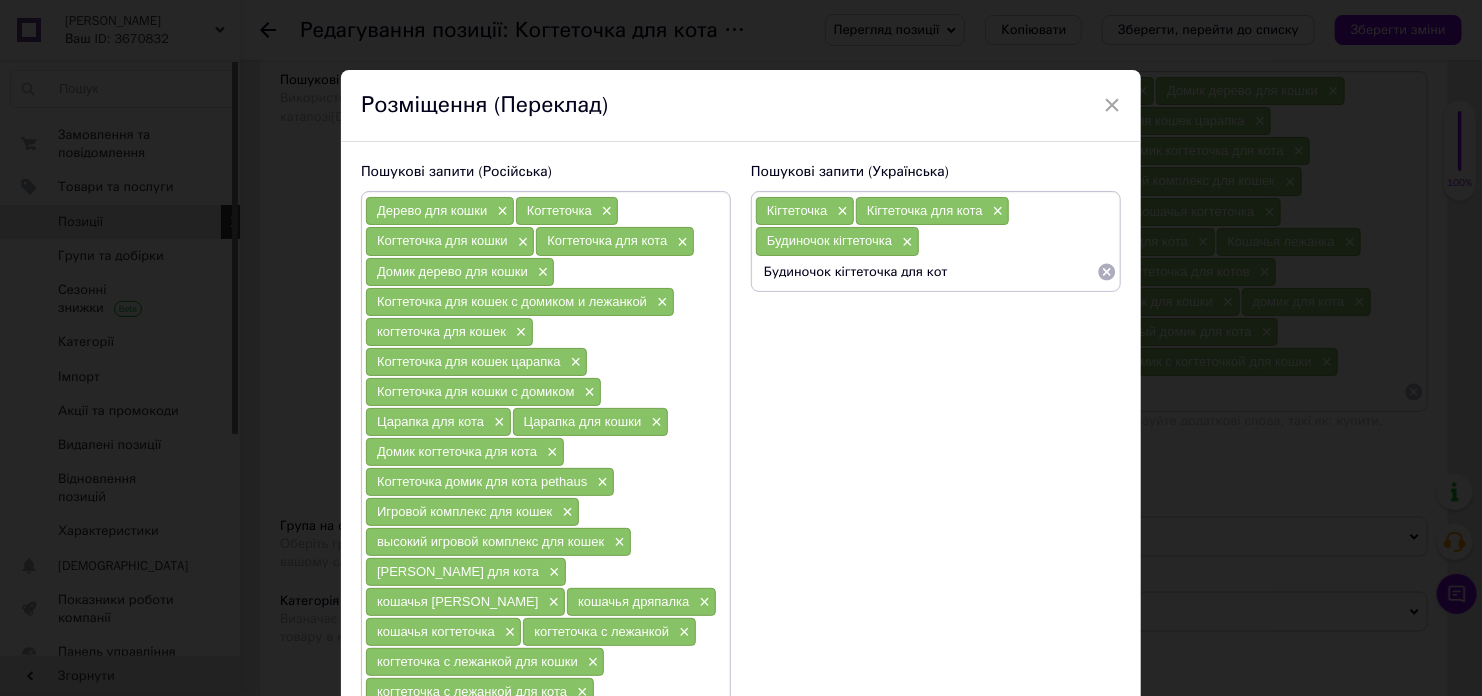 type on "Будиночок кігтеточка для кота" 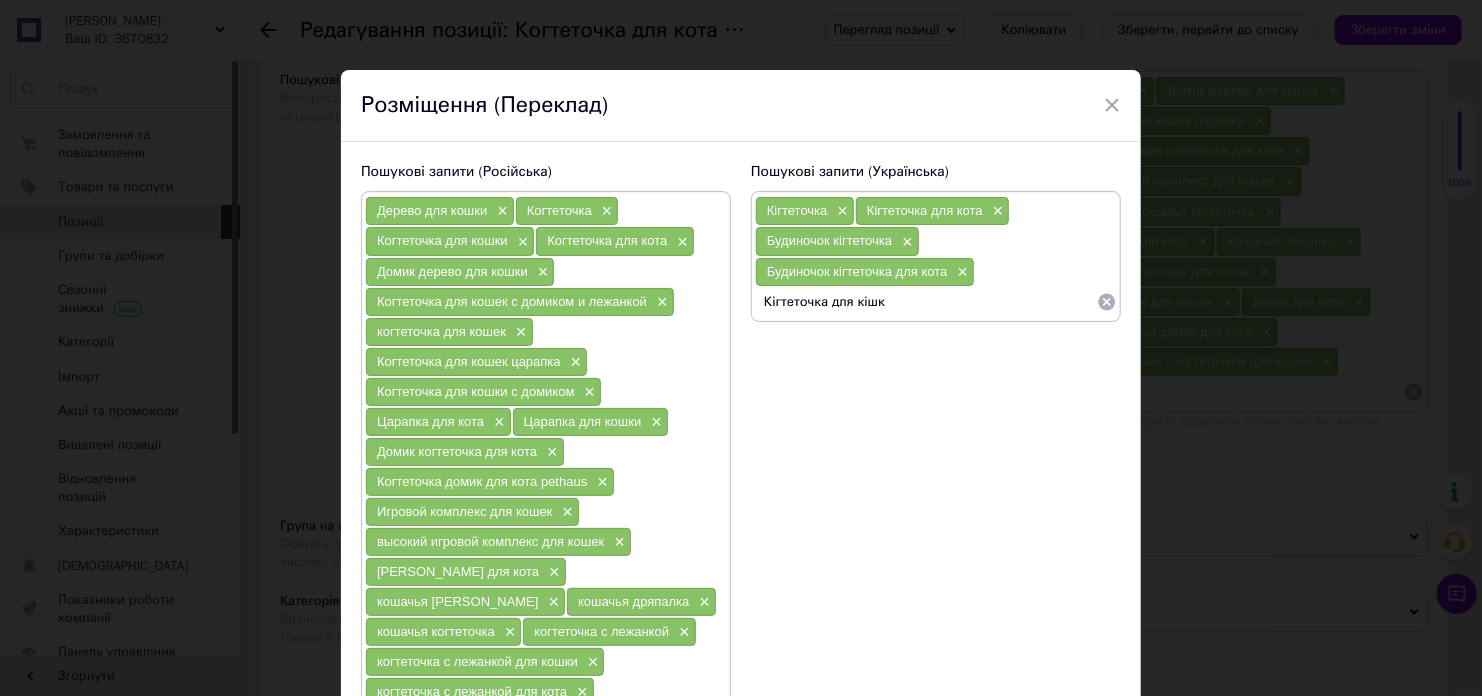 type on "Кігтеточка для кішки" 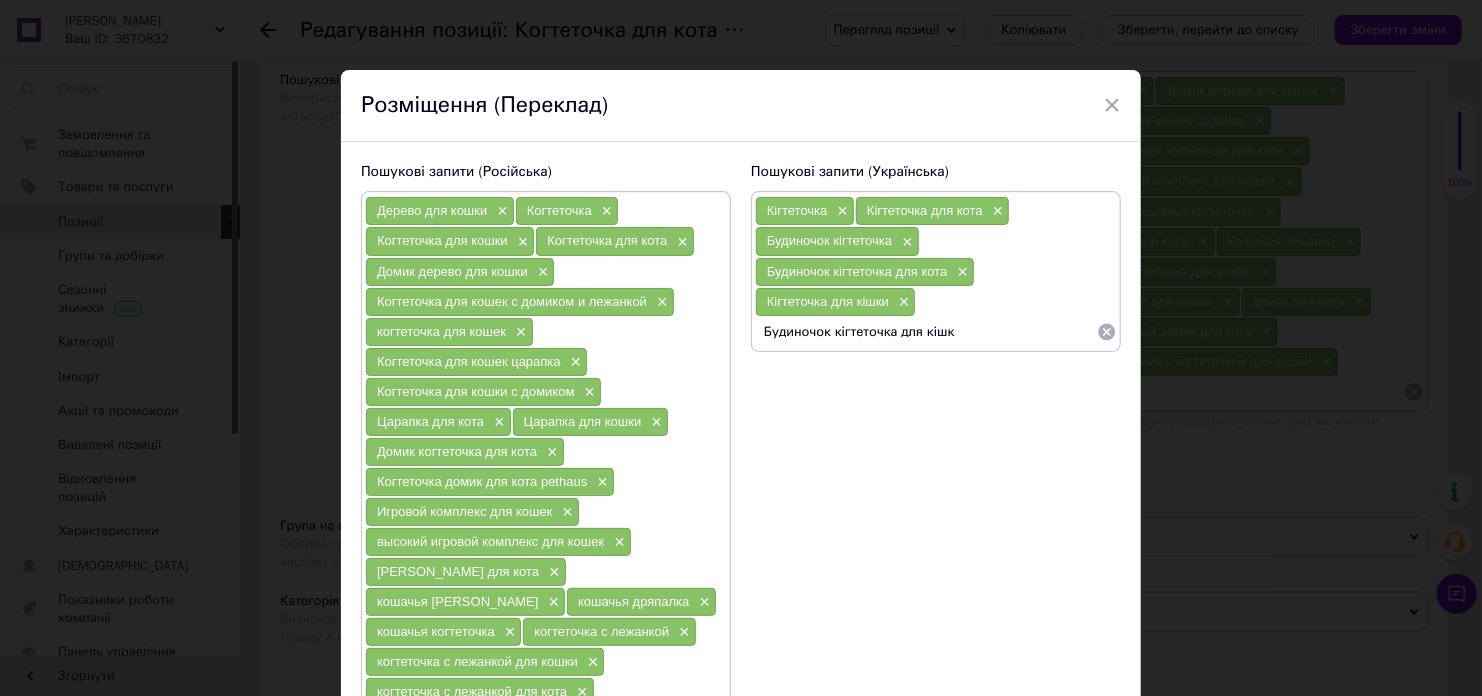 type on "Будиночок кігтеточка для кішки" 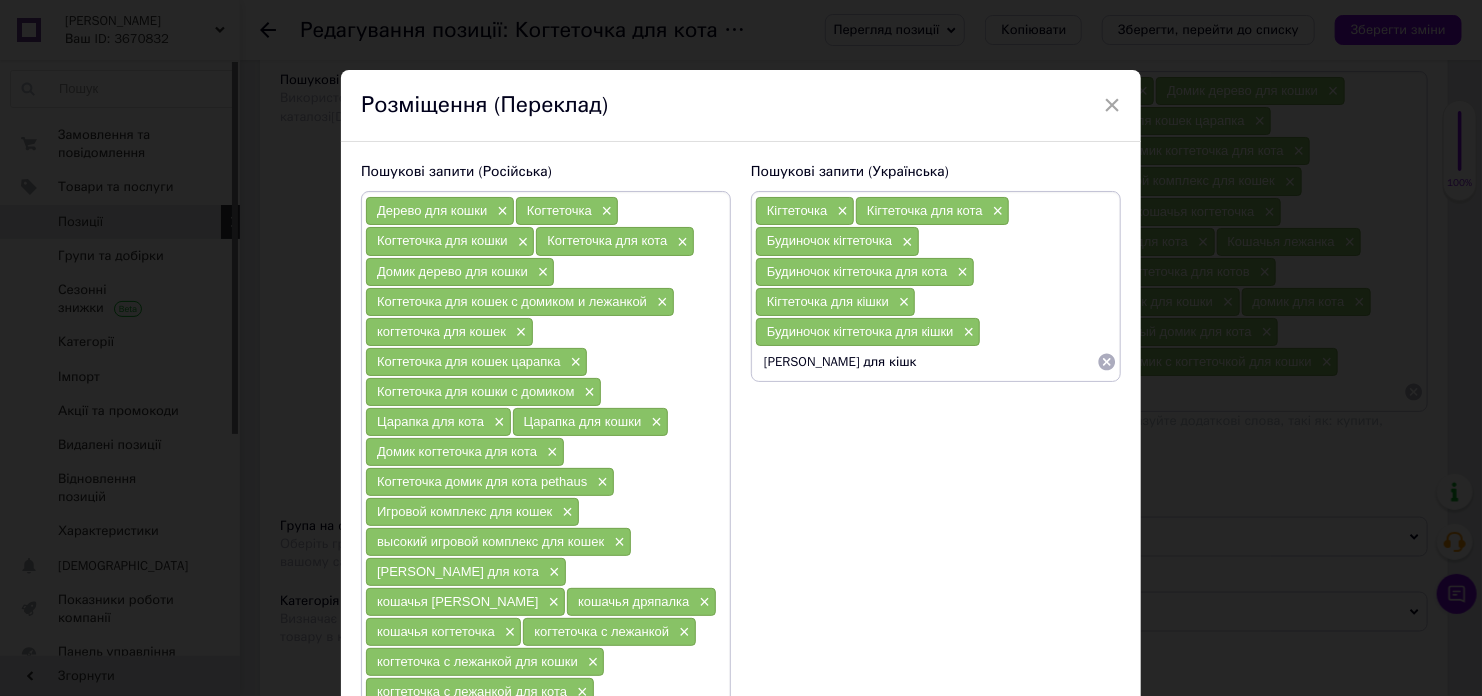 type on "[PERSON_NAME] для кішки" 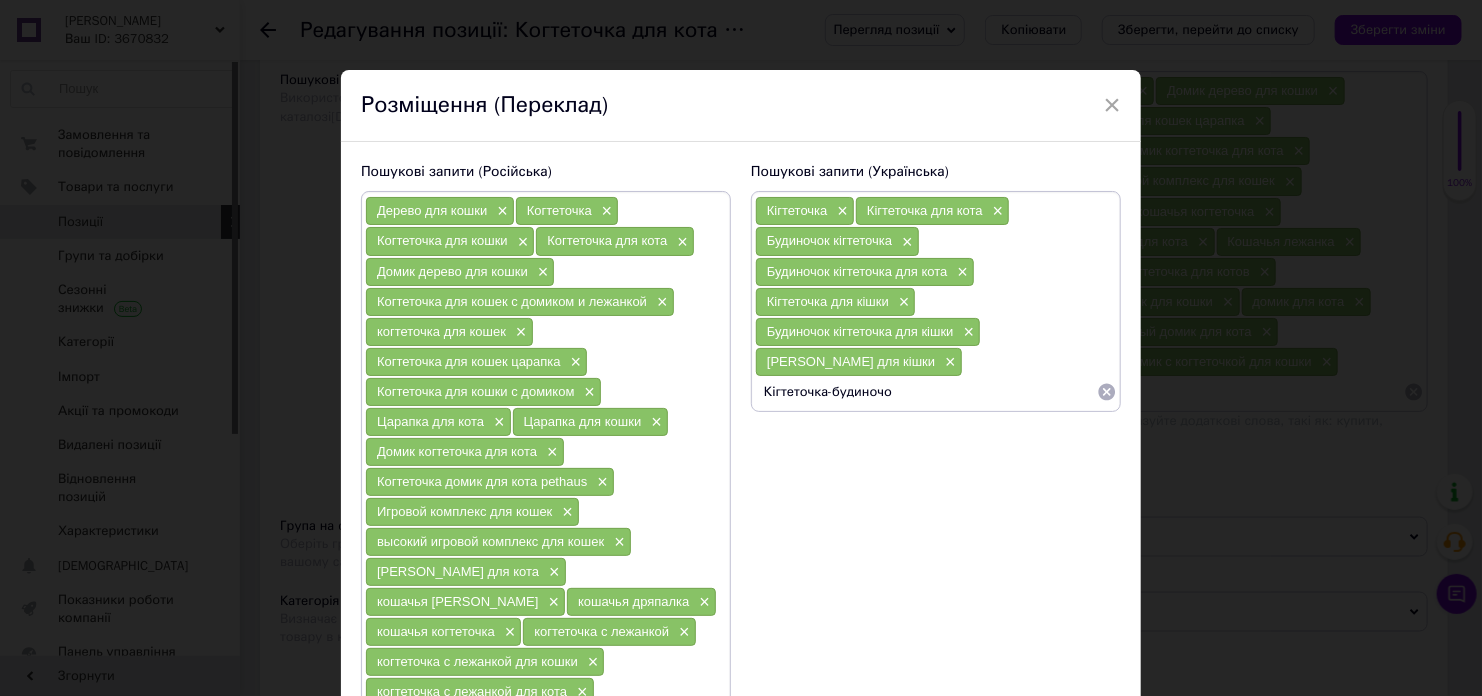 type on "Кігтеточка-будиночок" 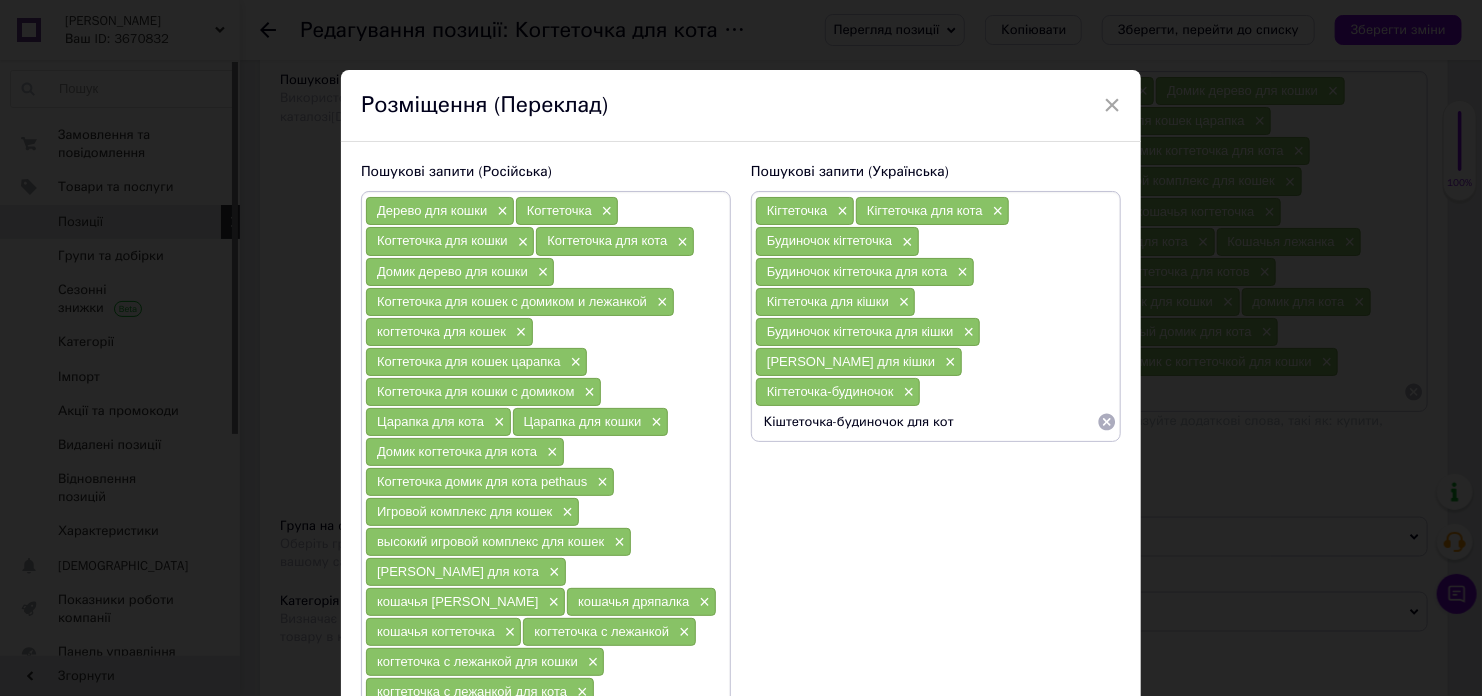 type on "Кіштеточка-будиночок для кота" 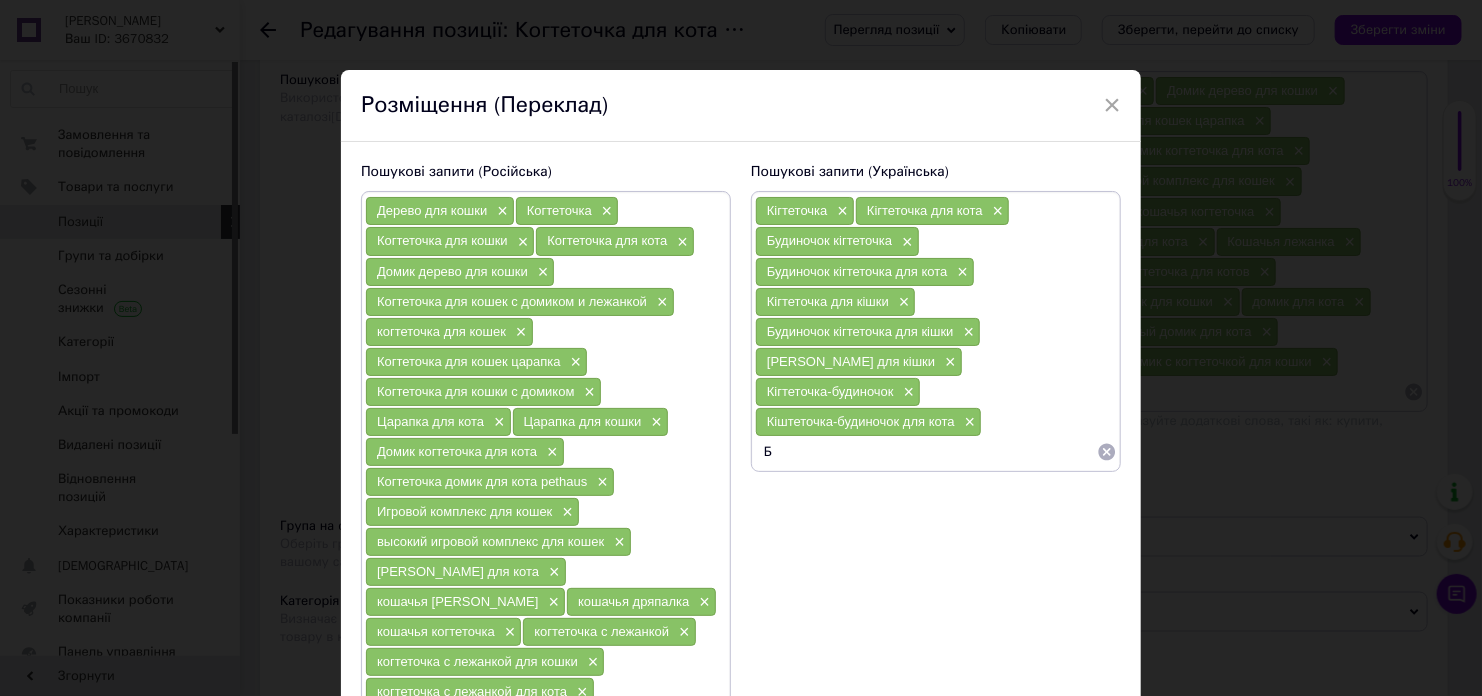 type on "Б" 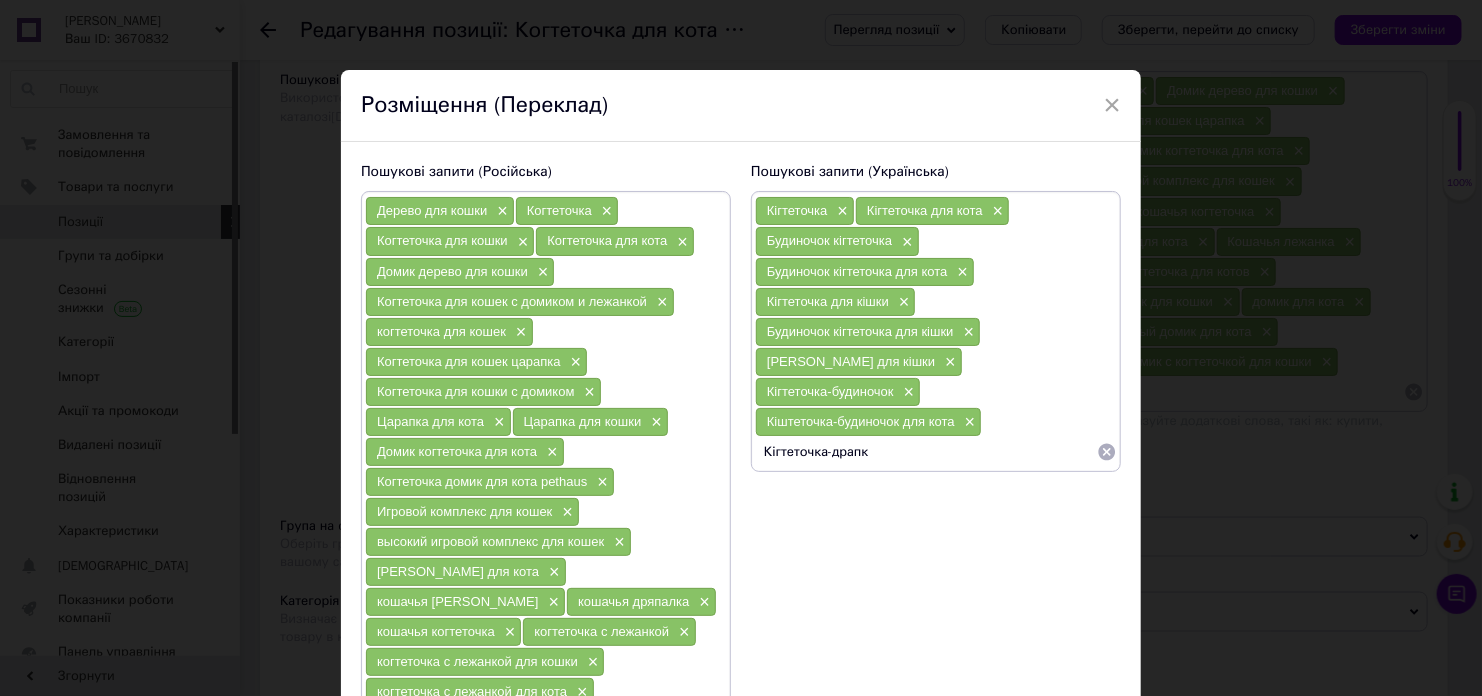 type on "Кігтеточка-драпка" 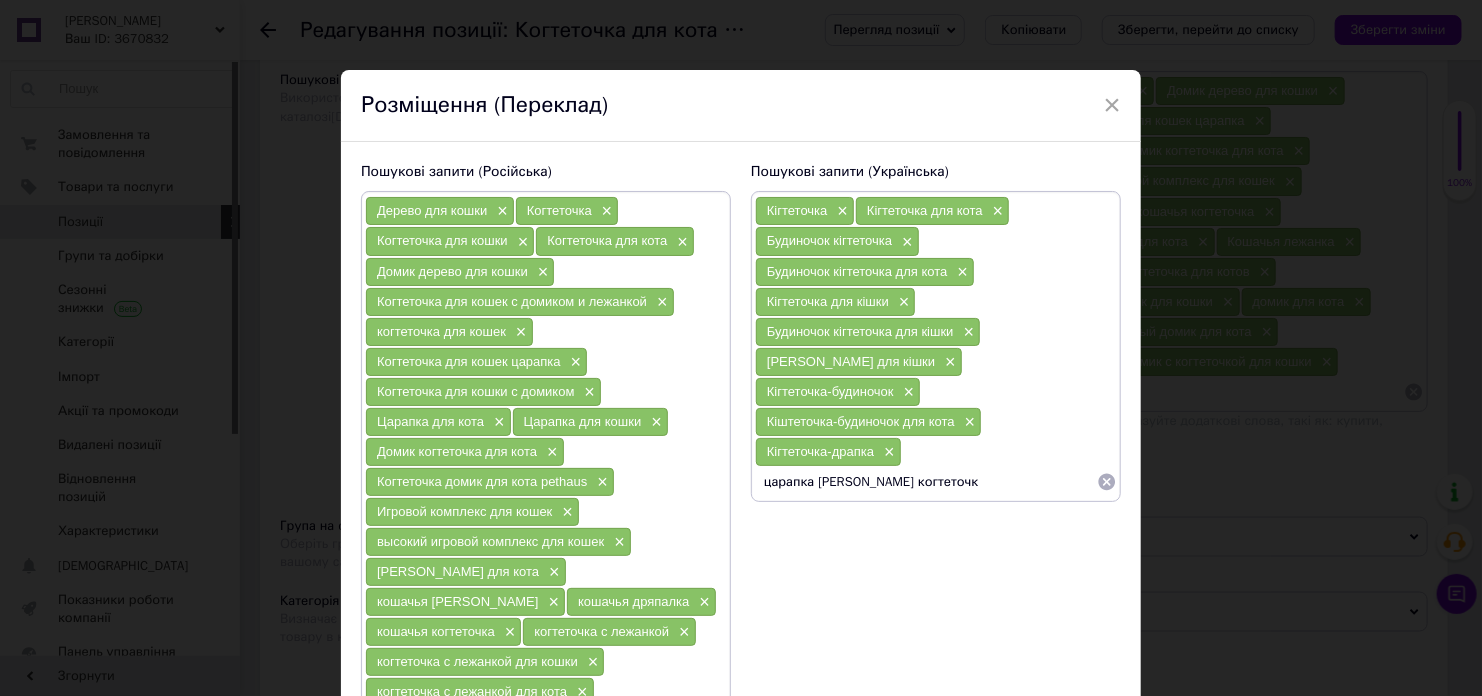 type on "царапка [PERSON_NAME] когтеточка" 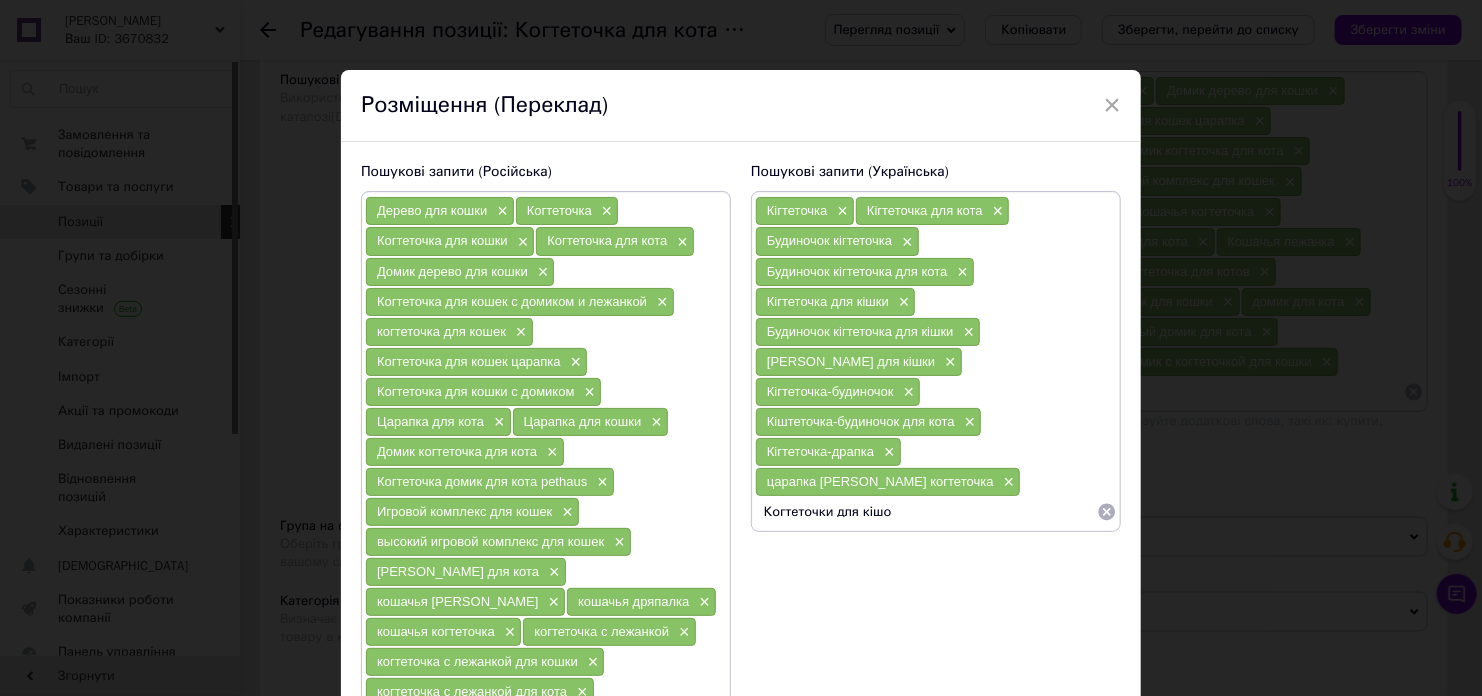 type on "Когтеточки для кішок" 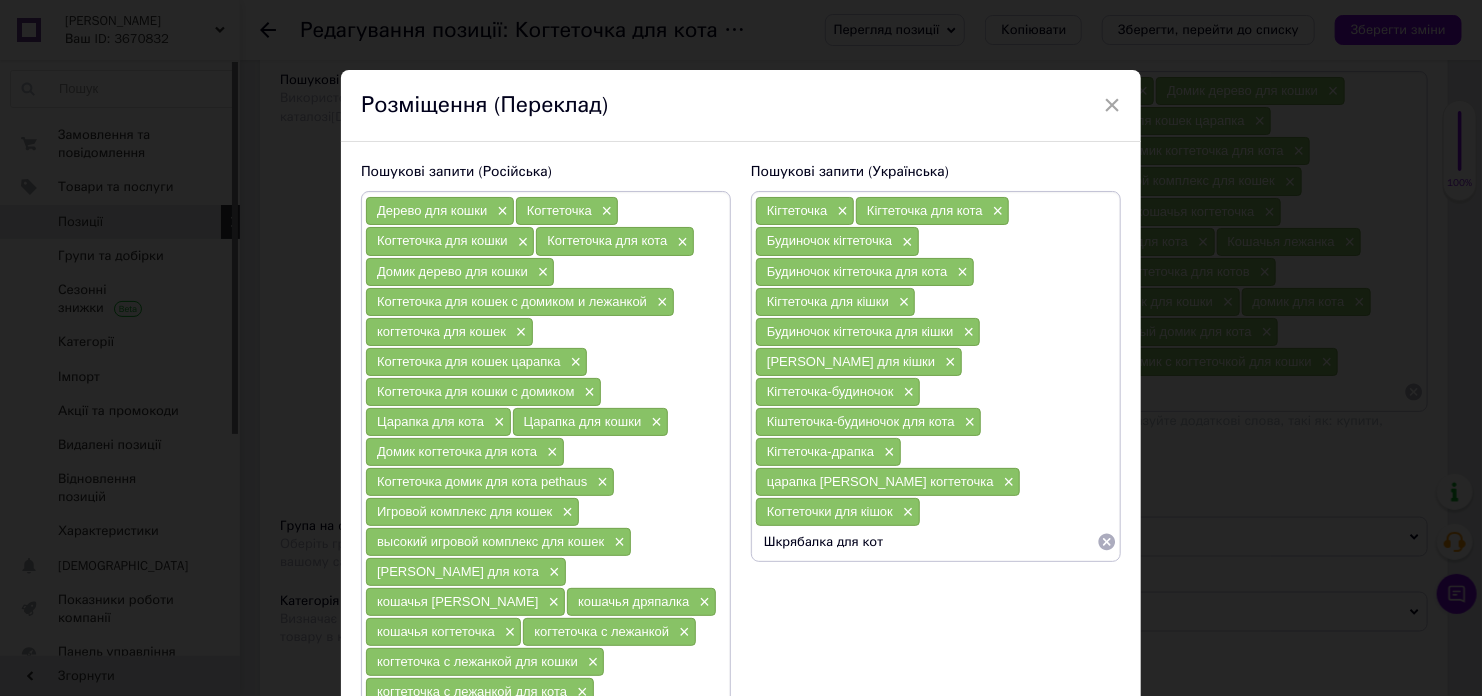 type on "Шкрябалка для кота" 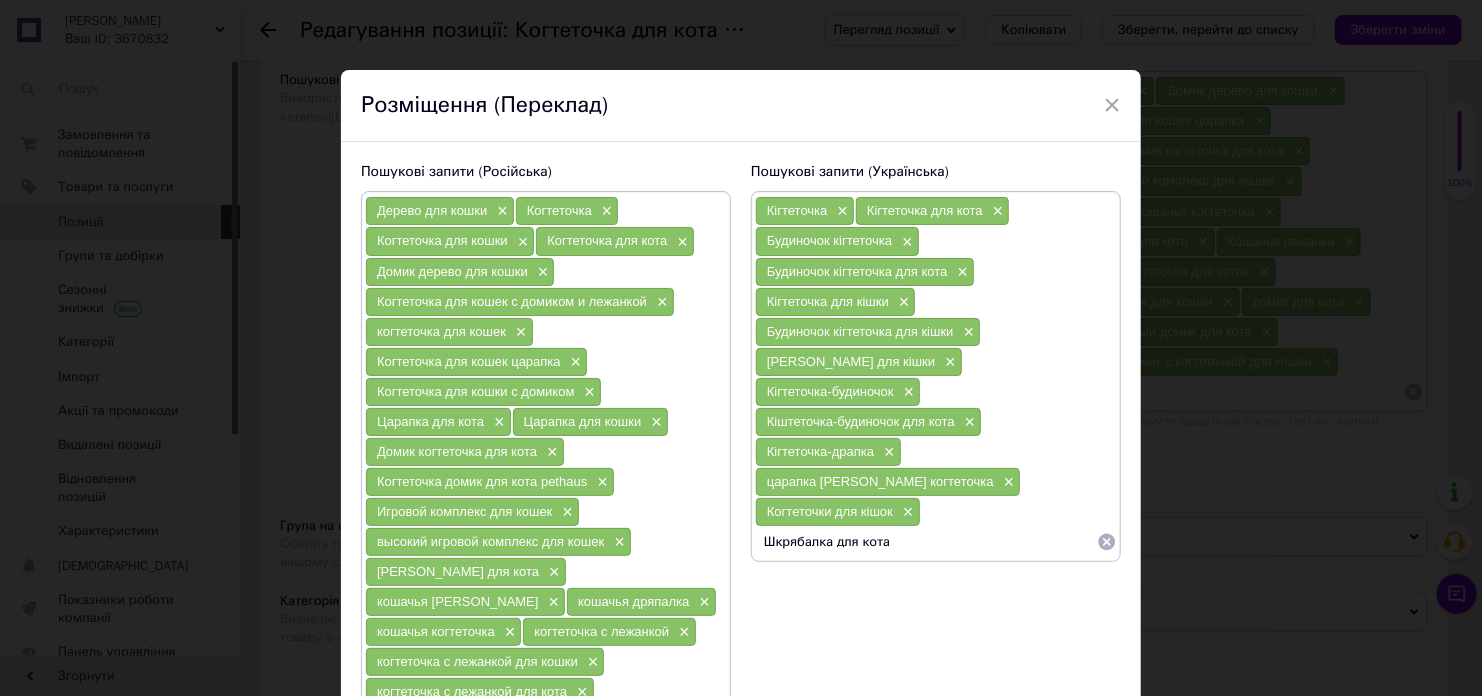 type 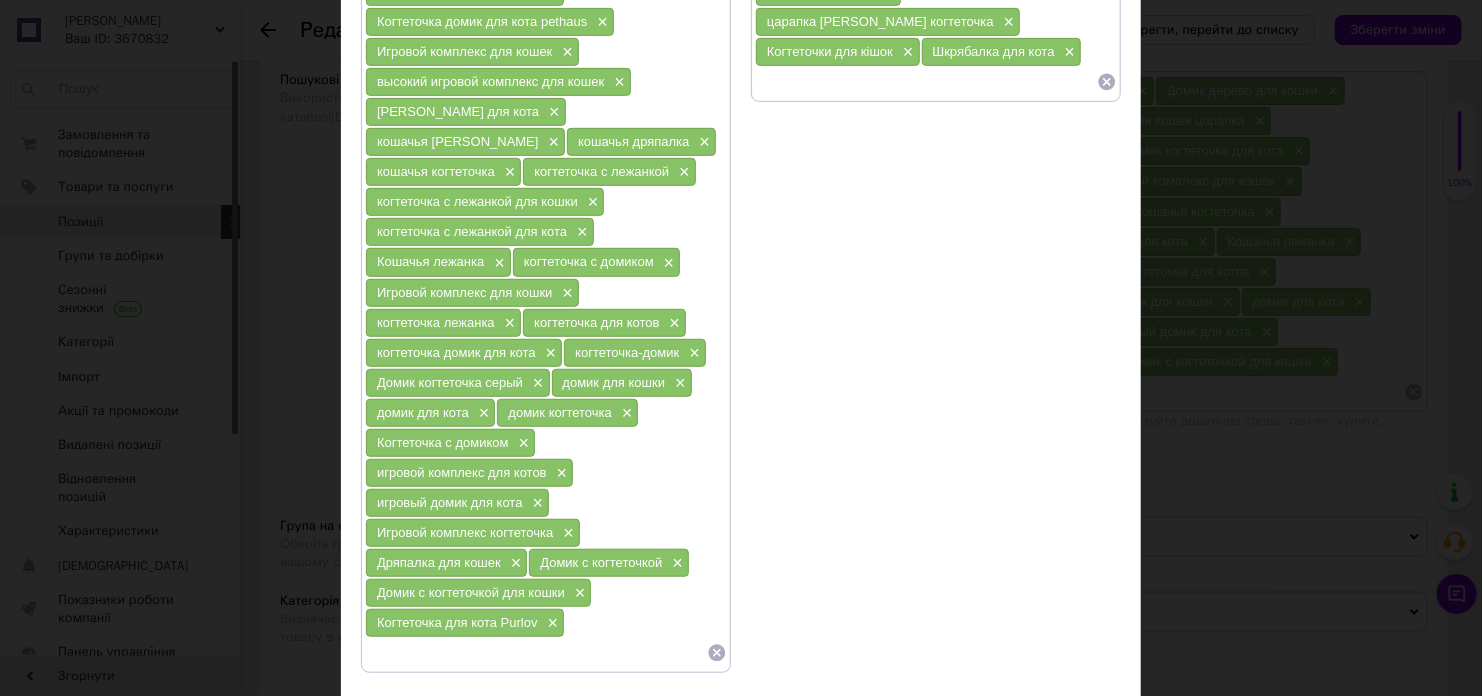 scroll, scrollTop: 500, scrollLeft: 0, axis: vertical 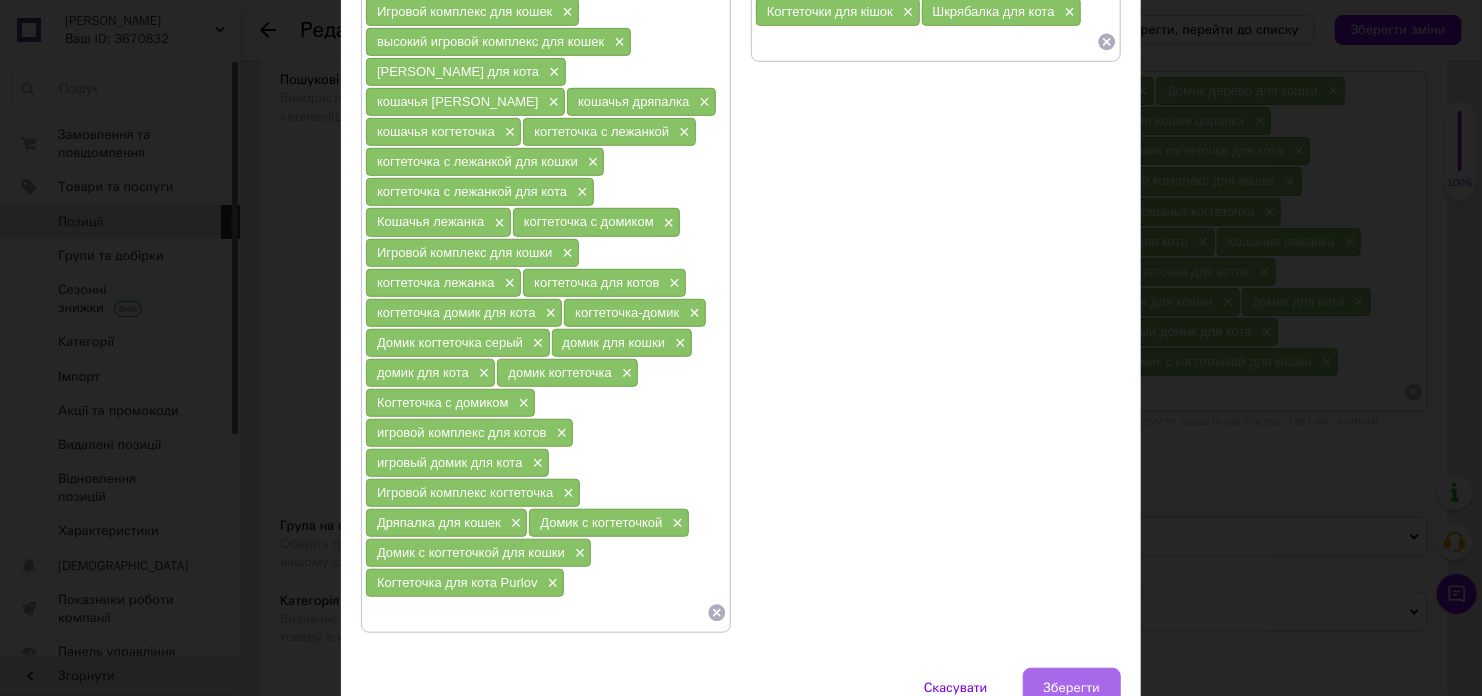 click on "Зберегти" at bounding box center [1072, 688] 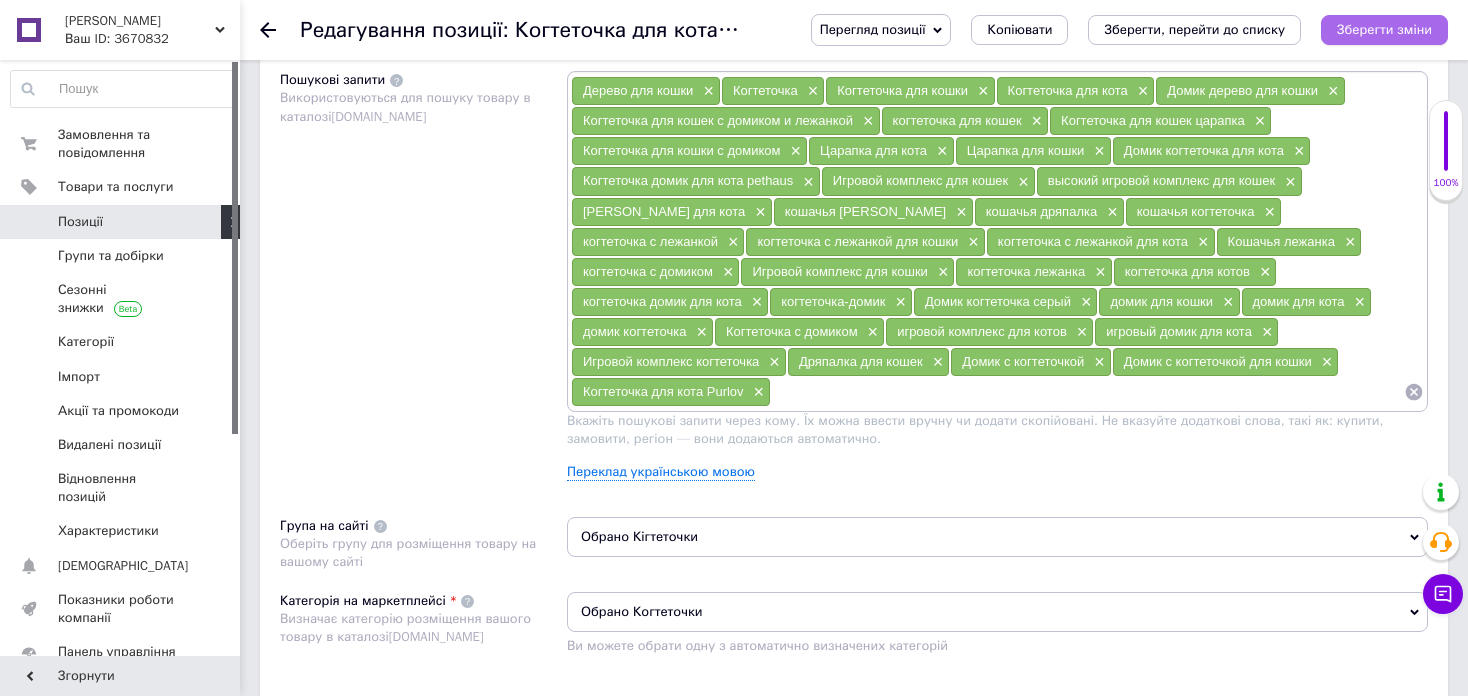 click on "Зберегти зміни" at bounding box center [1384, 29] 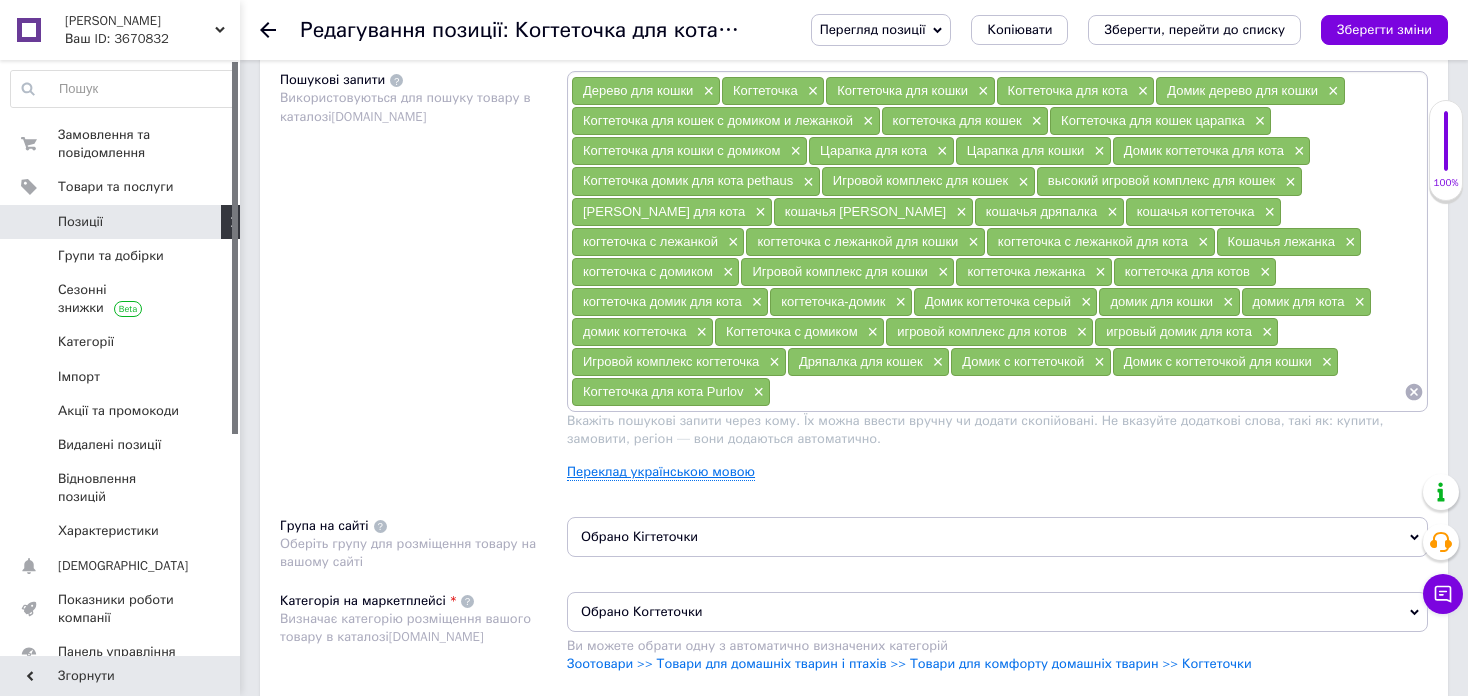 click on "Переклад українською мовою" at bounding box center [661, 472] 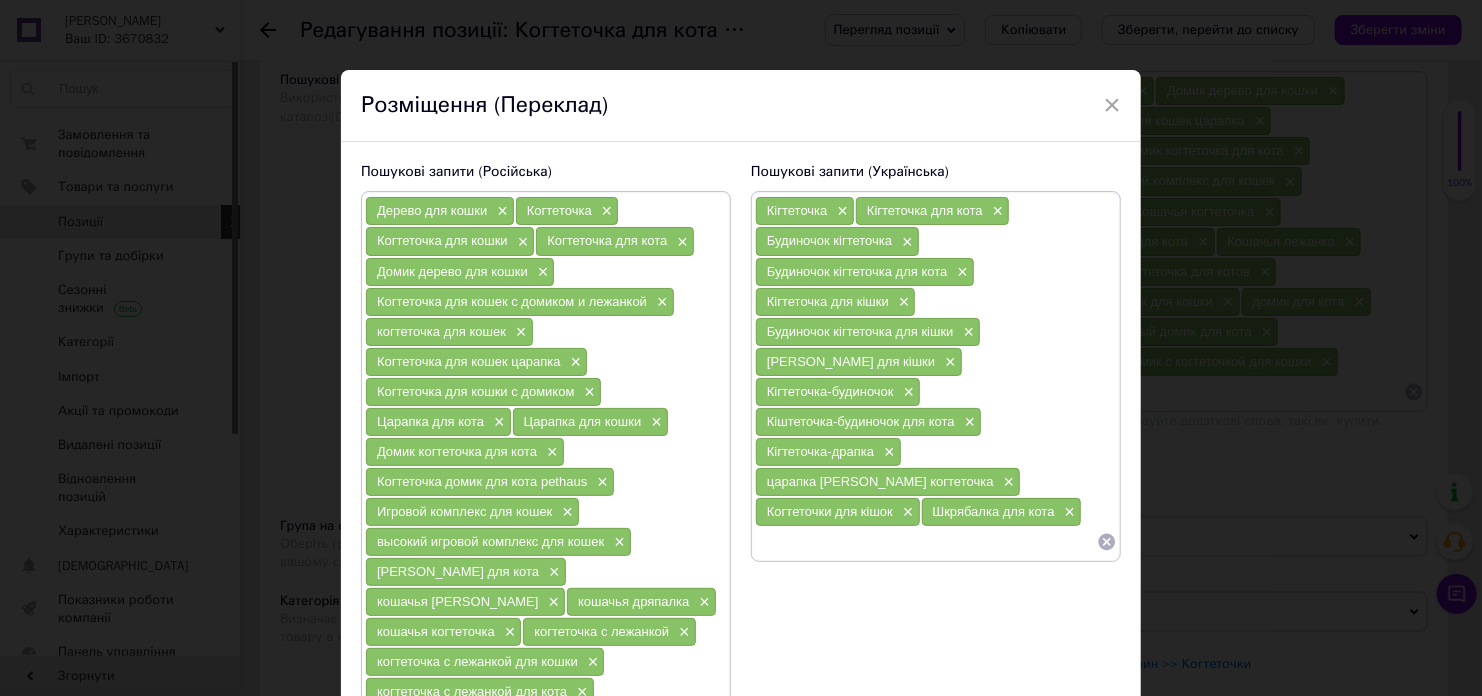 click at bounding box center [926, 542] 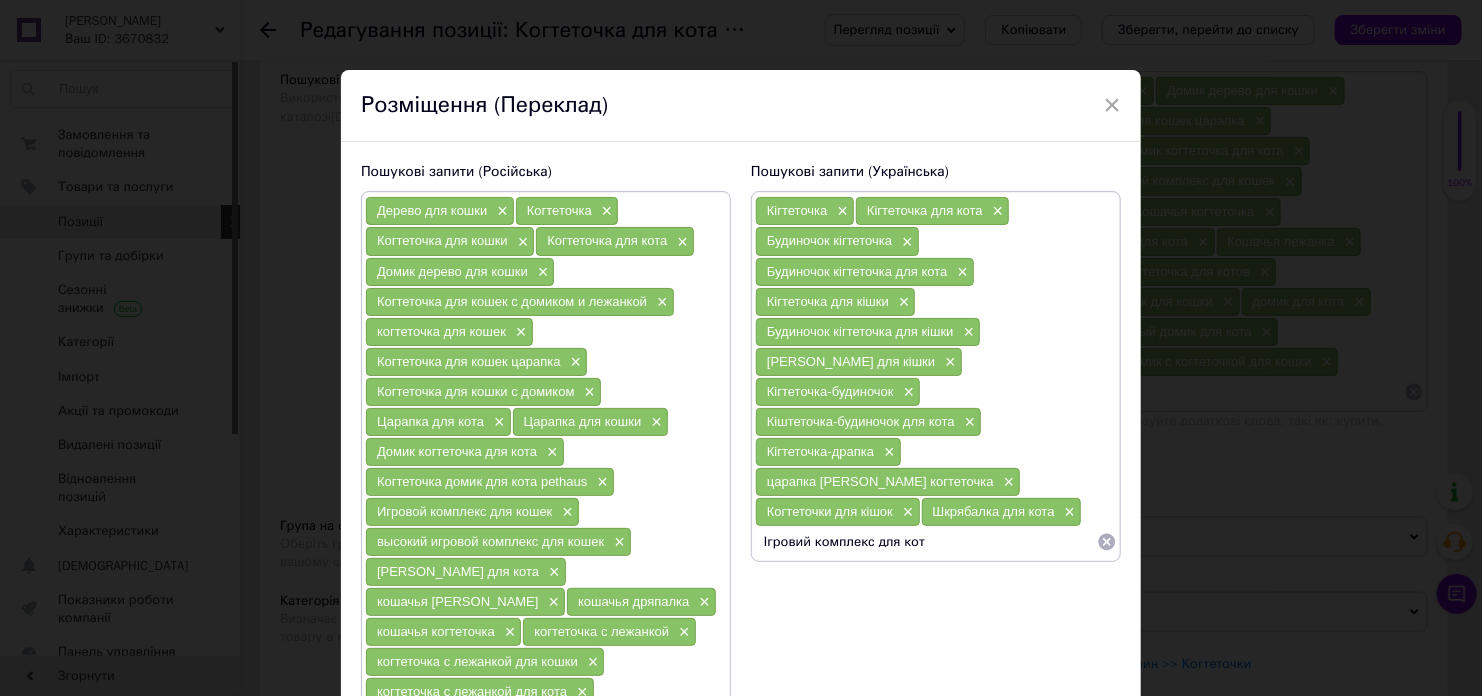 type on "Ігровий комплекс для кота" 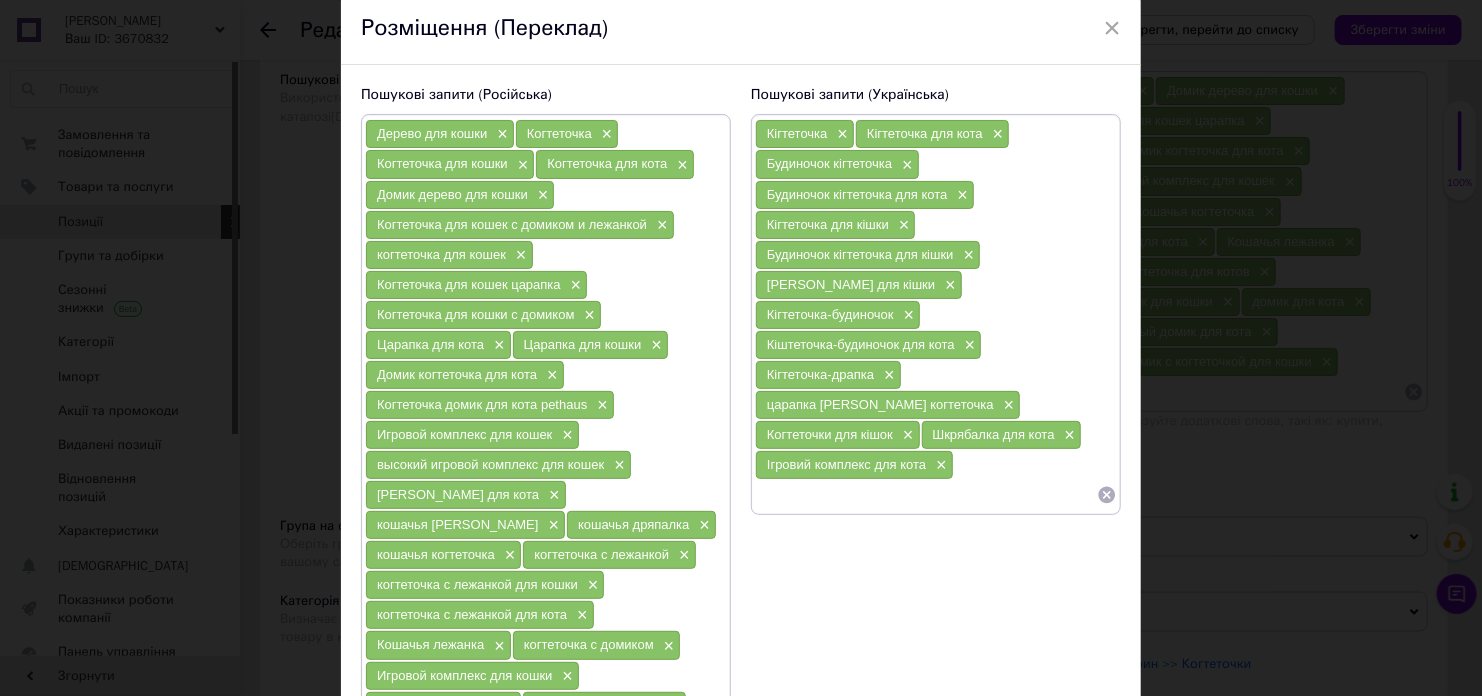 scroll, scrollTop: 200, scrollLeft: 0, axis: vertical 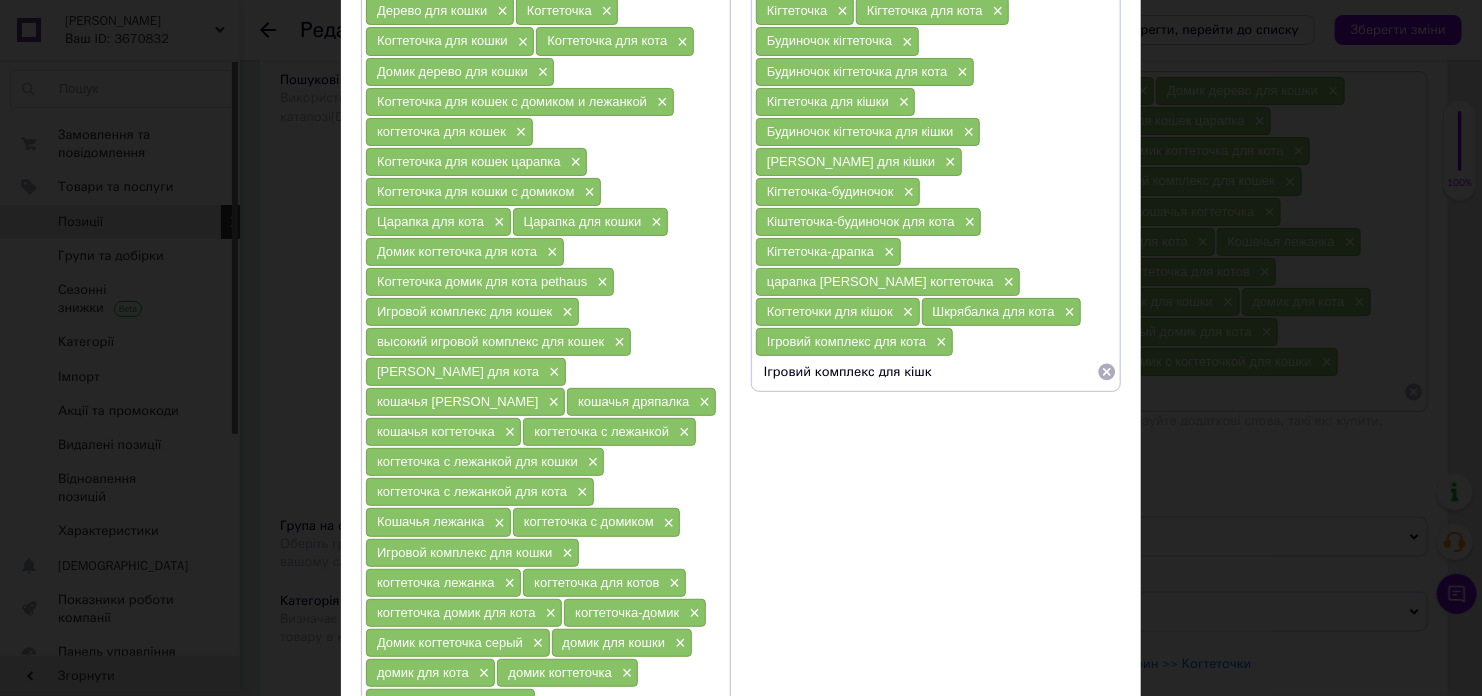 type on "Ігровий комплекс для кішки" 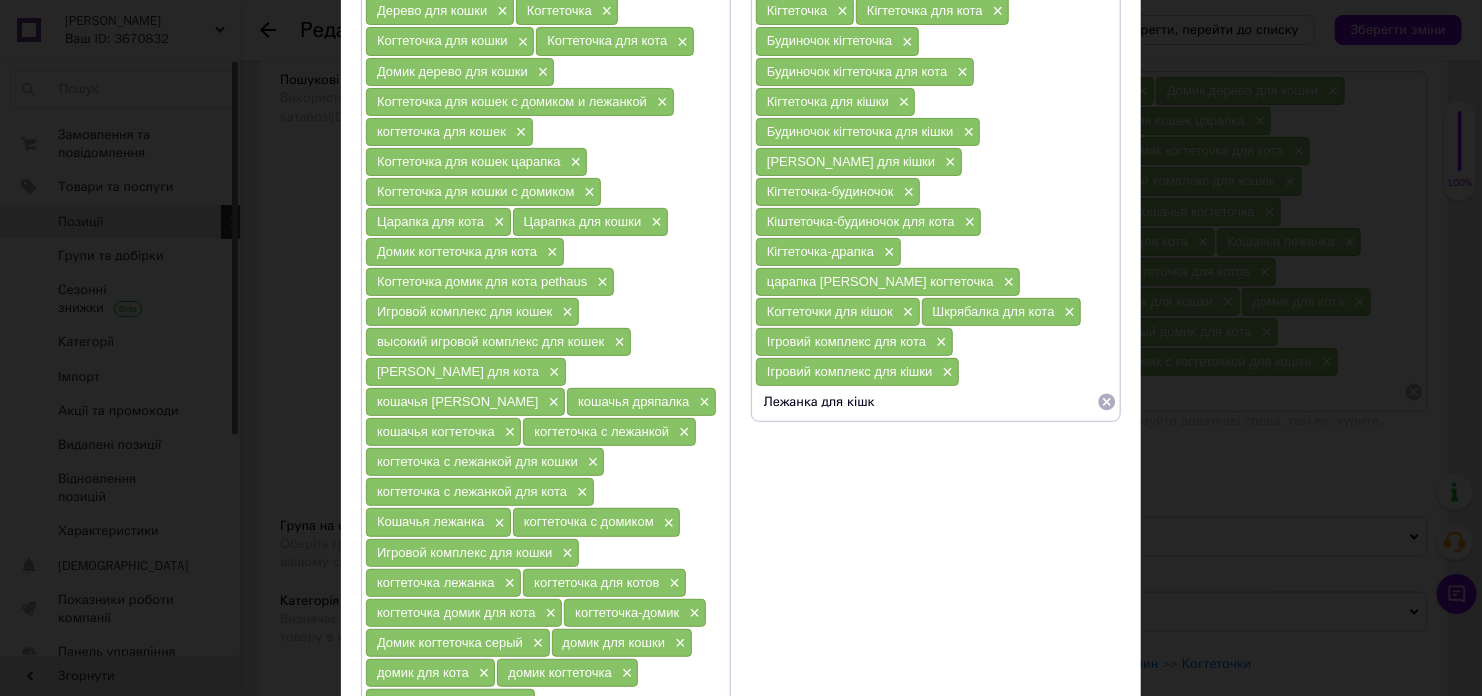 type on "Лежанка для кішки" 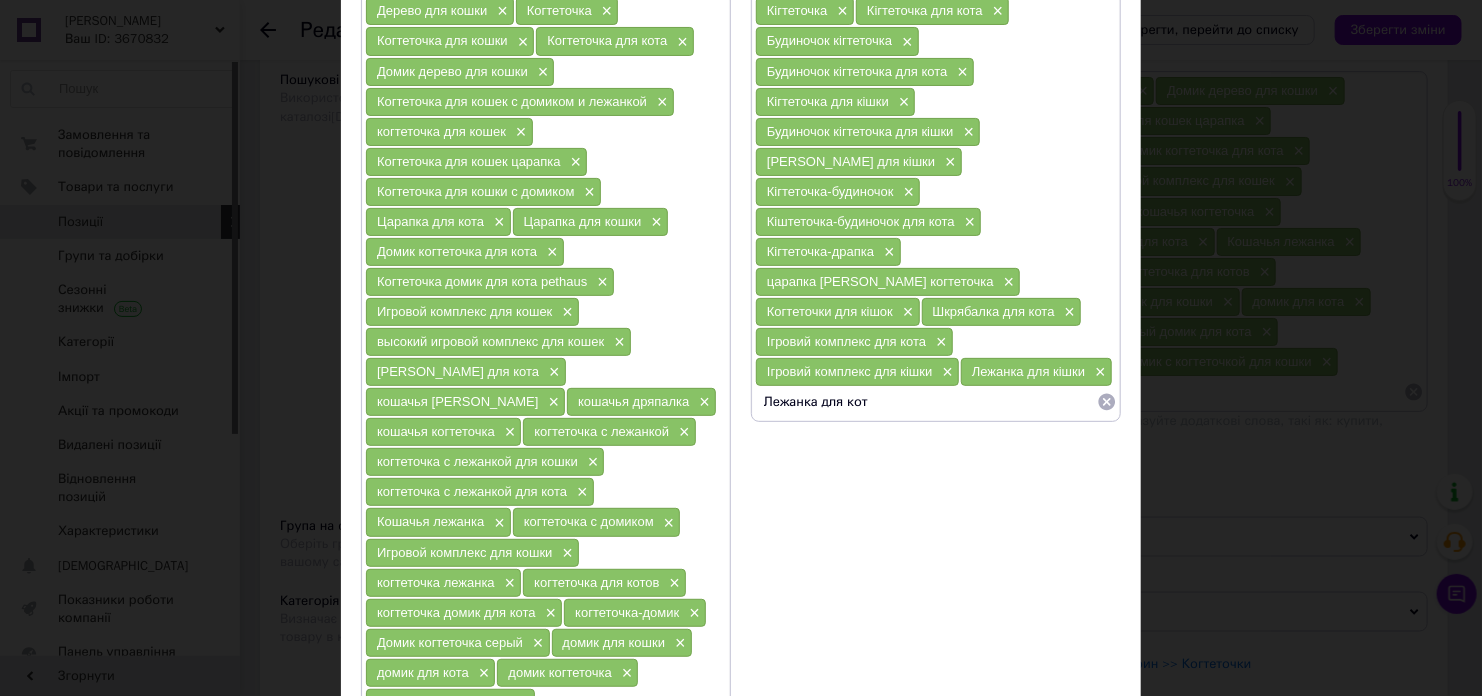 type on "Лежанка для кота" 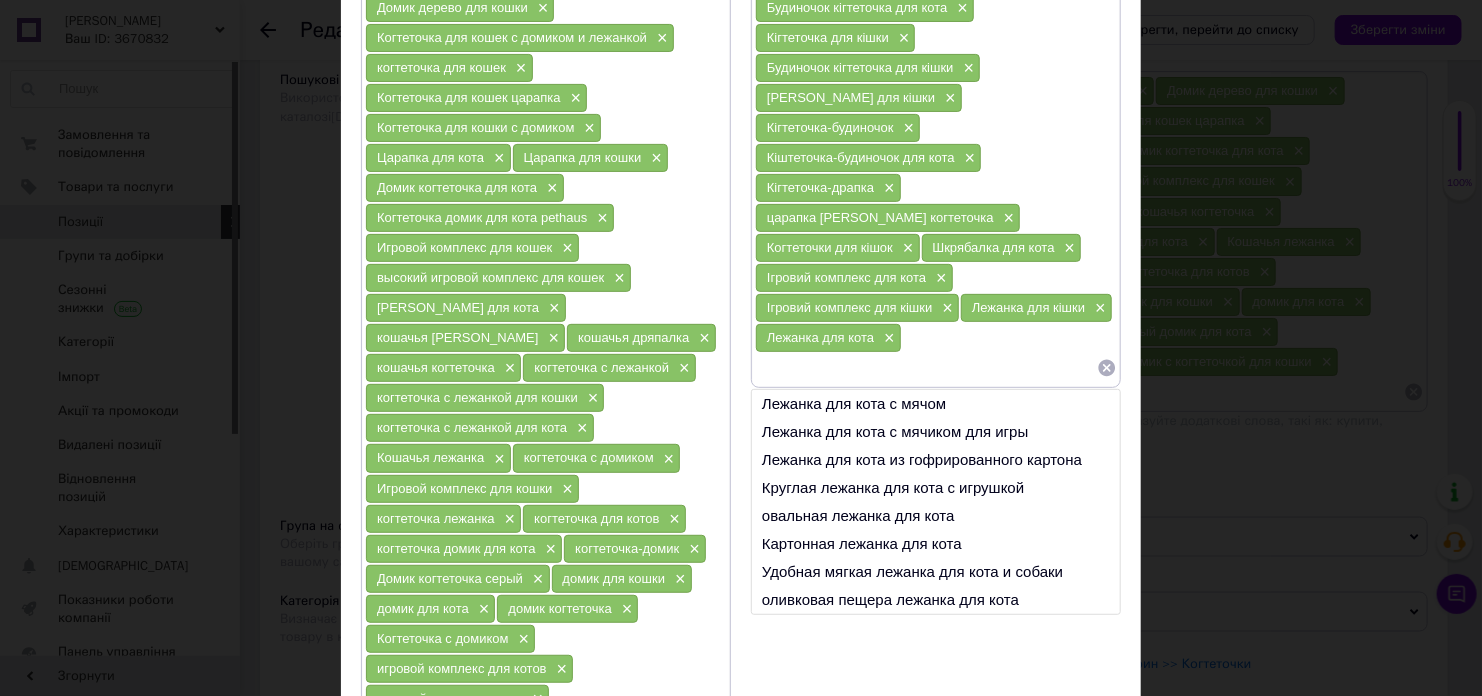 scroll, scrollTop: 300, scrollLeft: 0, axis: vertical 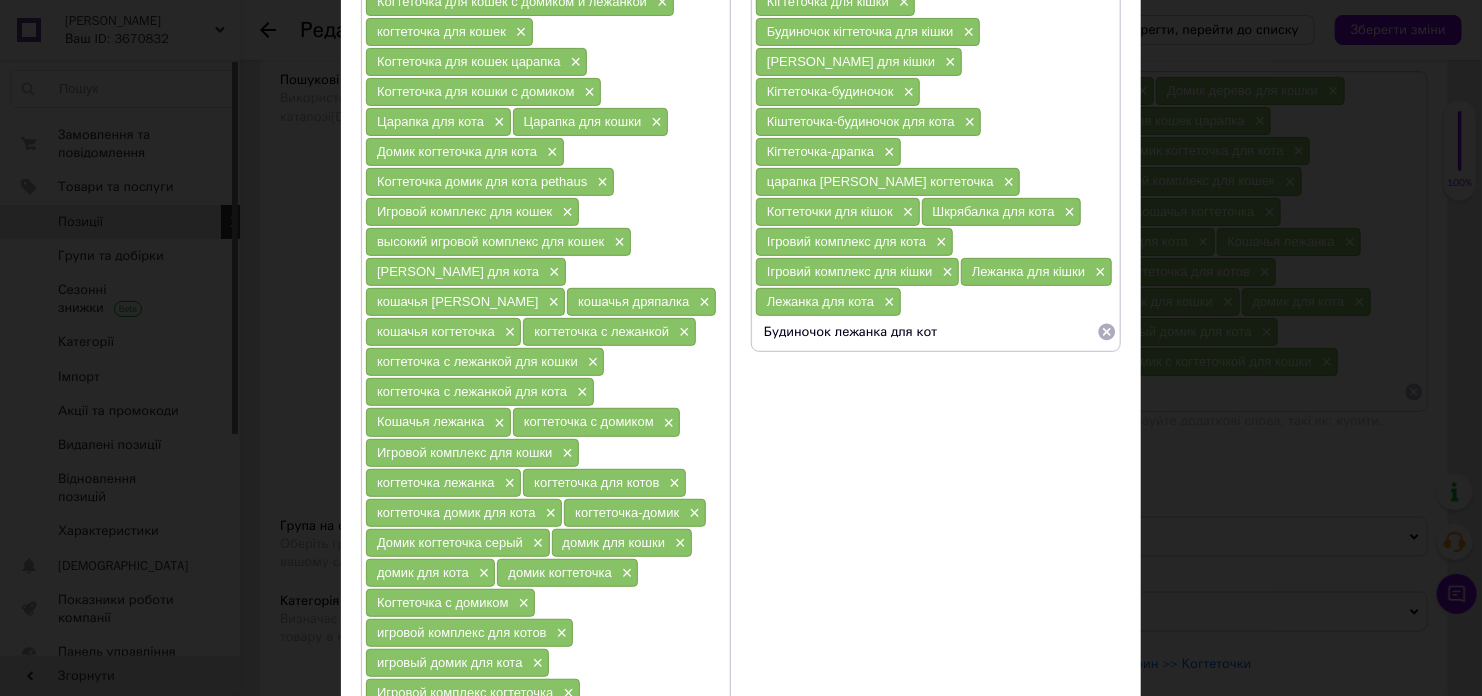 type on "Будиночок лежанка для кота" 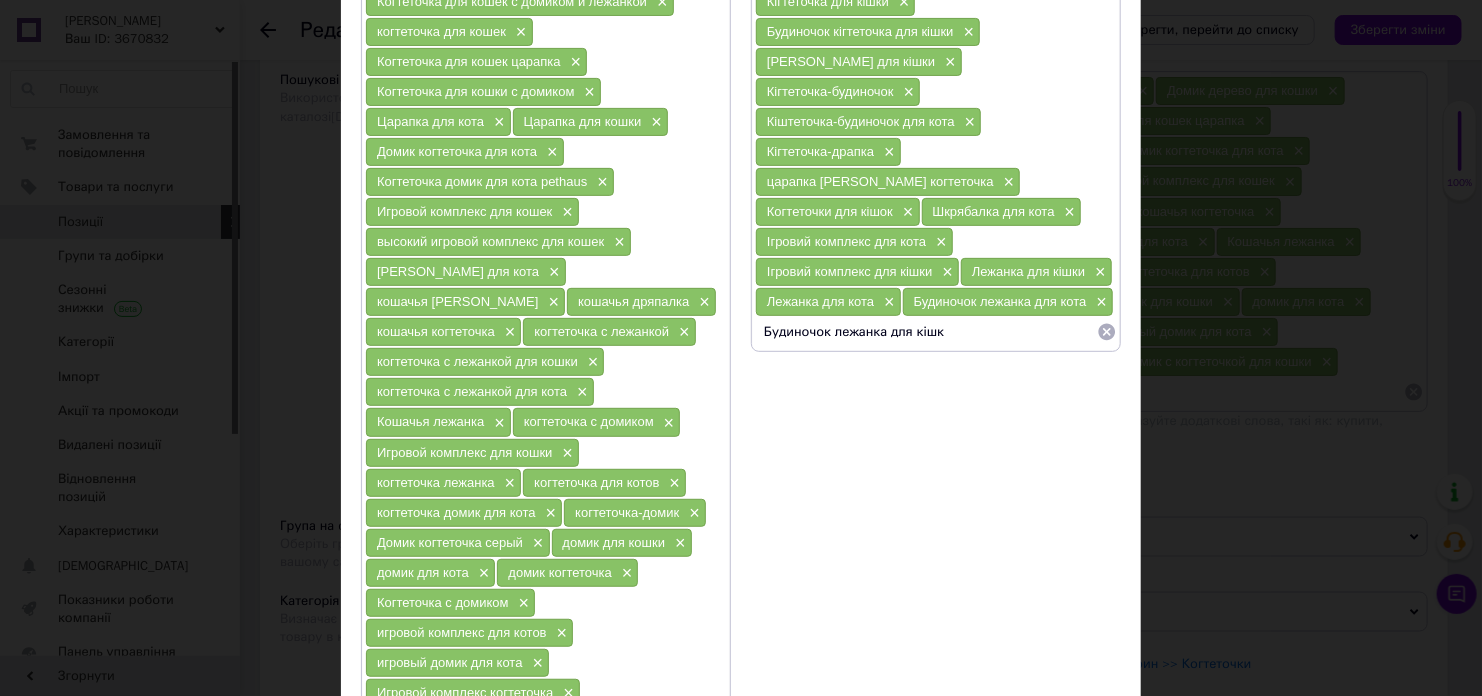 type on "Будиночок лежанка для кішки" 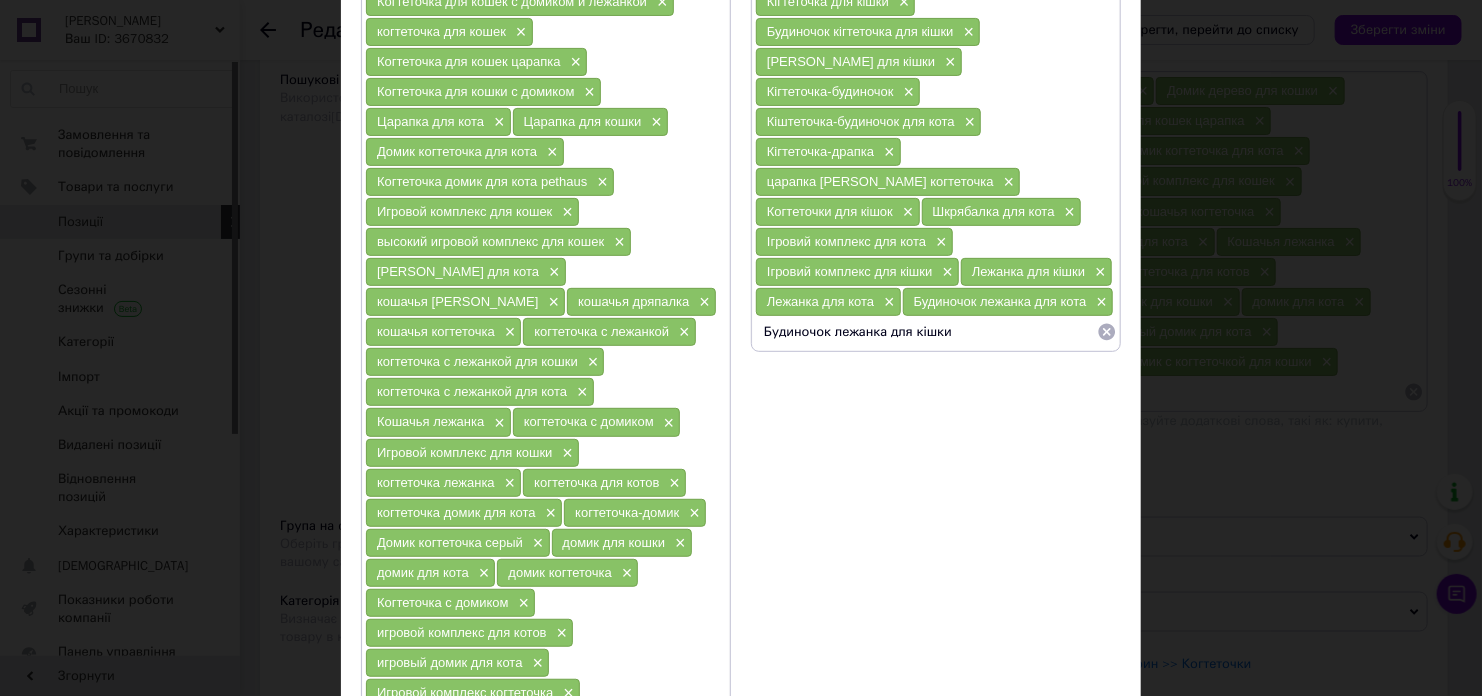 type 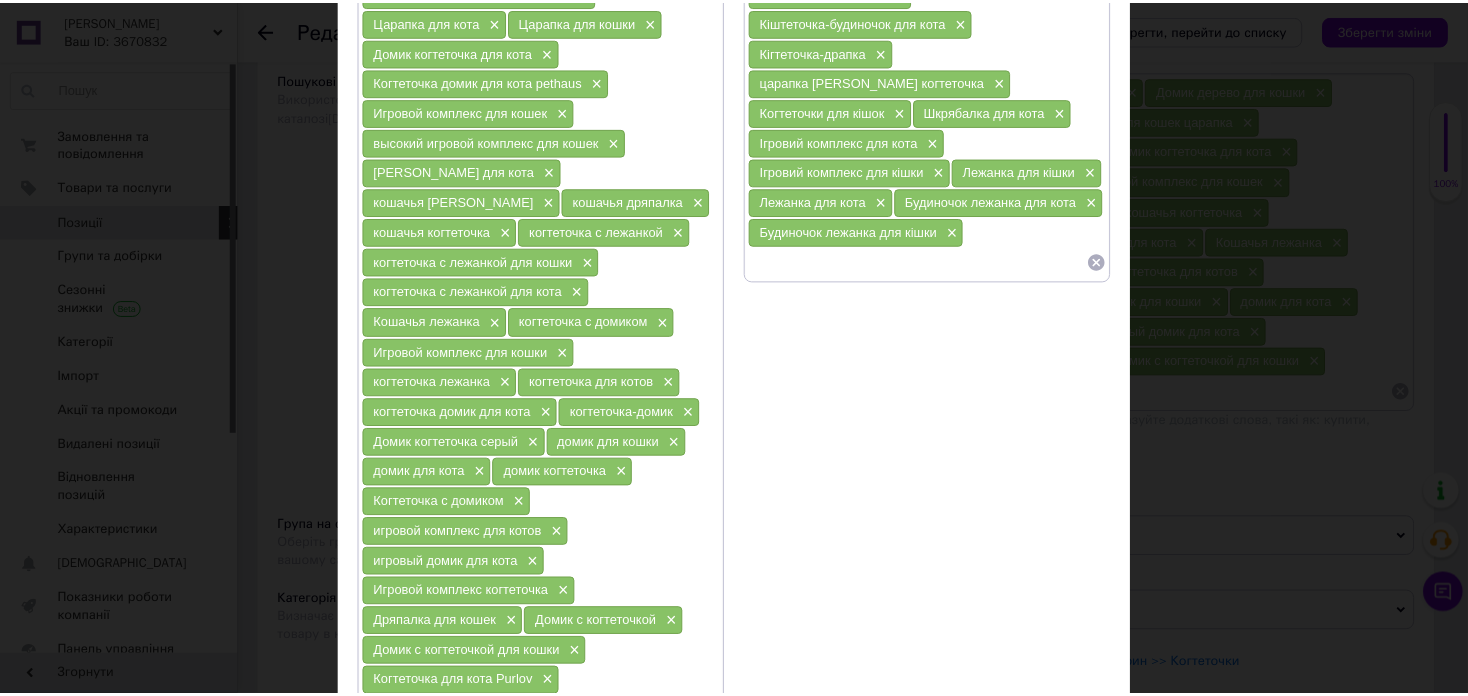 scroll, scrollTop: 500, scrollLeft: 0, axis: vertical 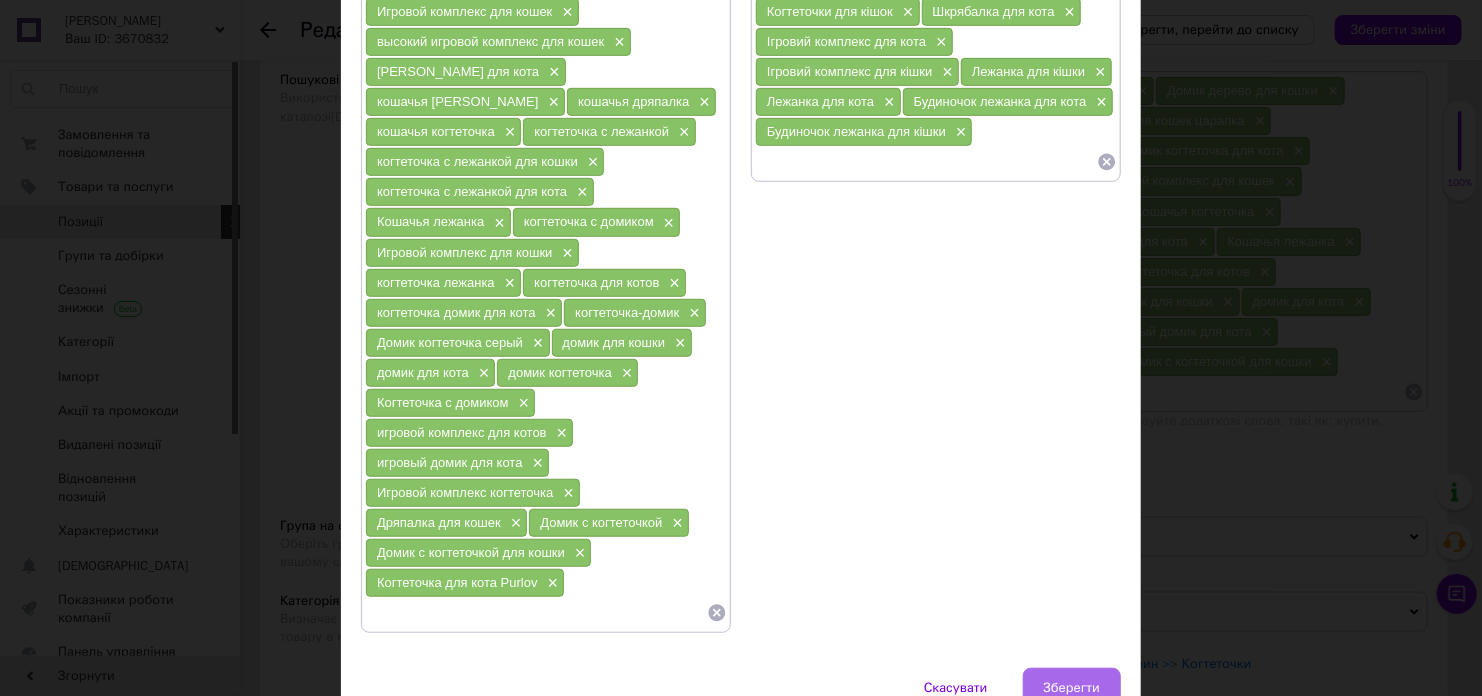 click on "Зберегти" at bounding box center (1072, 688) 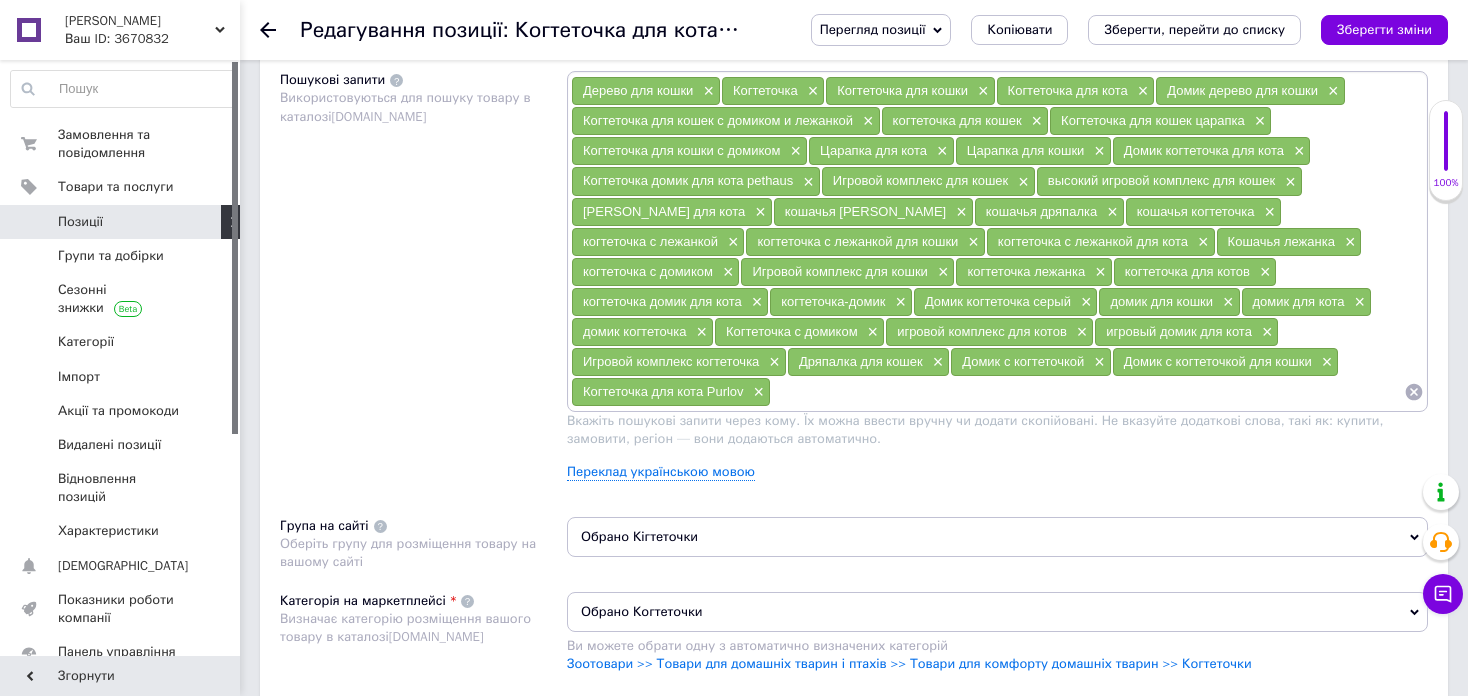 click at bounding box center [1087, 392] 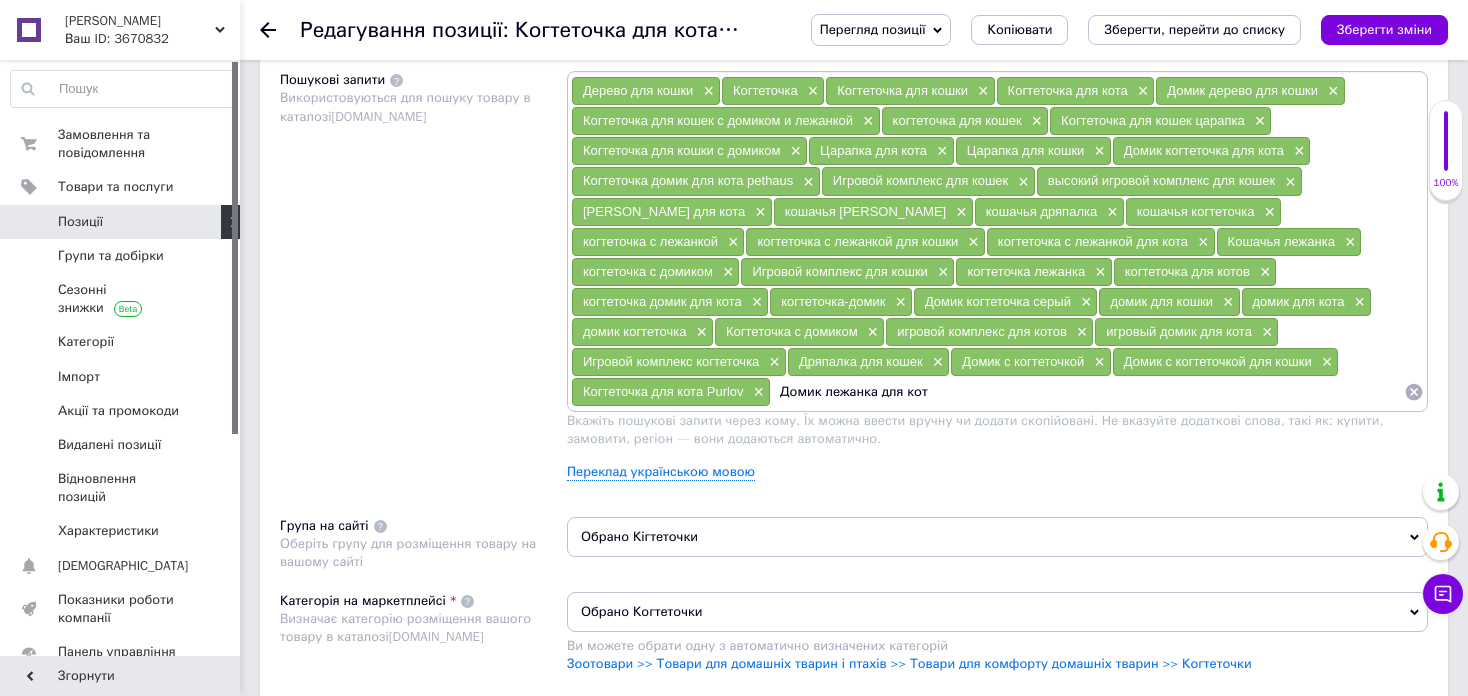 type on "Домик лежанка для кота" 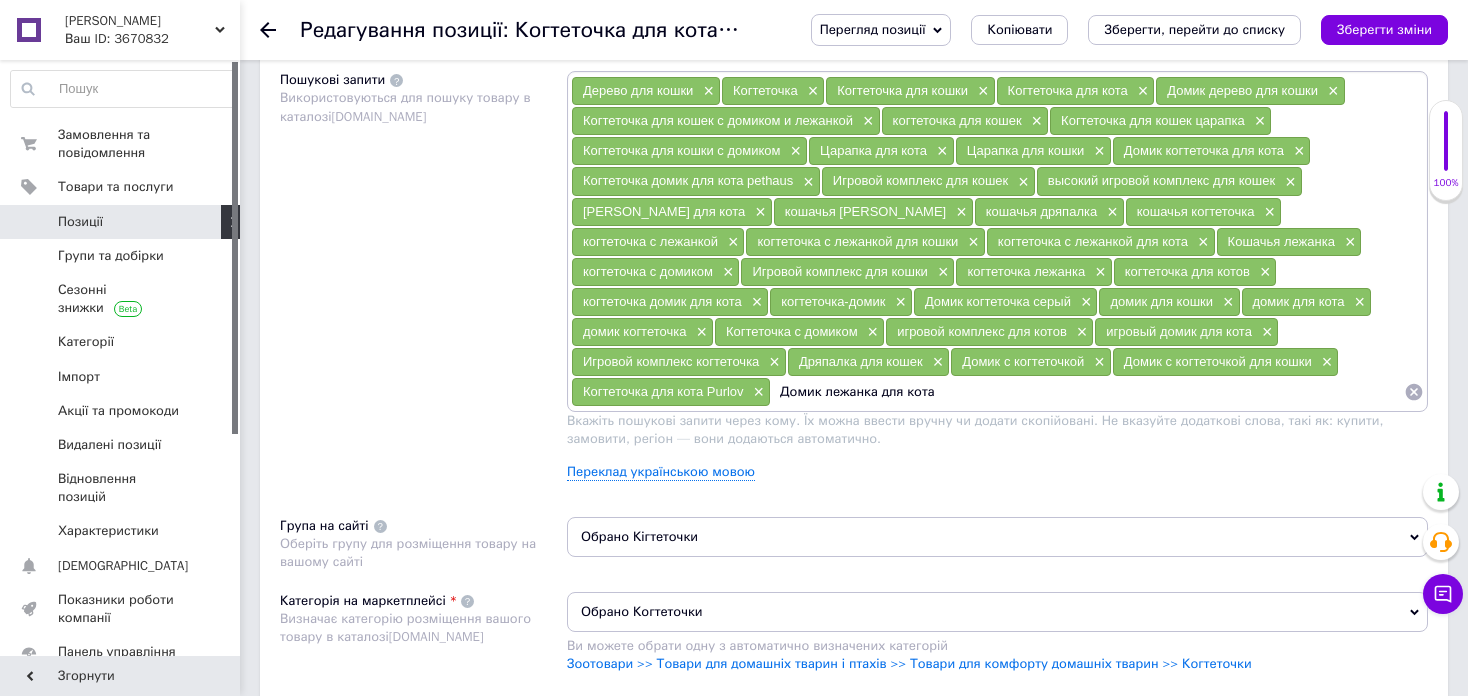 type 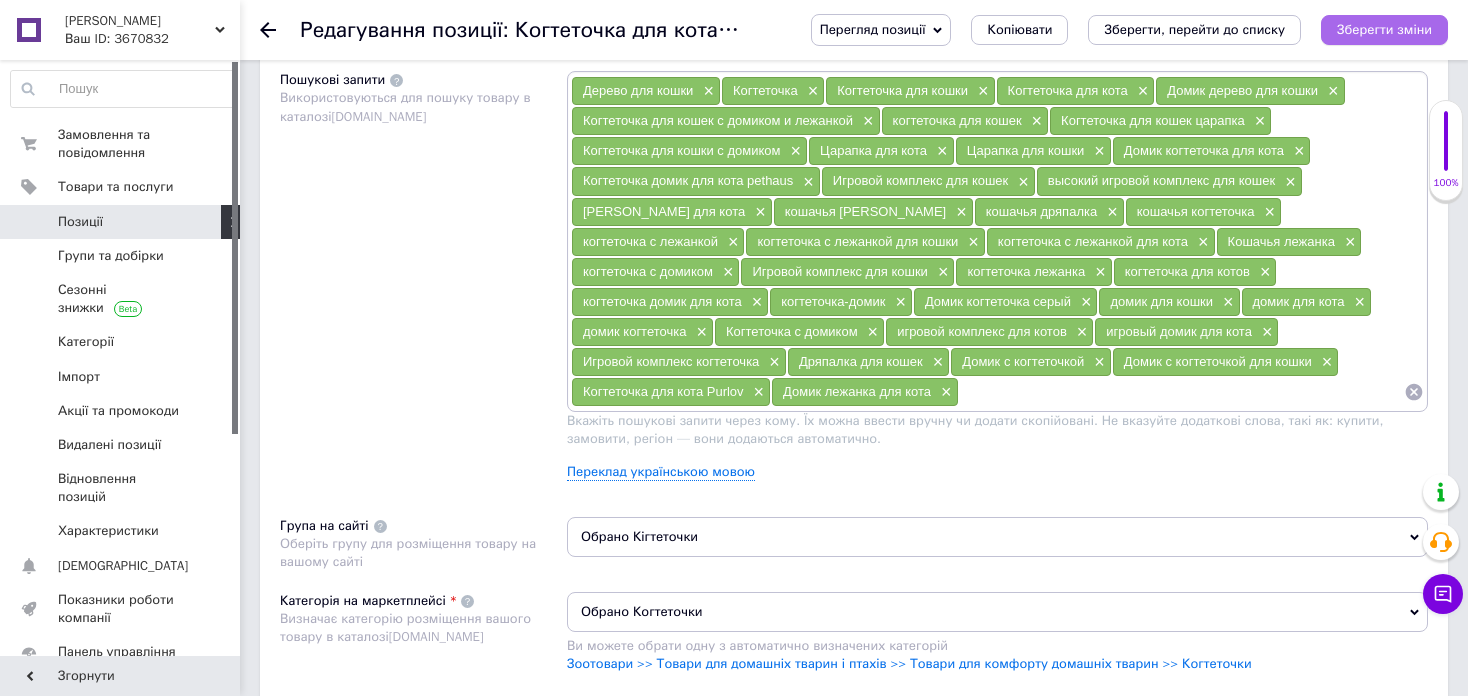 click on "Зберегти зміни" at bounding box center (1384, 29) 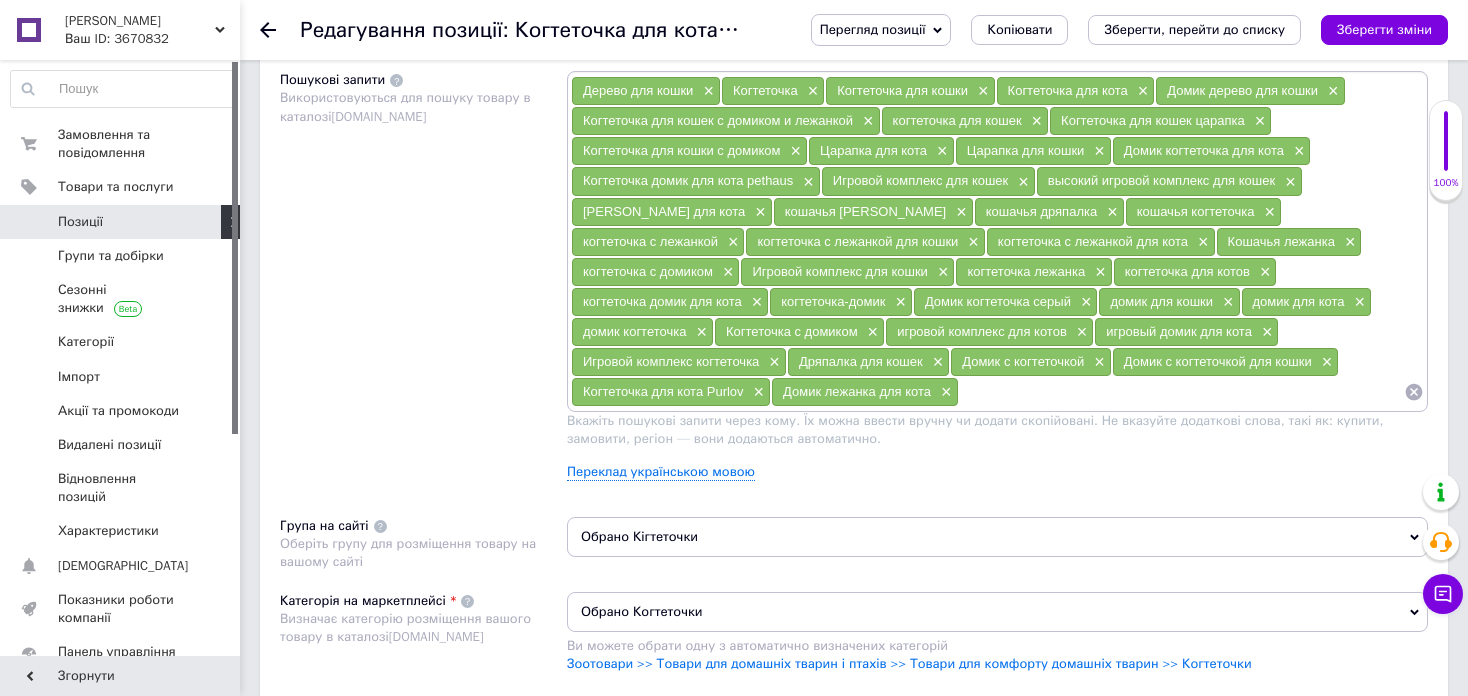click at bounding box center [29, 222] 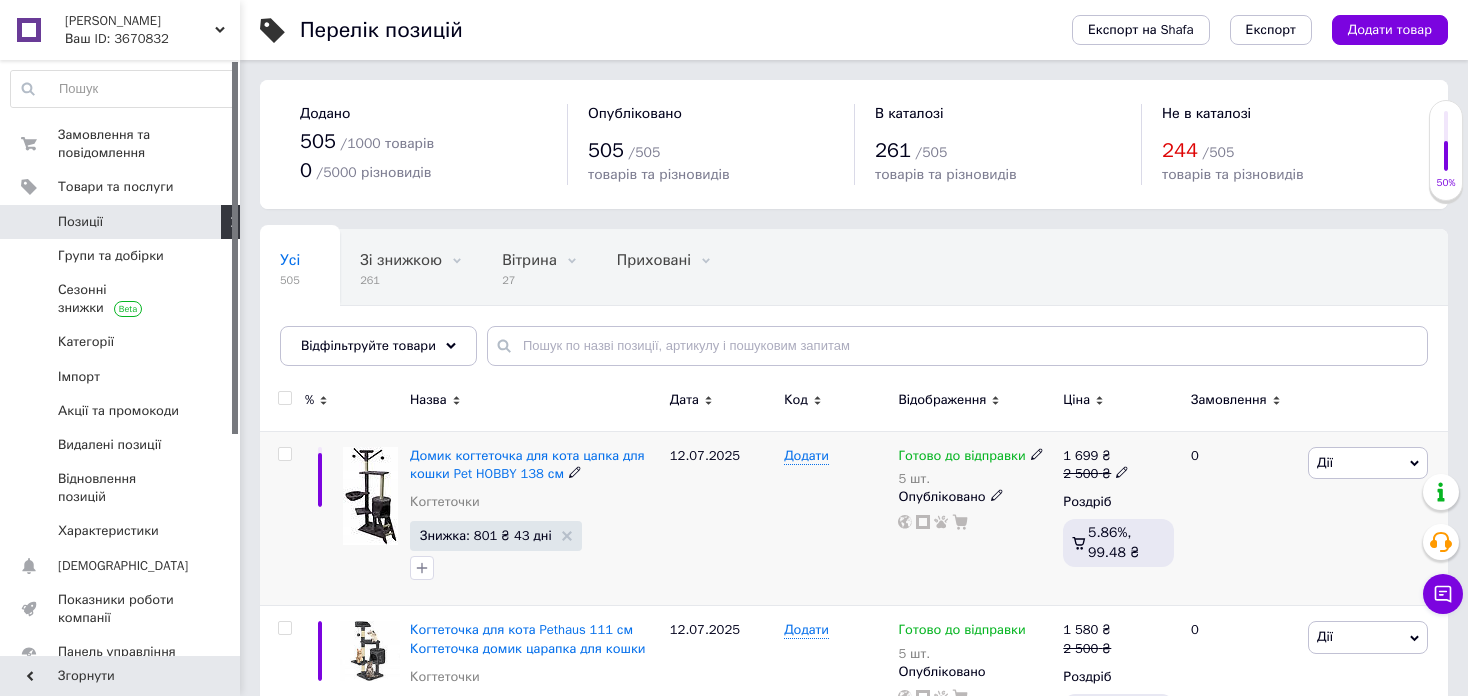 scroll, scrollTop: 100, scrollLeft: 0, axis: vertical 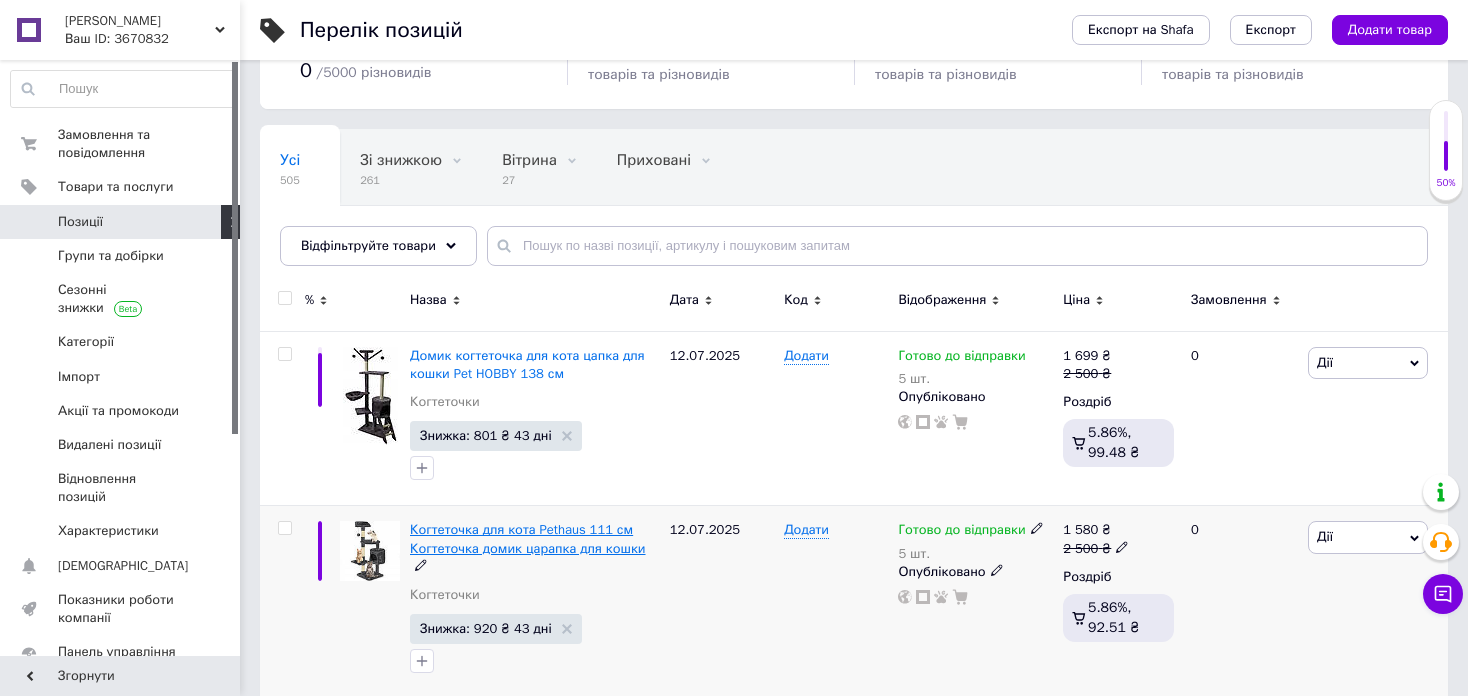 click on "Когтеточка для кота Pethaus 111 см Когтеточка домик царапка для кошки" at bounding box center (528, 538) 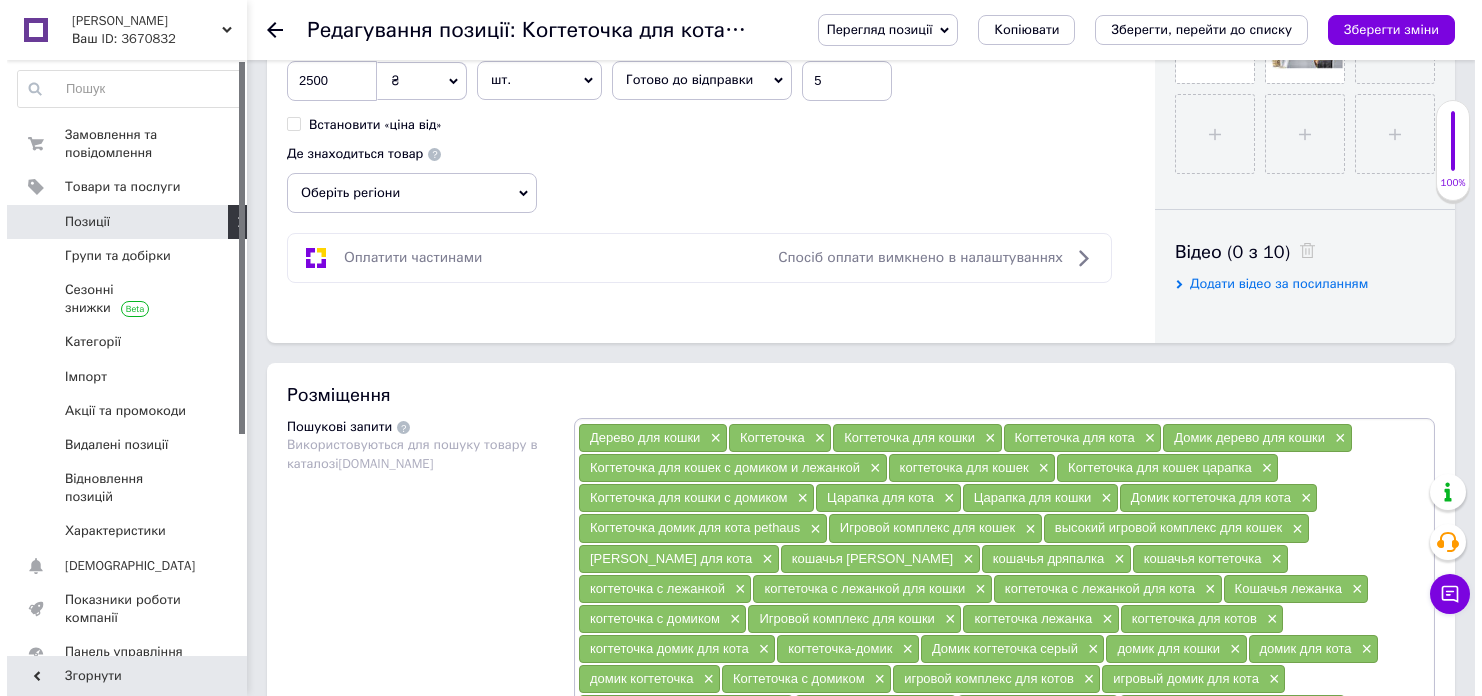 scroll, scrollTop: 1100, scrollLeft: 0, axis: vertical 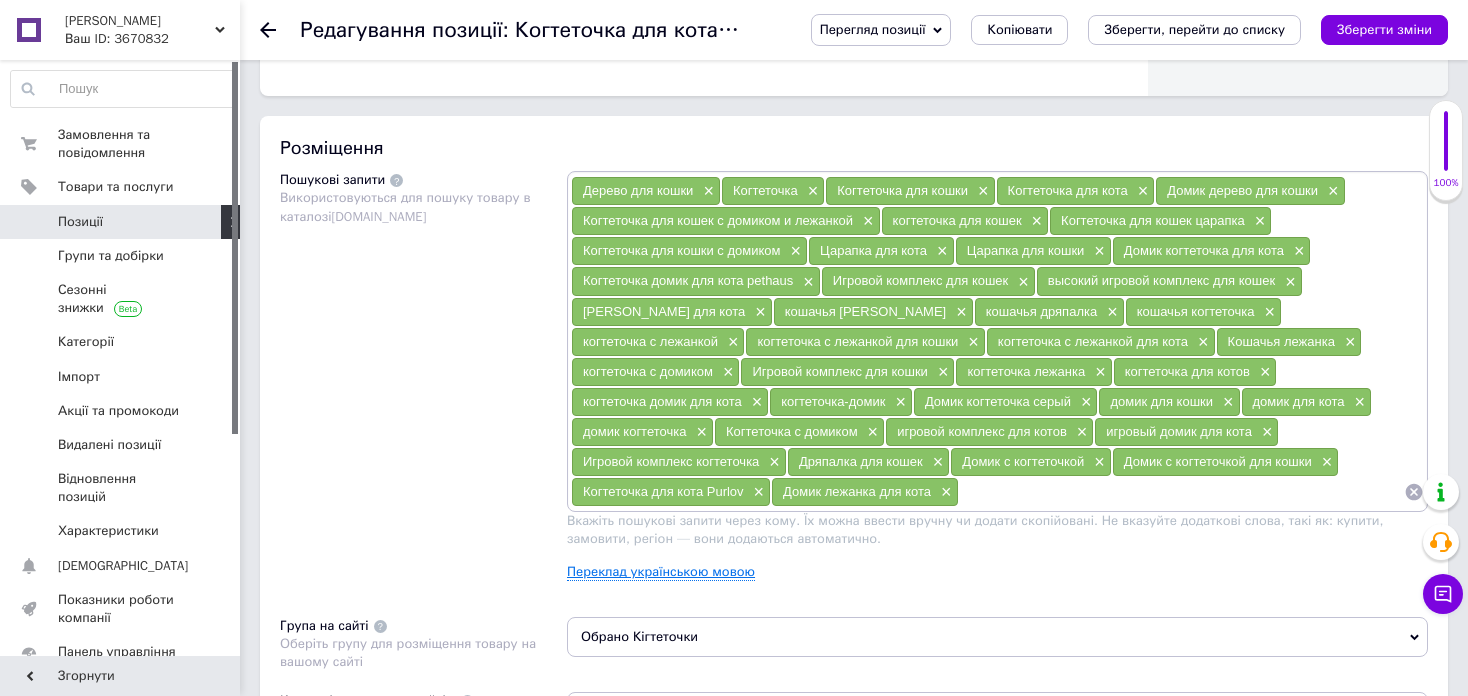 click on "Переклад українською мовою" at bounding box center (661, 572) 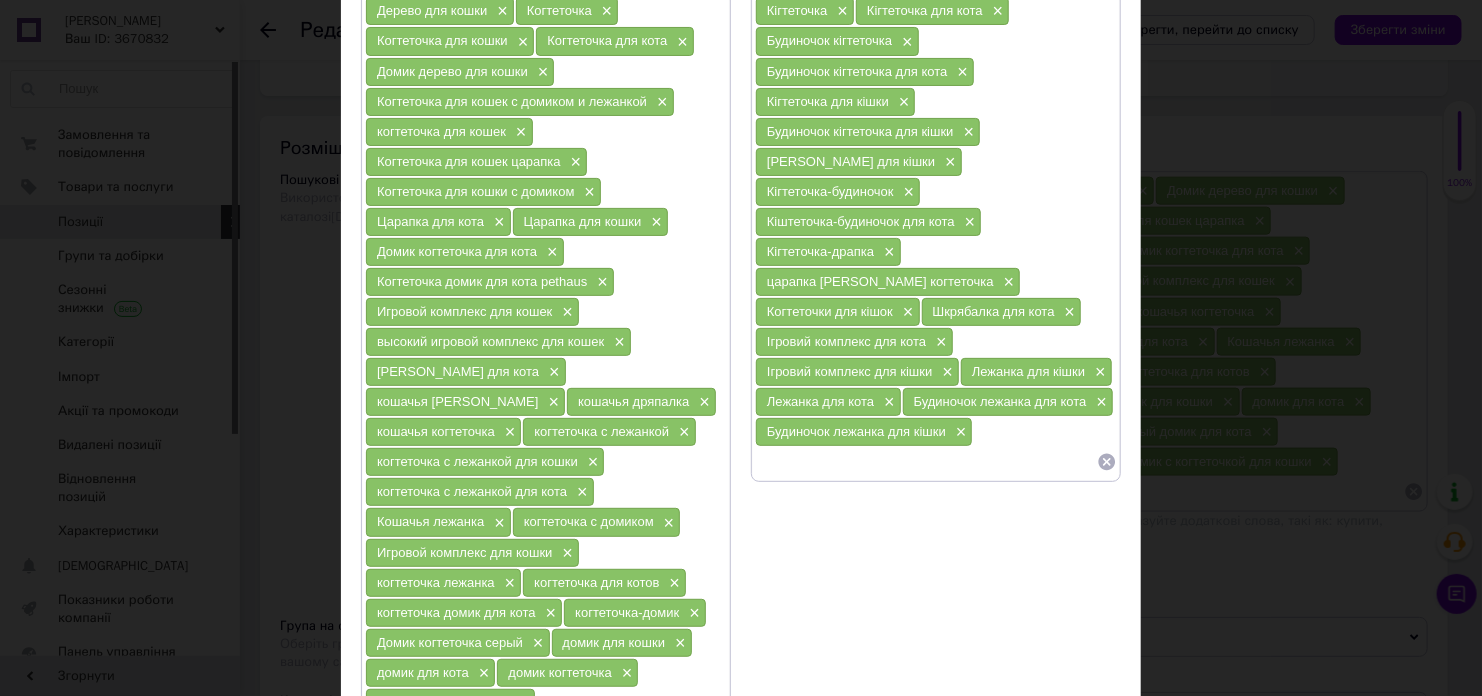 scroll, scrollTop: 300, scrollLeft: 0, axis: vertical 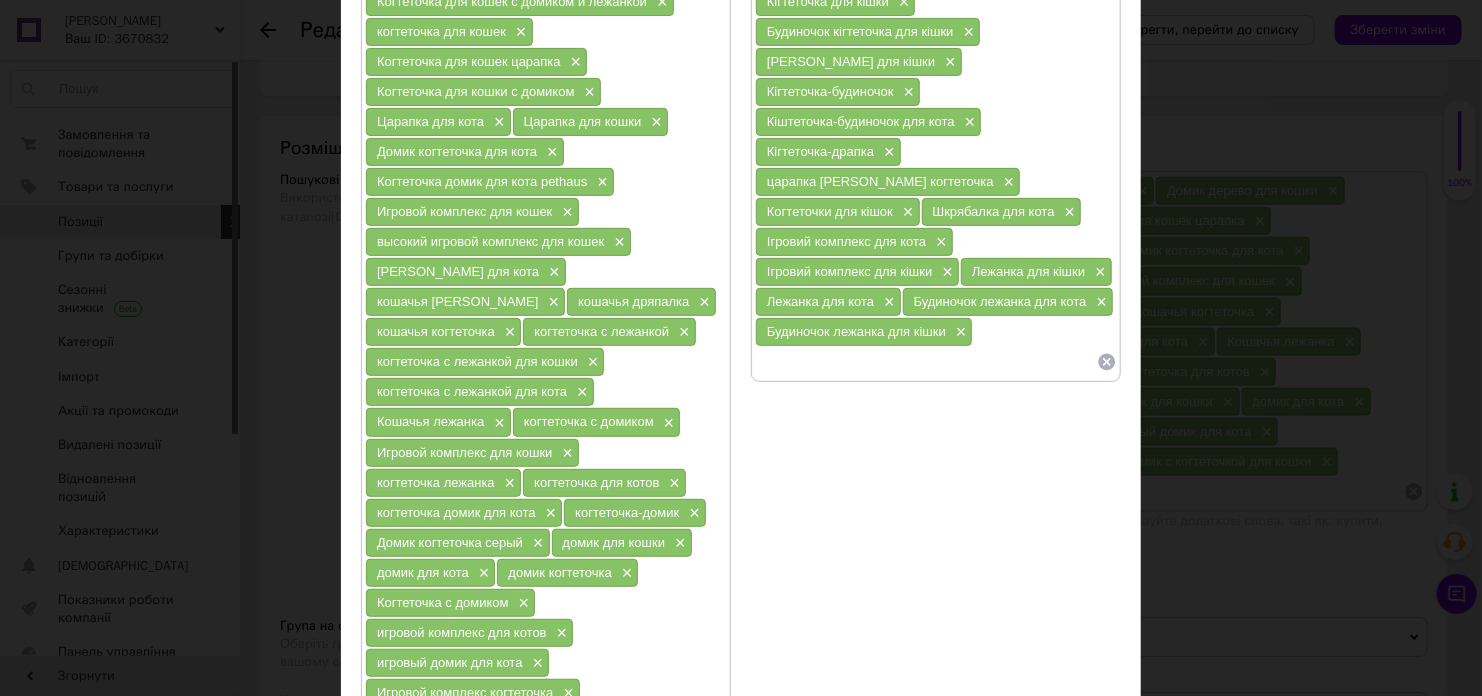 click at bounding box center (926, 362) 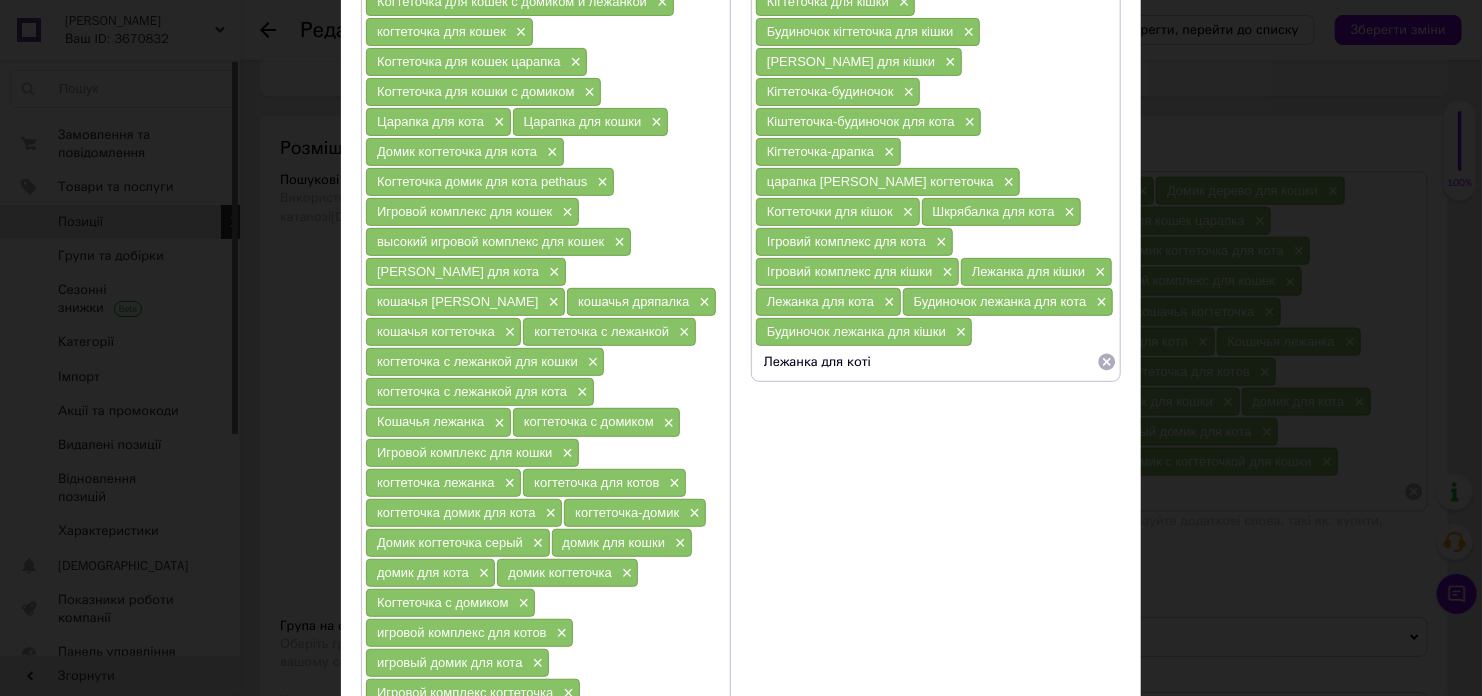 type on "Лежанка для котів" 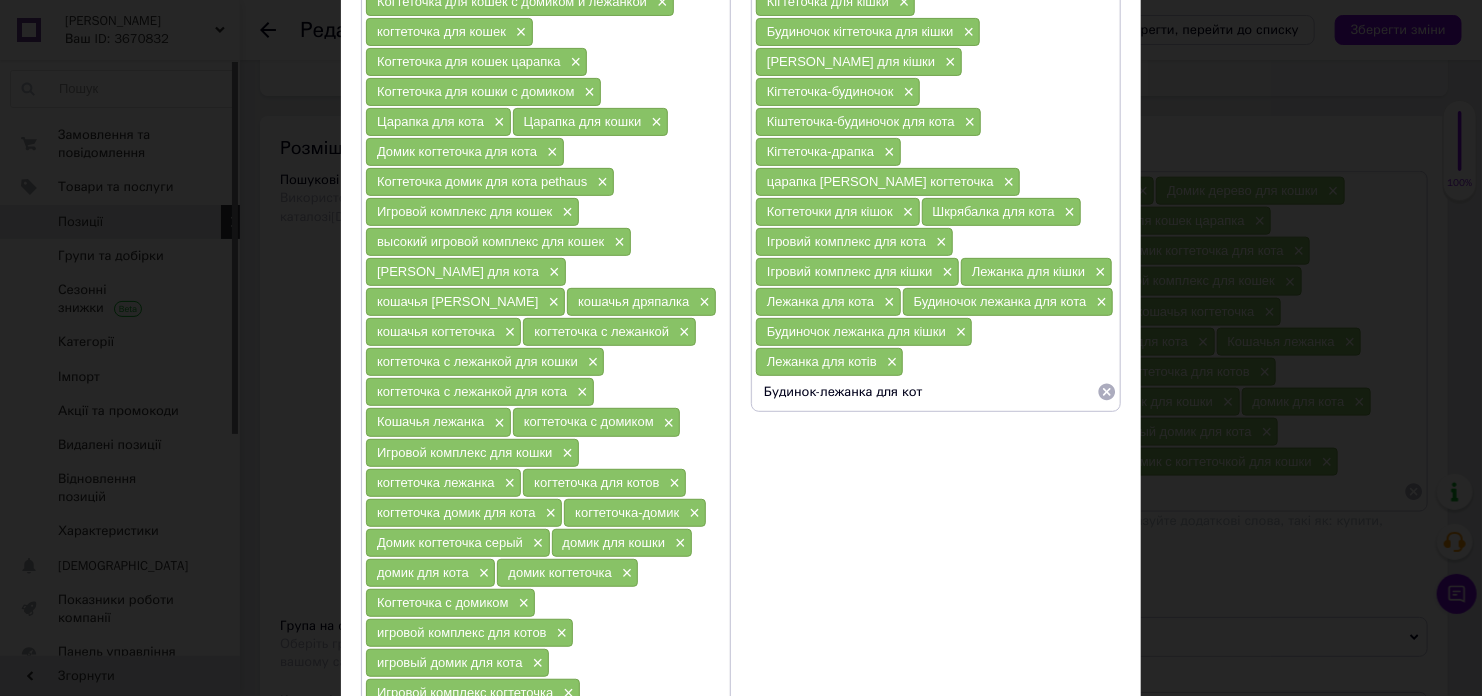 type on "Будинок-лежанка для кота" 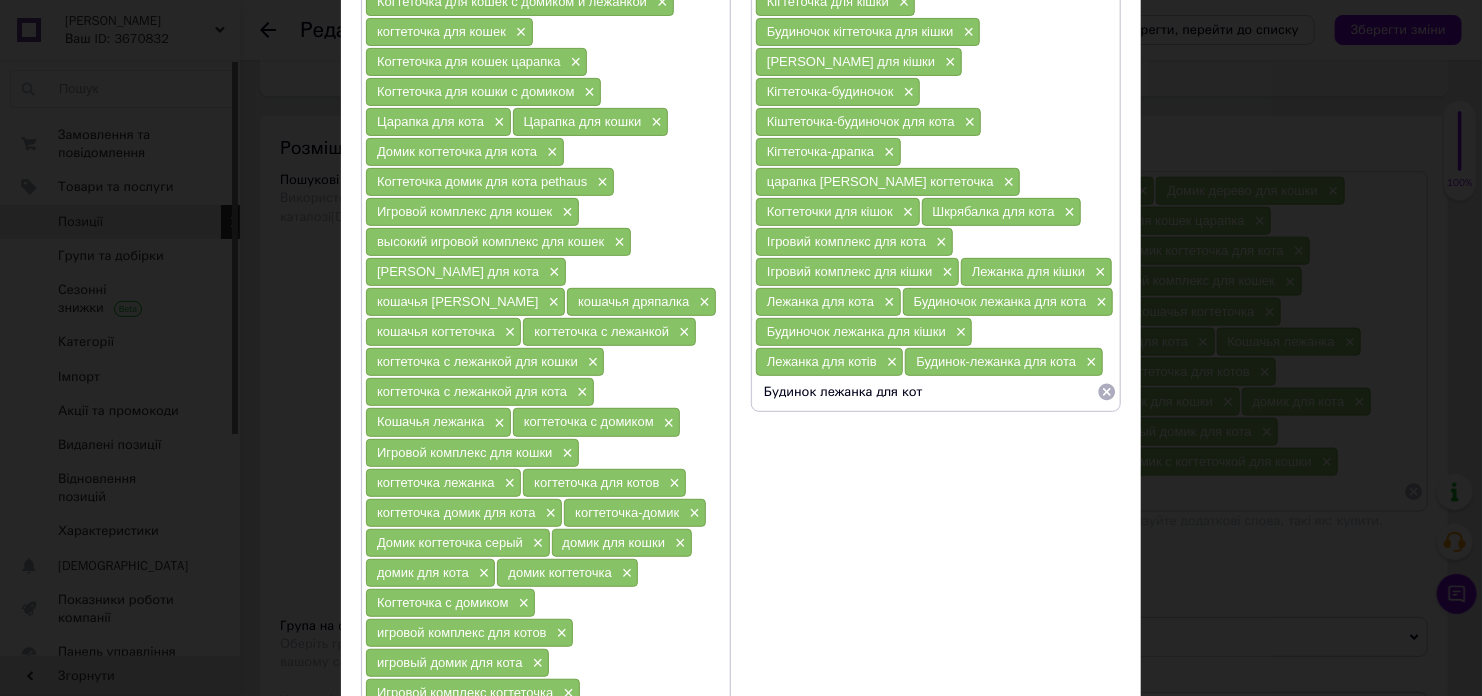 type on "Будинок лежанка для кота" 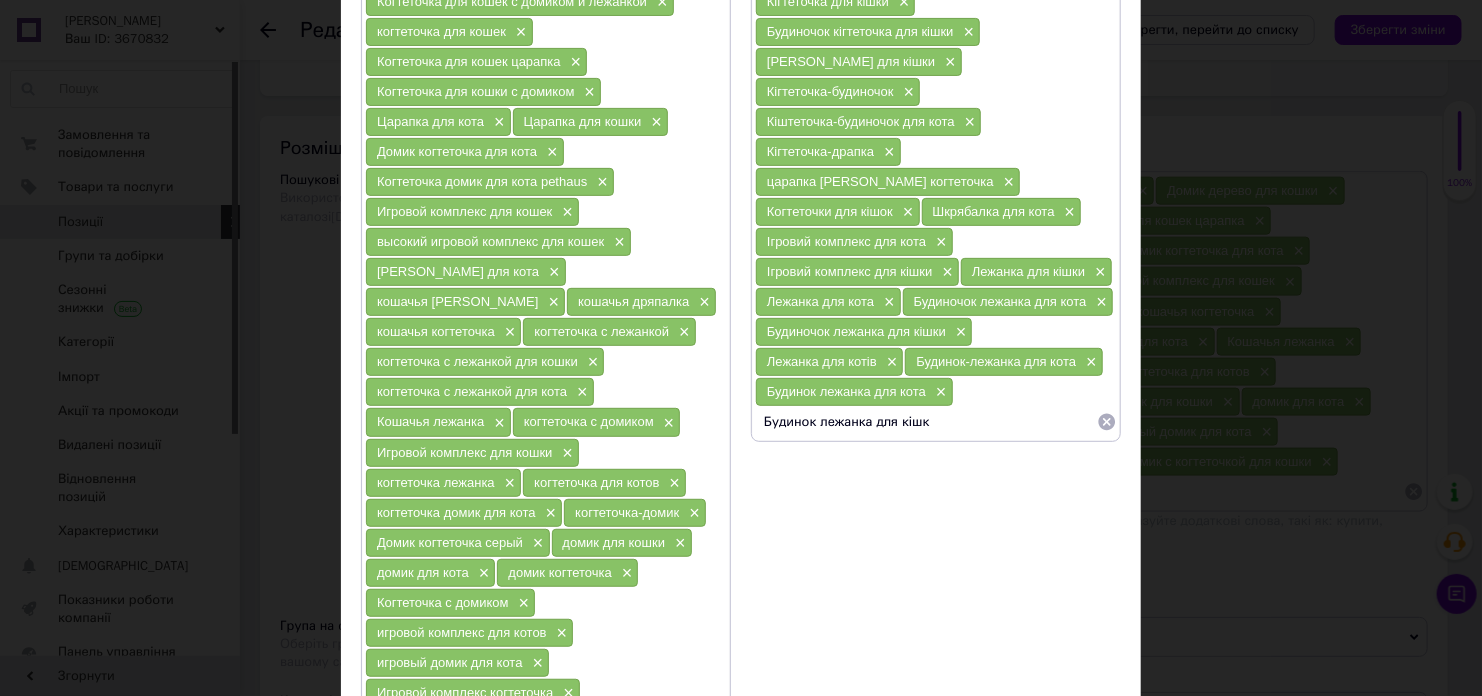 type on "Будинок лежанка для кішки" 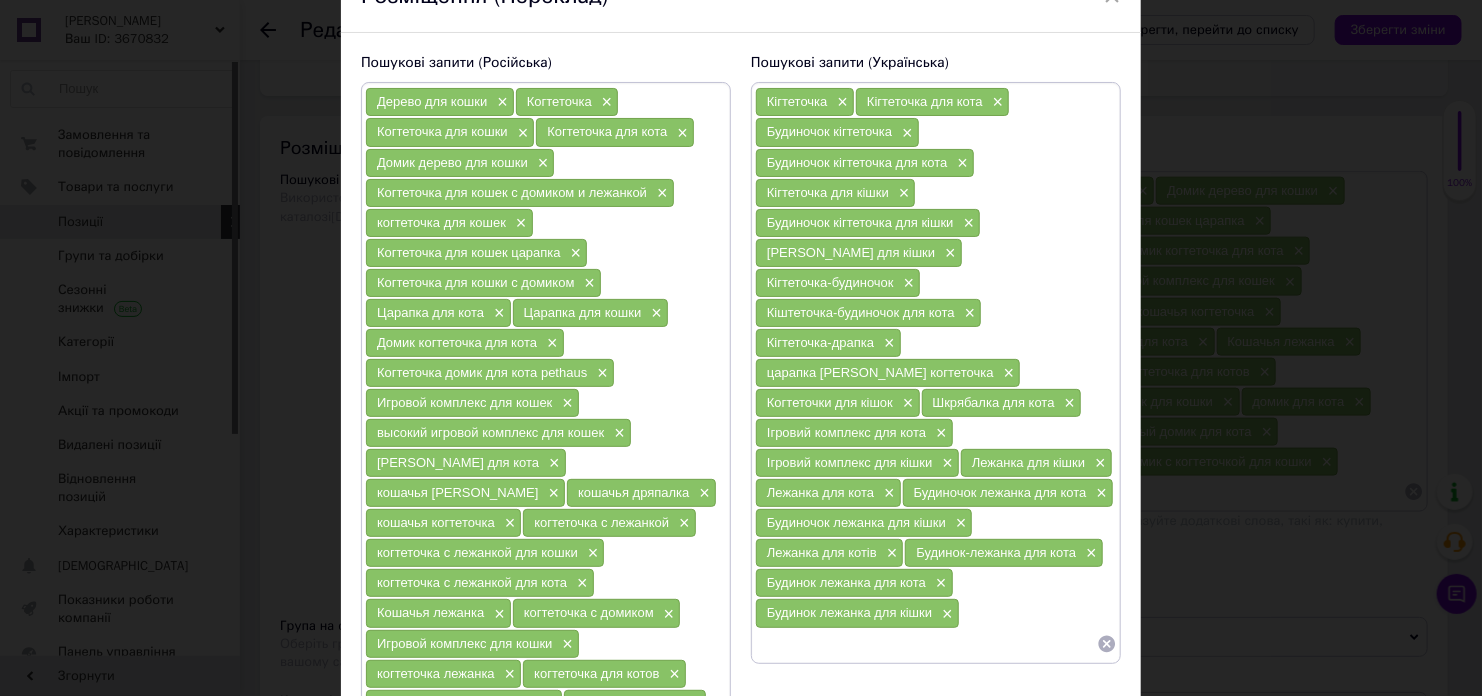 scroll, scrollTop: 100, scrollLeft: 0, axis: vertical 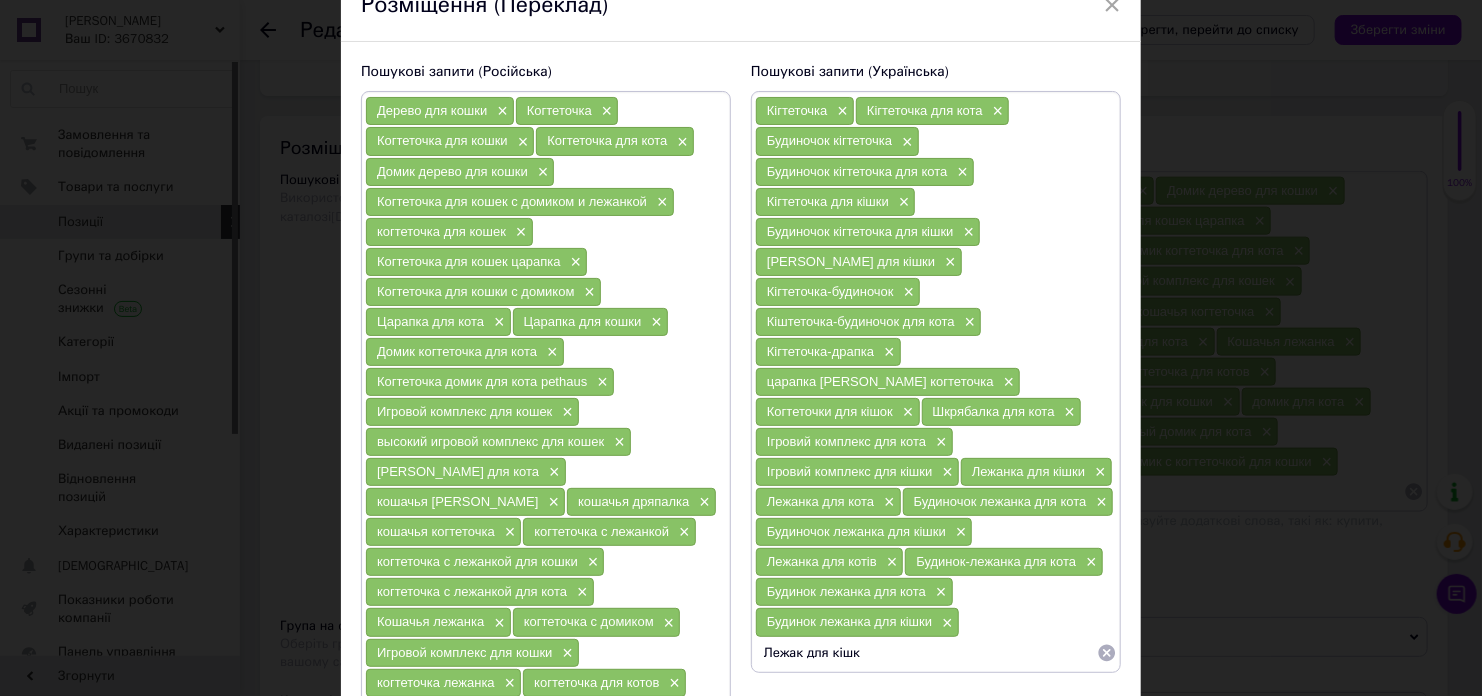 type on "Лежак для кішки" 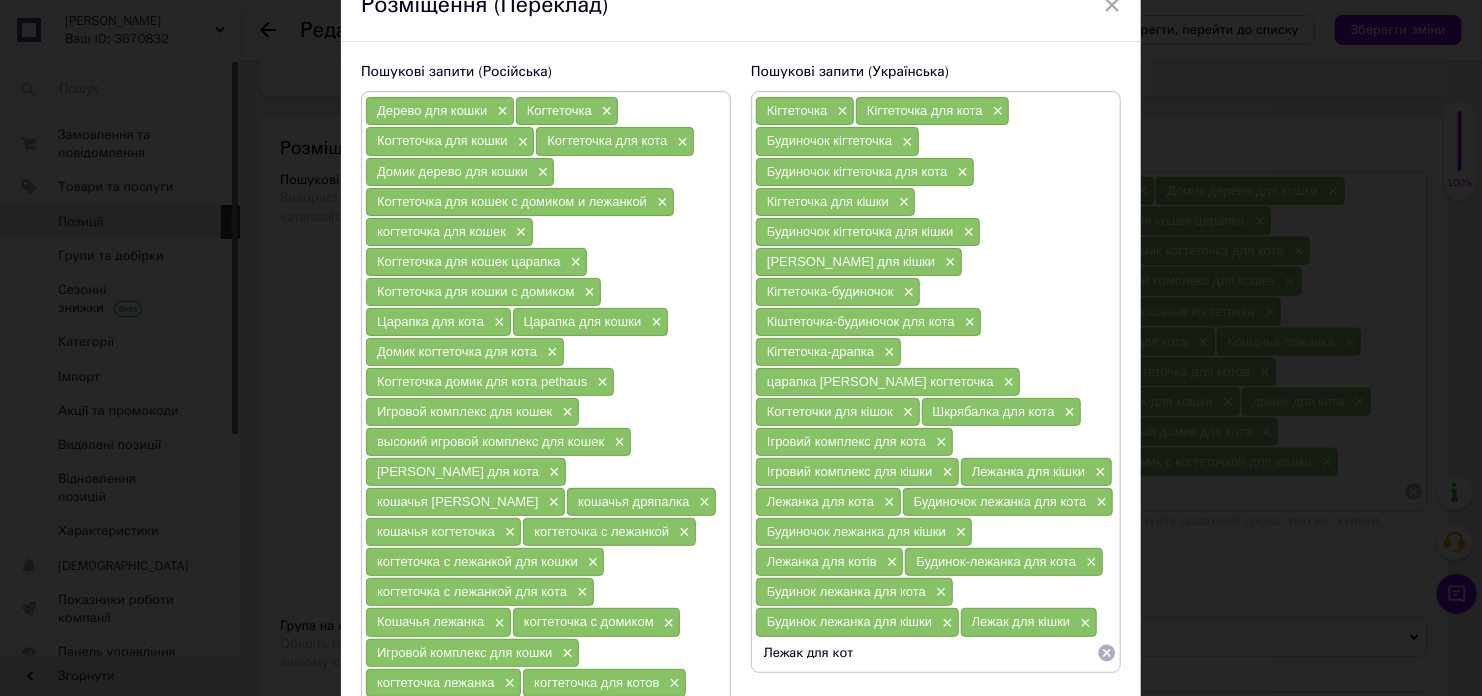 type on "Лежак для кота" 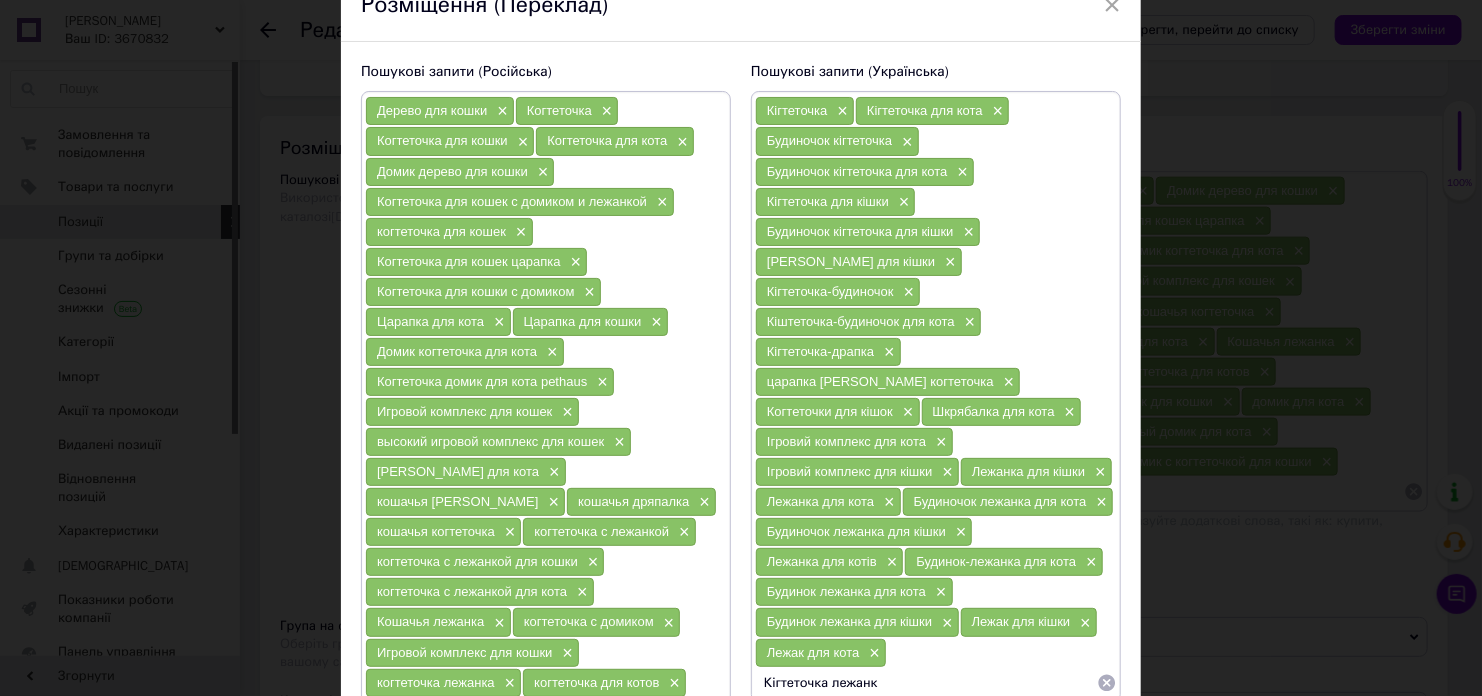 type on "Кігтеточка лежанка" 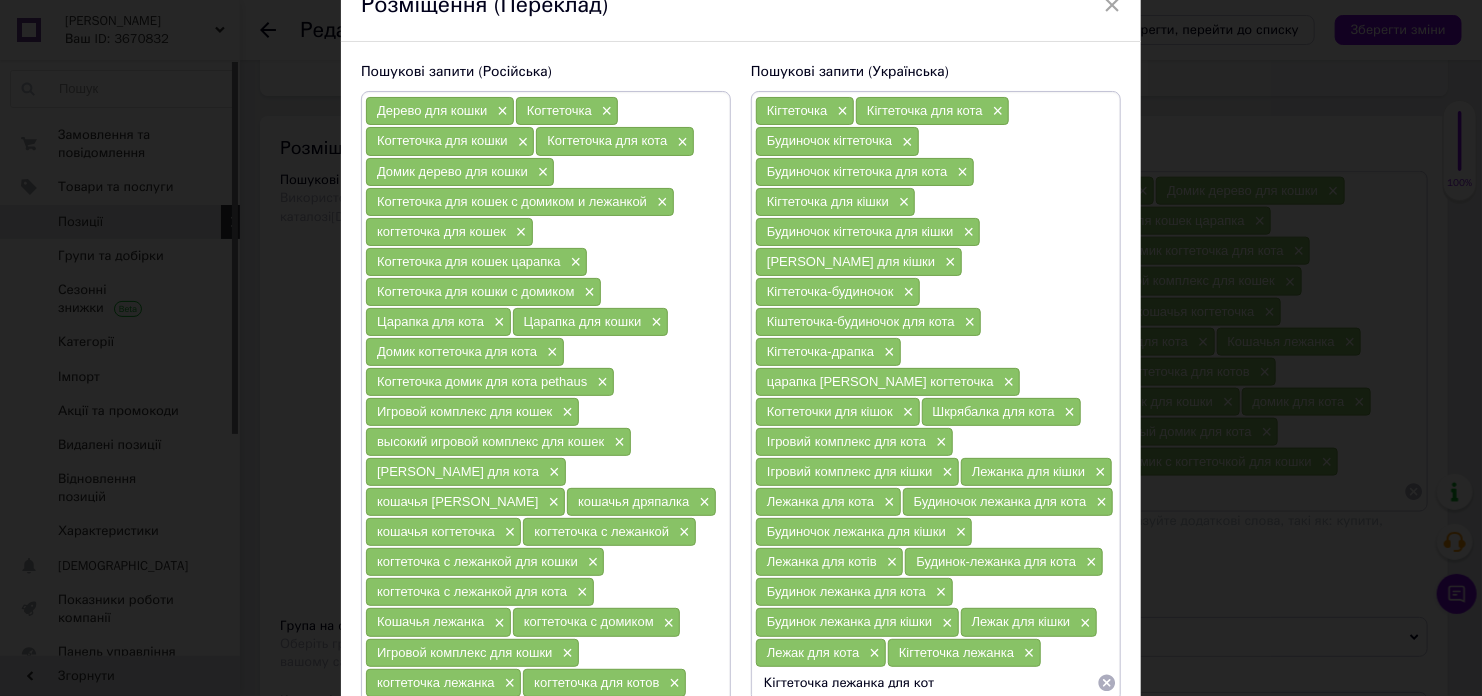 type on "Кігтеточка лежанка для кота" 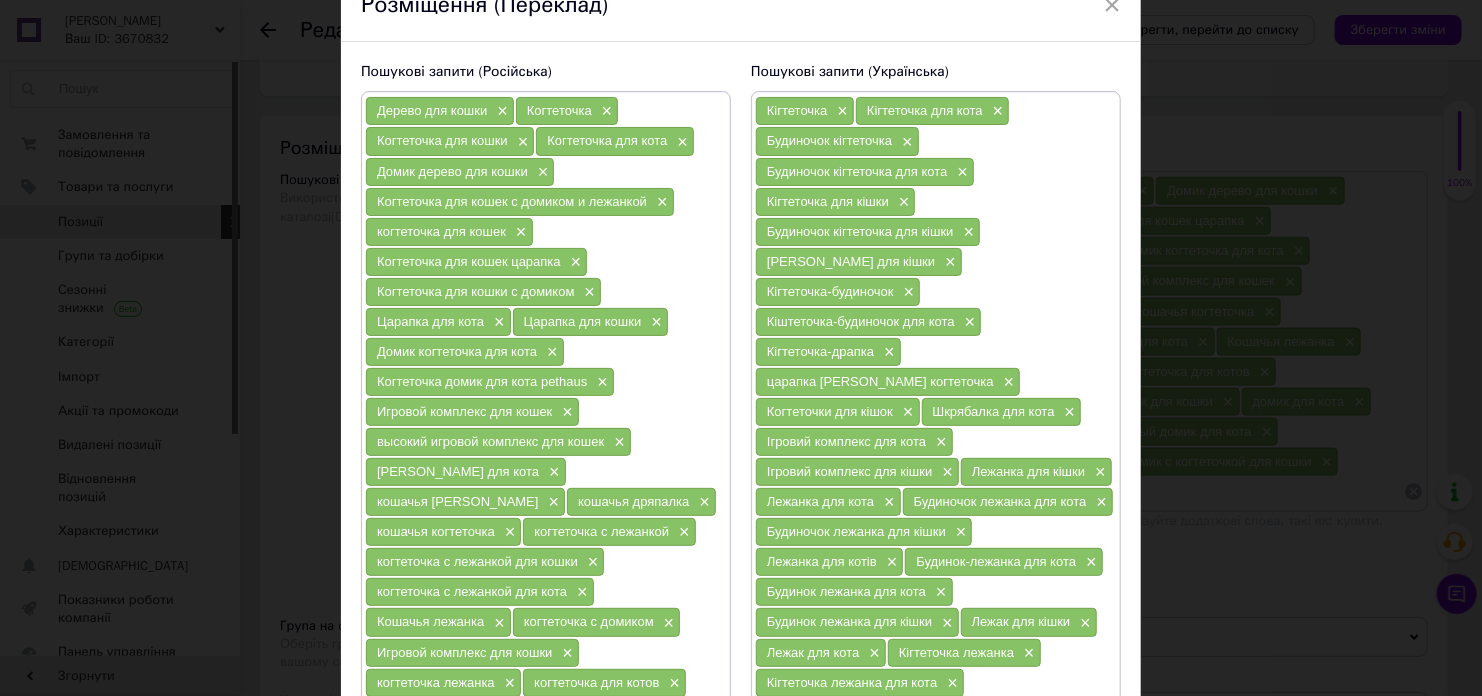 type on "Кігтеточка лежанка для кішки" 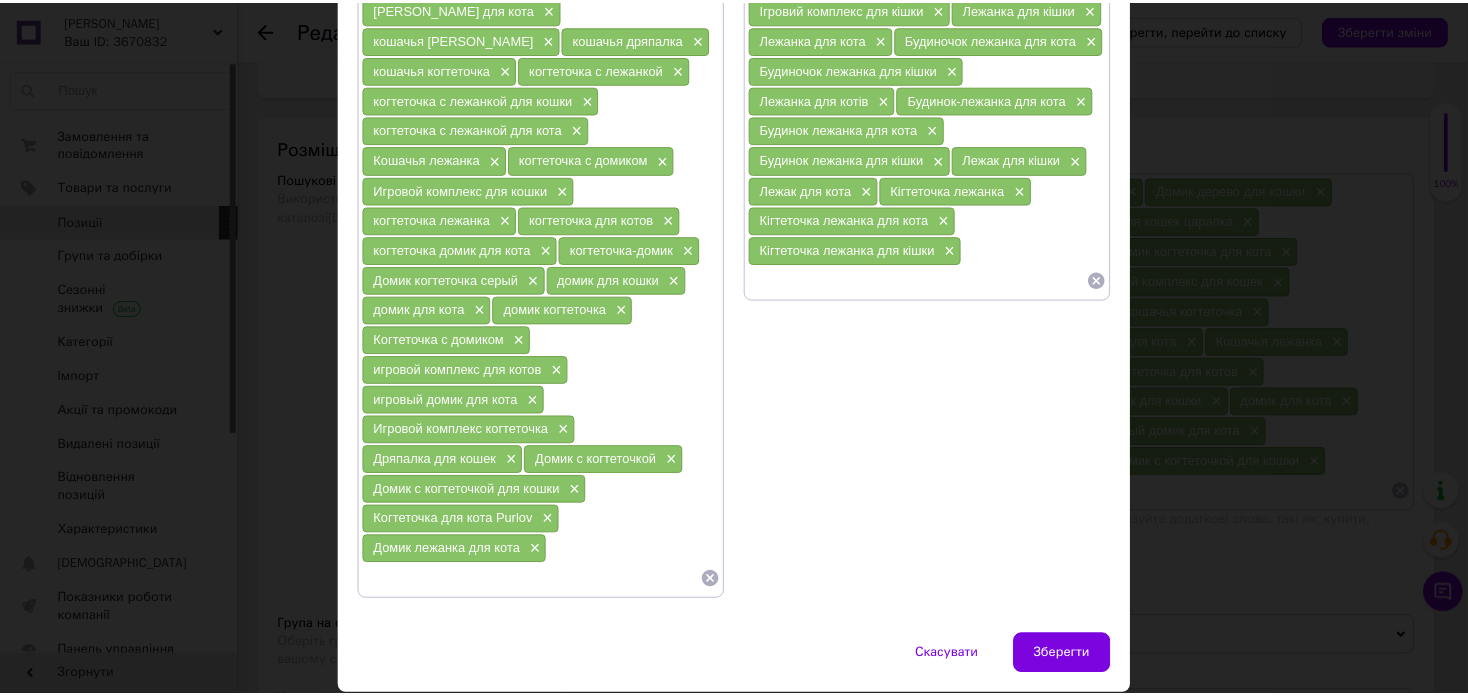 scroll, scrollTop: 615, scrollLeft: 0, axis: vertical 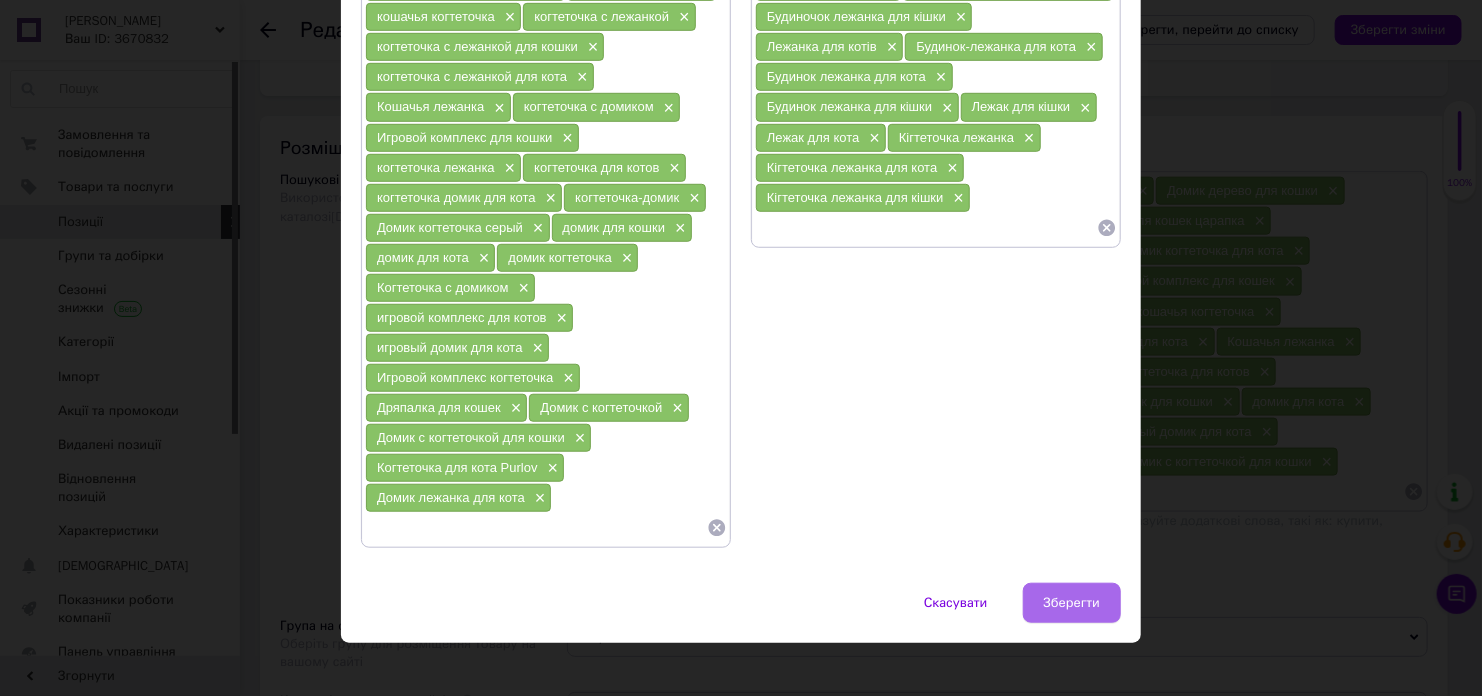 click on "Зберегти" at bounding box center [1072, 603] 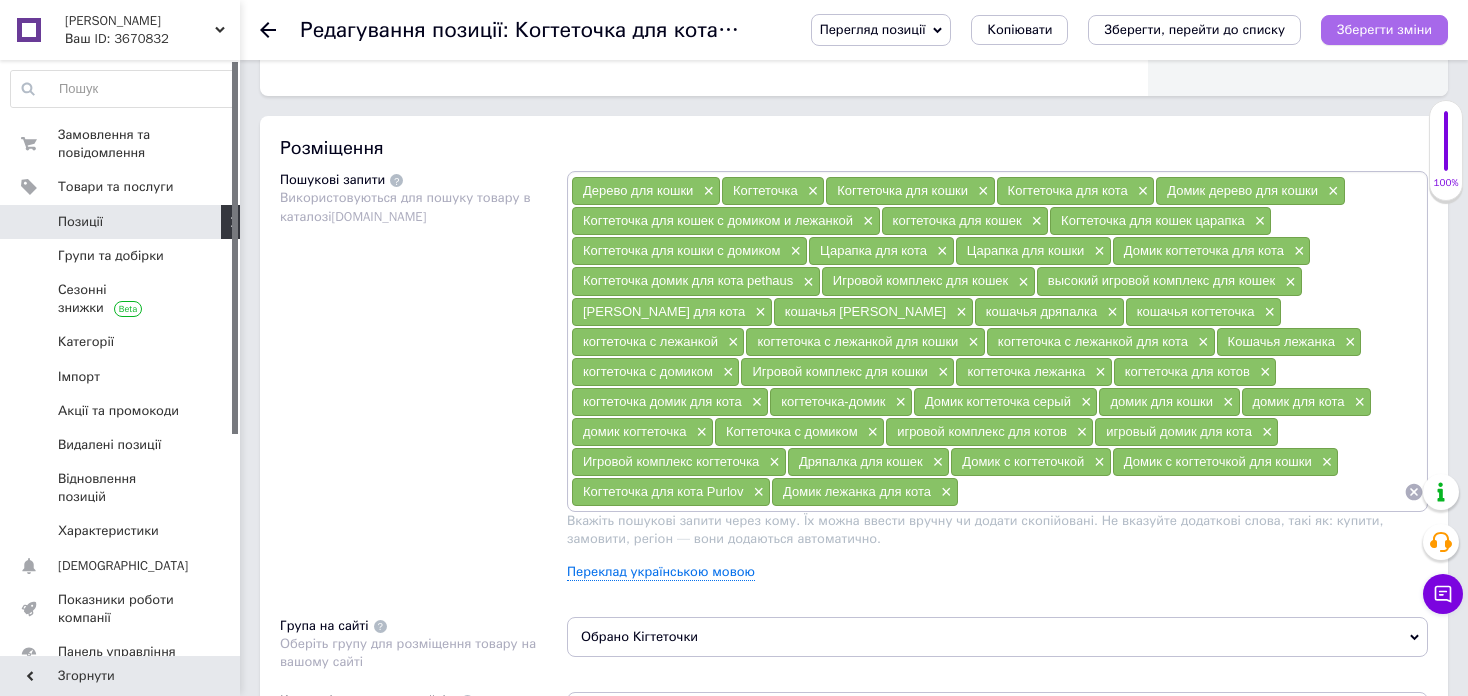 click on "Зберегти зміни" at bounding box center [1384, 29] 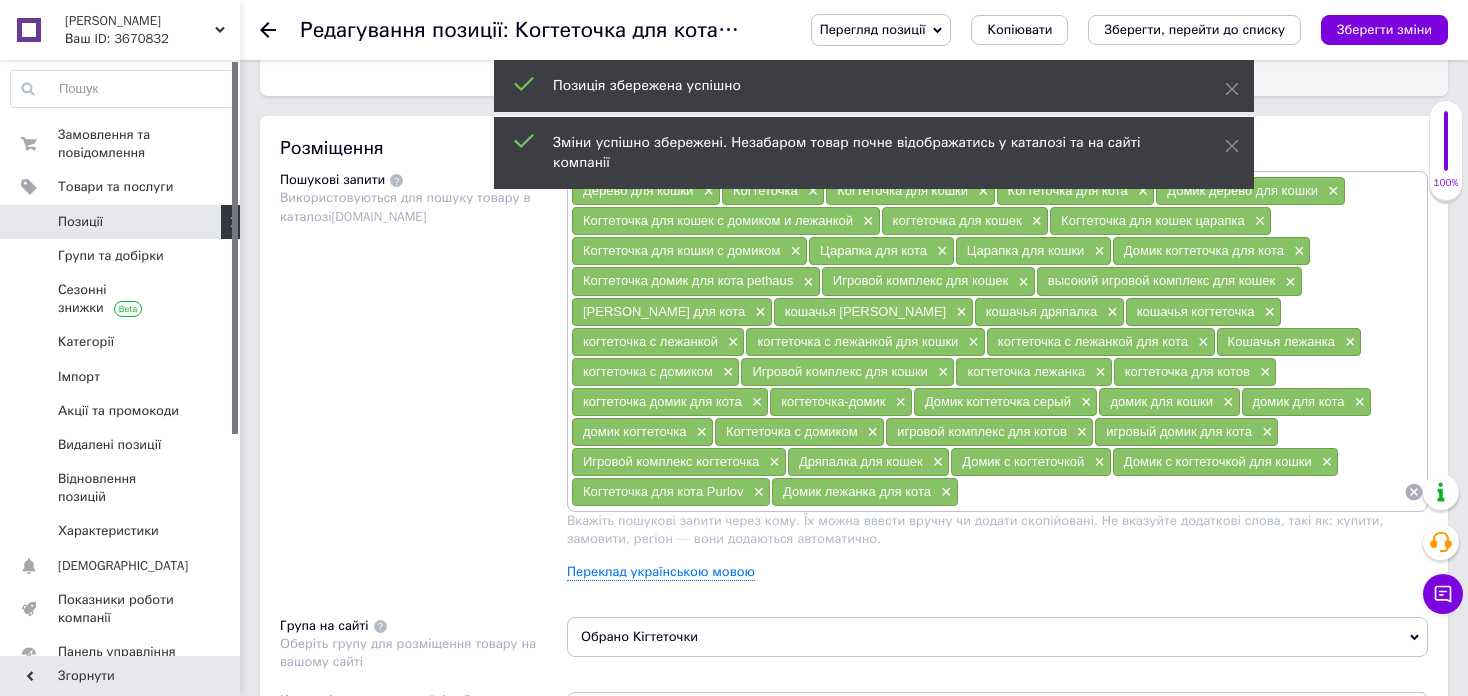 click on "Позиції" at bounding box center [121, 222] 